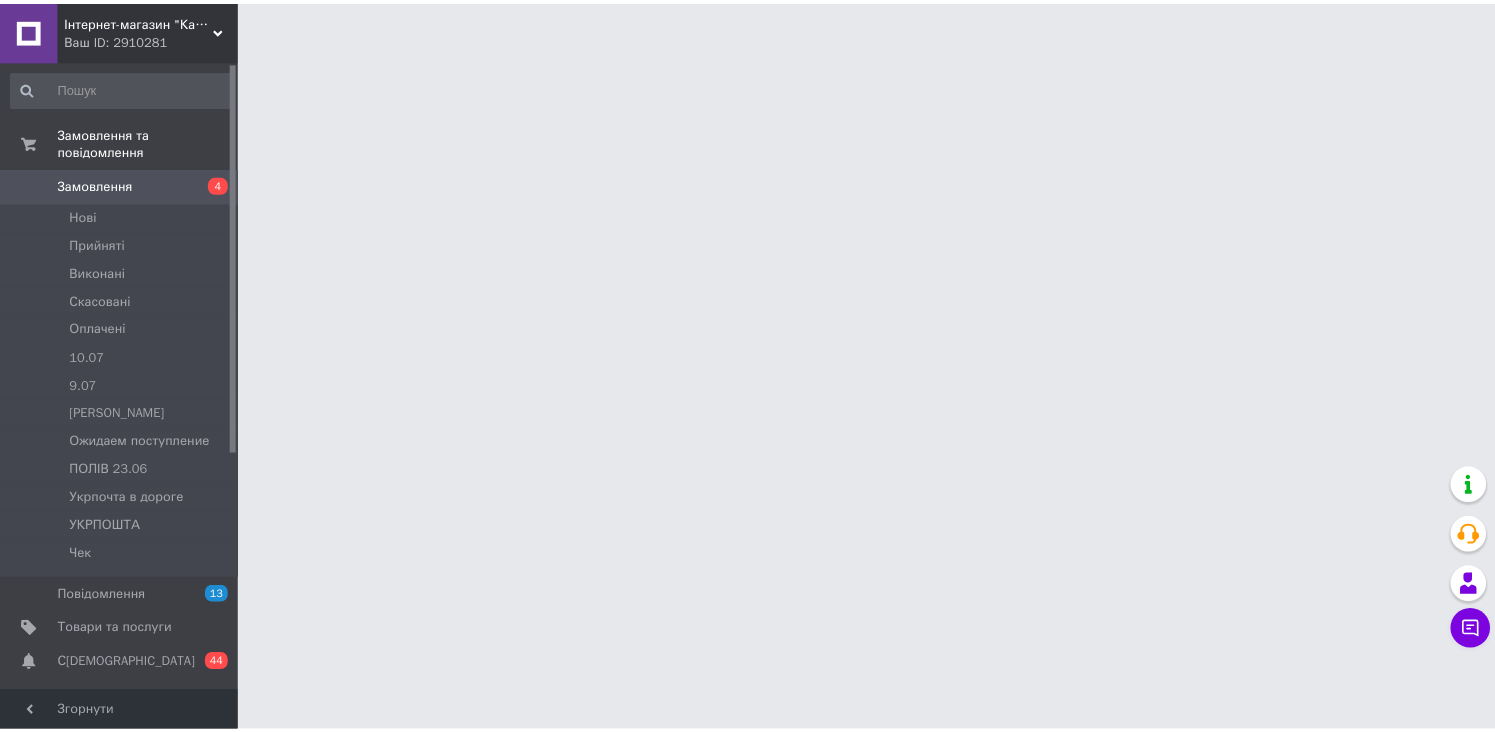 scroll, scrollTop: 0, scrollLeft: 0, axis: both 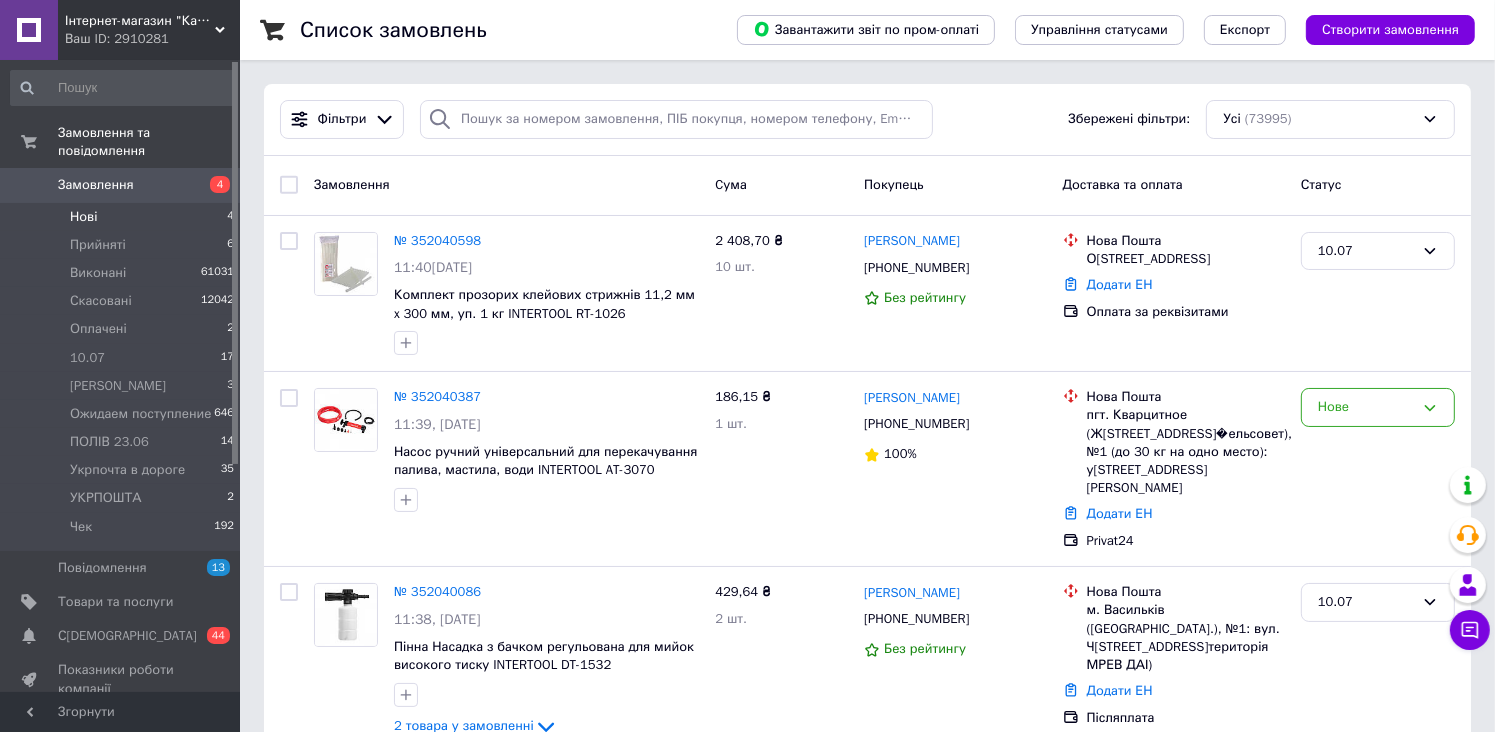 click on "Нові 4" at bounding box center [123, 217] 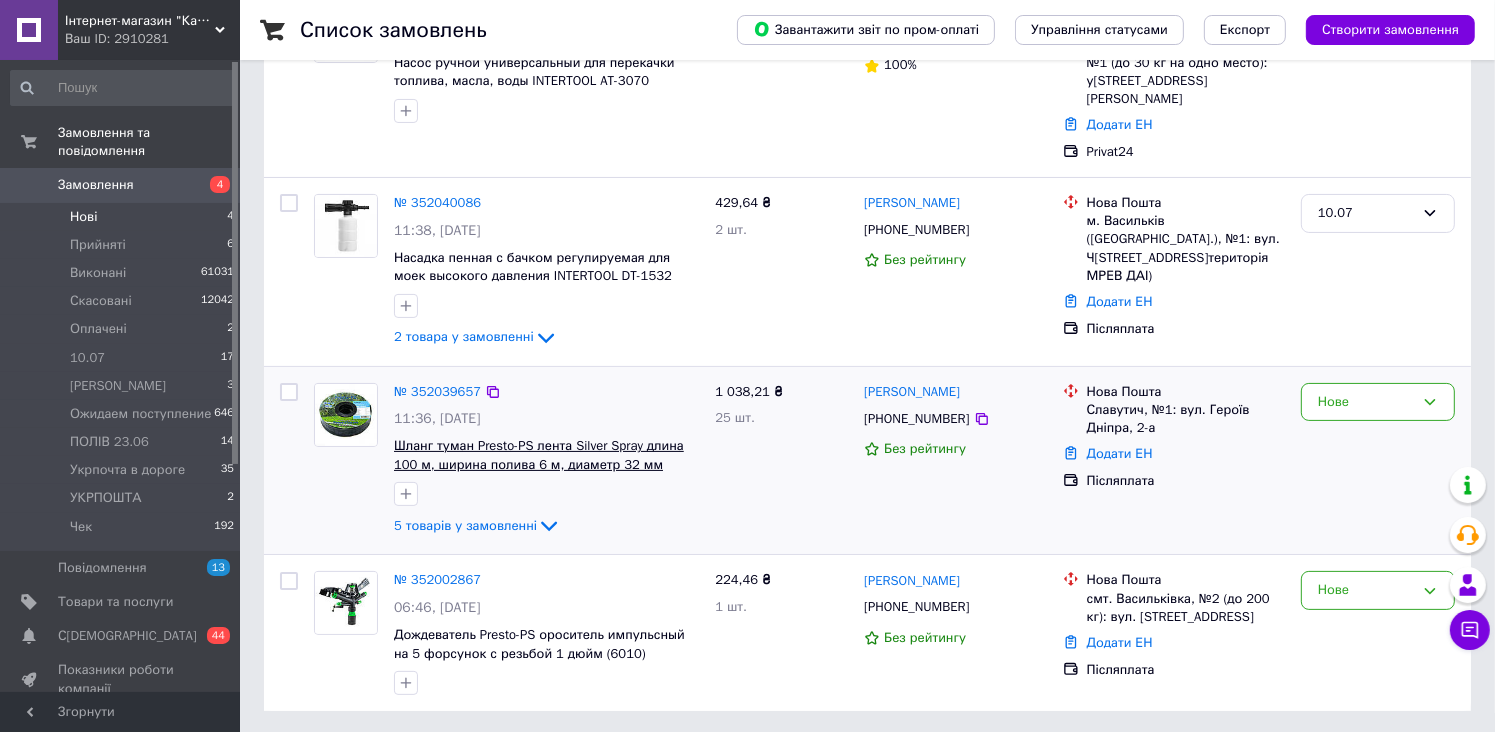 scroll, scrollTop: 305, scrollLeft: 0, axis: vertical 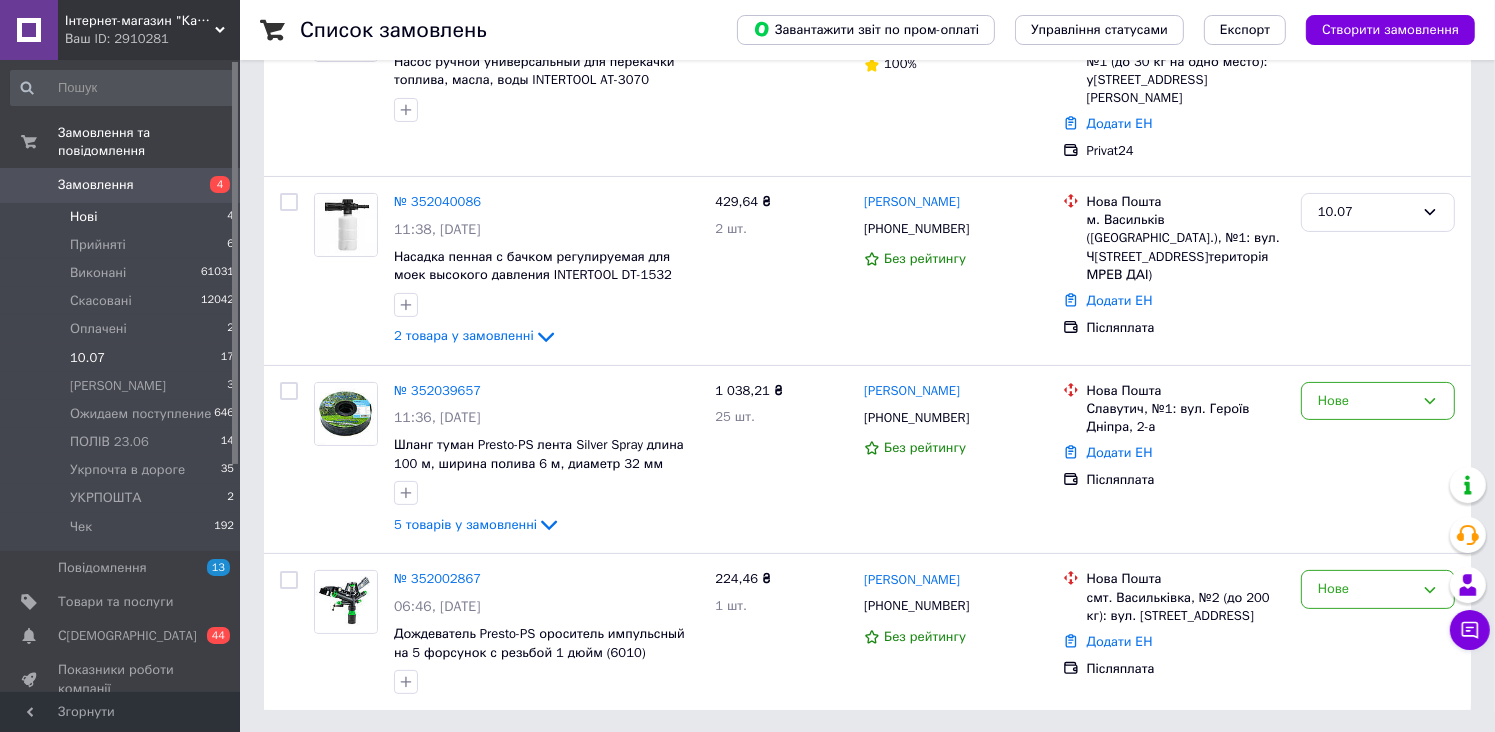 click on "10.07 17" at bounding box center (123, 358) 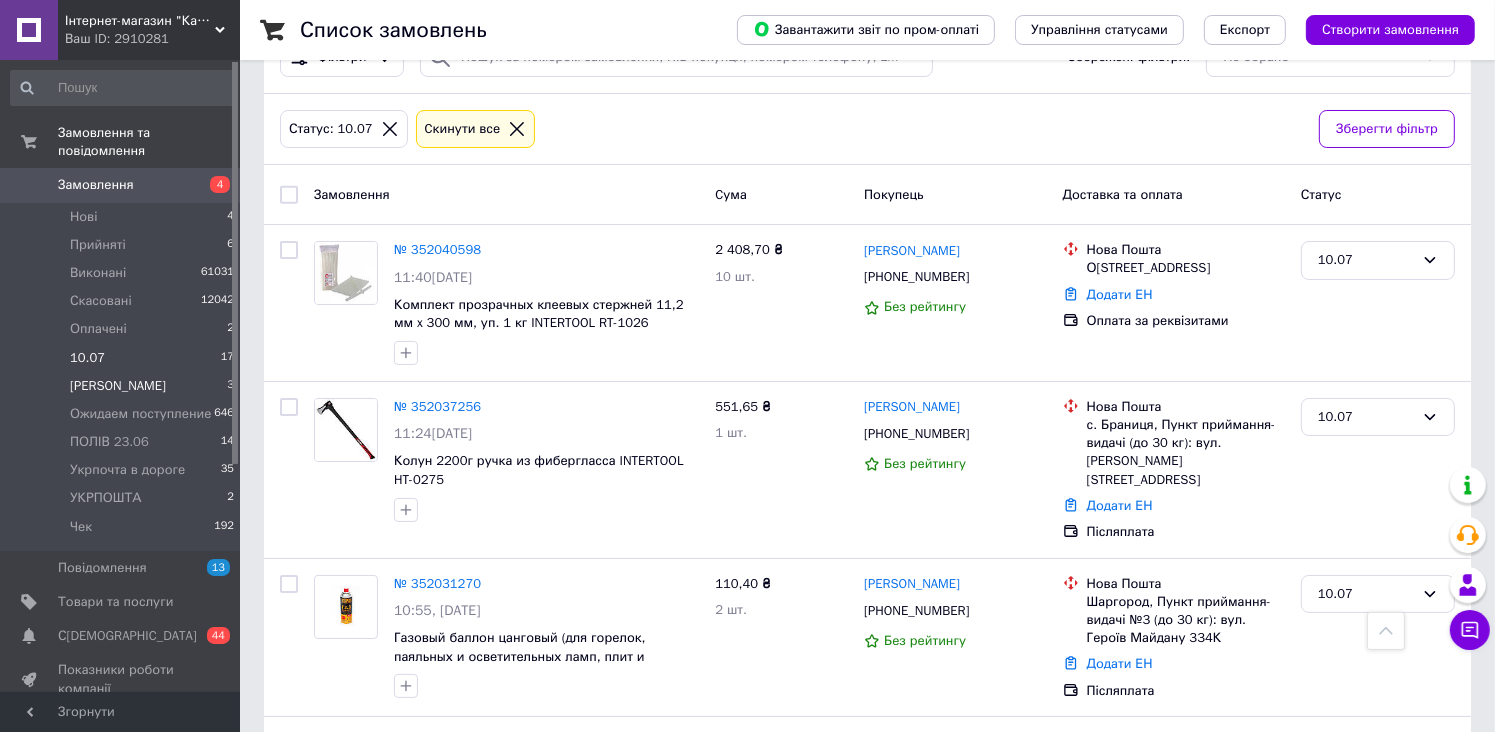 scroll, scrollTop: 0, scrollLeft: 0, axis: both 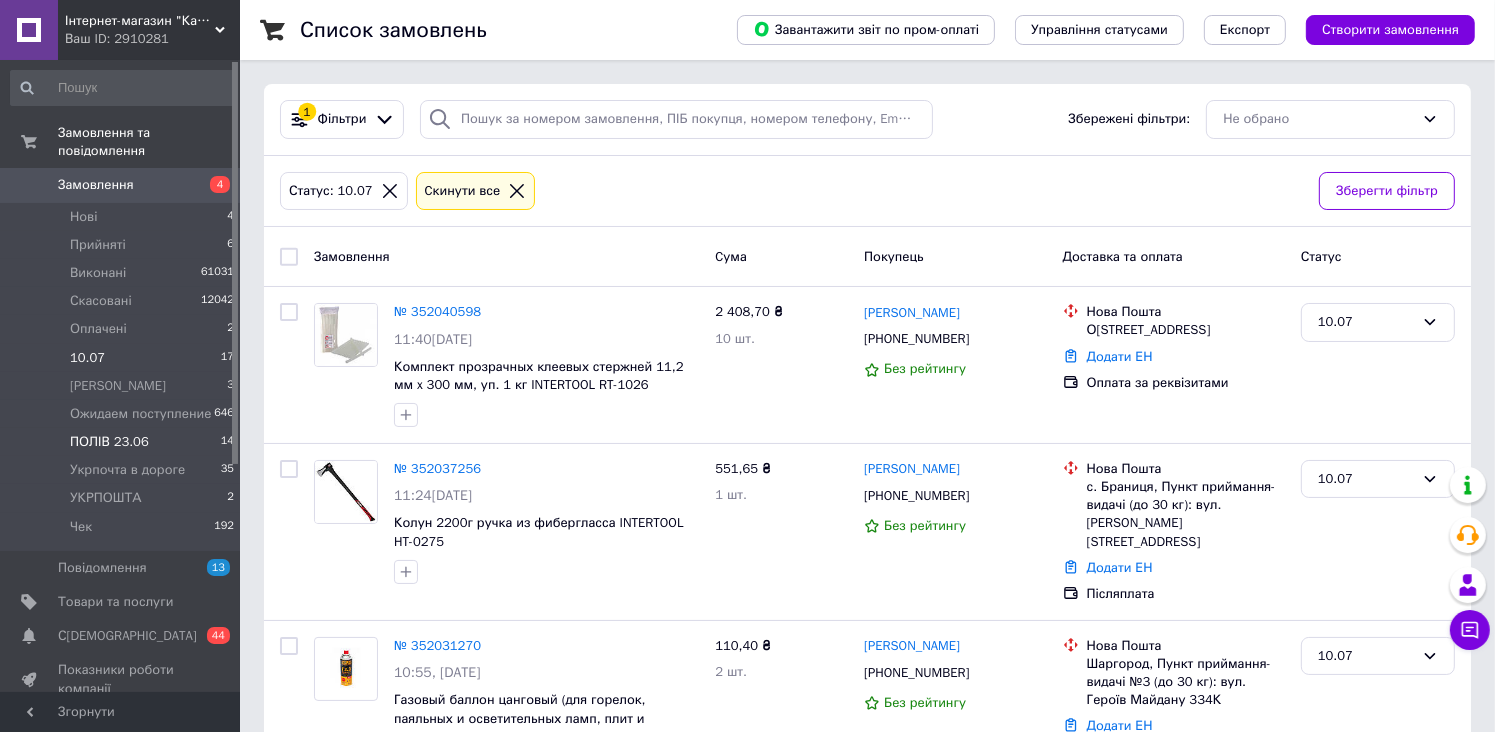 click on "ПОЛІВ 23.06" at bounding box center [109, 442] 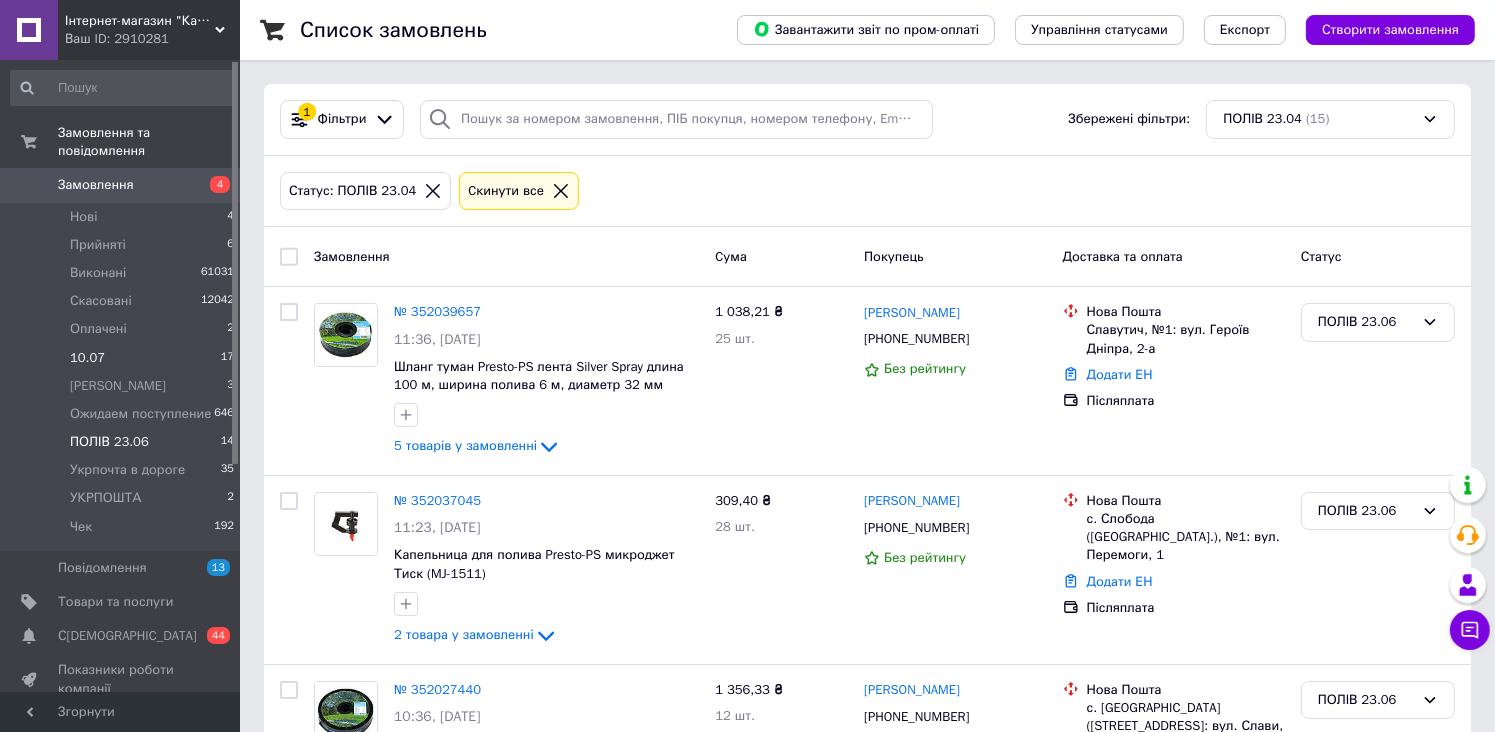 click on "10.07" at bounding box center [87, 358] 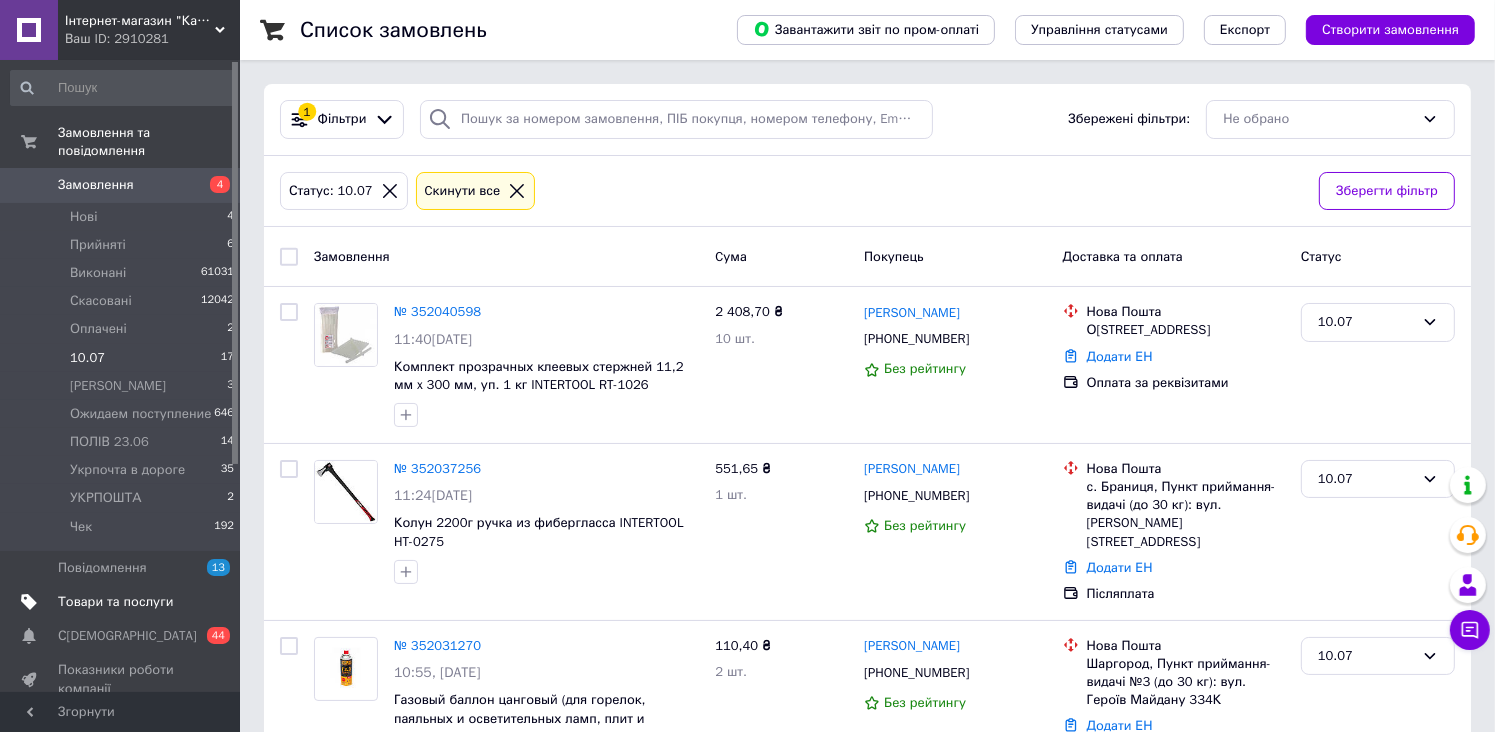 click on "Товари та послуги" at bounding box center [115, 602] 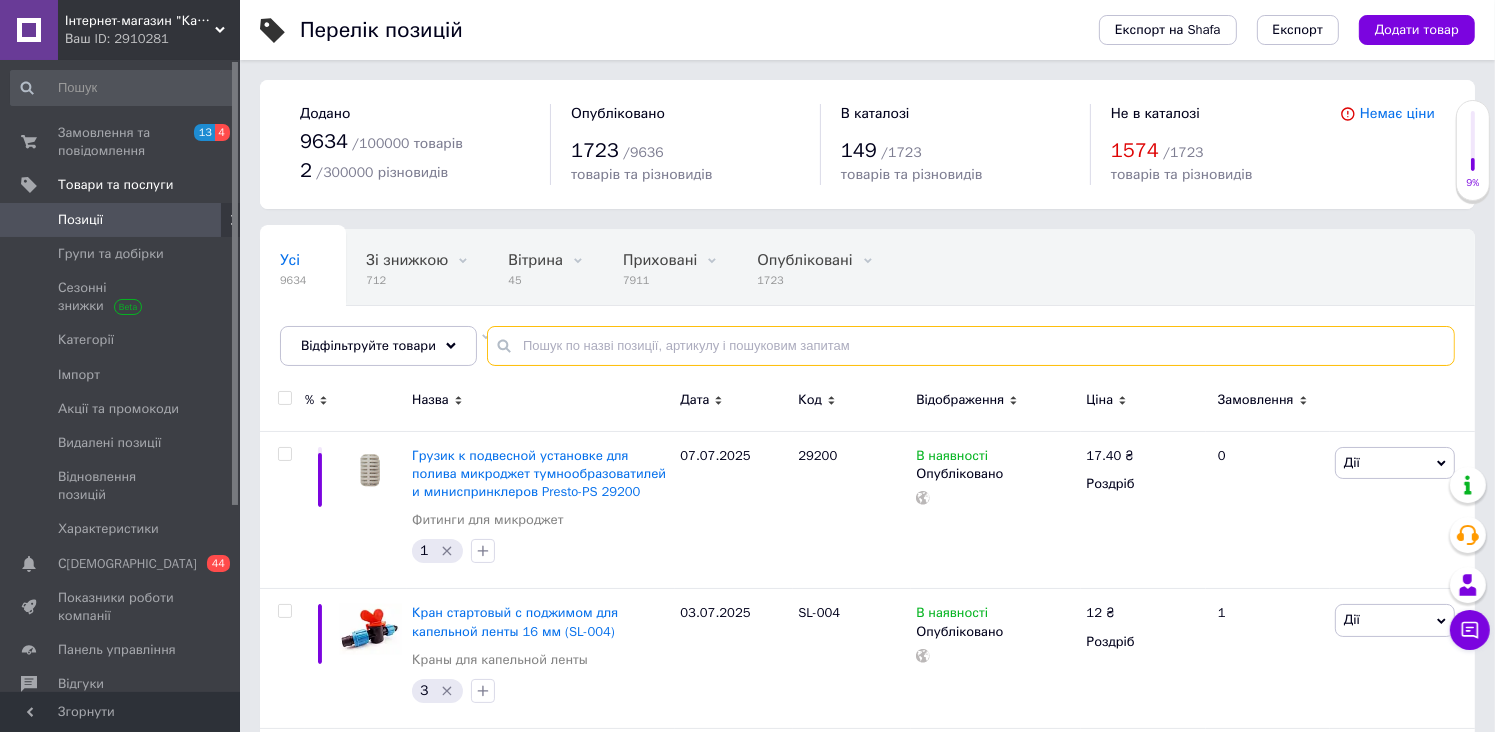 click at bounding box center [971, 346] 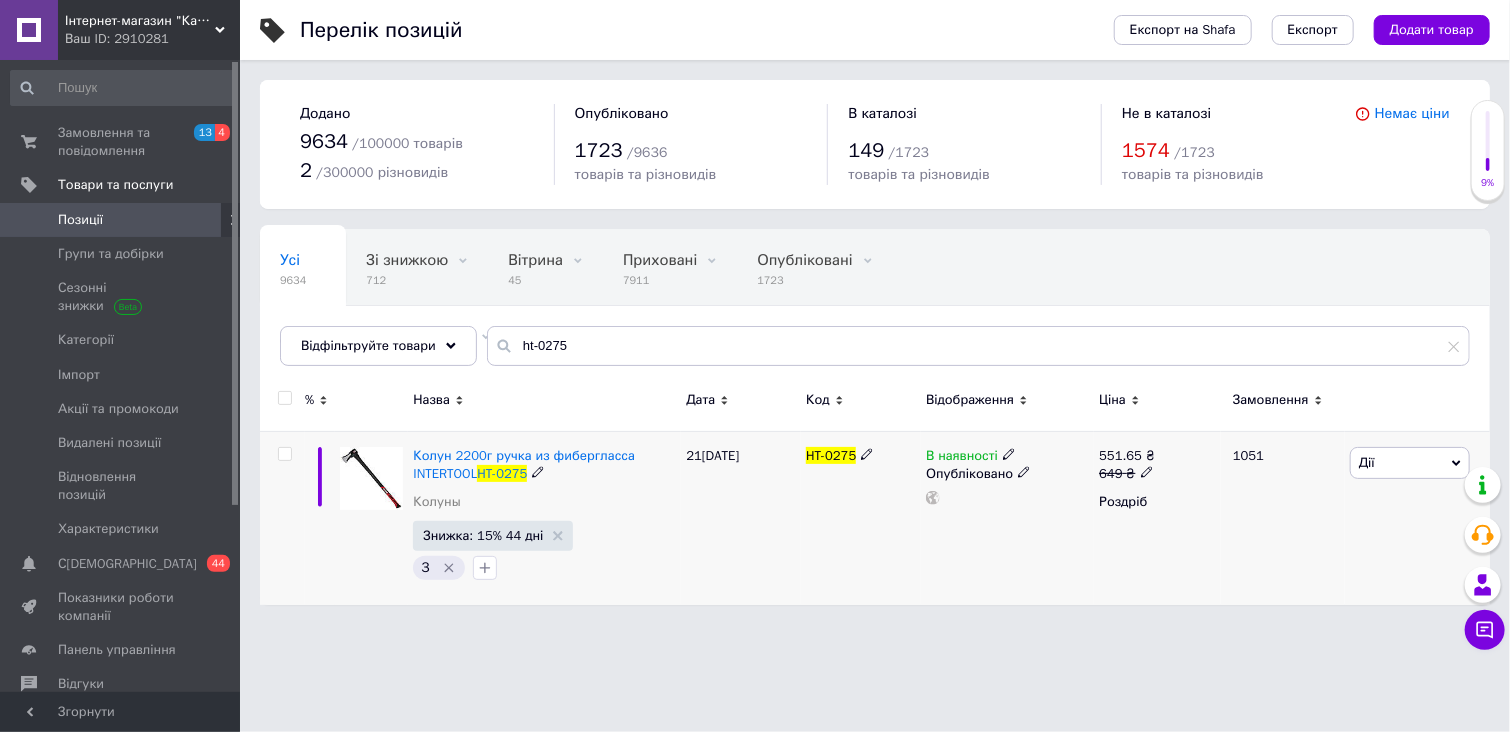 click 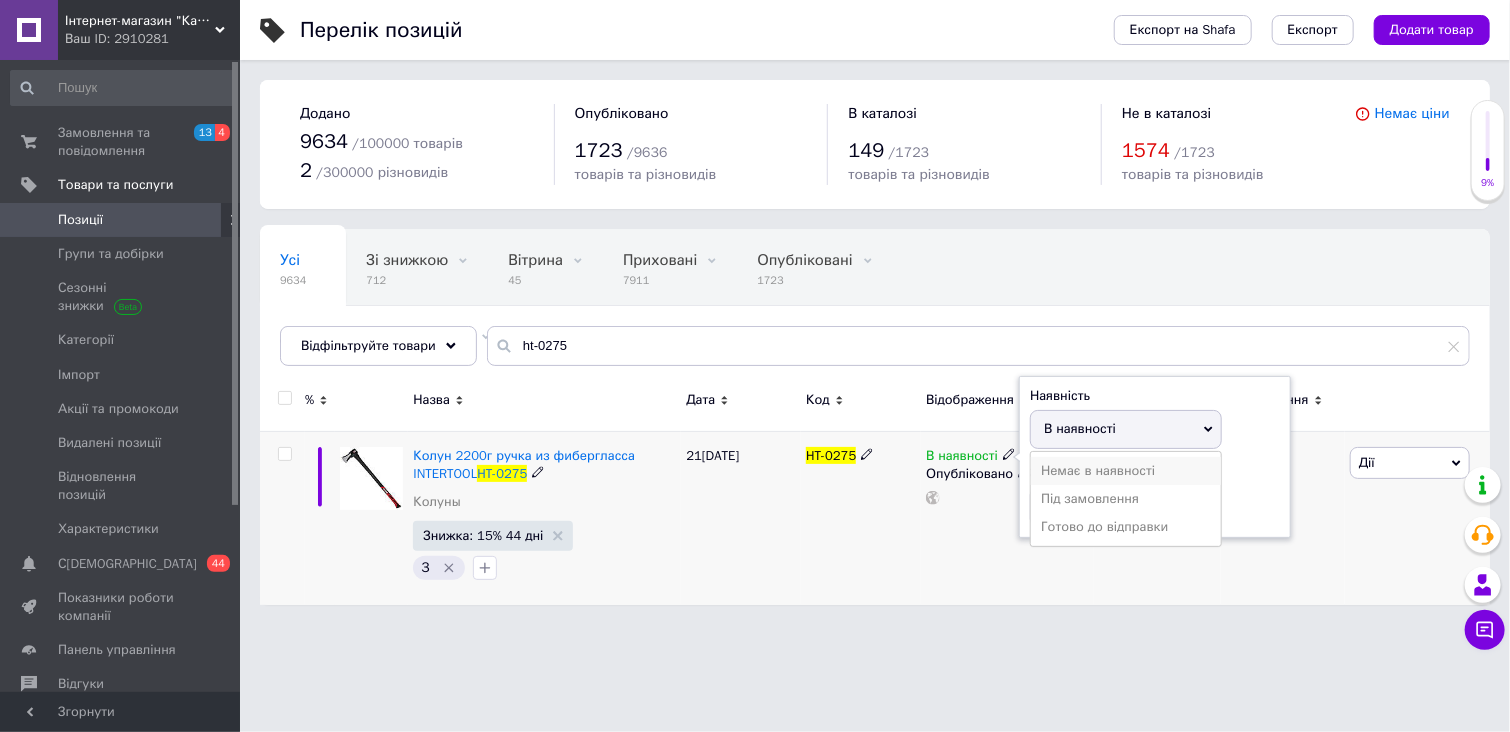 click on "Немає в наявності" at bounding box center (1126, 471) 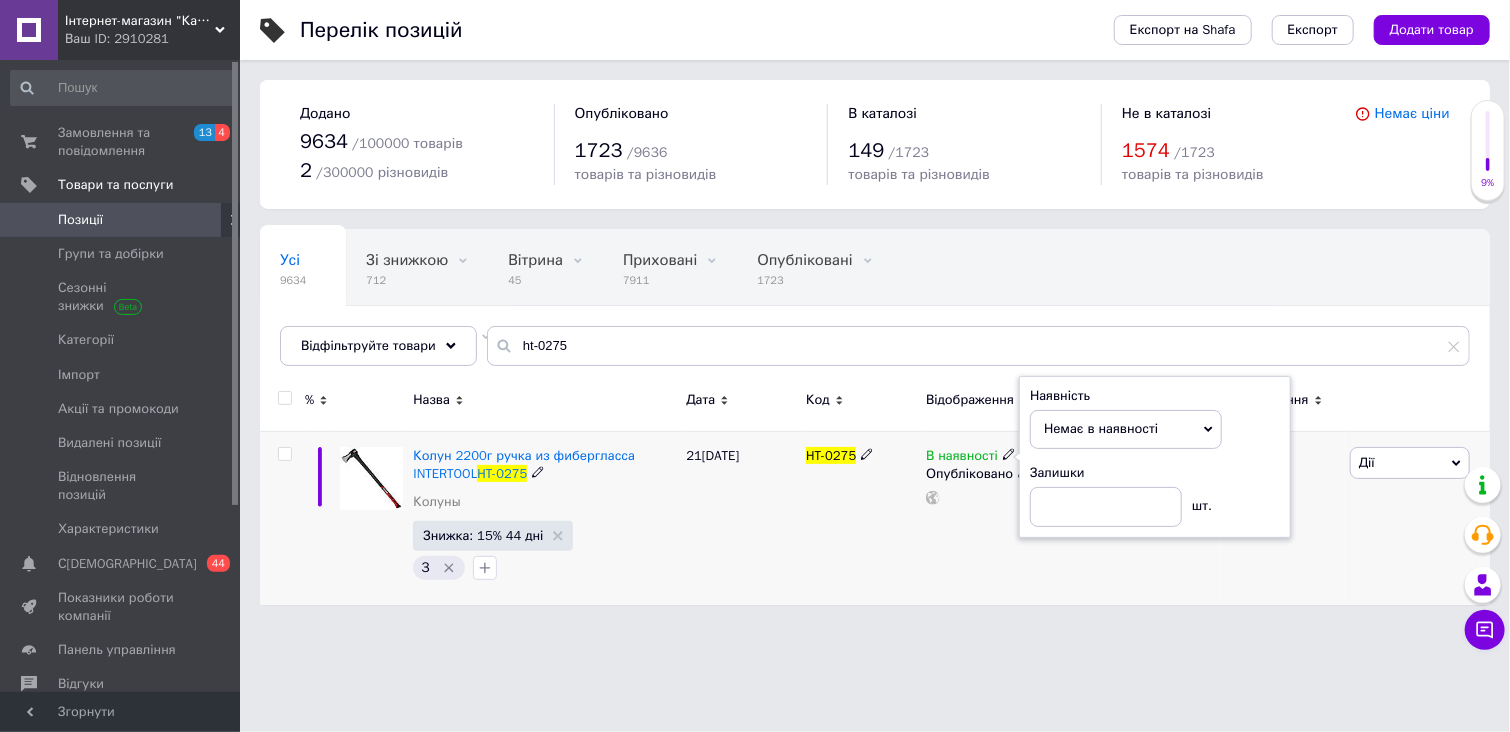 click on "HT-0275" at bounding box center [861, 518] 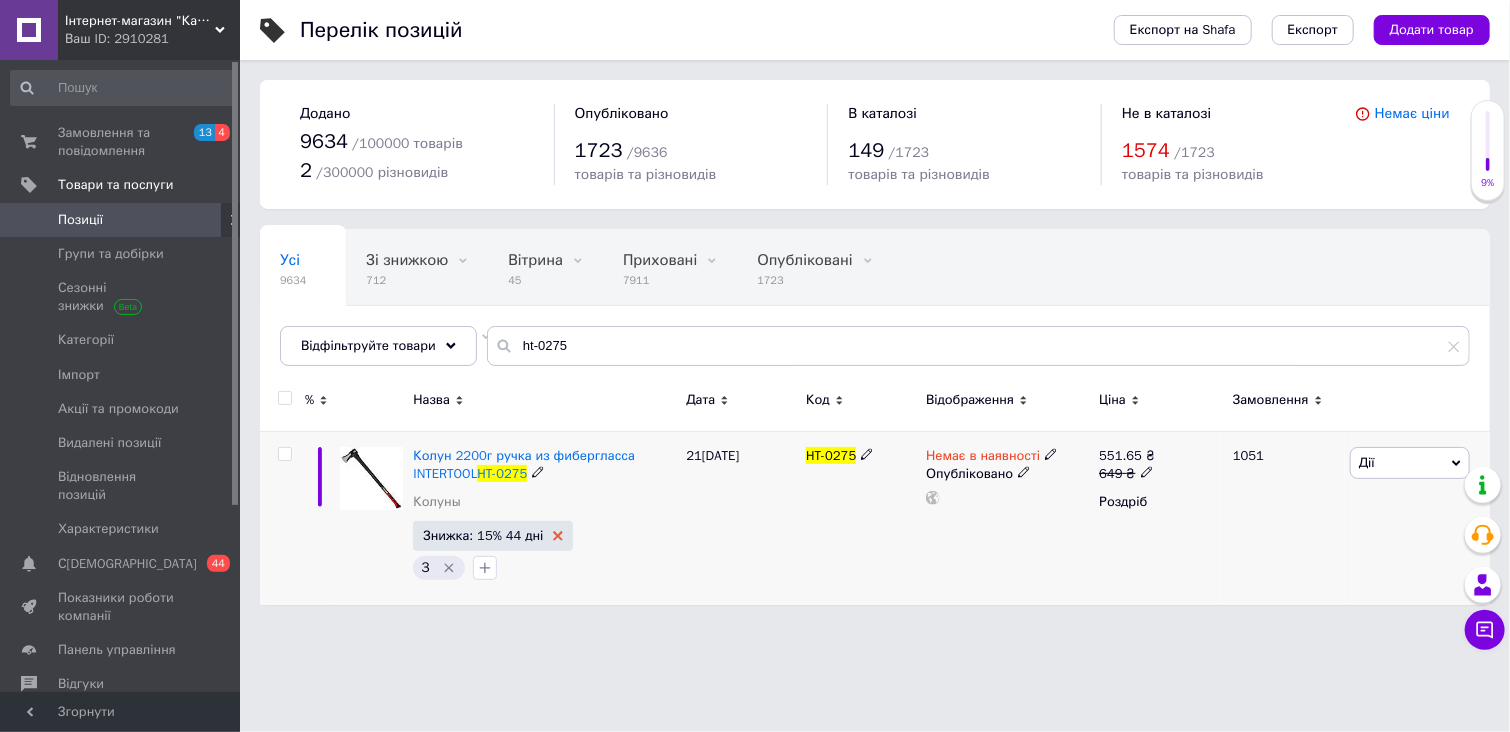 click 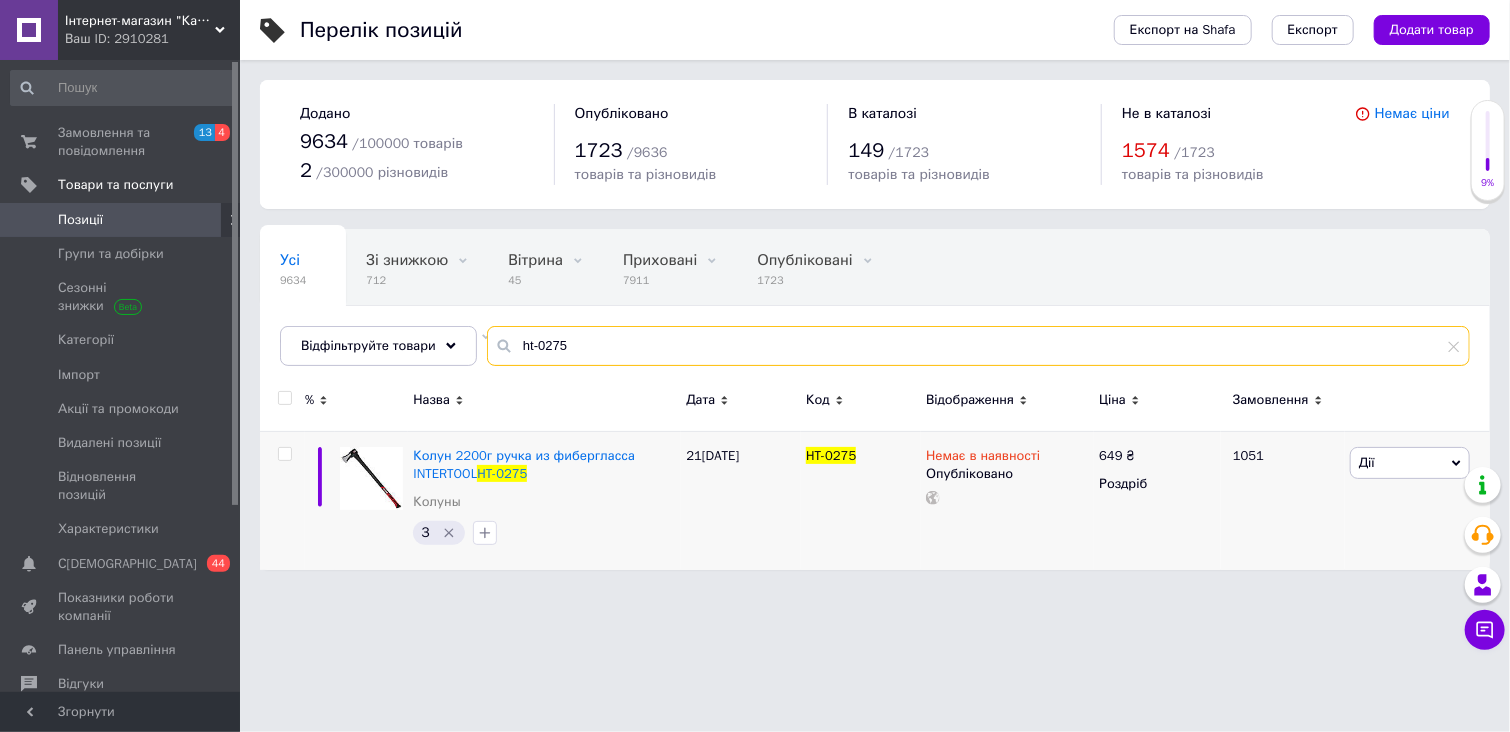 drag, startPoint x: 575, startPoint y: 358, endPoint x: 489, endPoint y: 355, distance: 86.05231 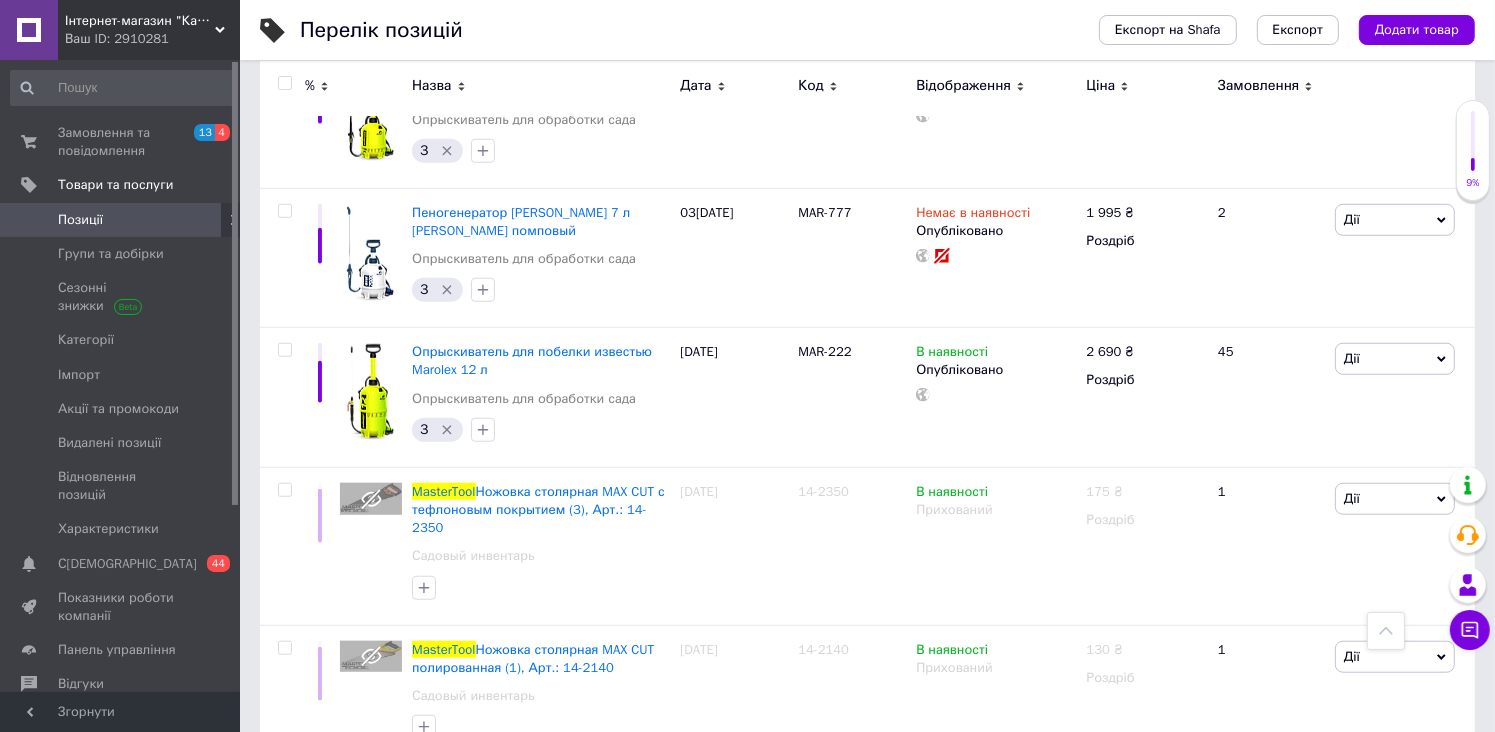 scroll, scrollTop: 0, scrollLeft: 0, axis: both 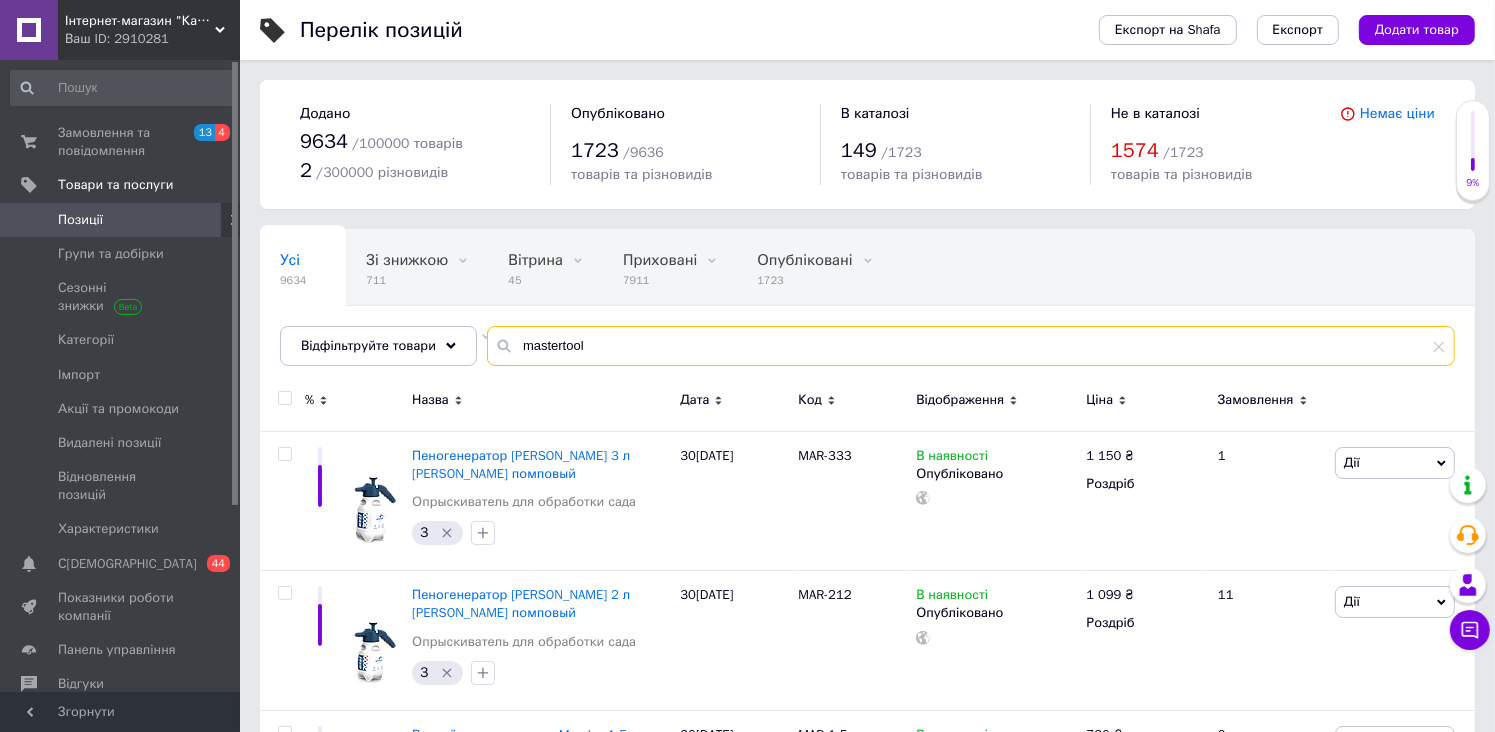 click on "mastertool" at bounding box center (971, 346) 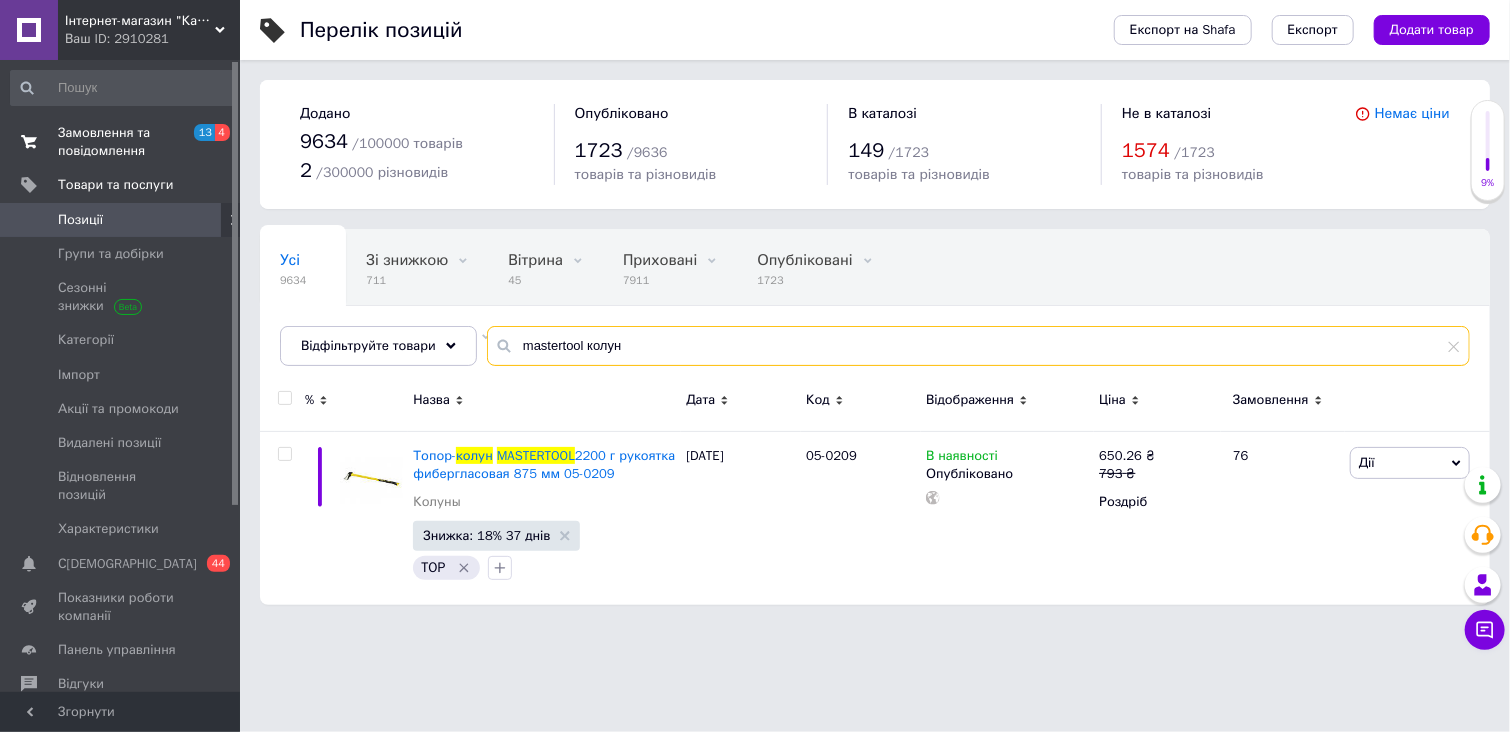 type on "mastertool колун" 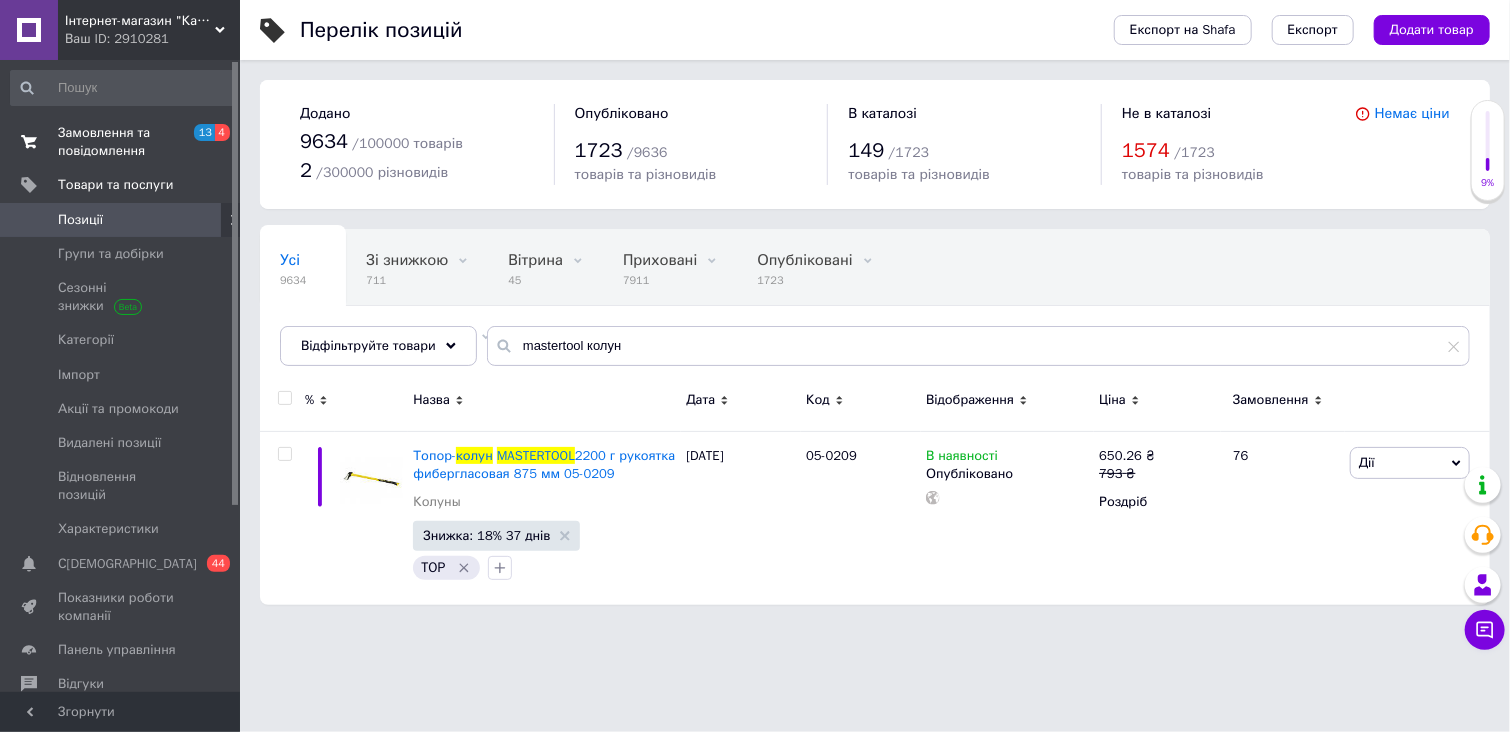click on "Замовлення та повідомлення" at bounding box center [121, 142] 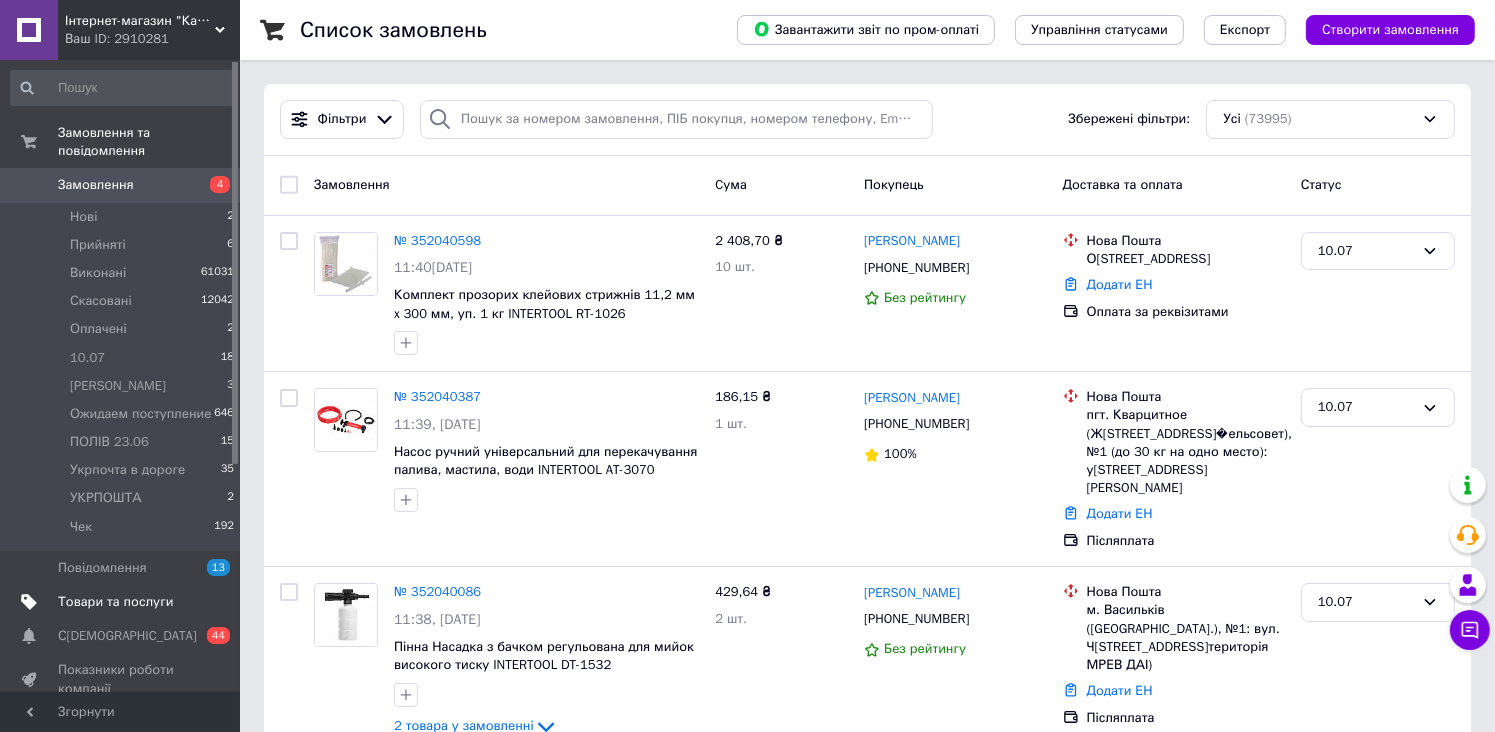 click on "Товари та послуги" at bounding box center [115, 602] 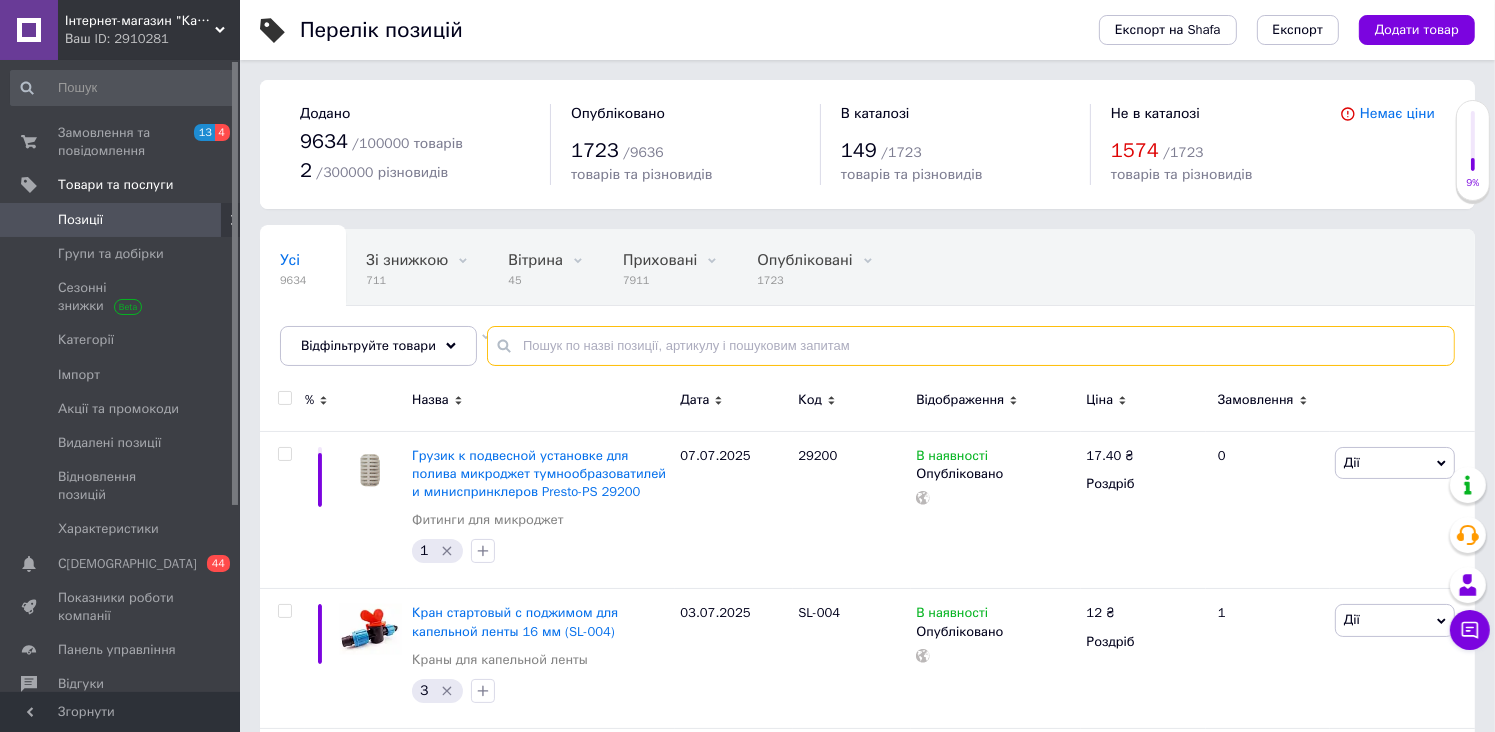 click at bounding box center [971, 346] 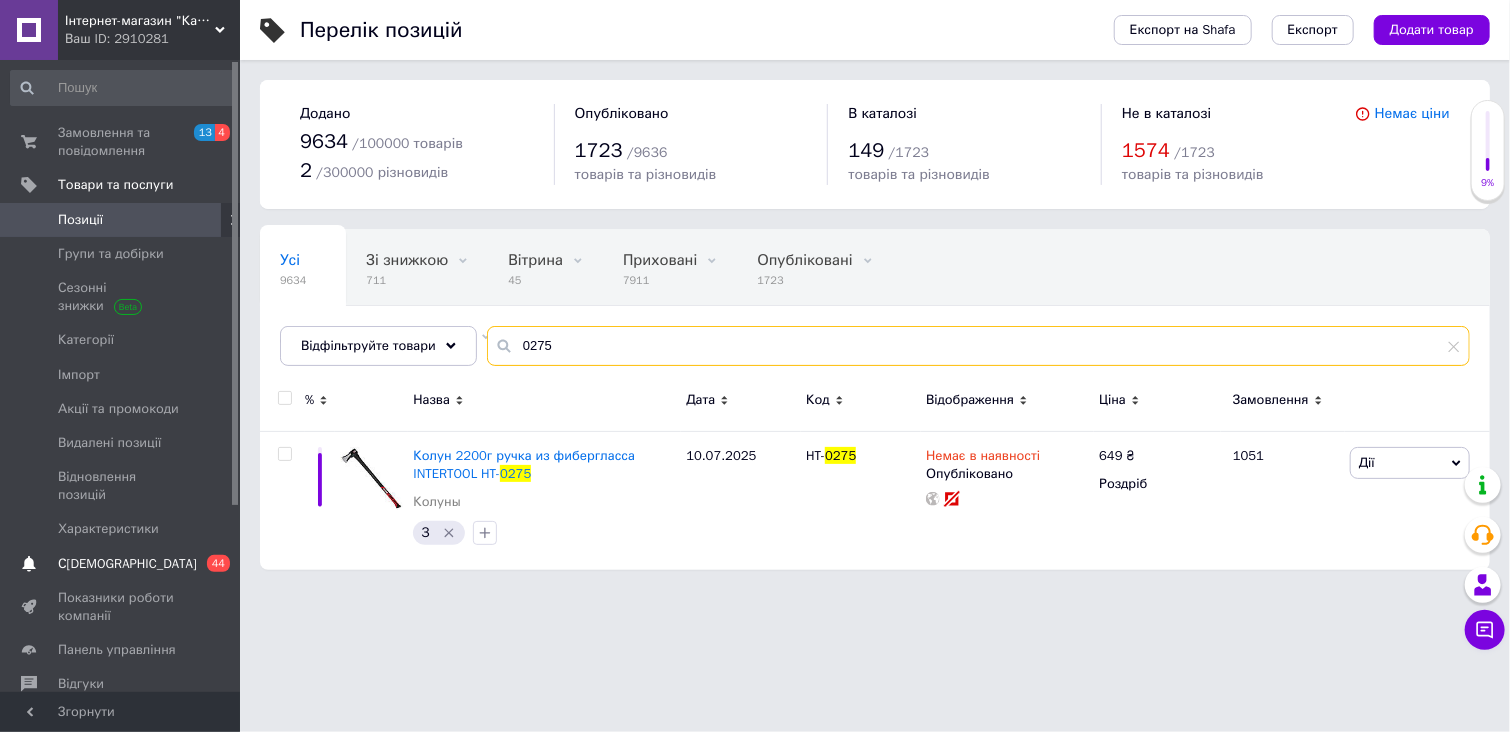 type on "0275" 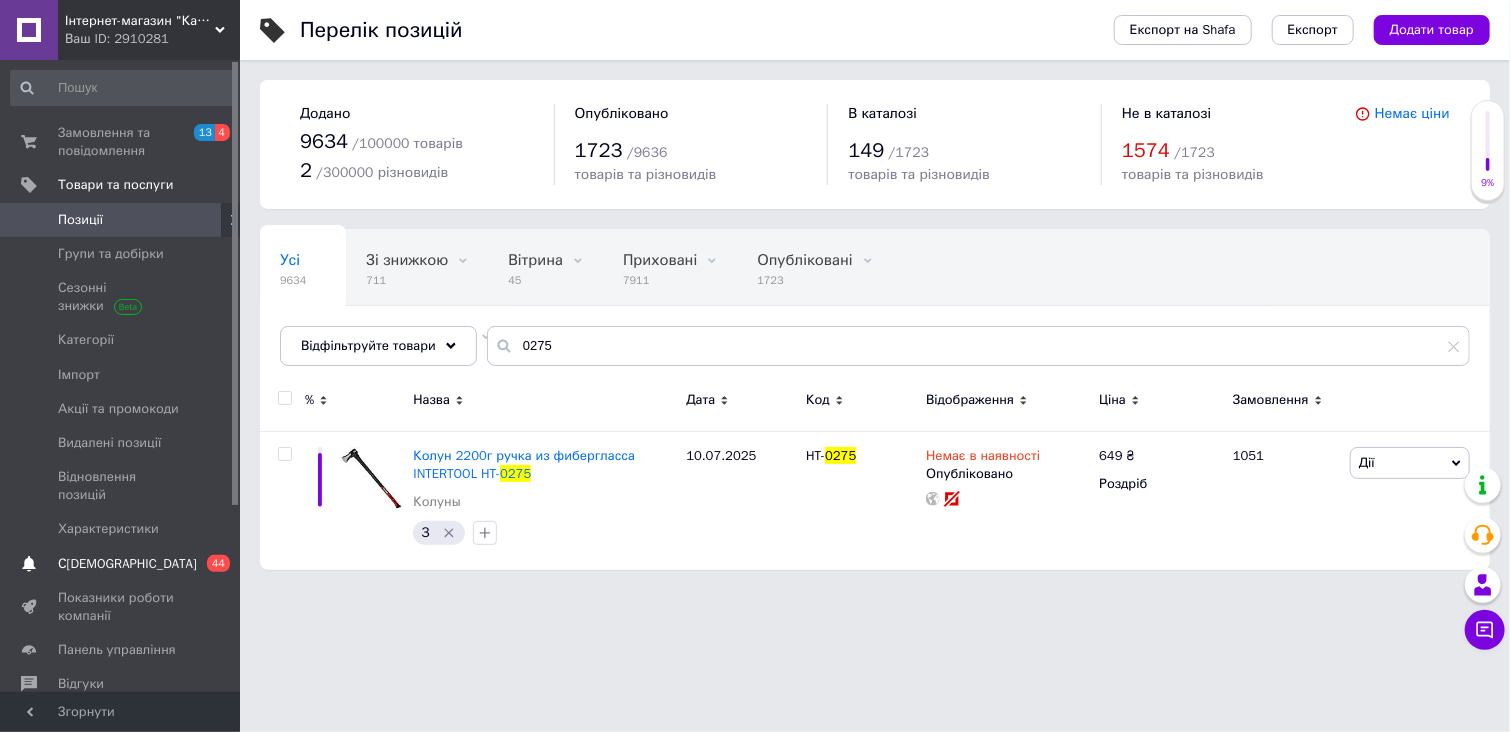 click on "С[DEMOGRAPHIC_DATA]" at bounding box center [127, 564] 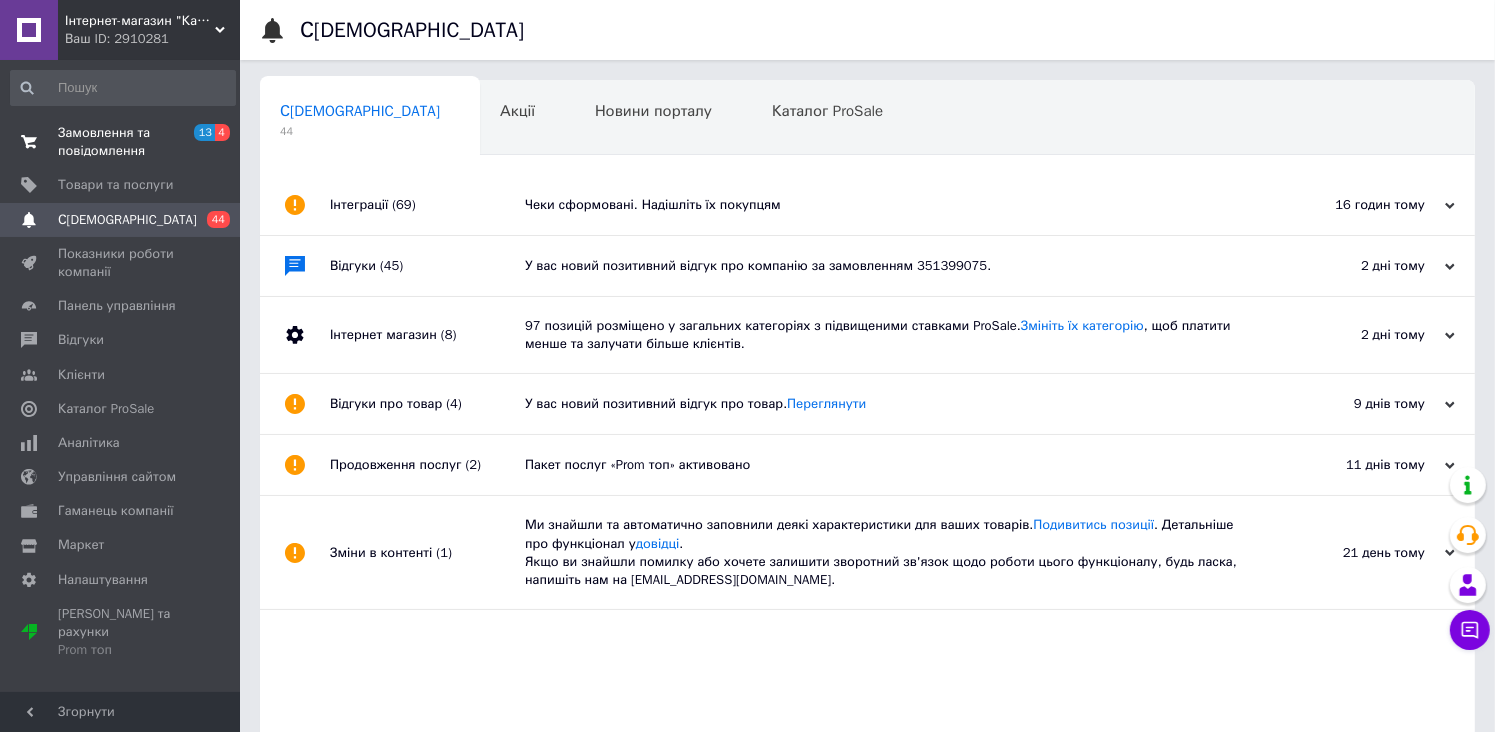 click on "Замовлення та повідомлення" at bounding box center [121, 142] 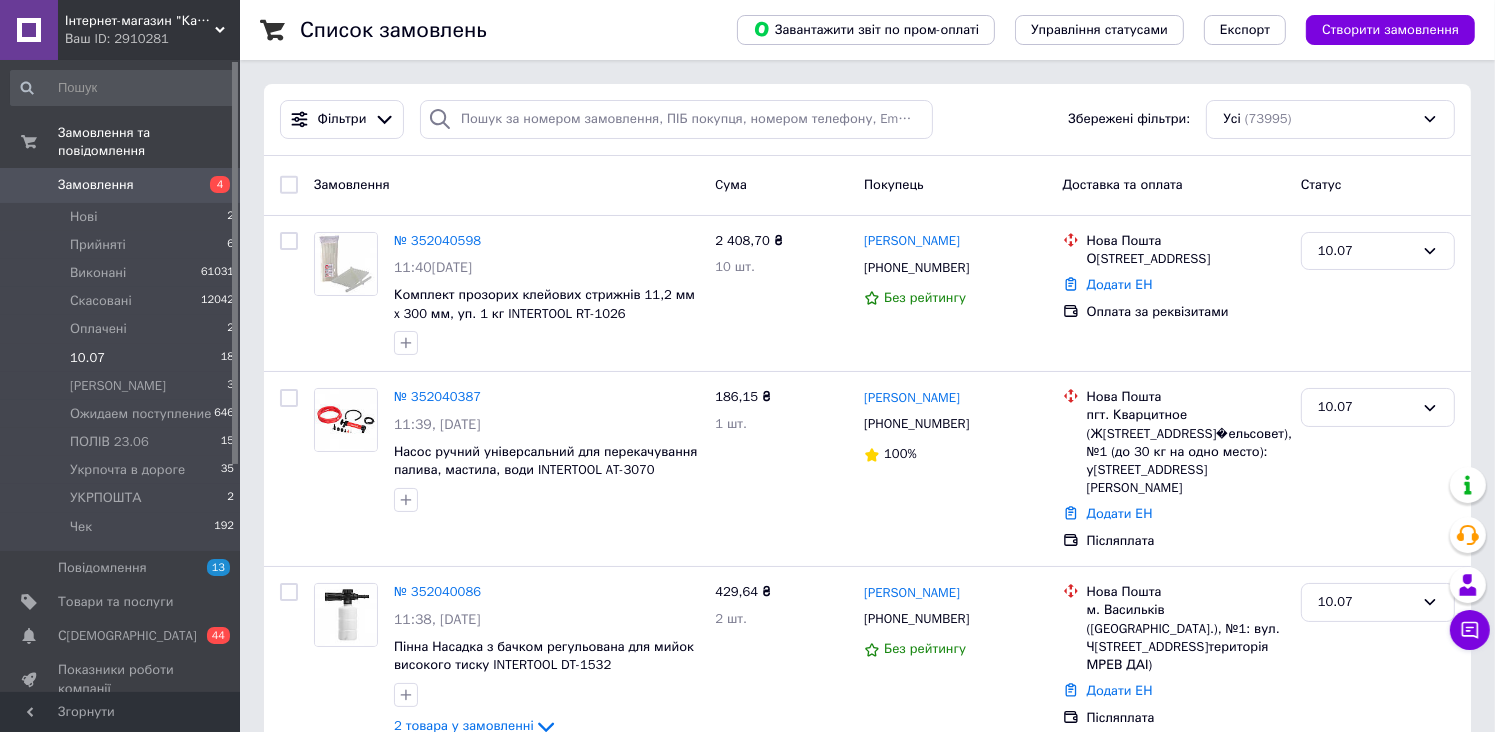 click on "10.07 18" at bounding box center [123, 358] 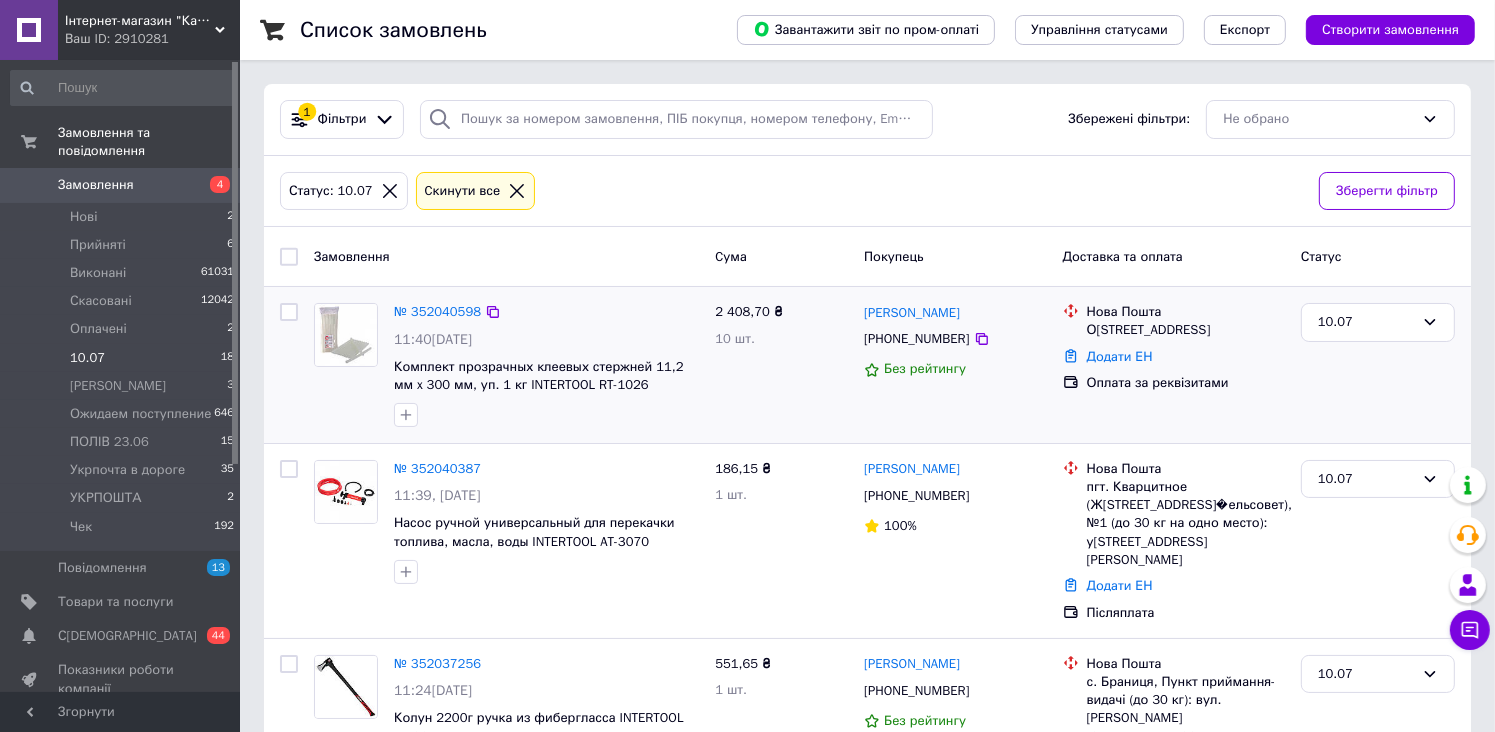 scroll, scrollTop: 2448, scrollLeft: 0, axis: vertical 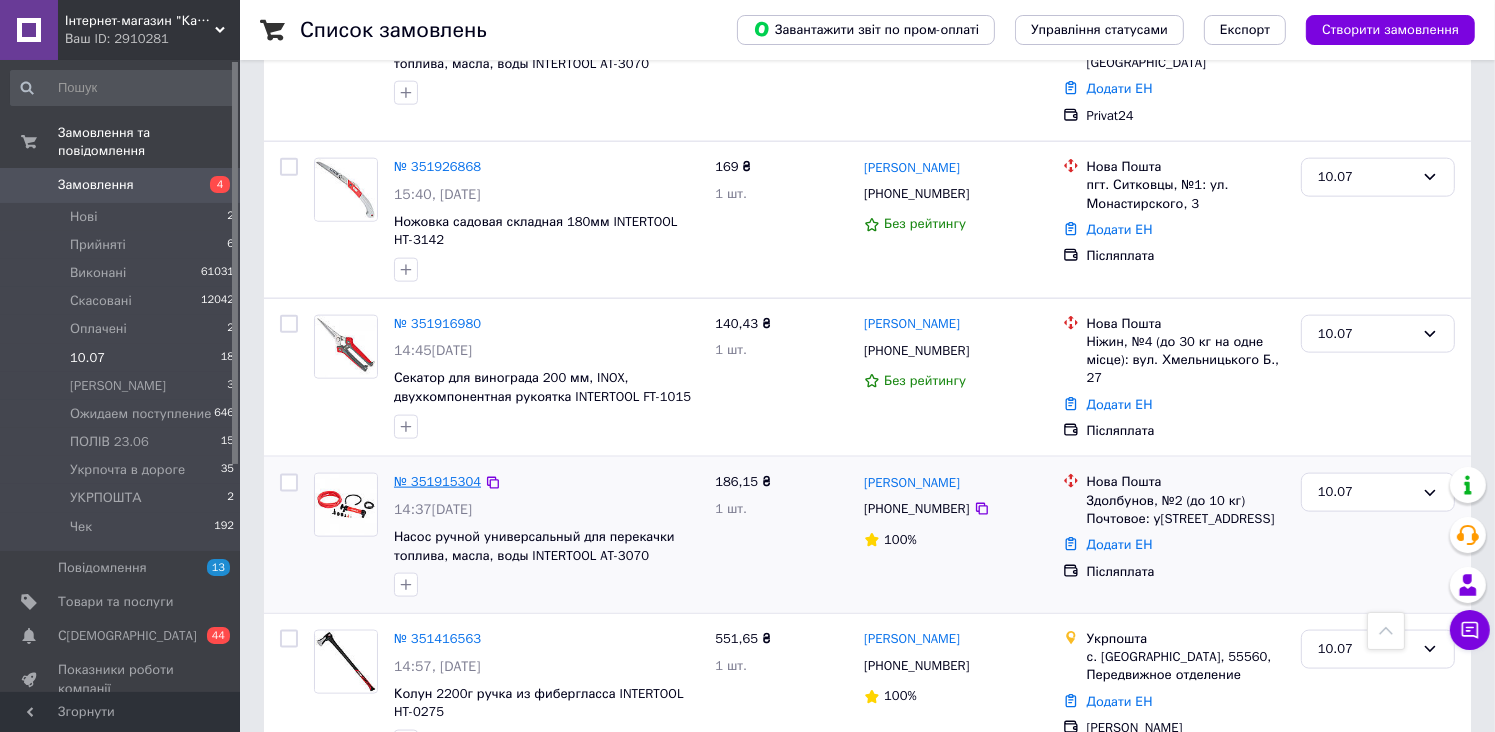 click on "№ 351915304" at bounding box center (437, 481) 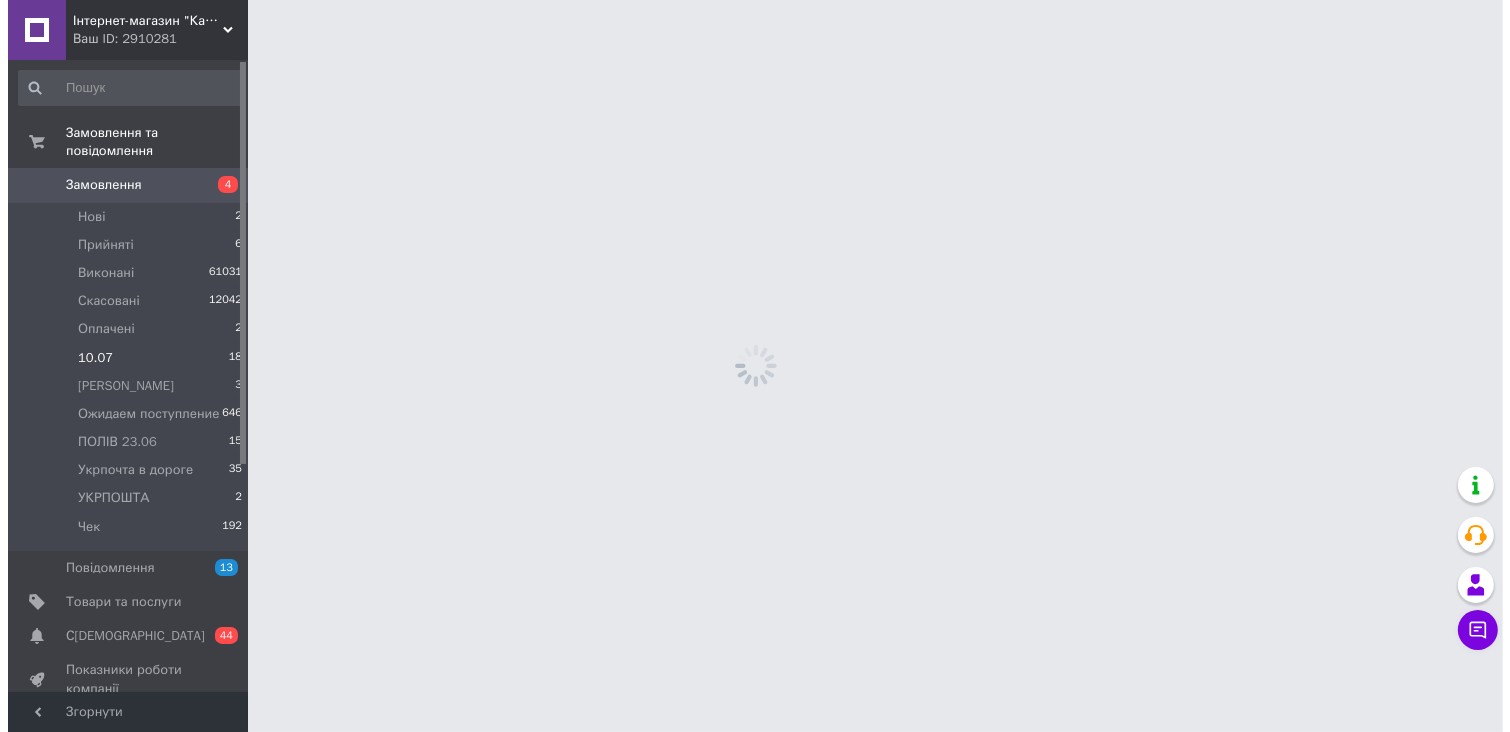scroll, scrollTop: 0, scrollLeft: 0, axis: both 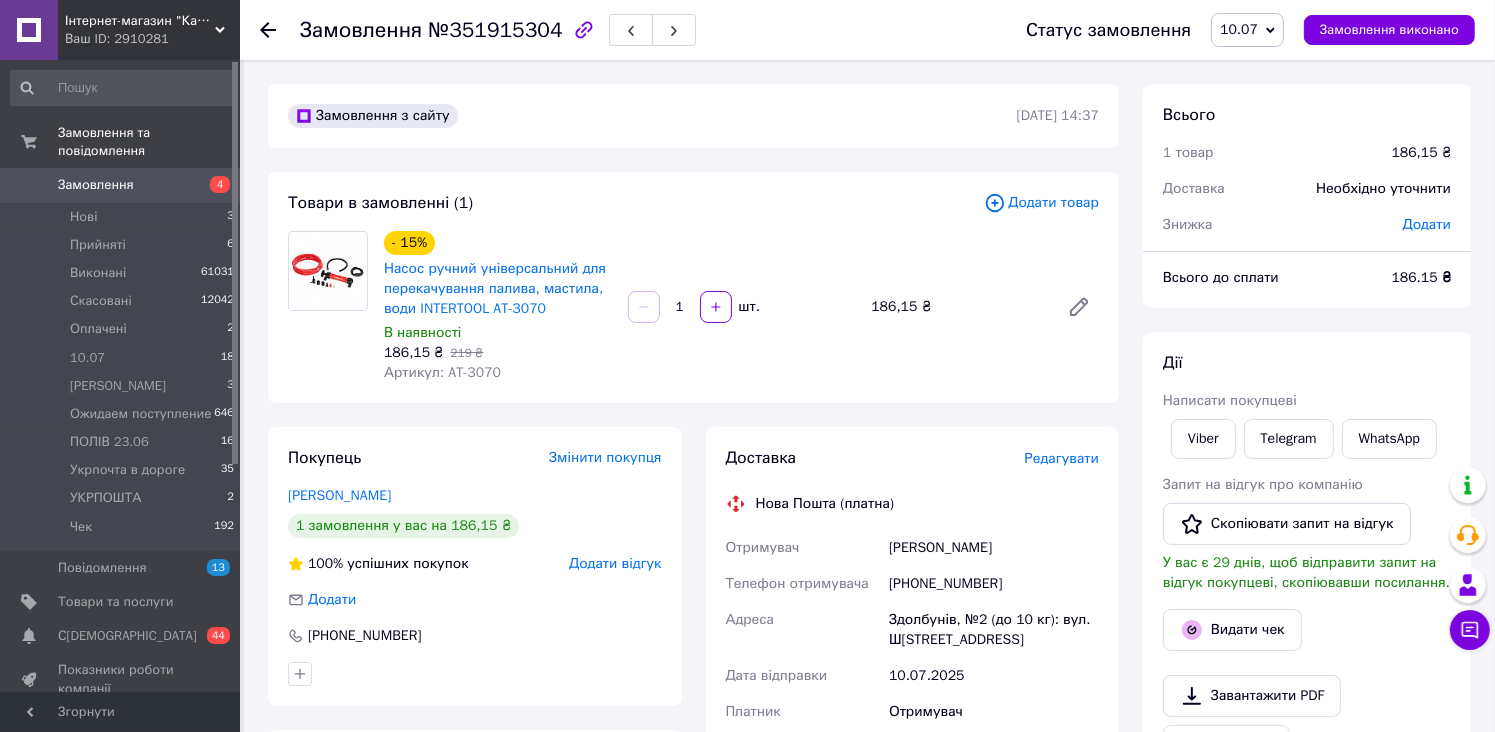 click on "Редагувати" at bounding box center (1062, 458) 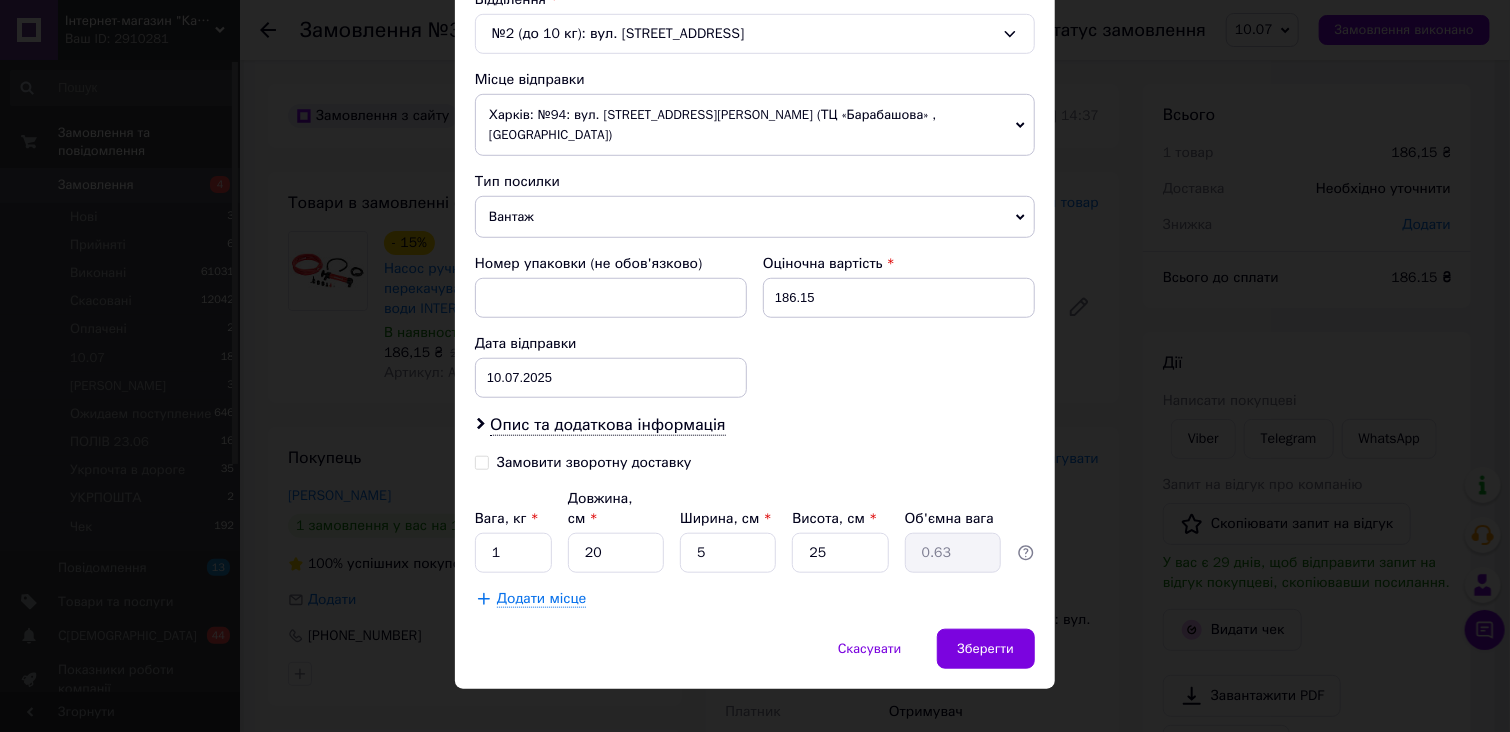 scroll, scrollTop: 646, scrollLeft: 0, axis: vertical 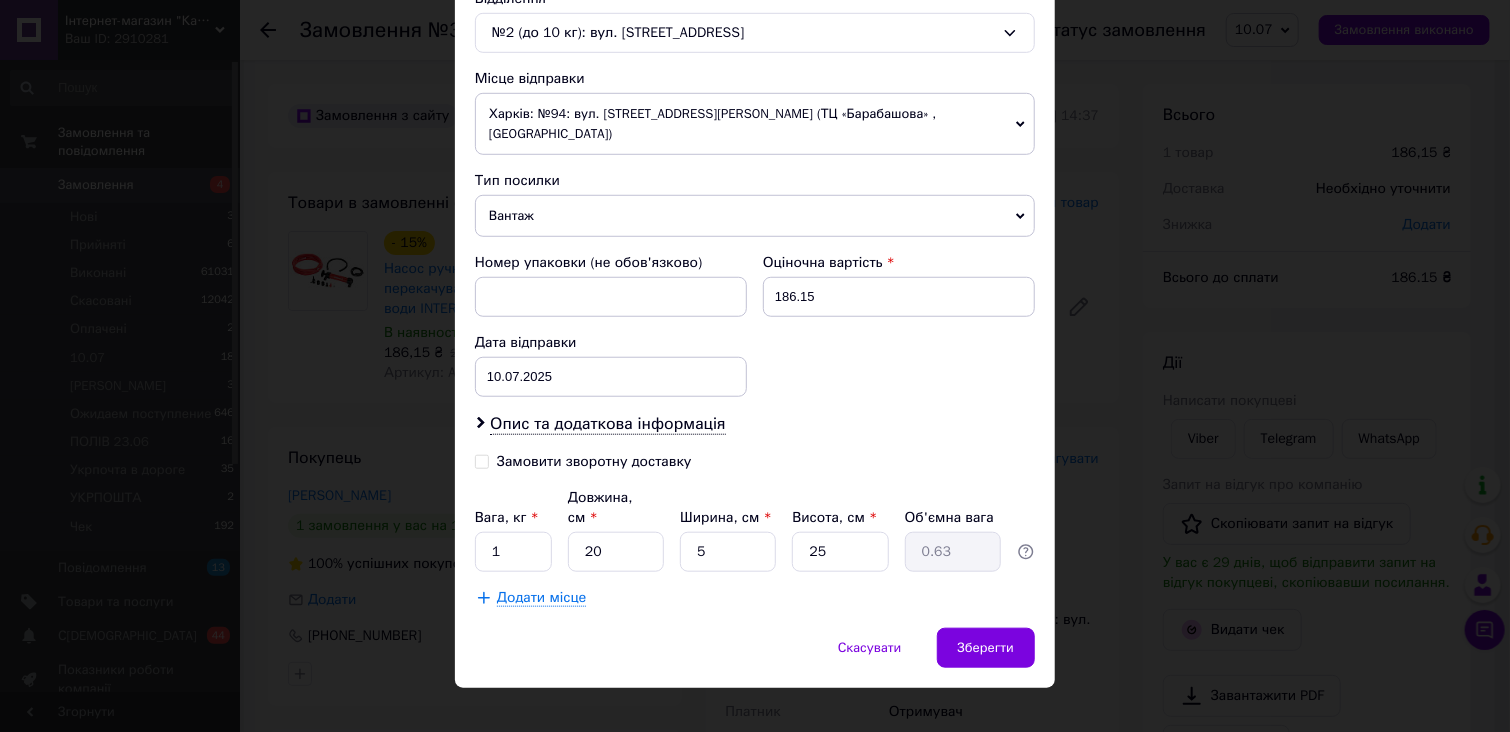 click on "Замовити зворотну доставку" at bounding box center (482, 460) 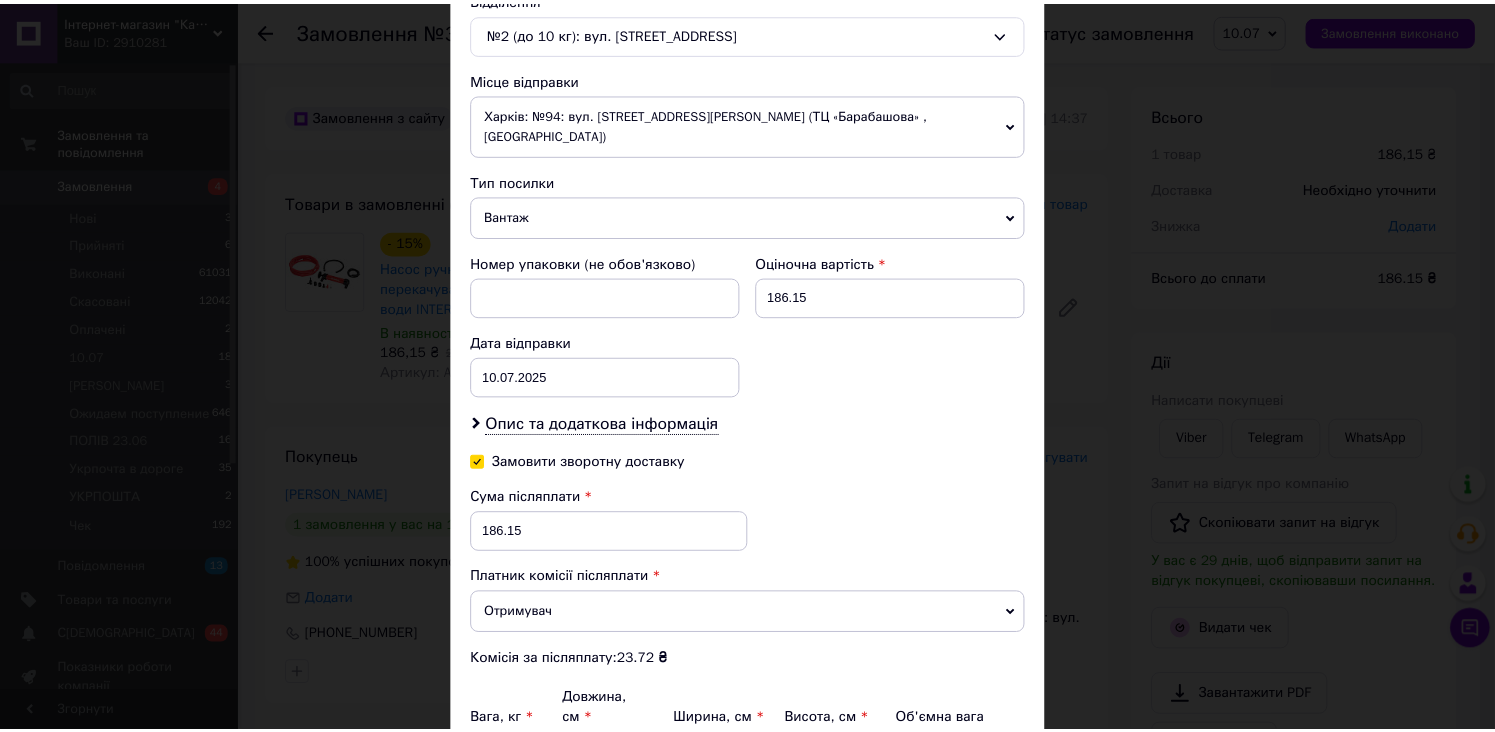 scroll, scrollTop: 848, scrollLeft: 0, axis: vertical 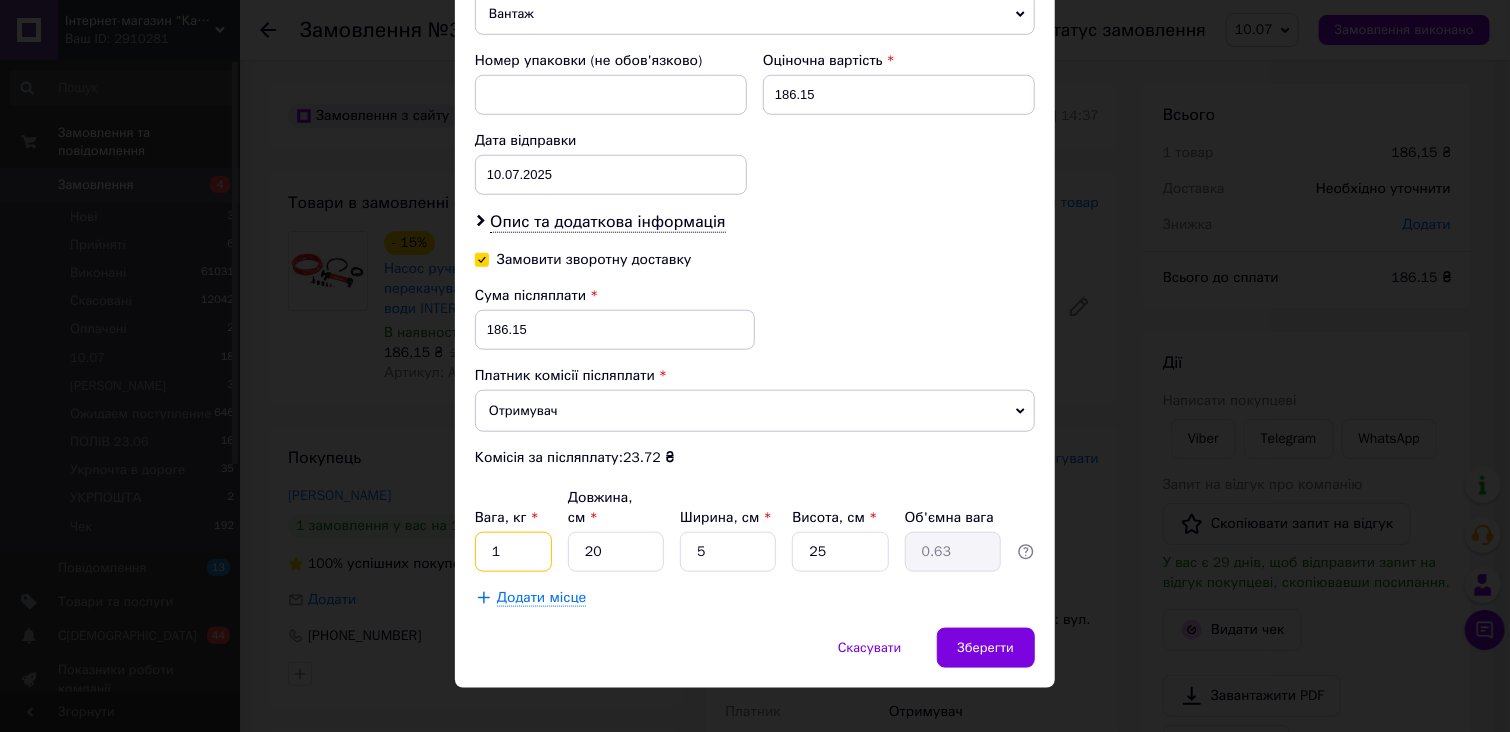 click on "1" at bounding box center [513, 552] 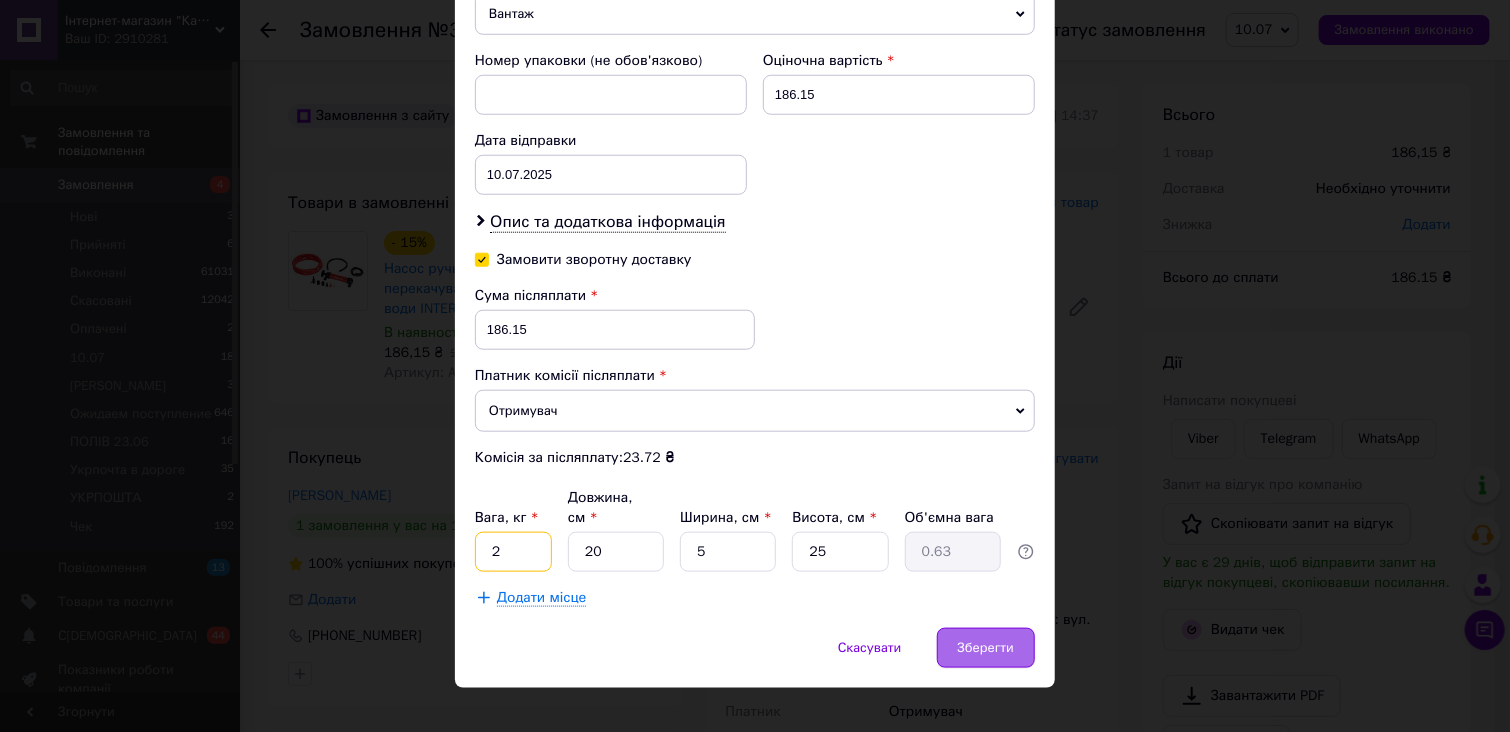 type on "2" 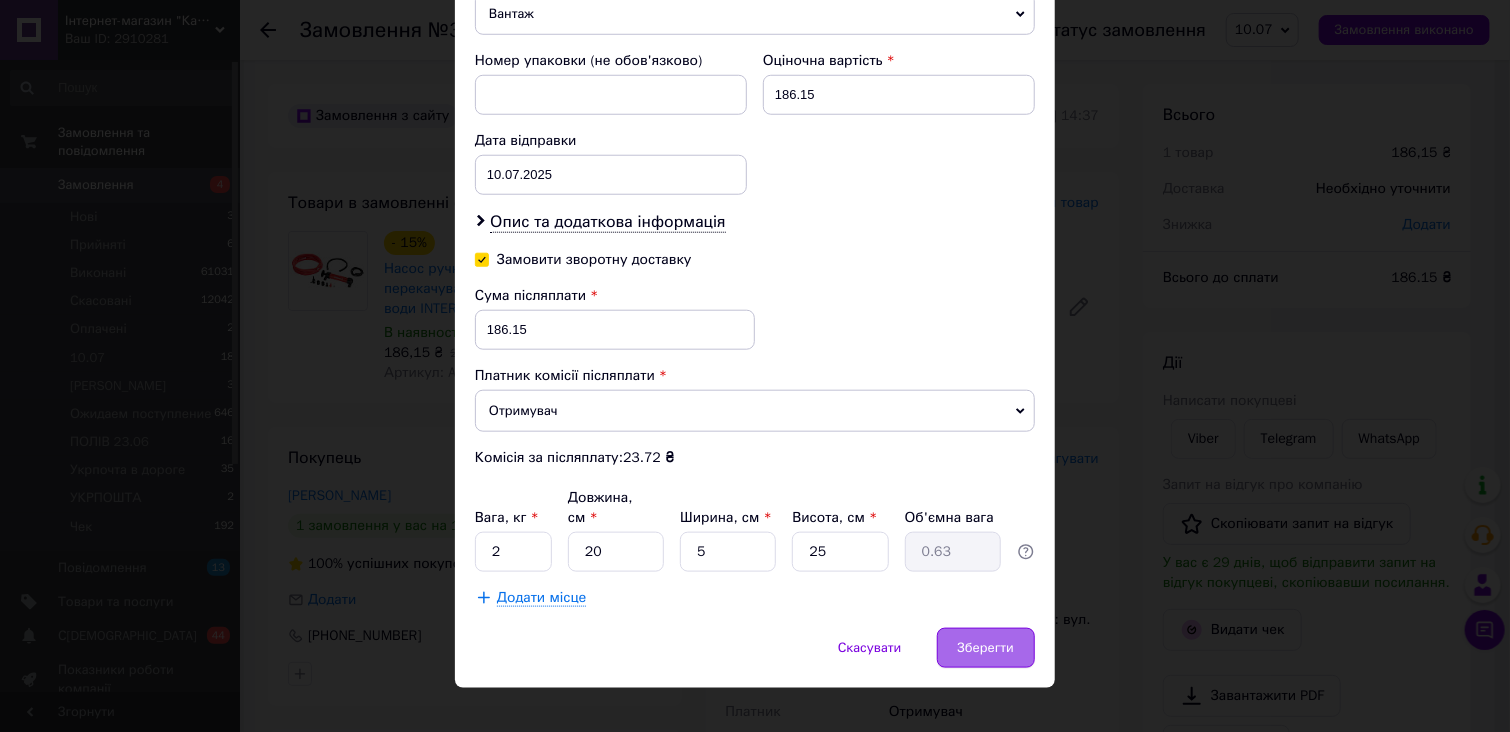 click on "Зберегти" at bounding box center (986, 648) 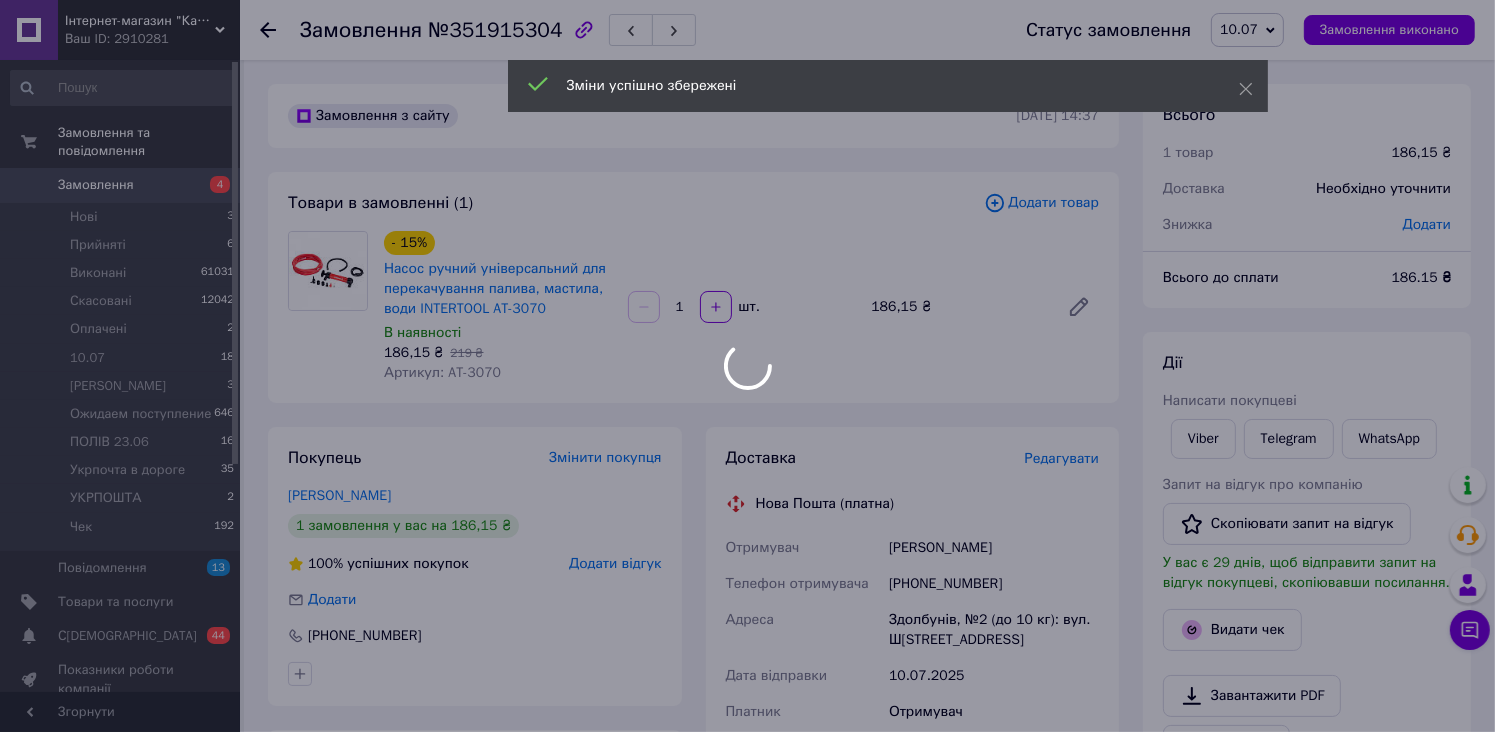 scroll, scrollTop: 590, scrollLeft: 0, axis: vertical 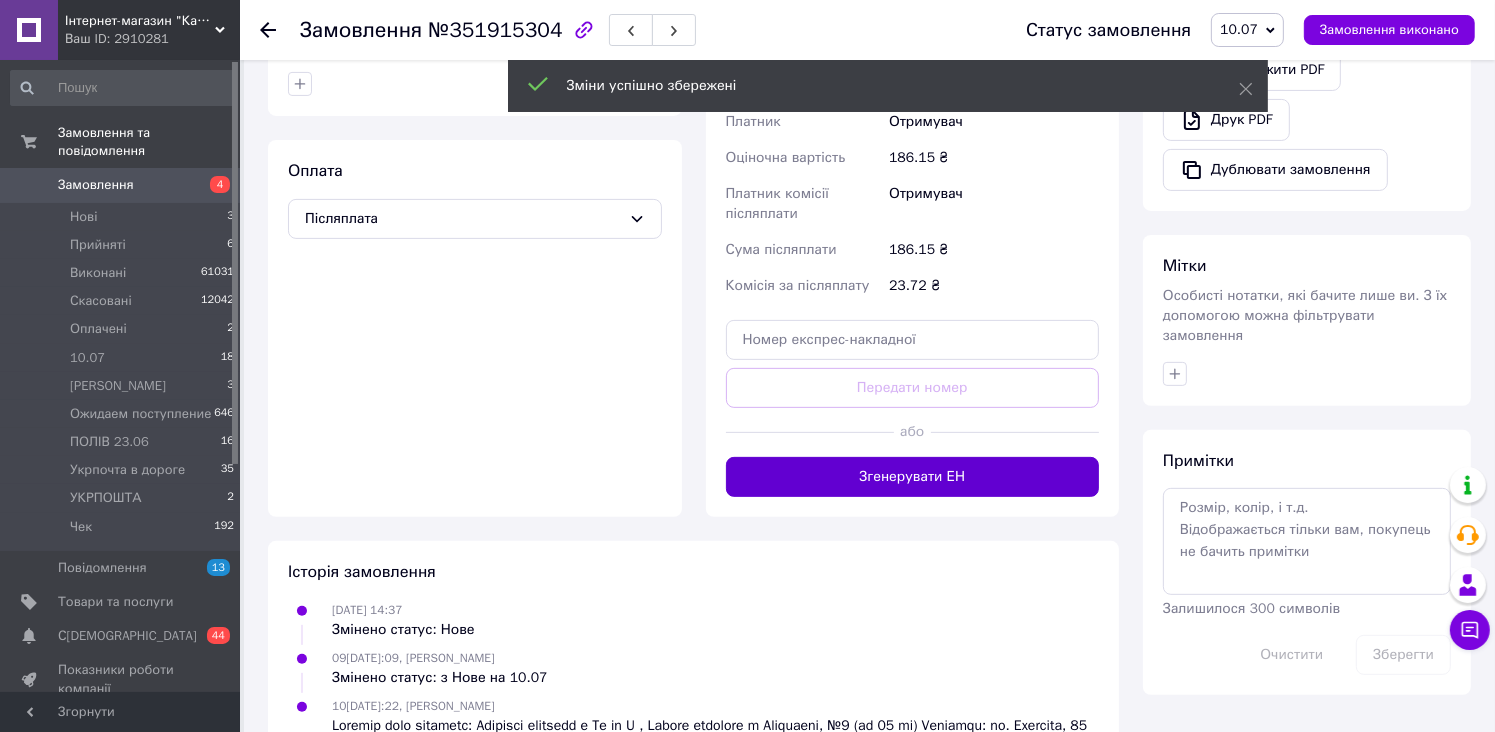 click on "Згенерувати ЕН" at bounding box center [913, 477] 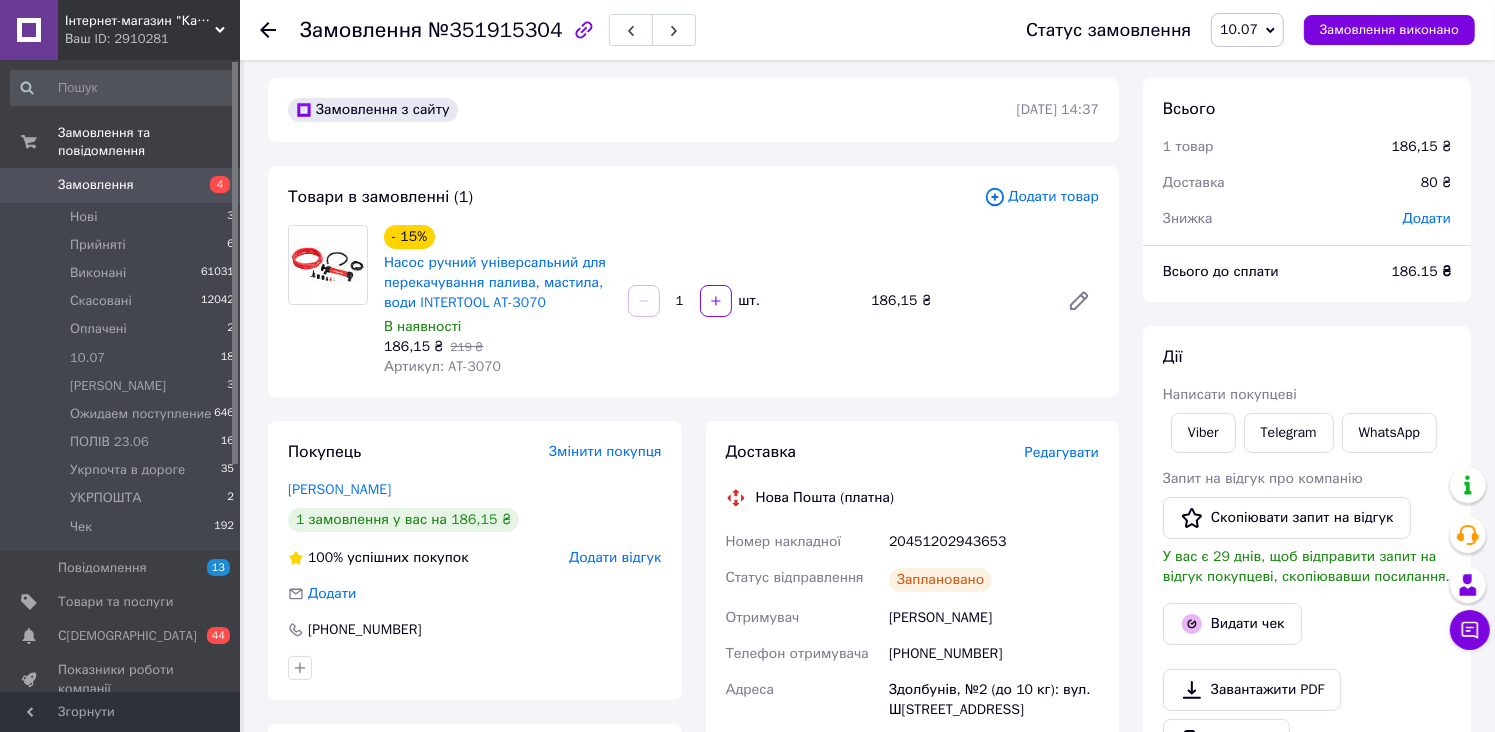 scroll, scrollTop: 0, scrollLeft: 0, axis: both 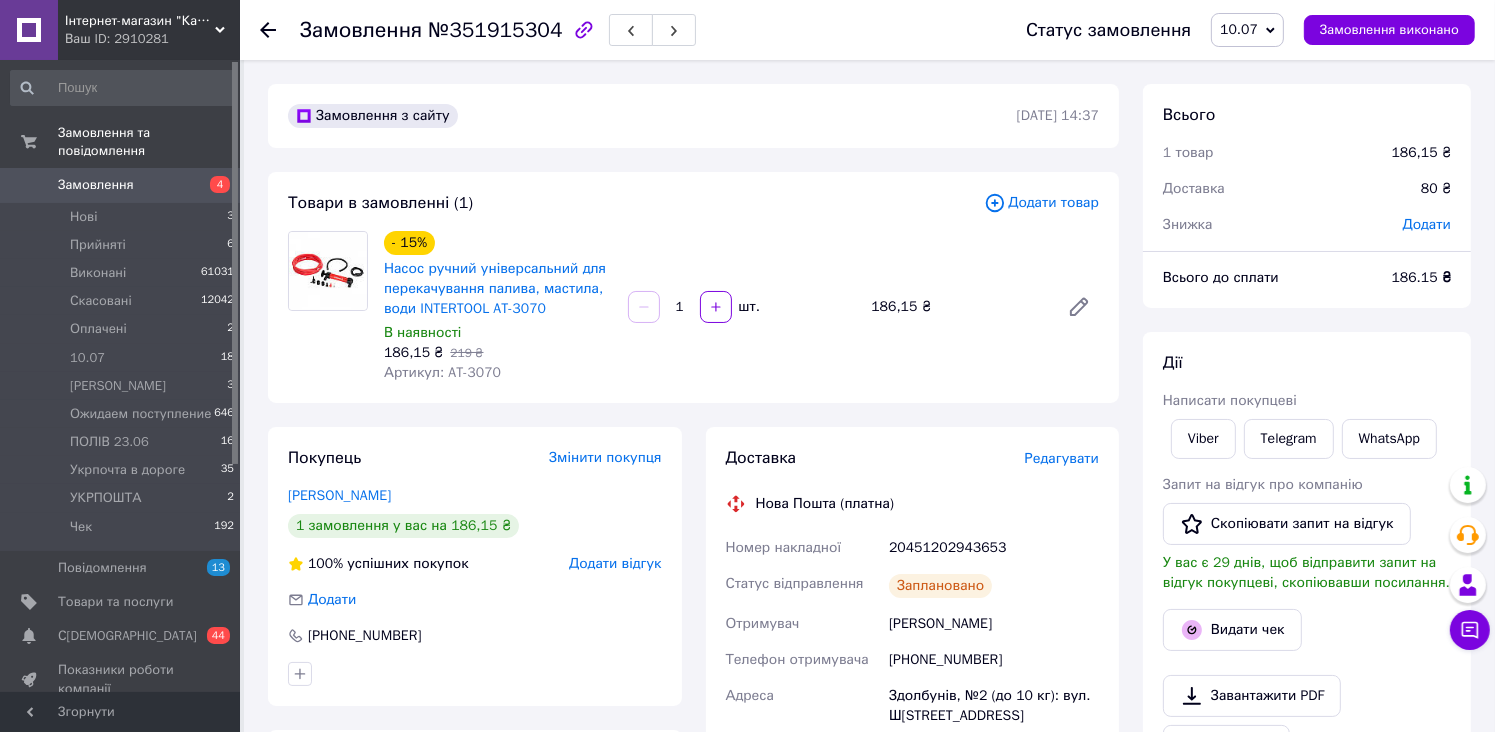 click on "10.07" at bounding box center (1239, 29) 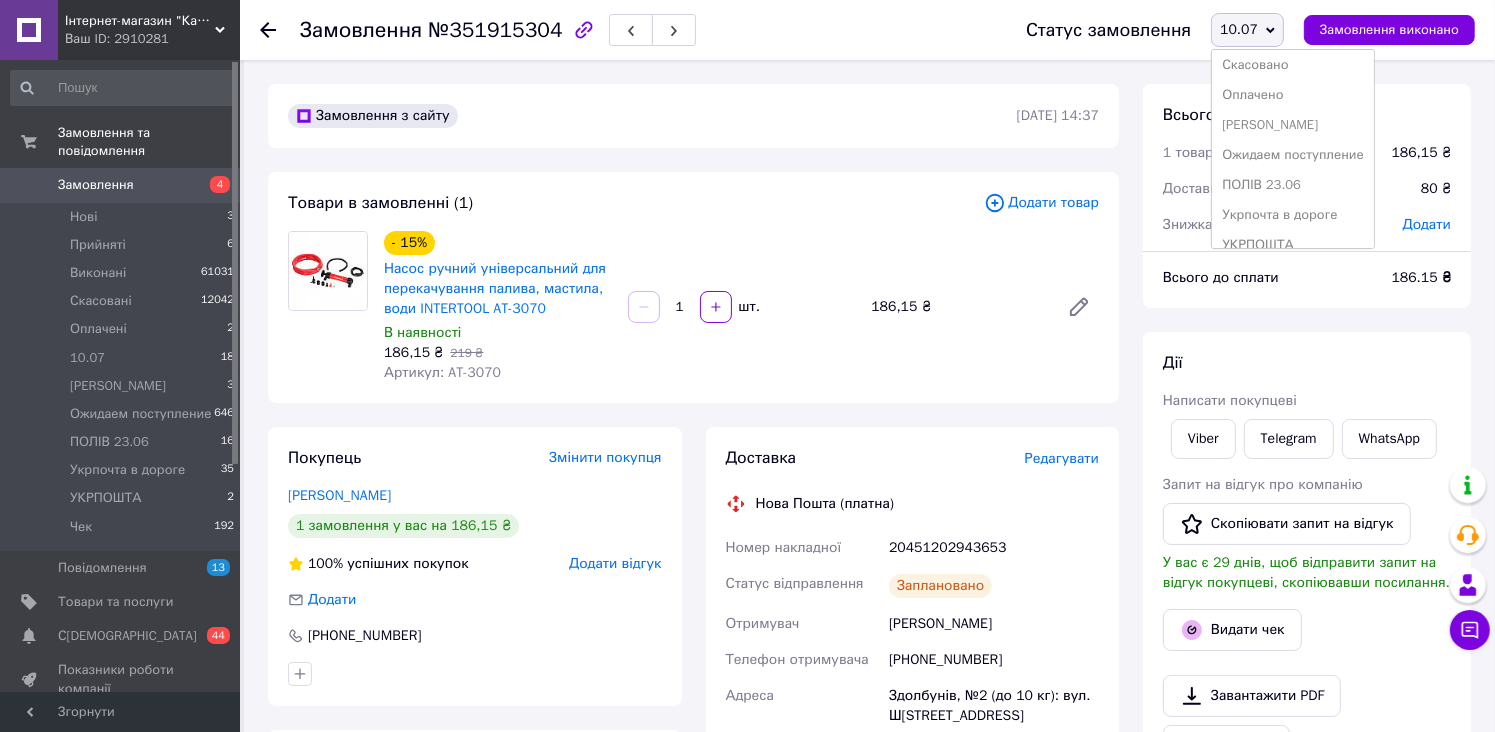 scroll, scrollTop: 112, scrollLeft: 0, axis: vertical 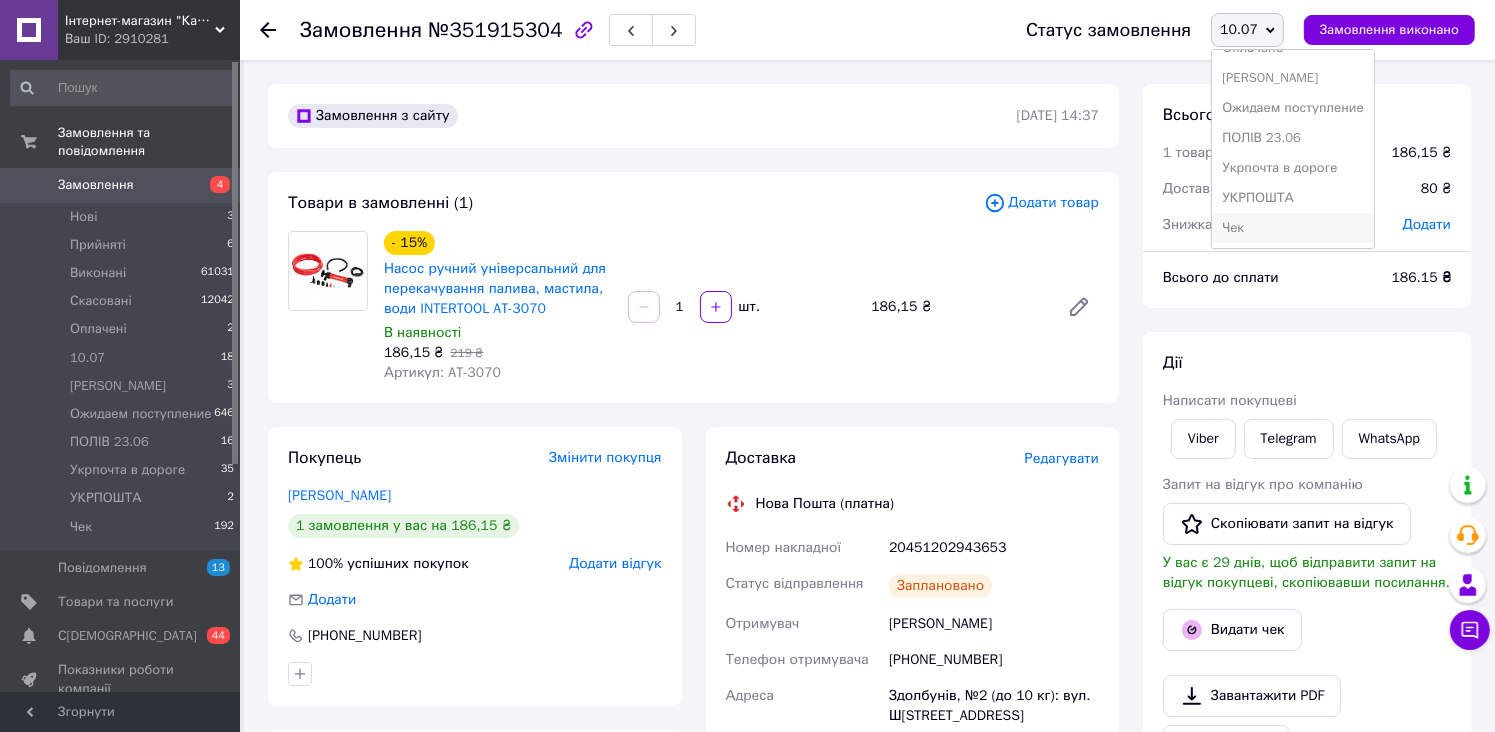 click on "Чек" at bounding box center (1293, 228) 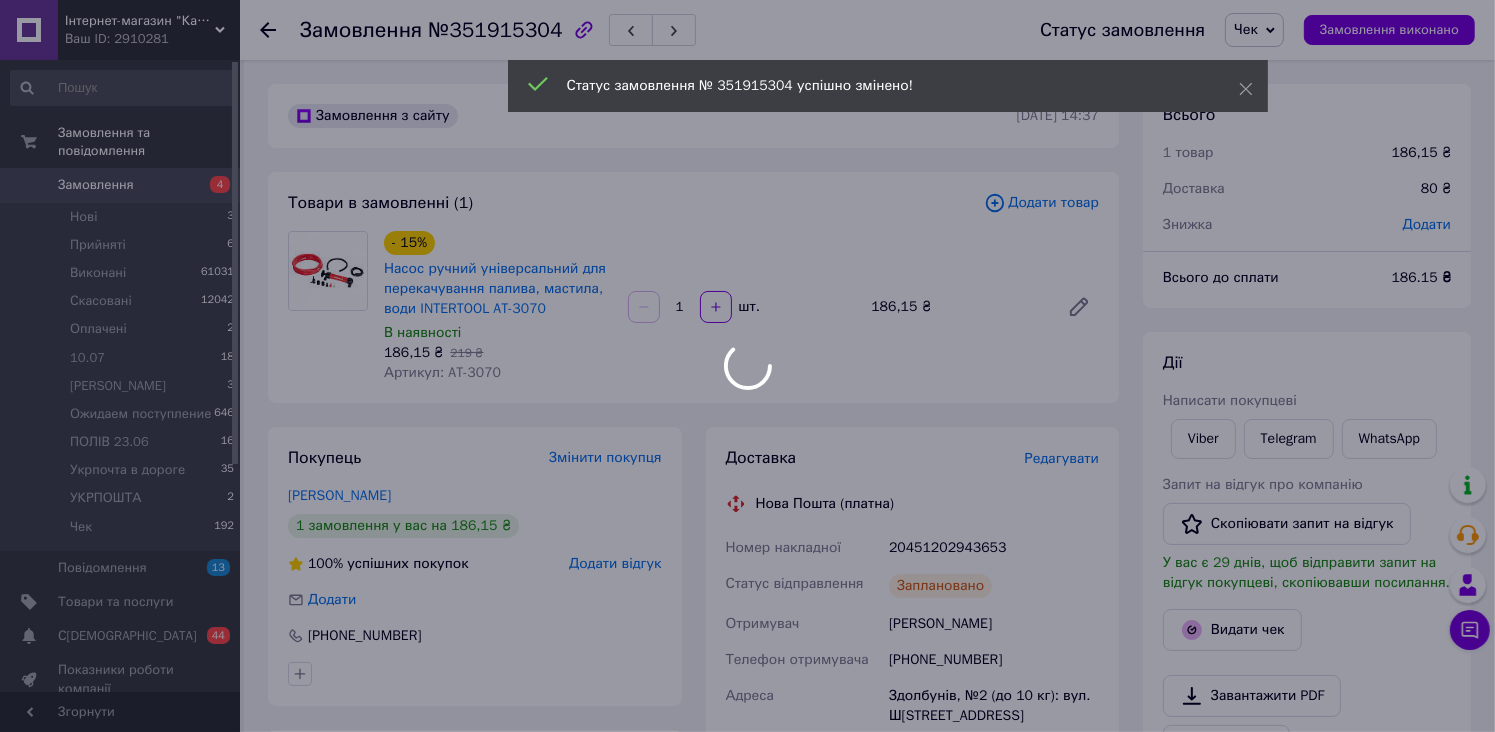click at bounding box center [747, 366] 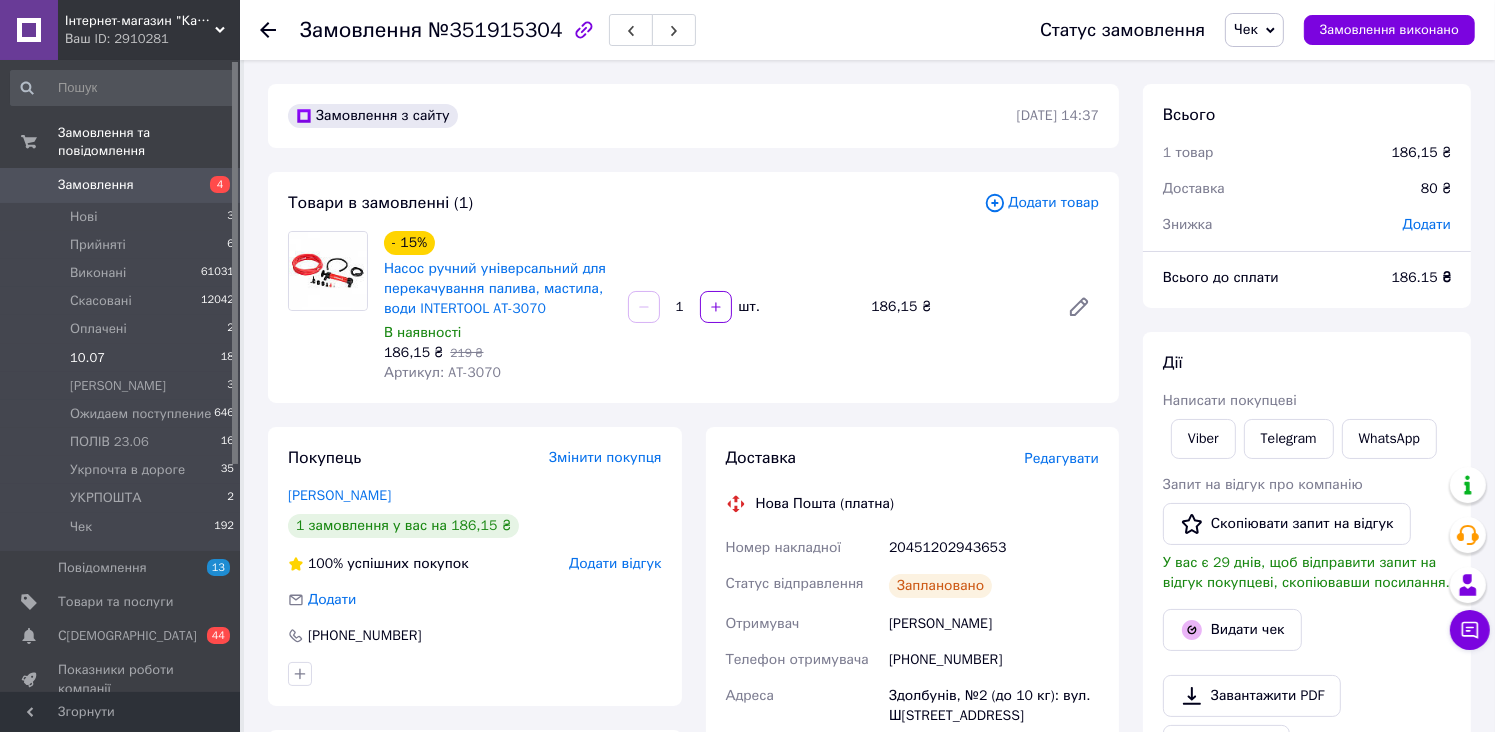 click on "10.07 18" at bounding box center [123, 358] 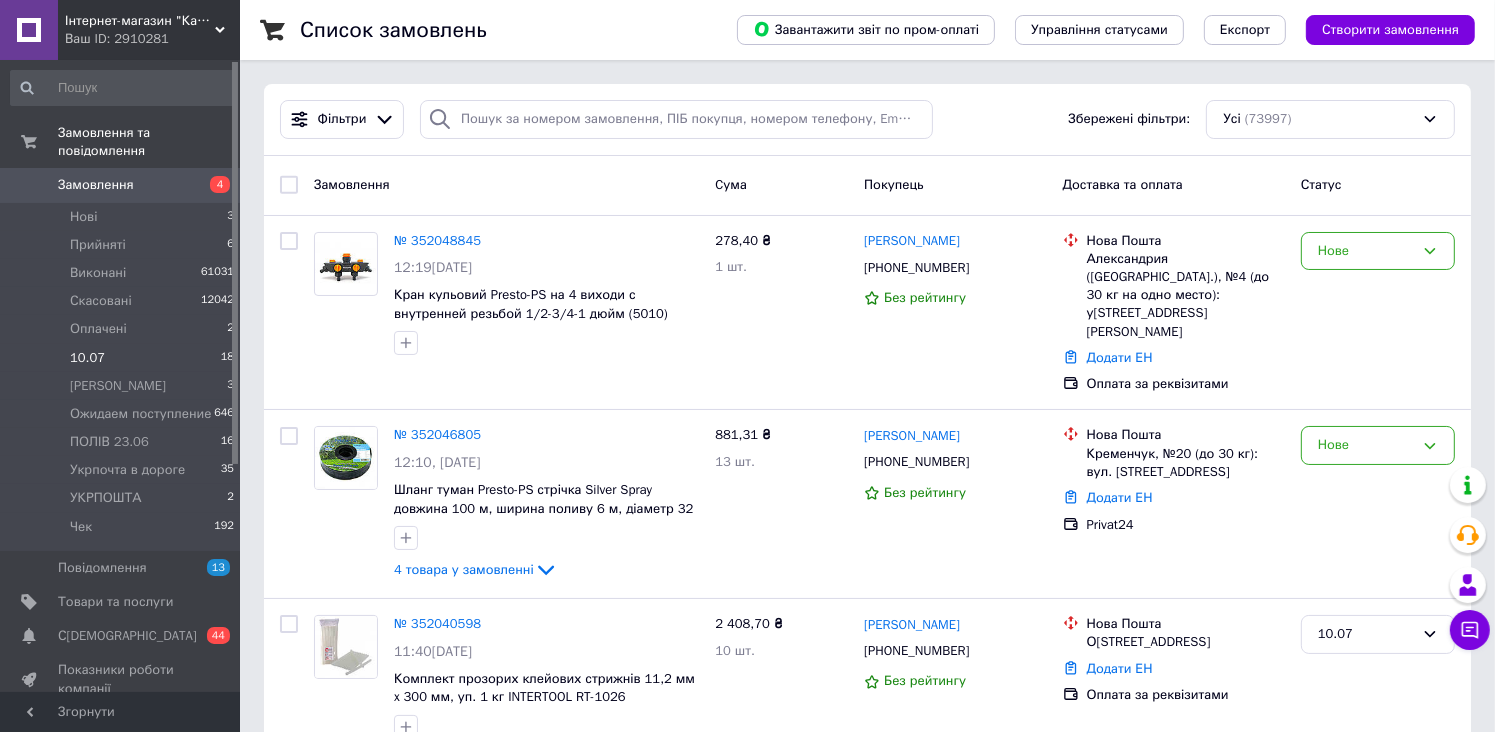 click on "10.07 18" at bounding box center (123, 358) 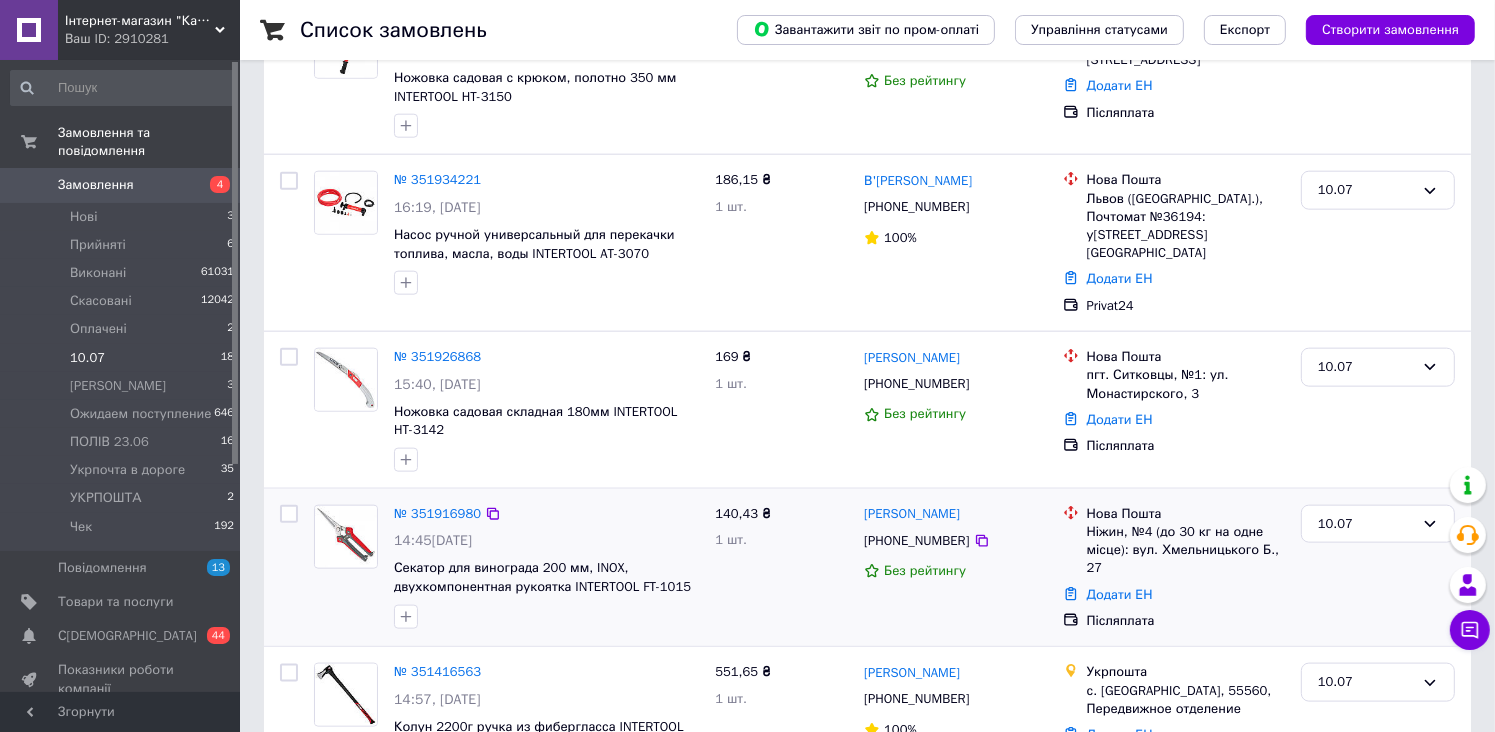 scroll, scrollTop: 2291, scrollLeft: 0, axis: vertical 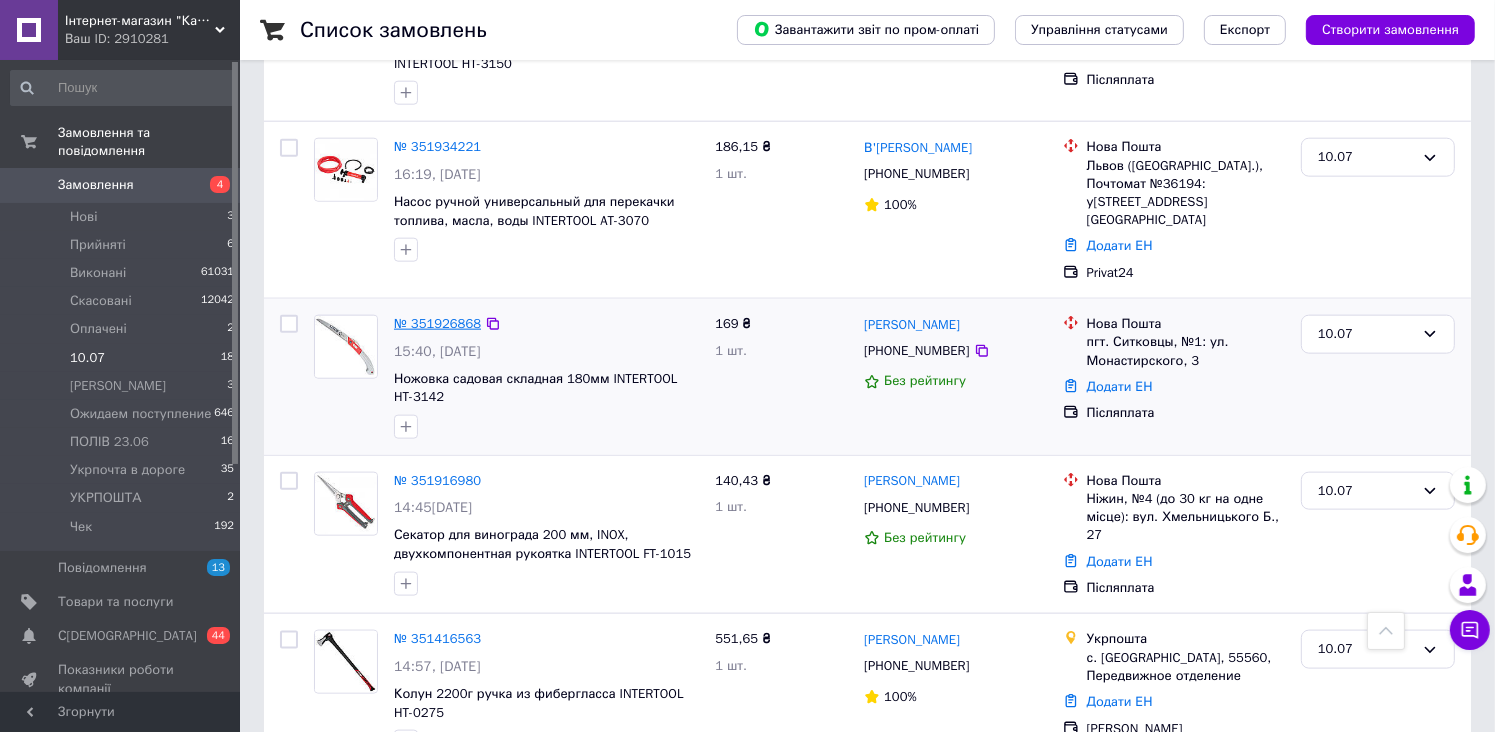 click on "№ 351926868" at bounding box center (437, 323) 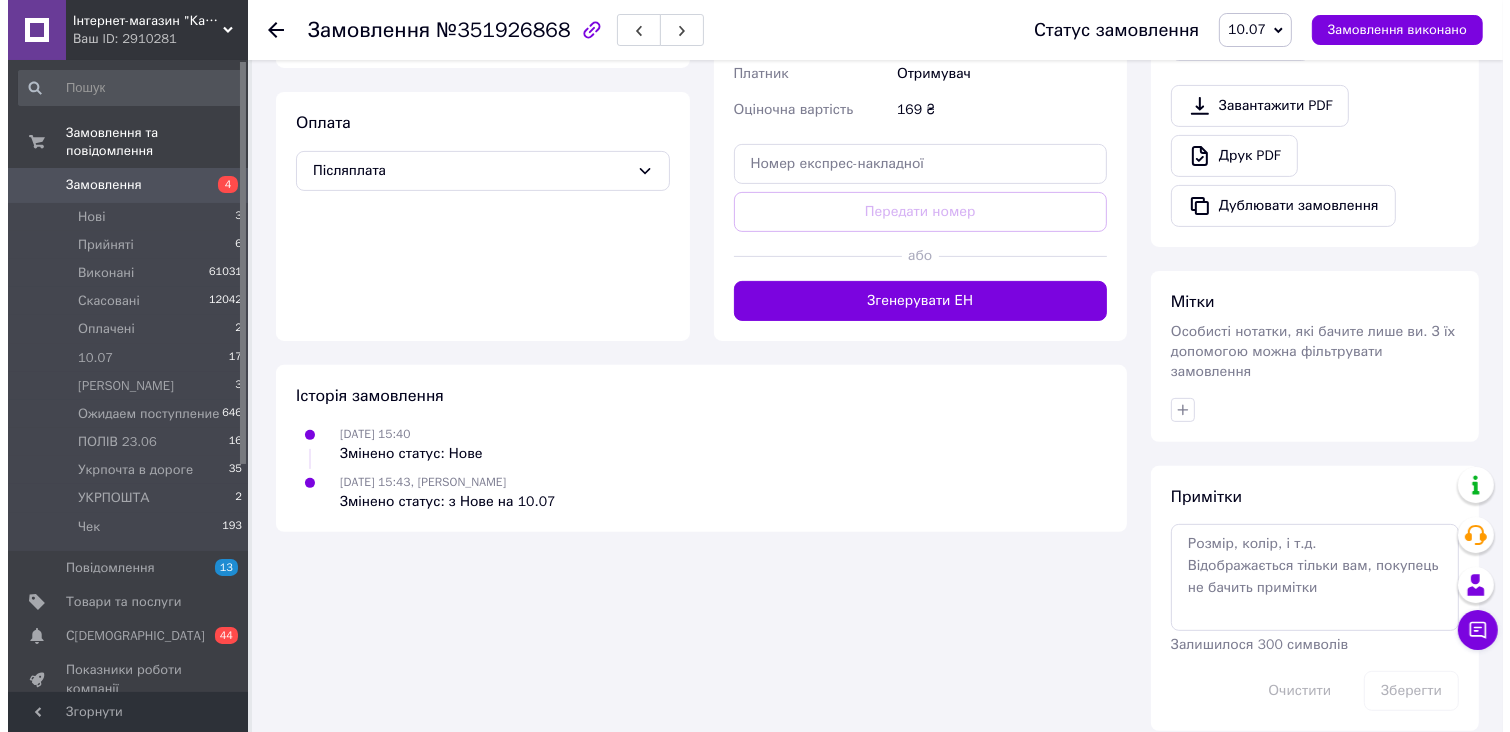 scroll, scrollTop: 90, scrollLeft: 0, axis: vertical 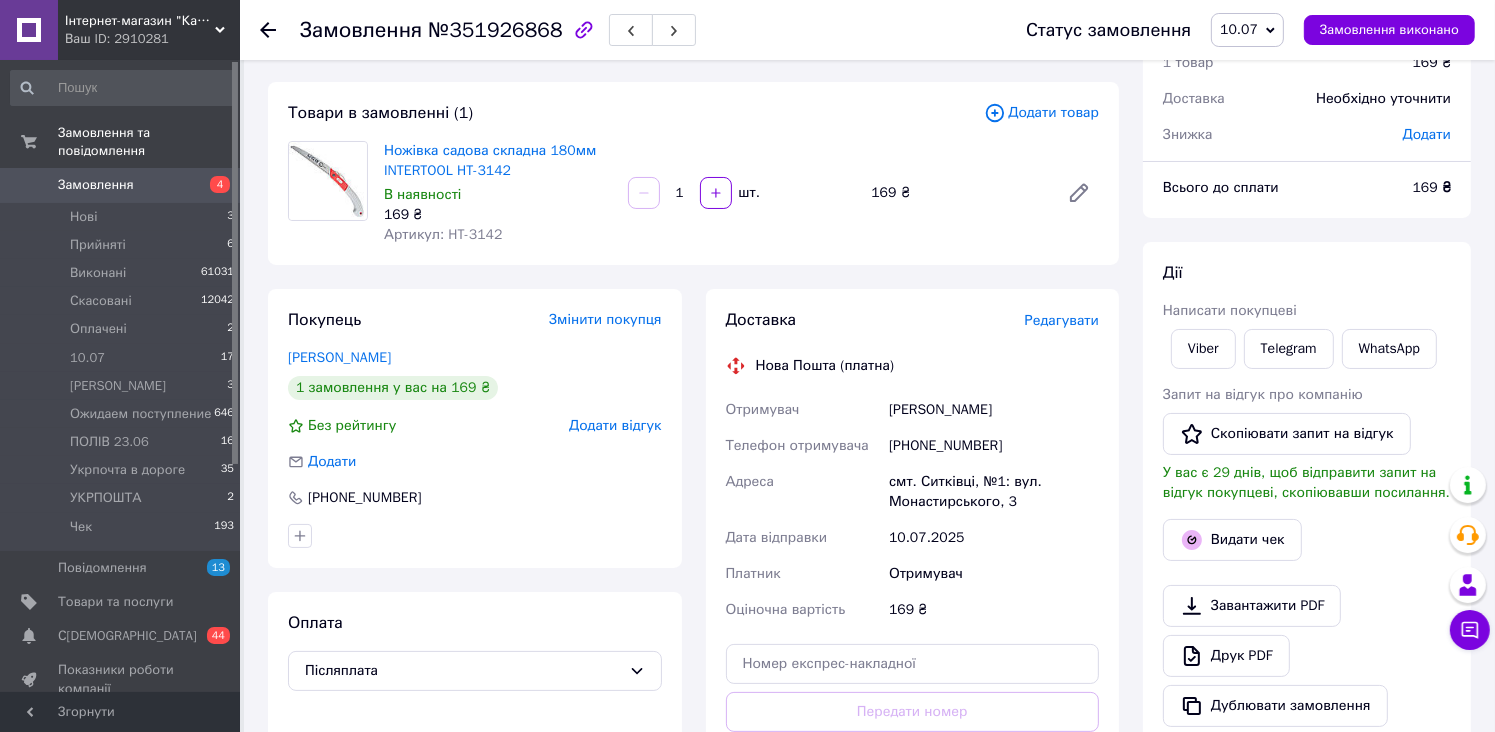 click on "Редагувати" at bounding box center (1062, 320) 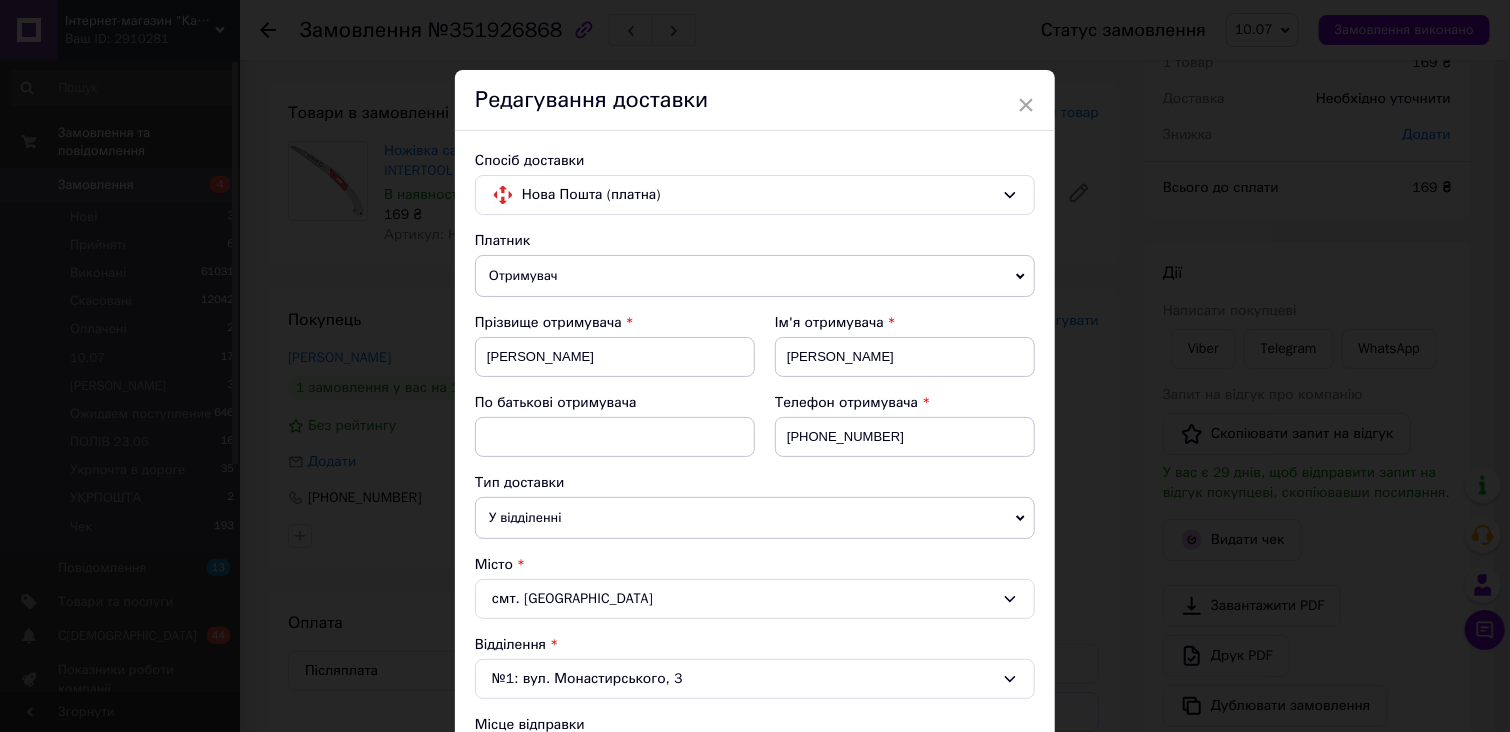 scroll, scrollTop: 646, scrollLeft: 0, axis: vertical 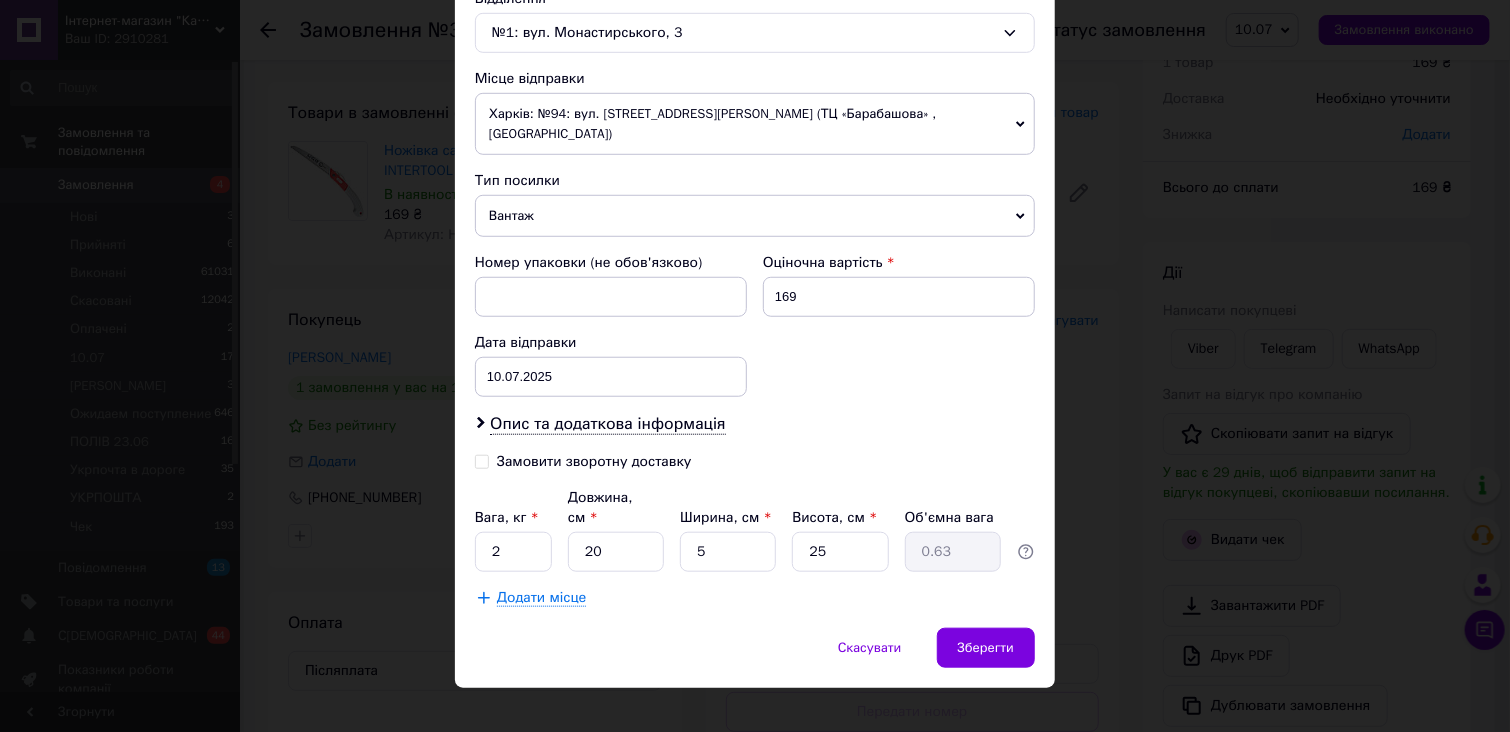 click on "Замовити зворотну доставку" at bounding box center [482, 460] 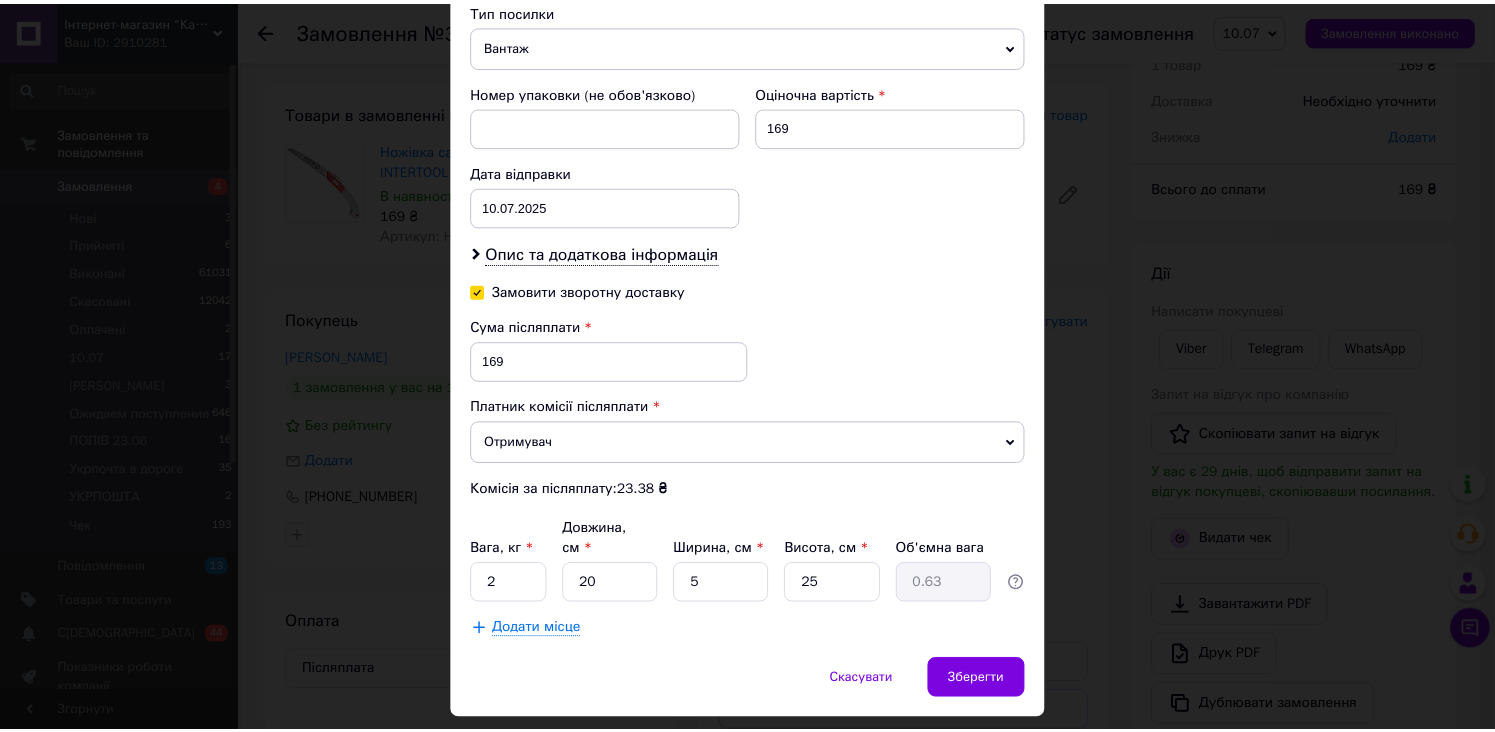 scroll, scrollTop: 848, scrollLeft: 0, axis: vertical 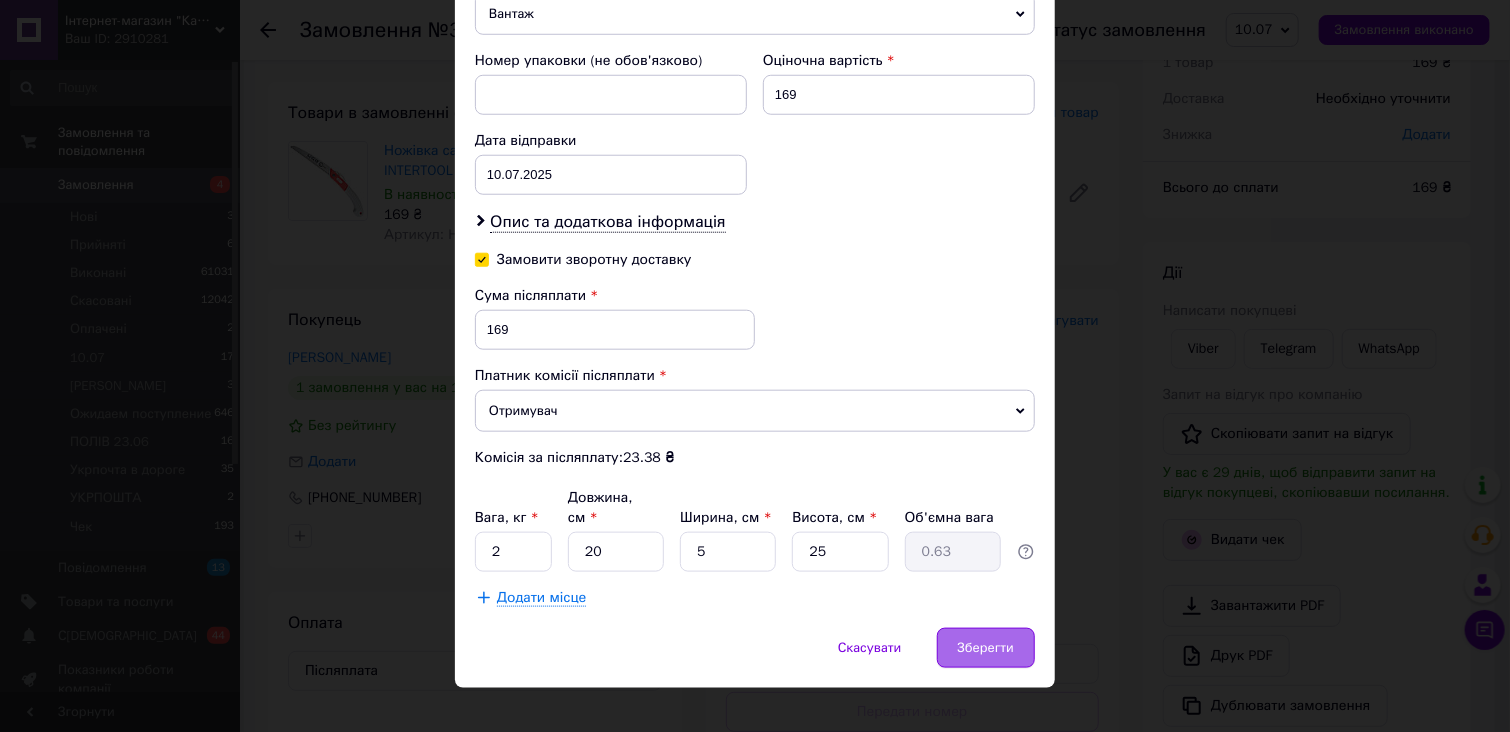 click on "Зберегти" at bounding box center [986, 648] 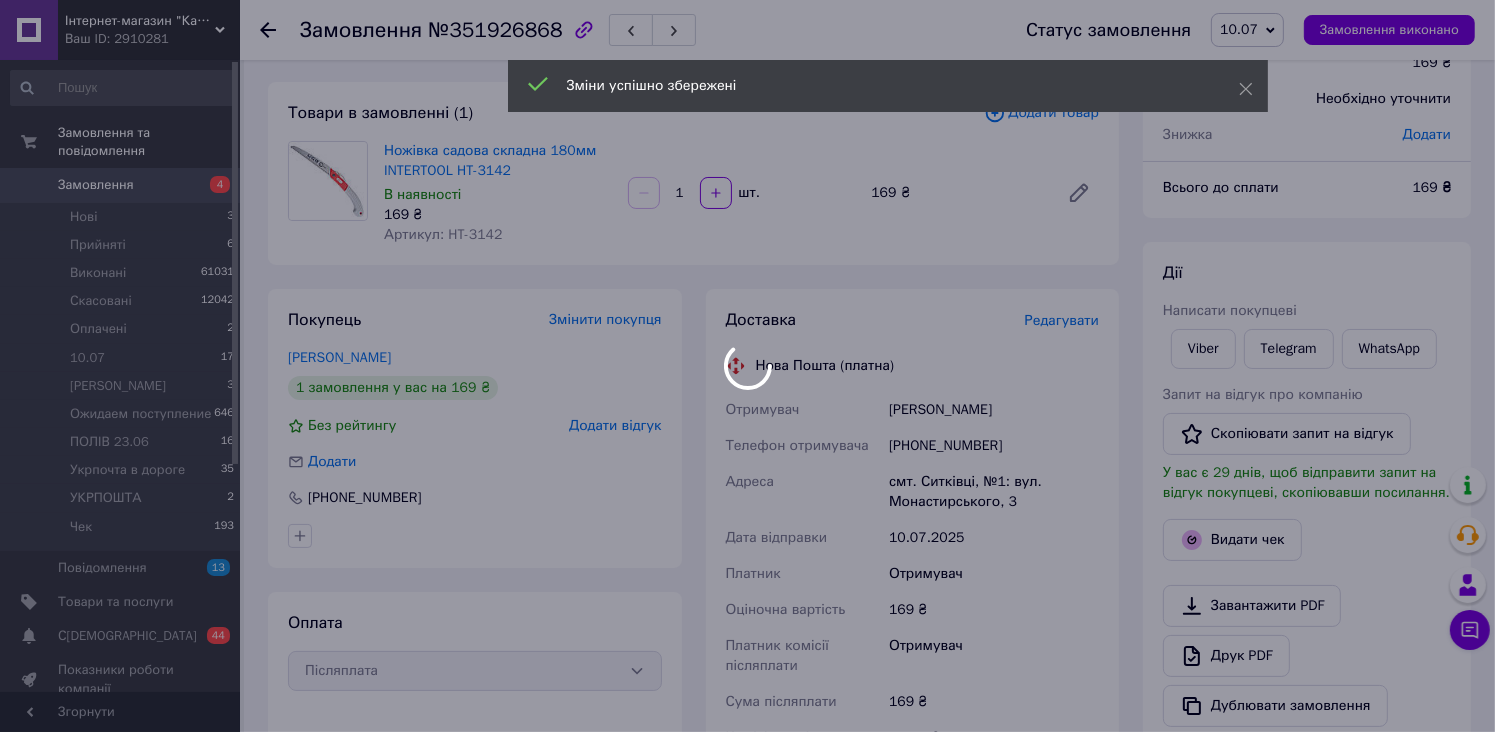 scroll, scrollTop: 590, scrollLeft: 0, axis: vertical 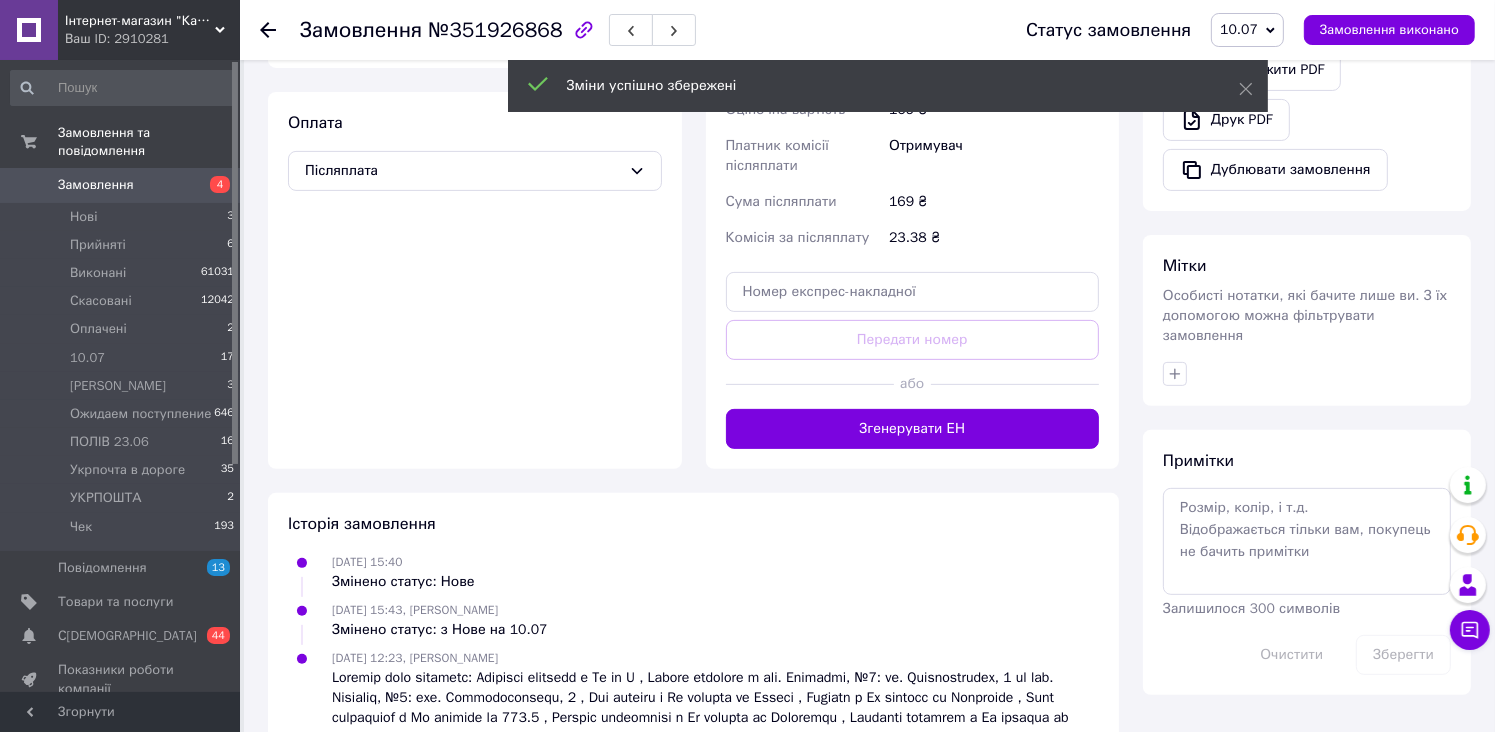 click on "Згенерувати ЕН" at bounding box center (913, 429) 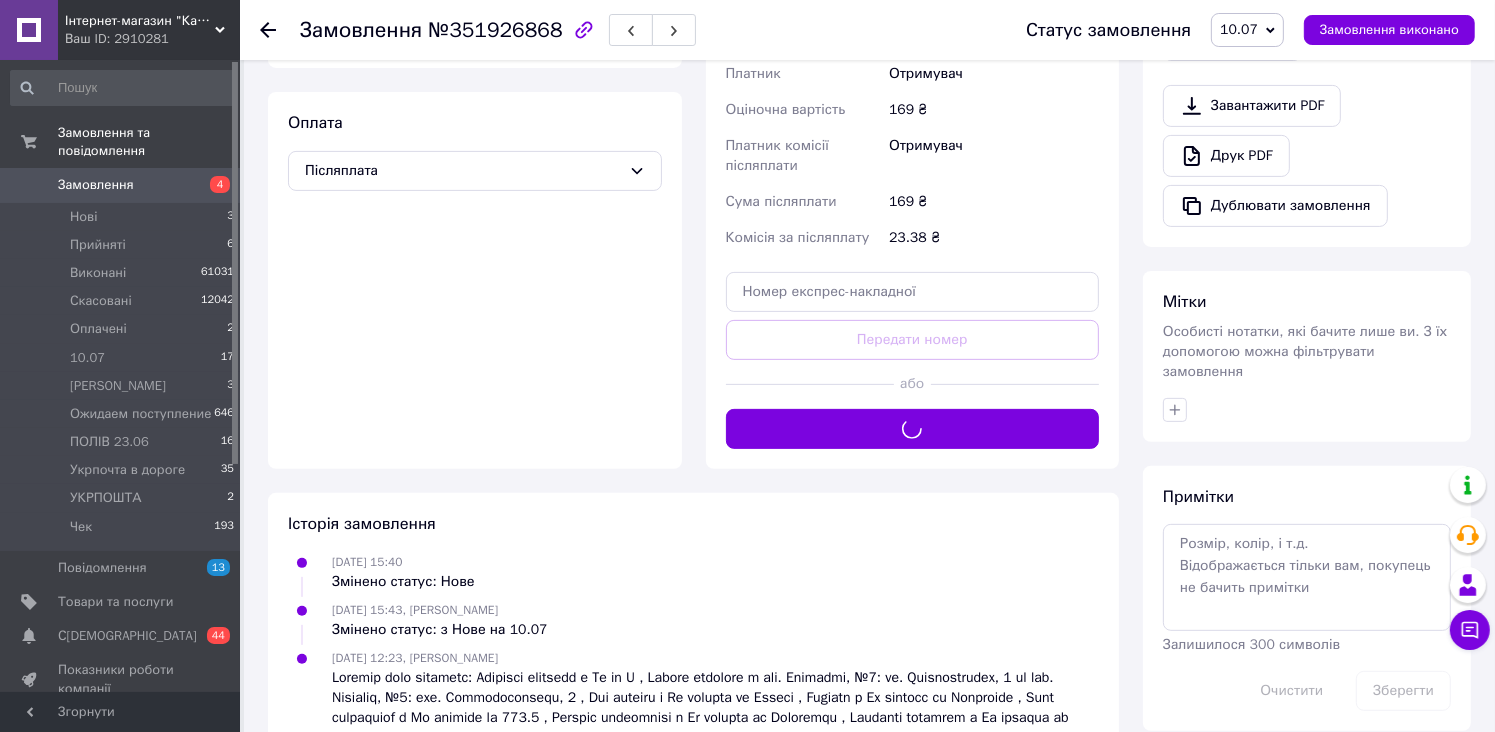 scroll, scrollTop: 0, scrollLeft: 0, axis: both 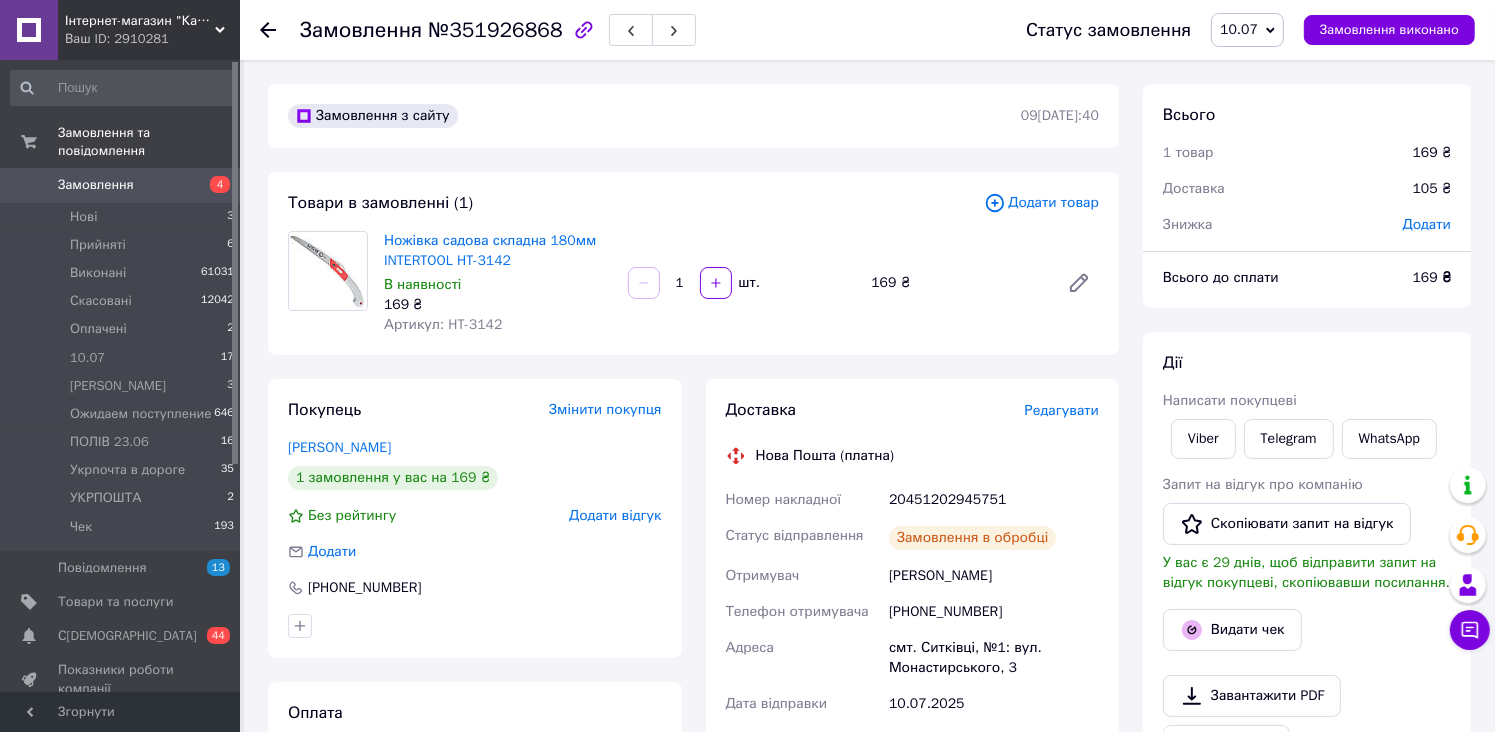 click on "10.07" at bounding box center (1239, 29) 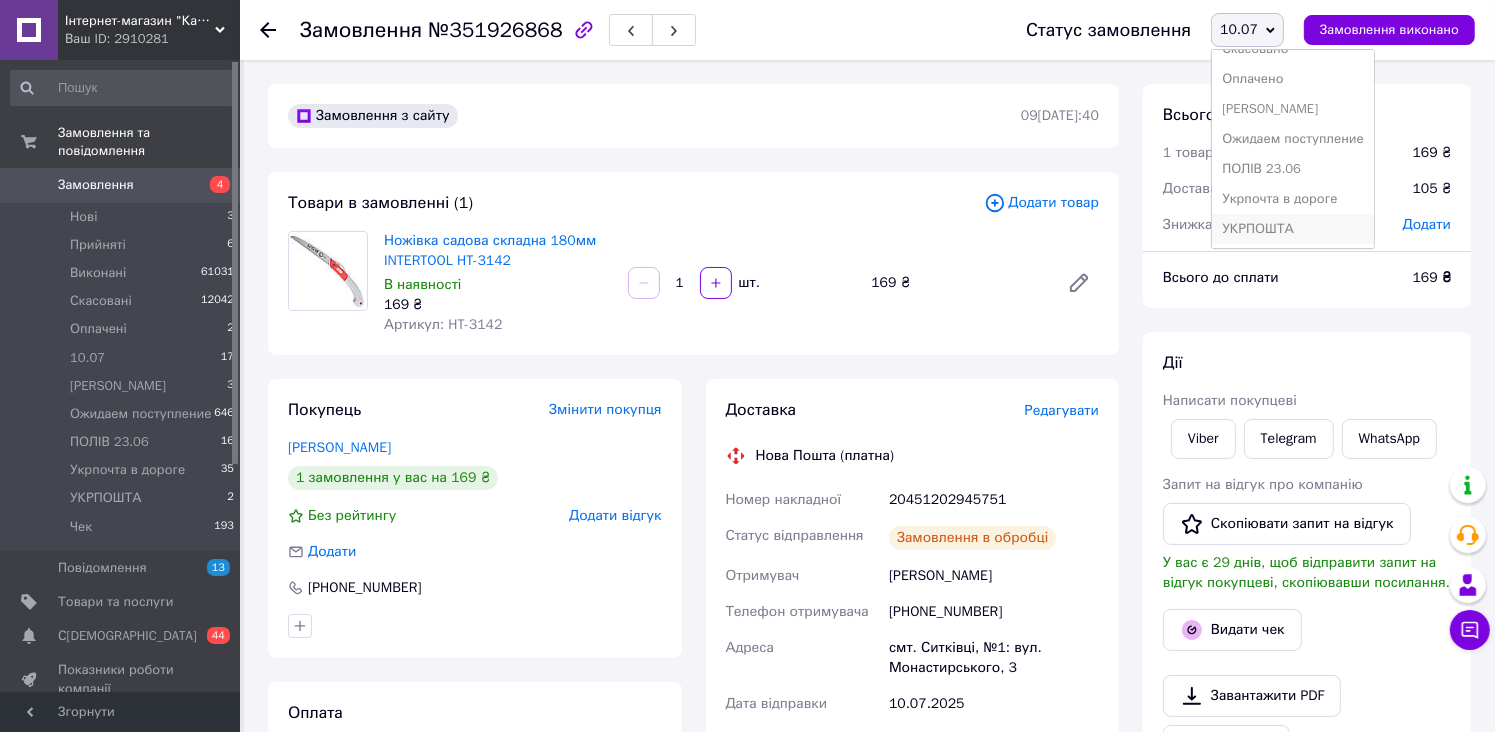 scroll, scrollTop: 112, scrollLeft: 0, axis: vertical 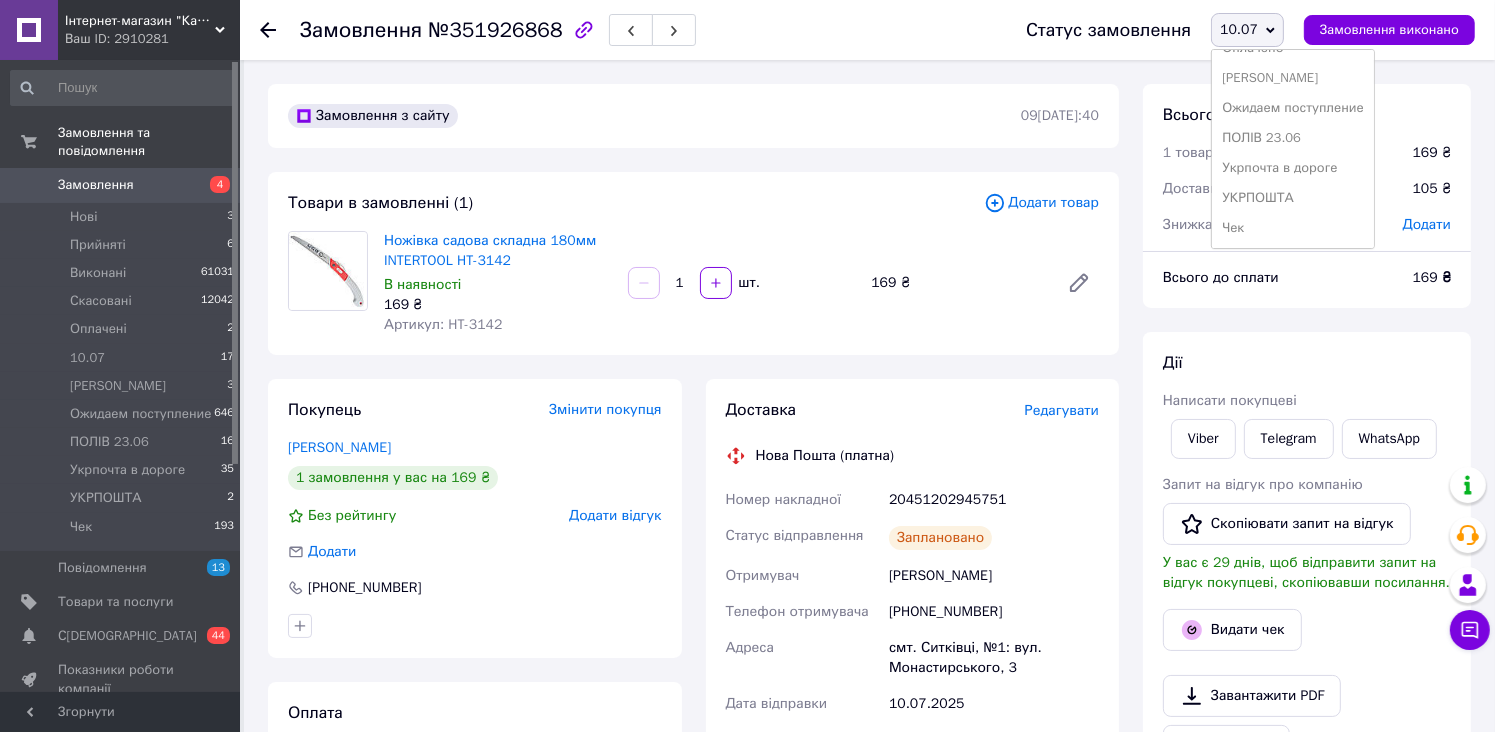 click on "Чек" at bounding box center [1293, 228] 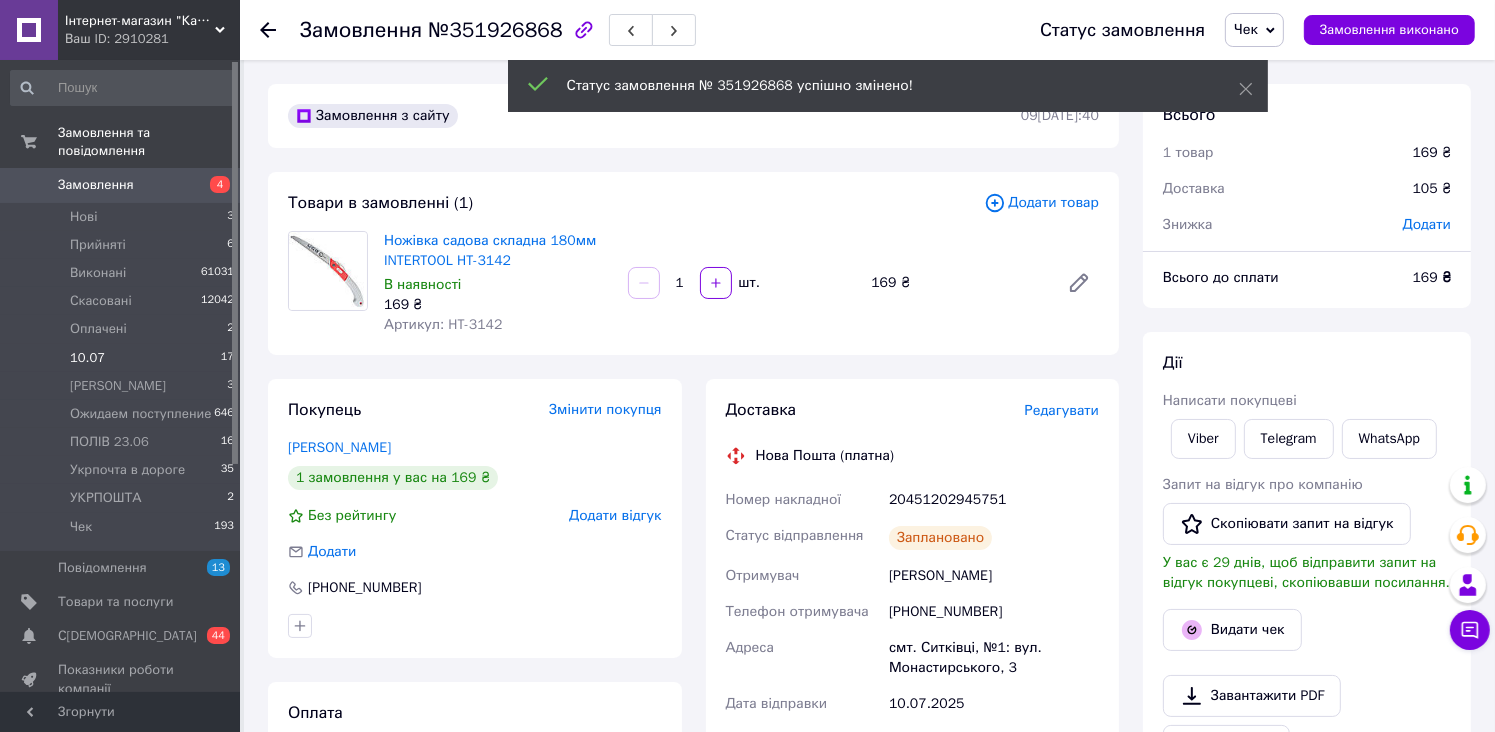 click on "10.07 17" at bounding box center [123, 358] 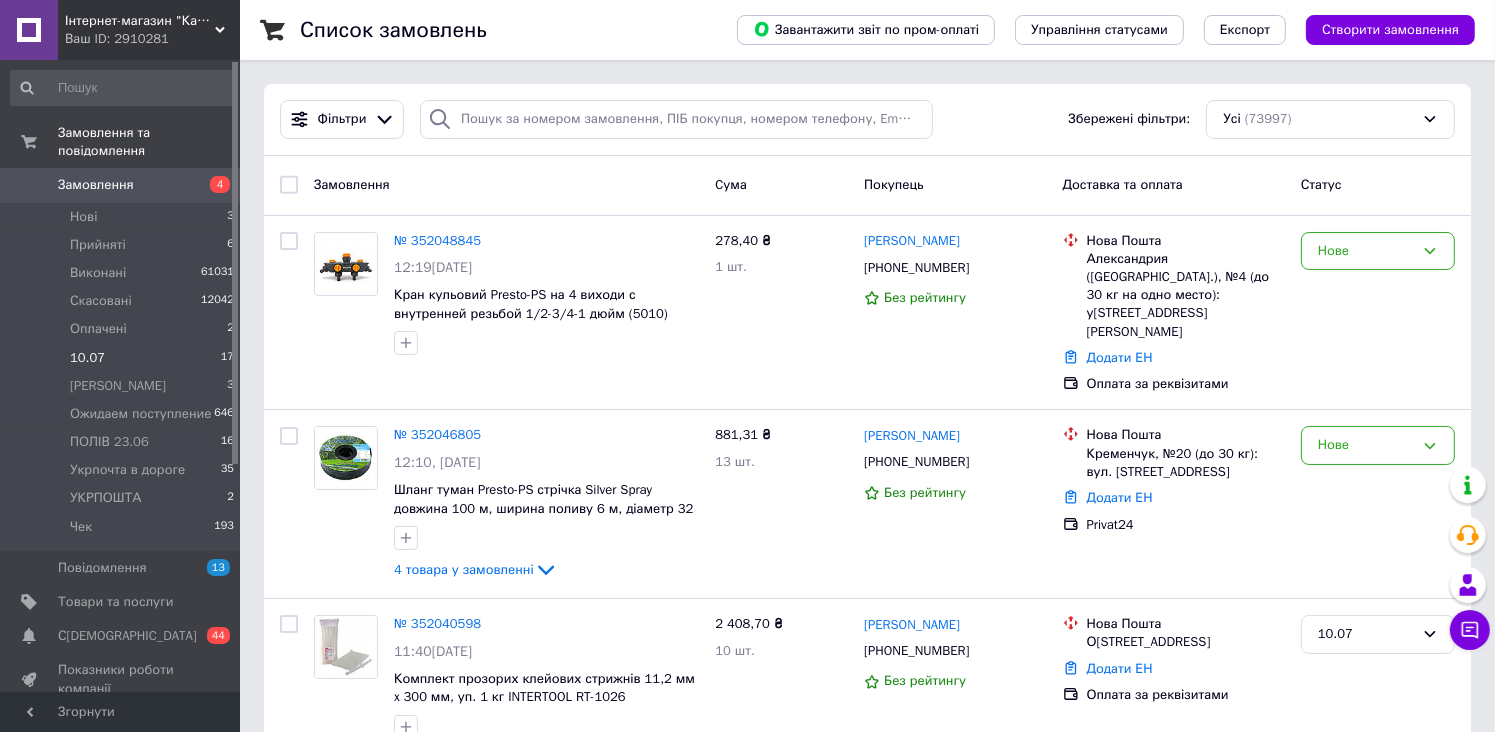 click on "10.07 17" at bounding box center (123, 358) 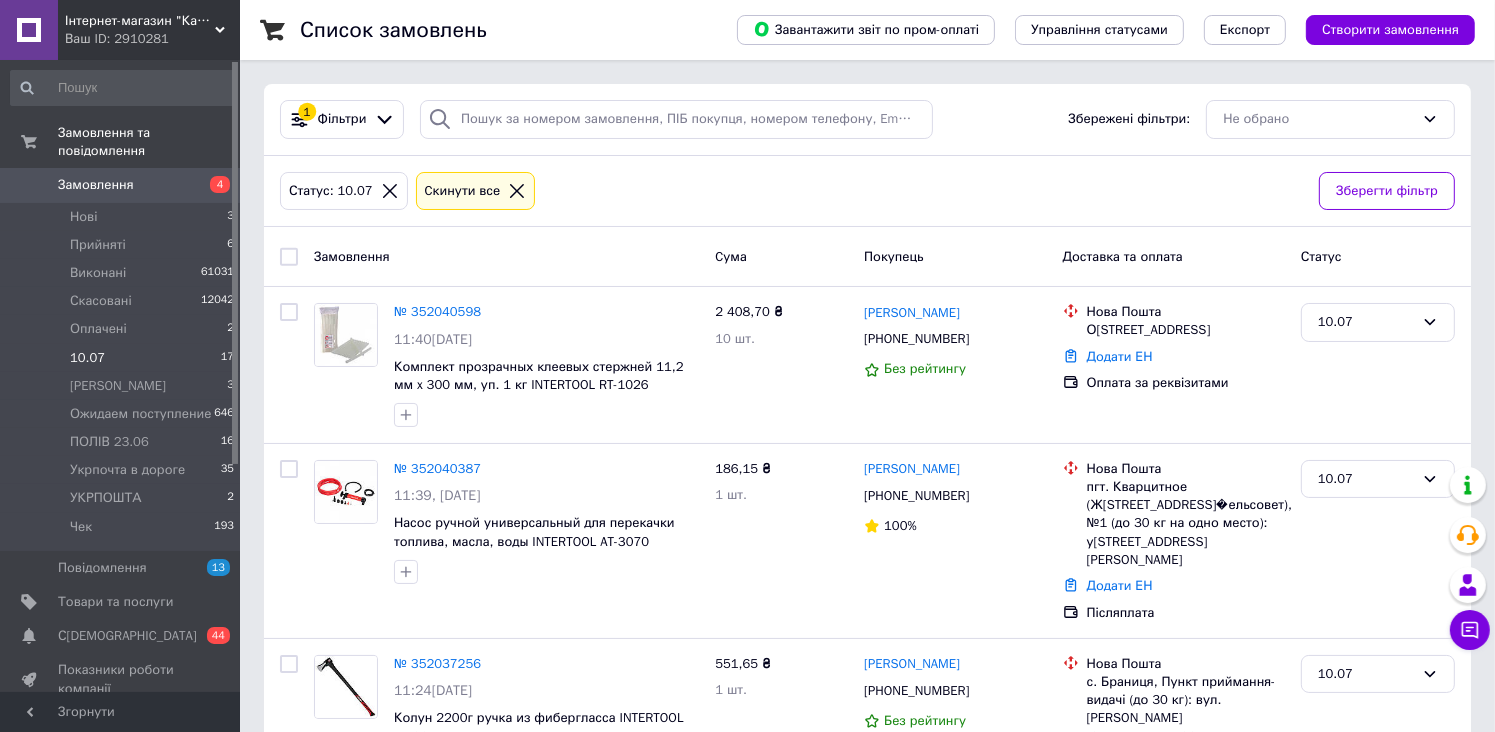 click on "10.07 17" at bounding box center [123, 358] 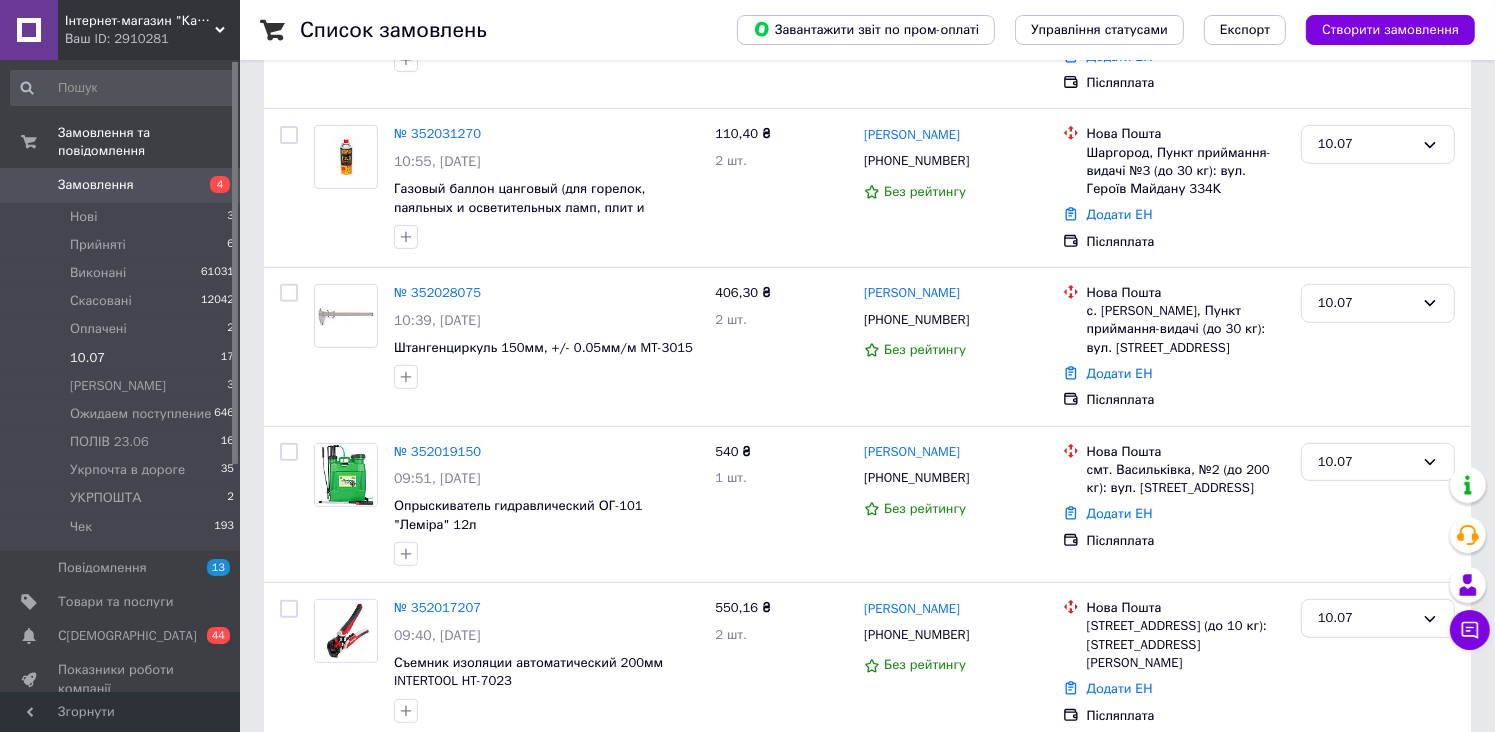 scroll, scrollTop: 2302, scrollLeft: 0, axis: vertical 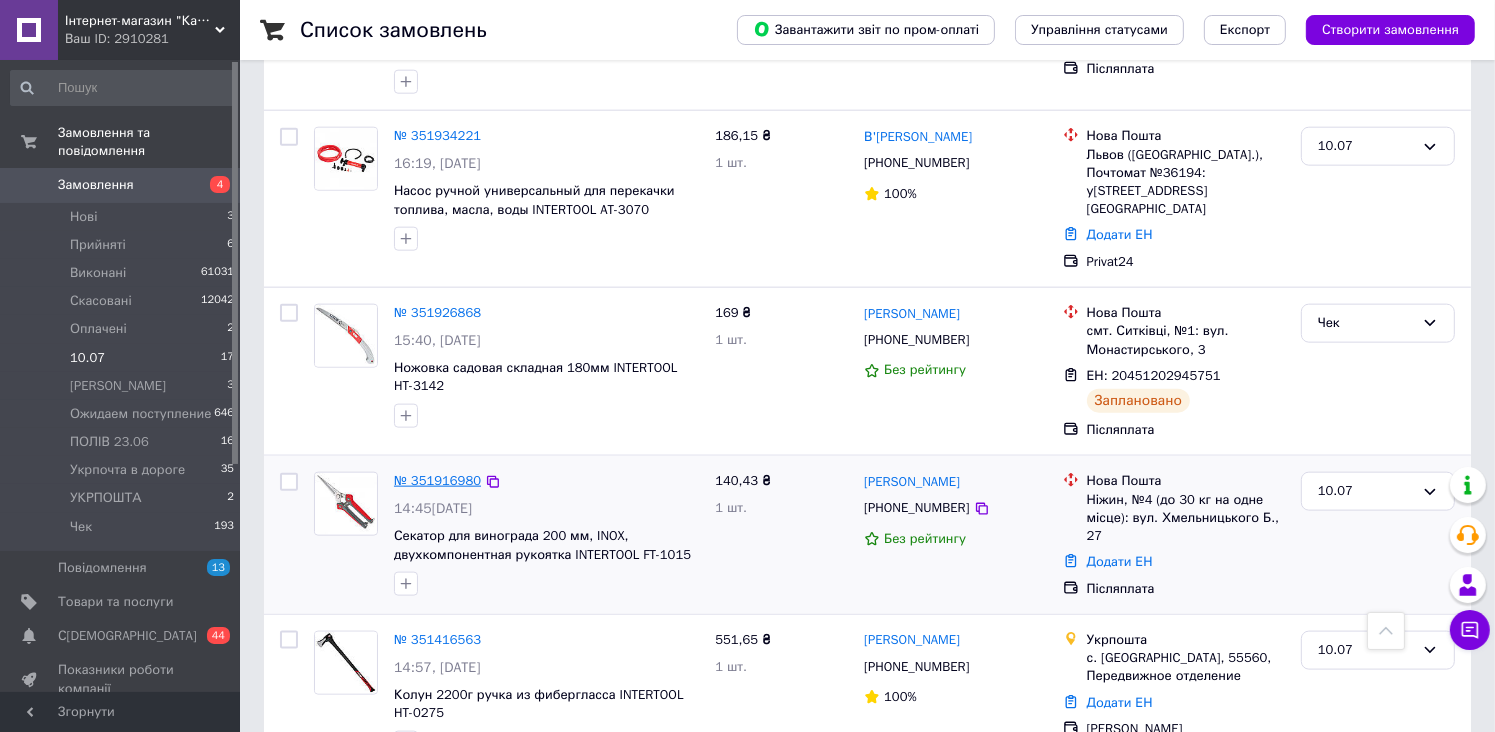 click on "№ 351916980" at bounding box center [437, 480] 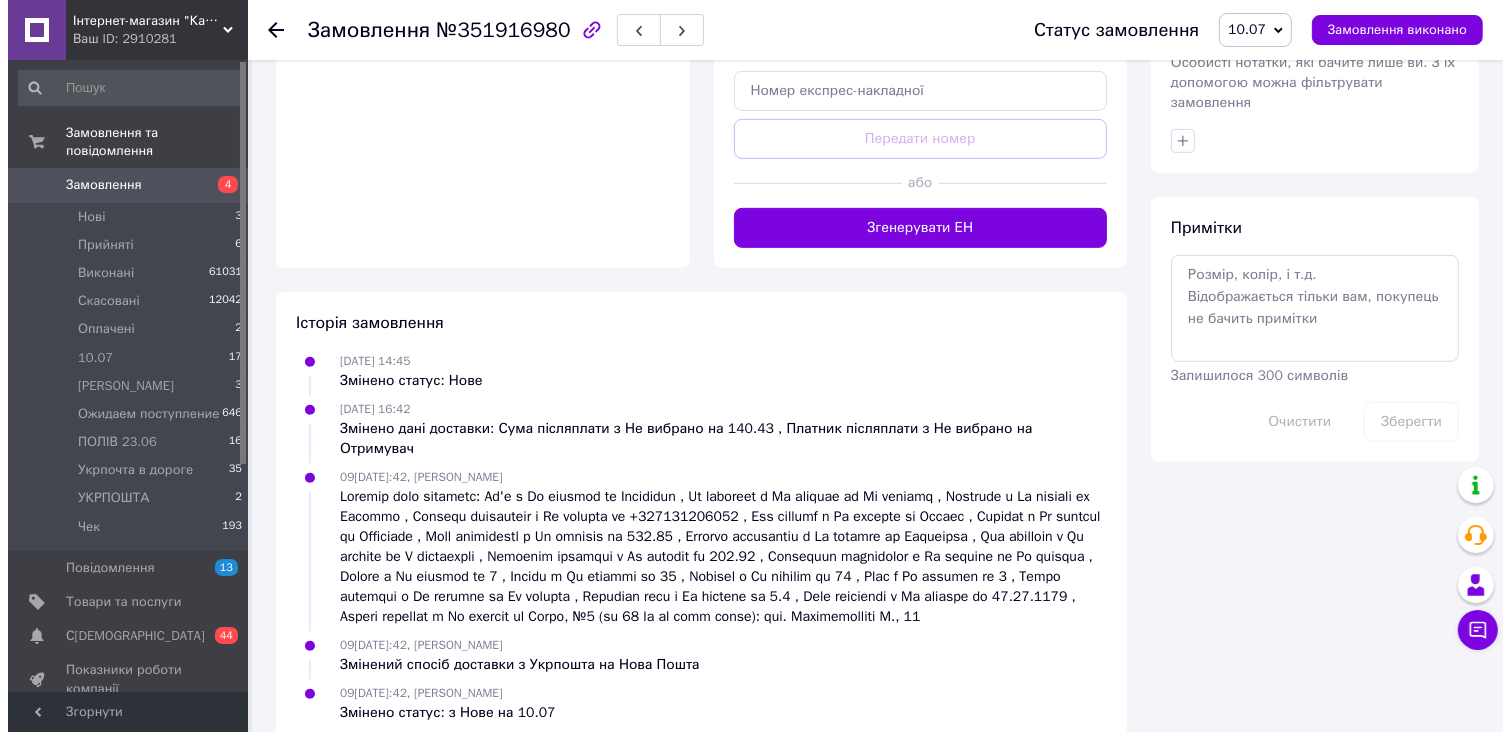 scroll, scrollTop: 0, scrollLeft: 0, axis: both 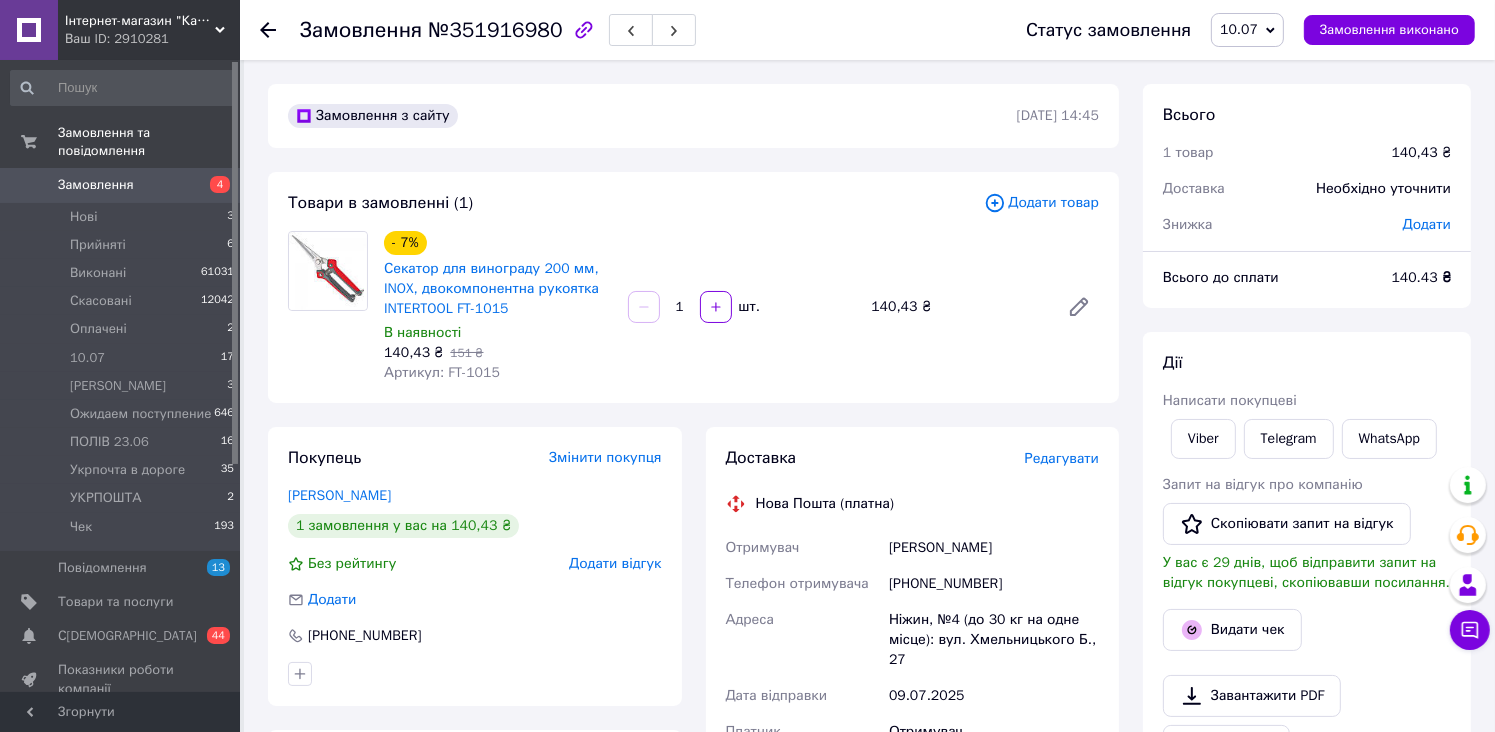click on "Редагувати" at bounding box center (1062, 458) 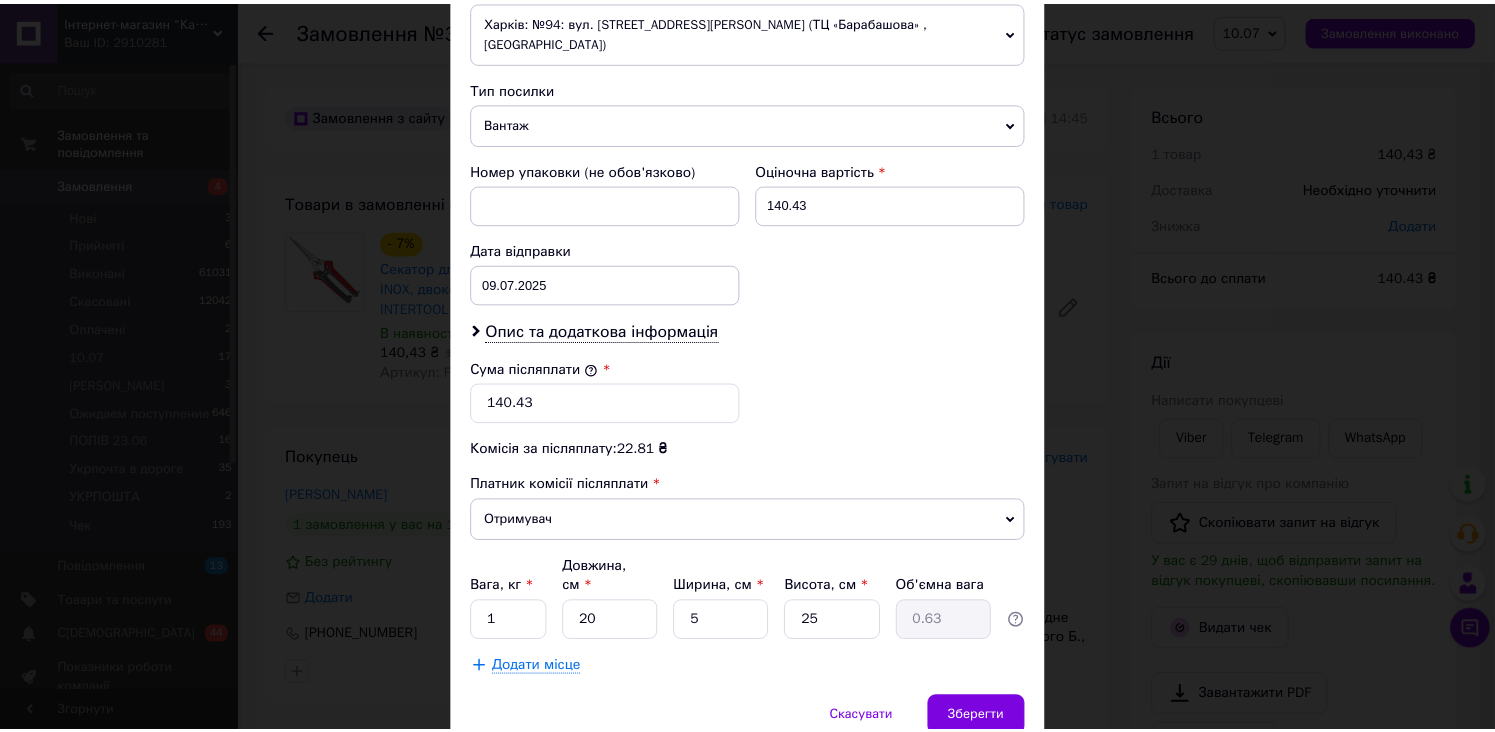scroll, scrollTop: 808, scrollLeft: 0, axis: vertical 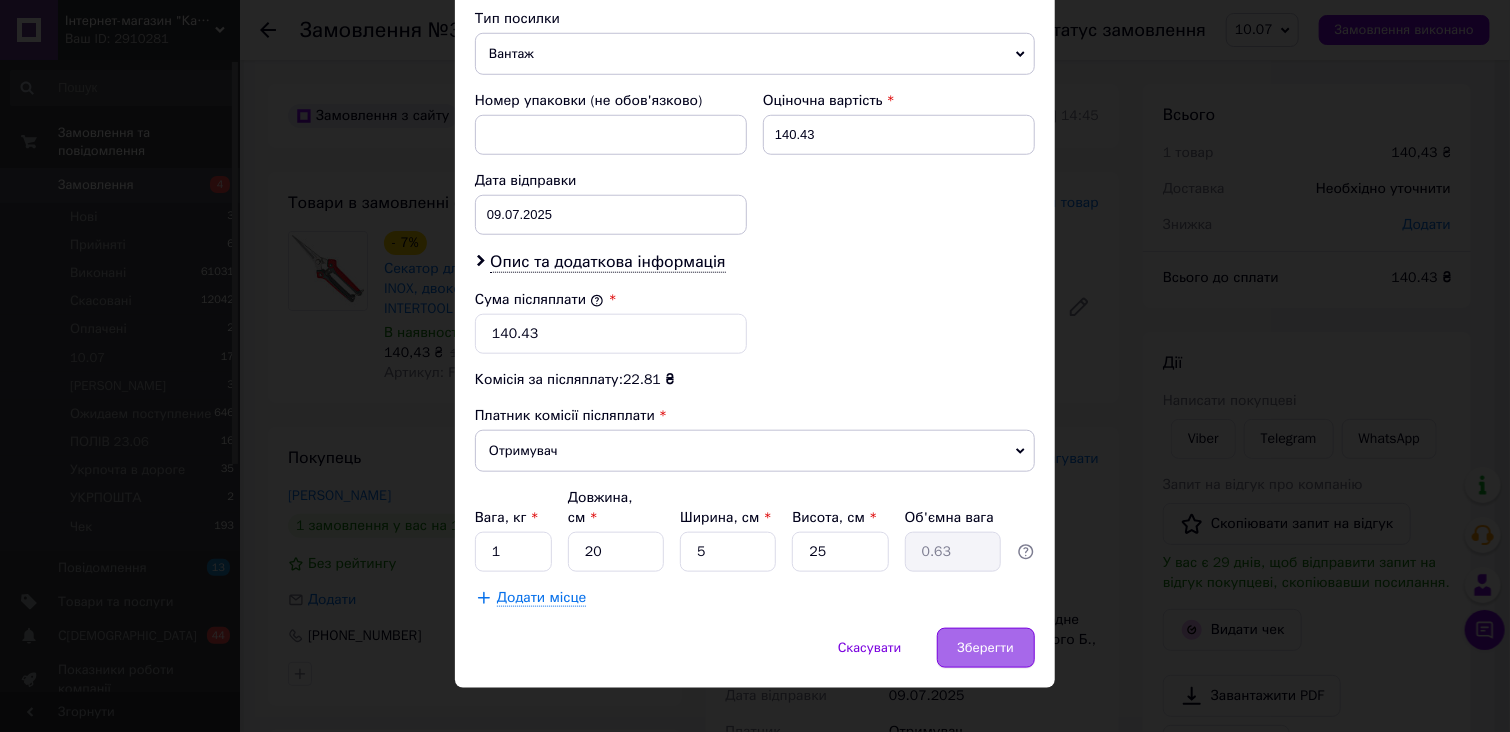 click on "Зберегти" at bounding box center (986, 648) 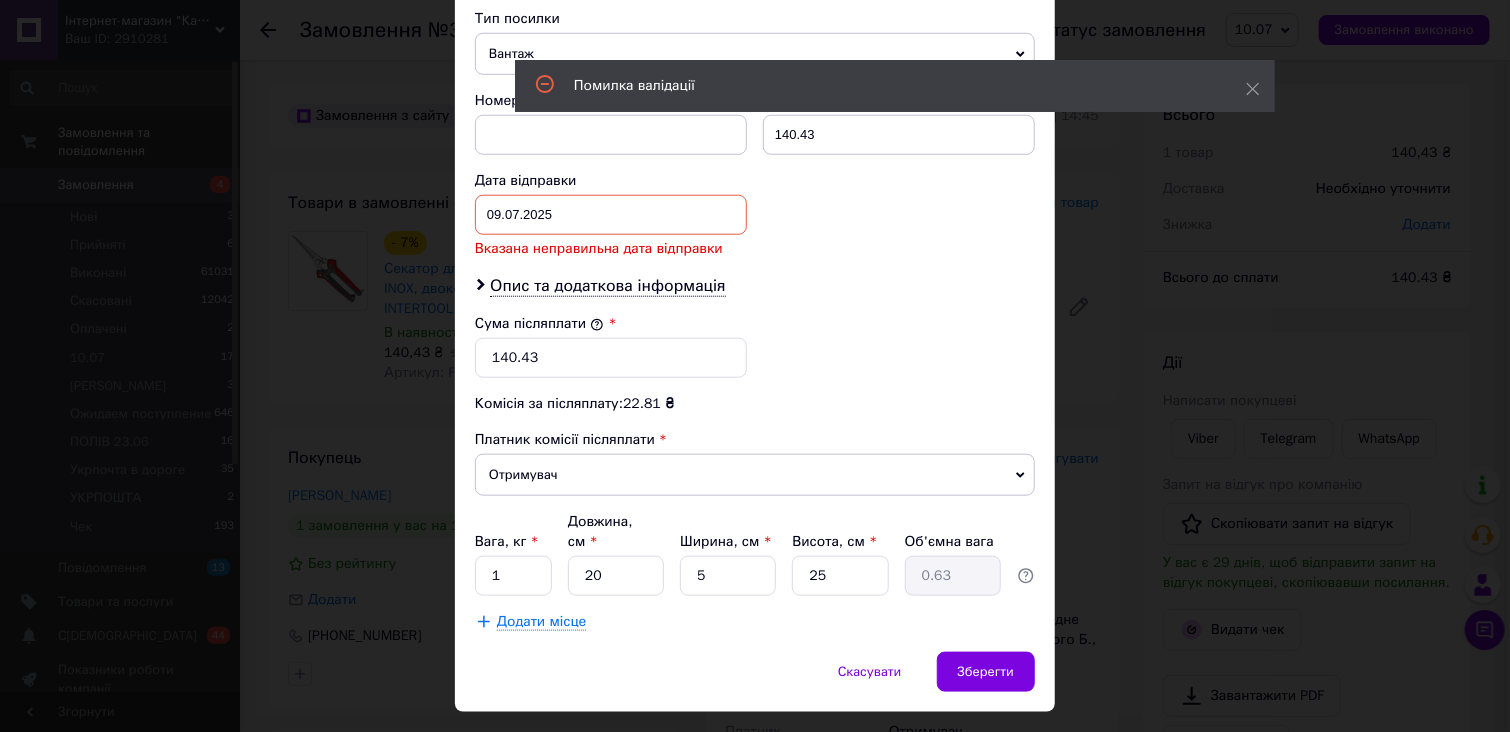 click on "09[DATE] 2025 > < Июль > Пн Вт Ср Чт Пт Сб Вс 30 1 2 3 4 5 6 7 8 9 10 11 12 13 14 15 16 17 18 19 20 21 22 23 24 25 26 27 28 29 30 31 1 2 3 4 5 6 7 8 9 10" at bounding box center [611, 215] 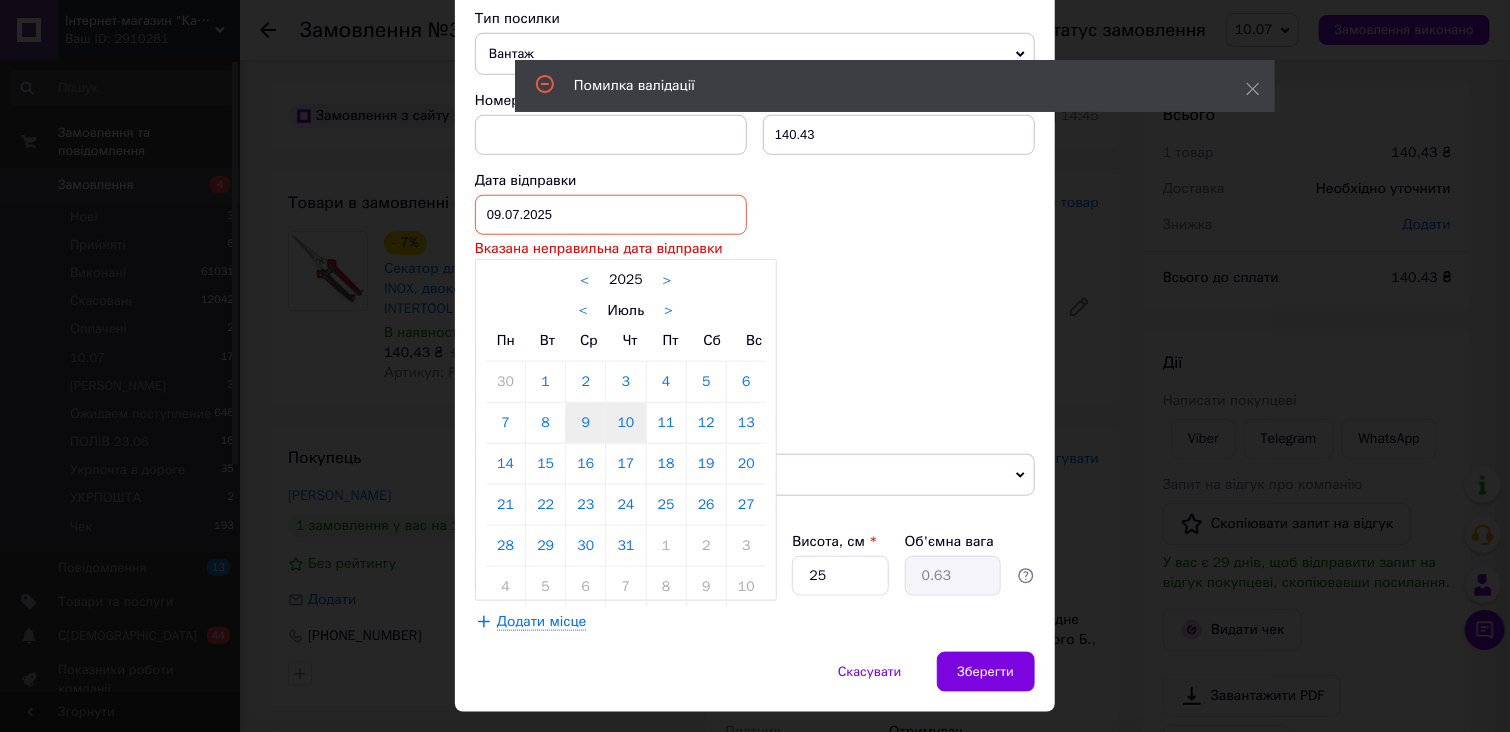 click on "10" at bounding box center (625, 423) 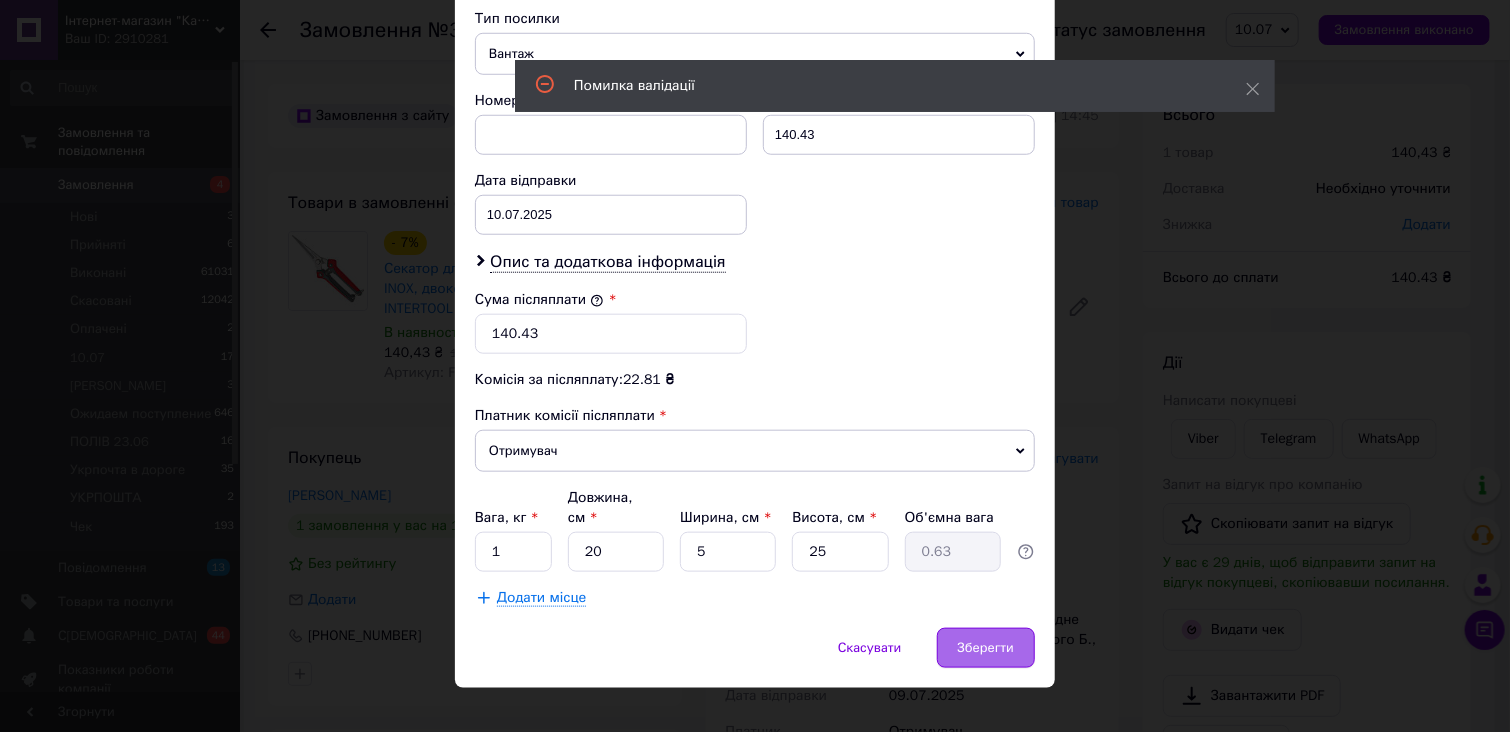 click on "Зберегти" at bounding box center (986, 648) 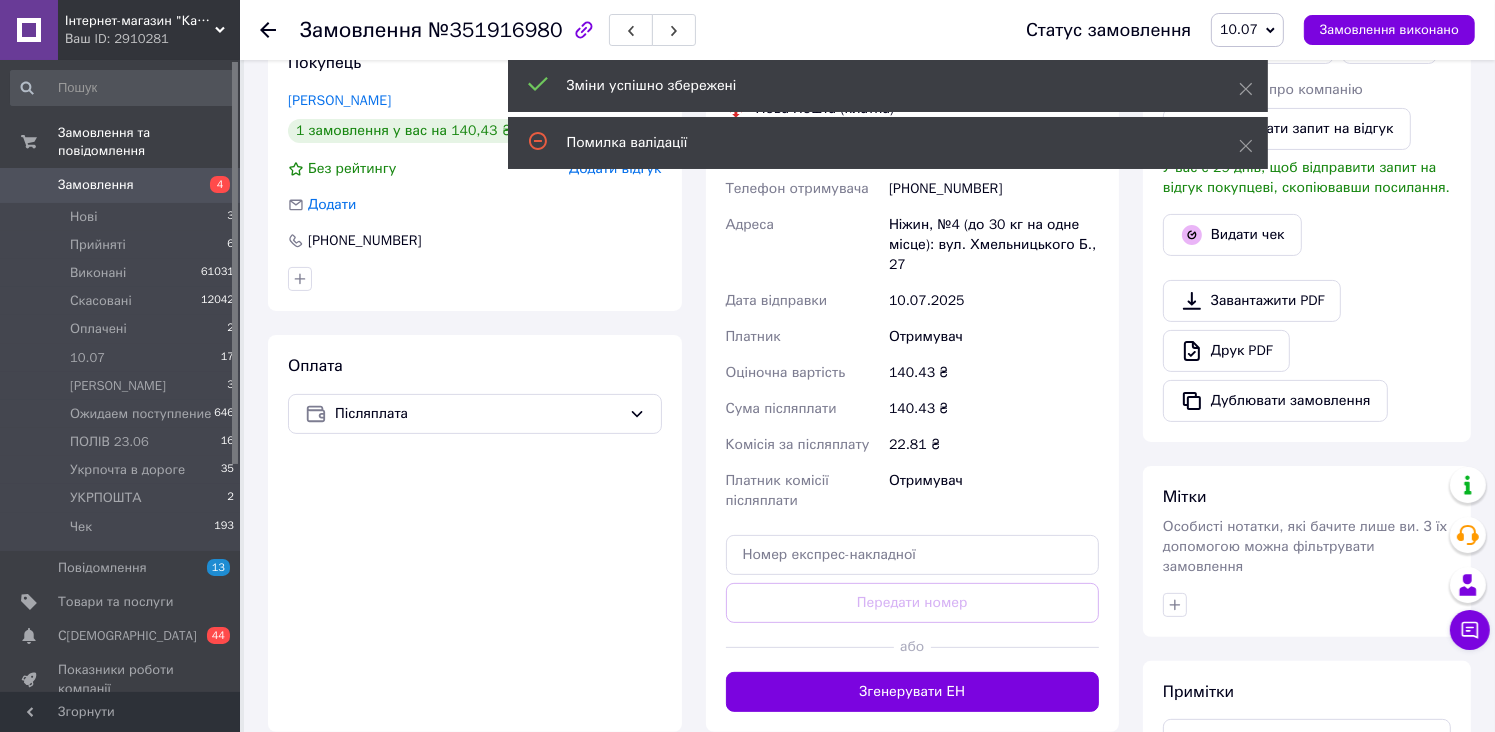 scroll, scrollTop: 895, scrollLeft: 0, axis: vertical 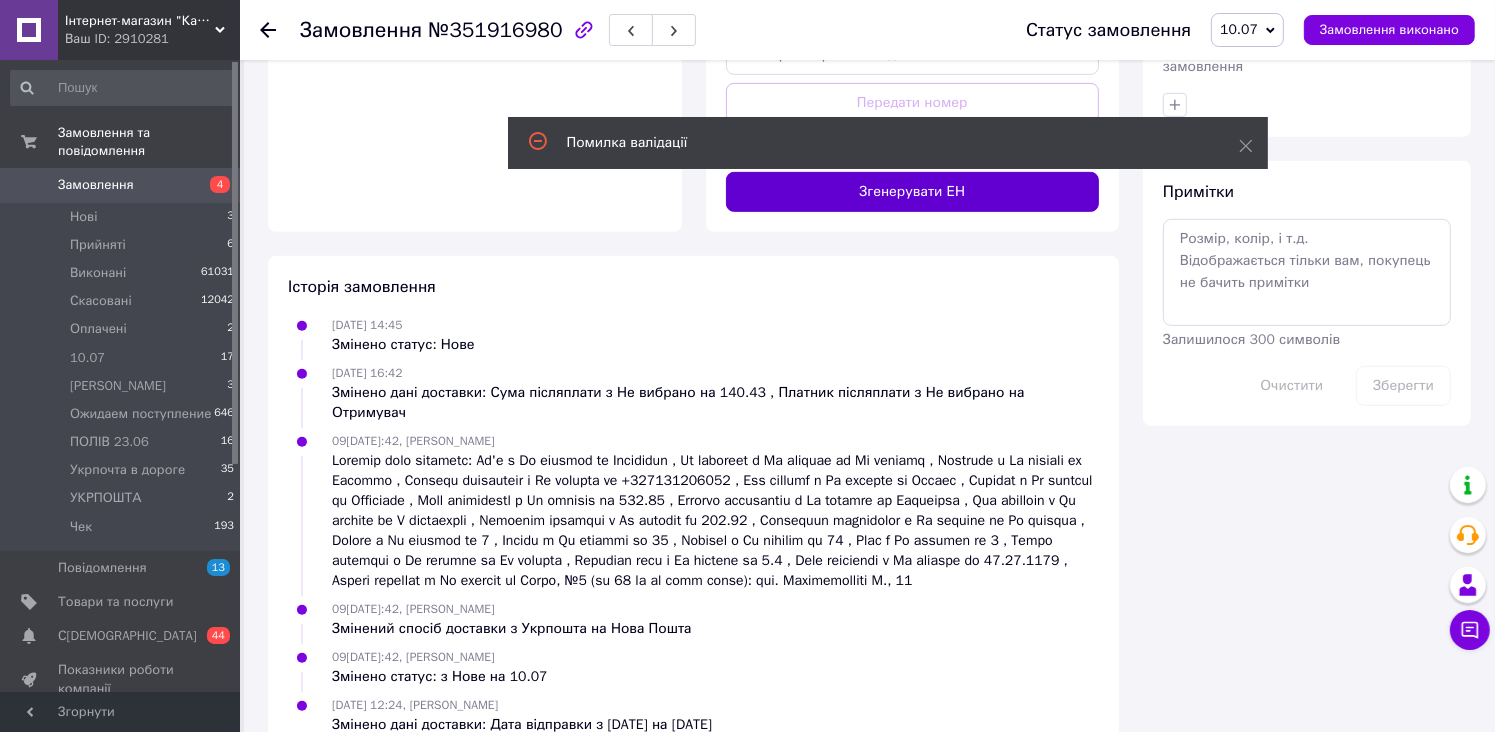 click on "Згенерувати ЕН" at bounding box center (913, 192) 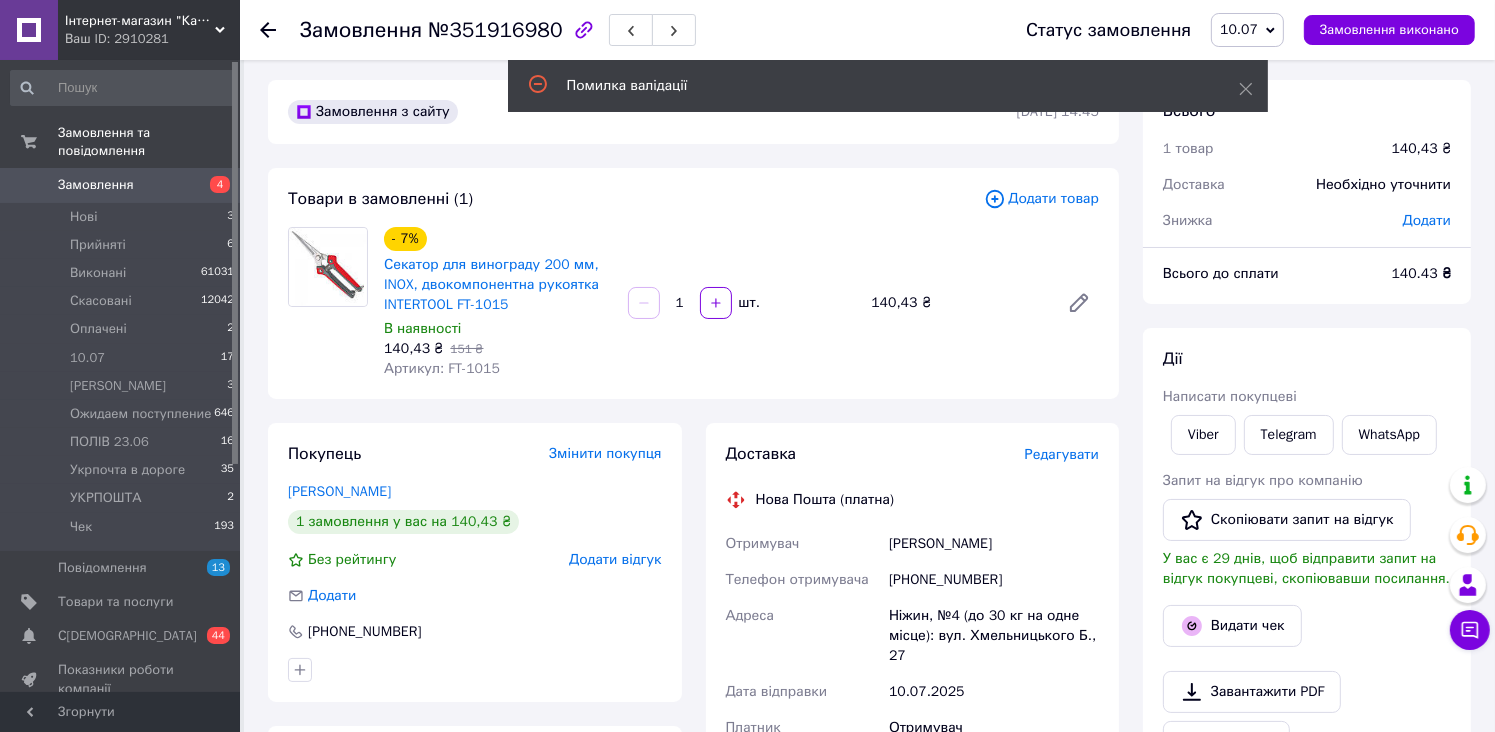 scroll, scrollTop: 0, scrollLeft: 0, axis: both 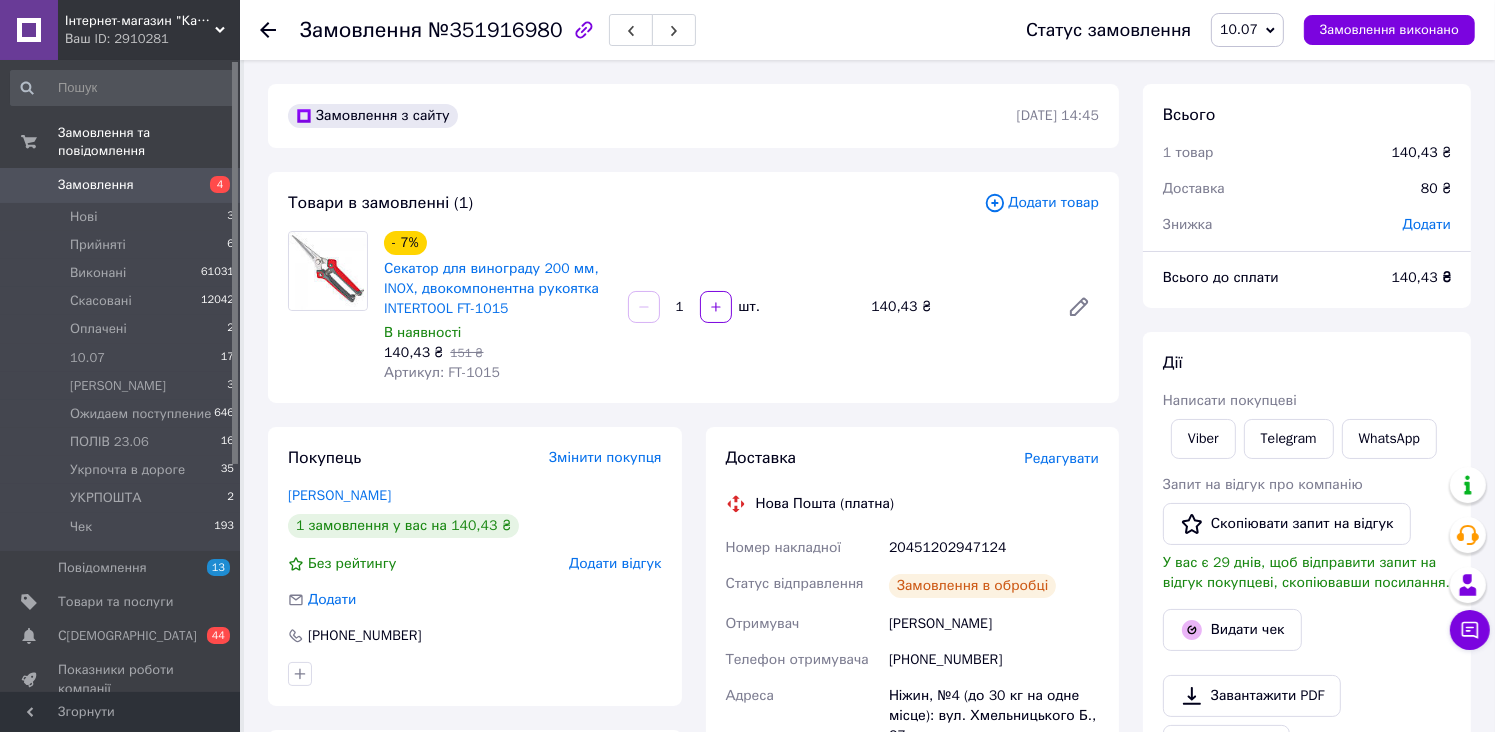 click on "10.07" at bounding box center (1239, 29) 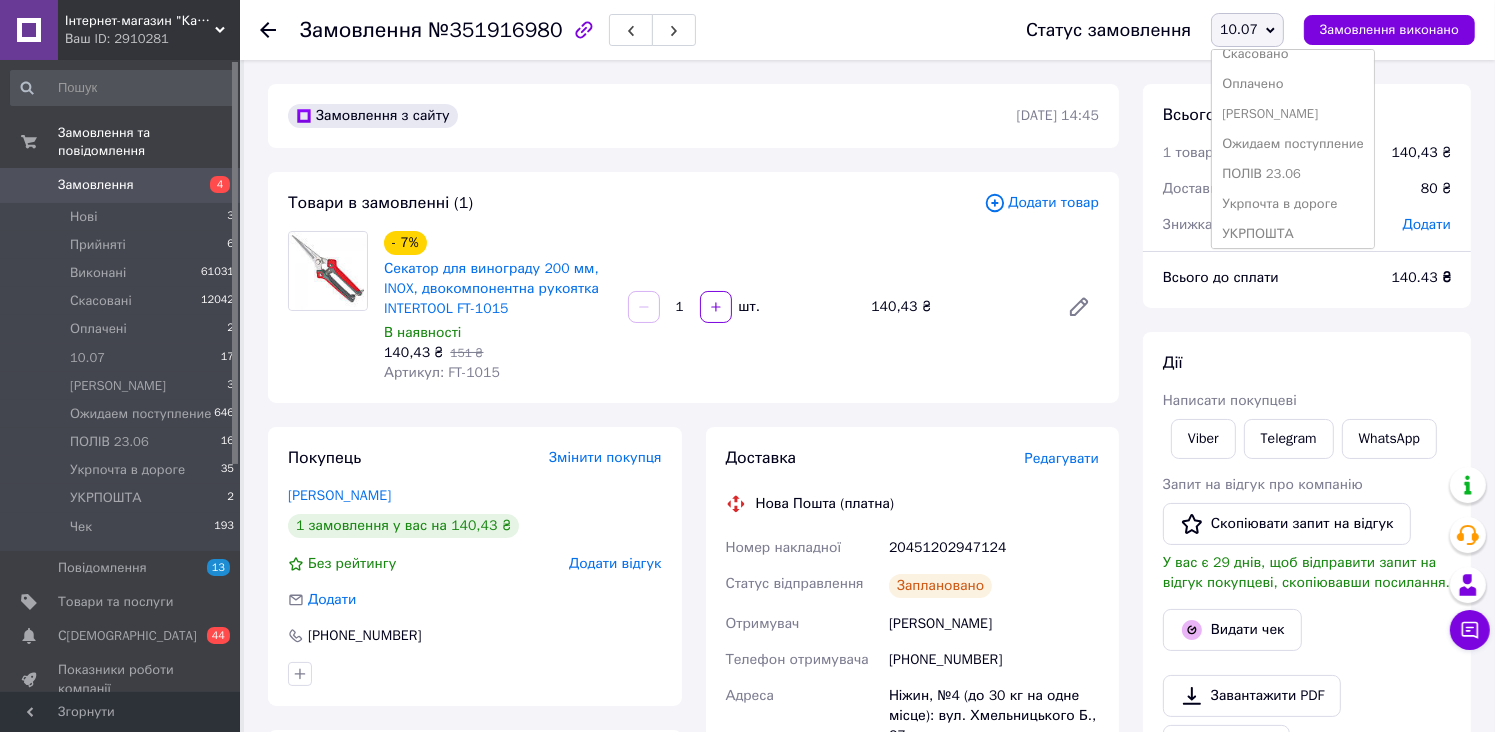 scroll, scrollTop: 112, scrollLeft: 0, axis: vertical 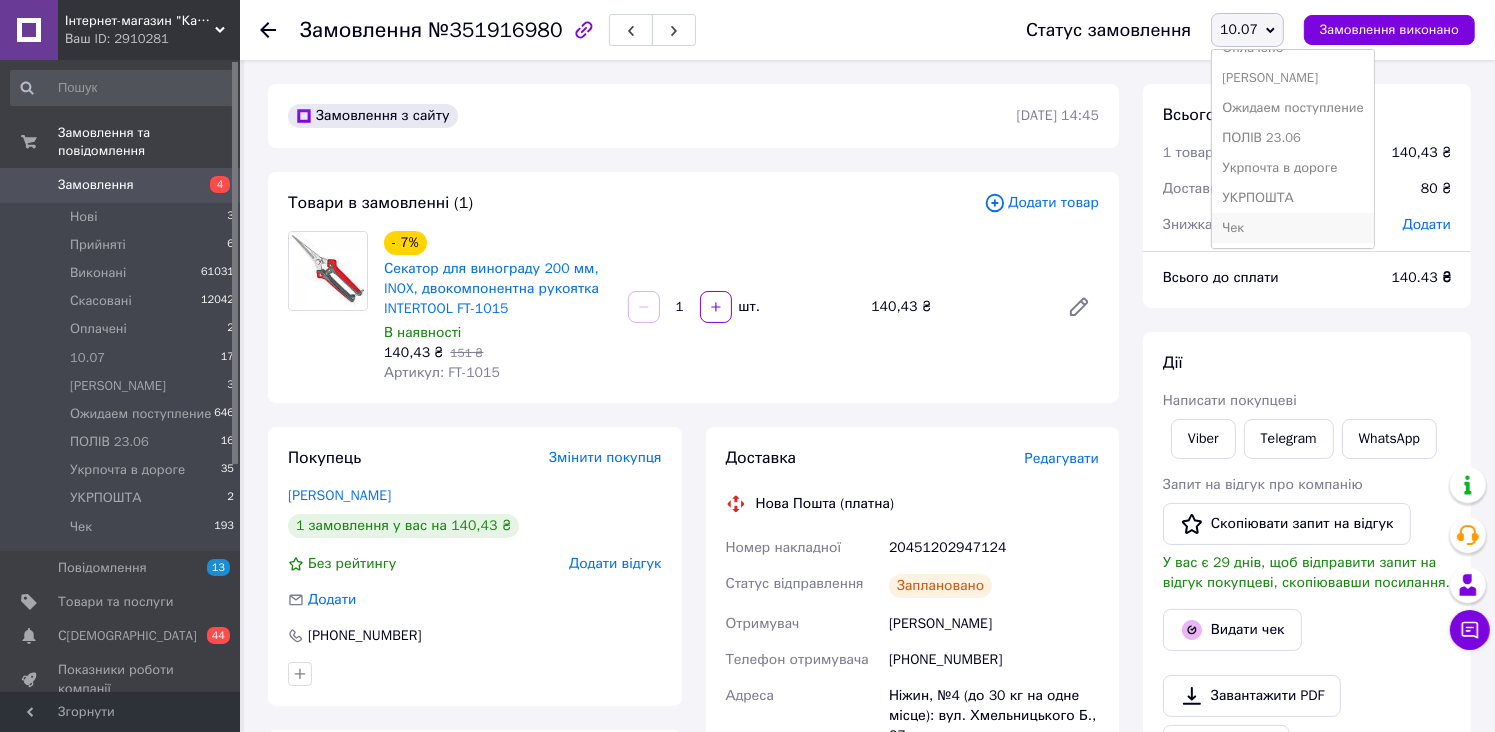click on "Чек" at bounding box center [1293, 228] 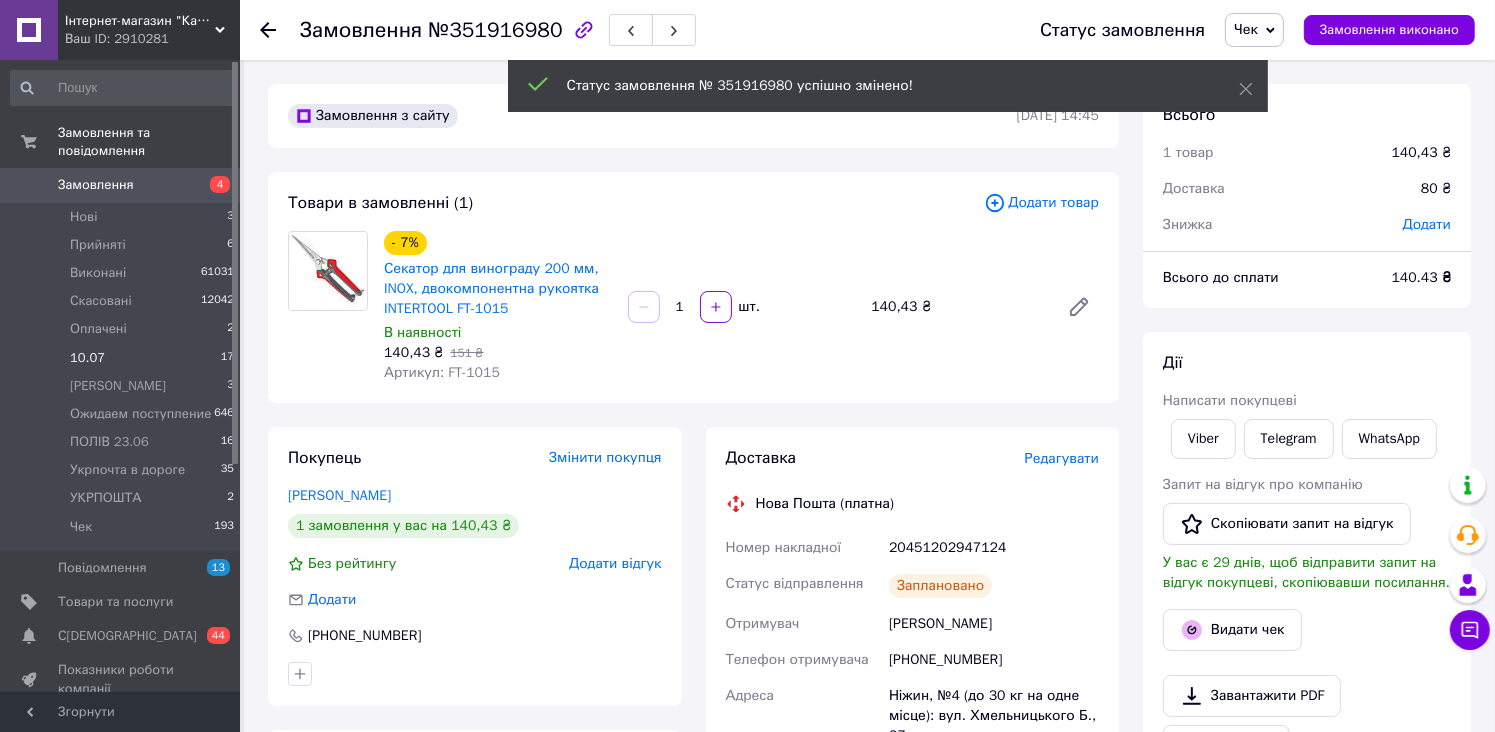 click on "10.07 17" at bounding box center [123, 358] 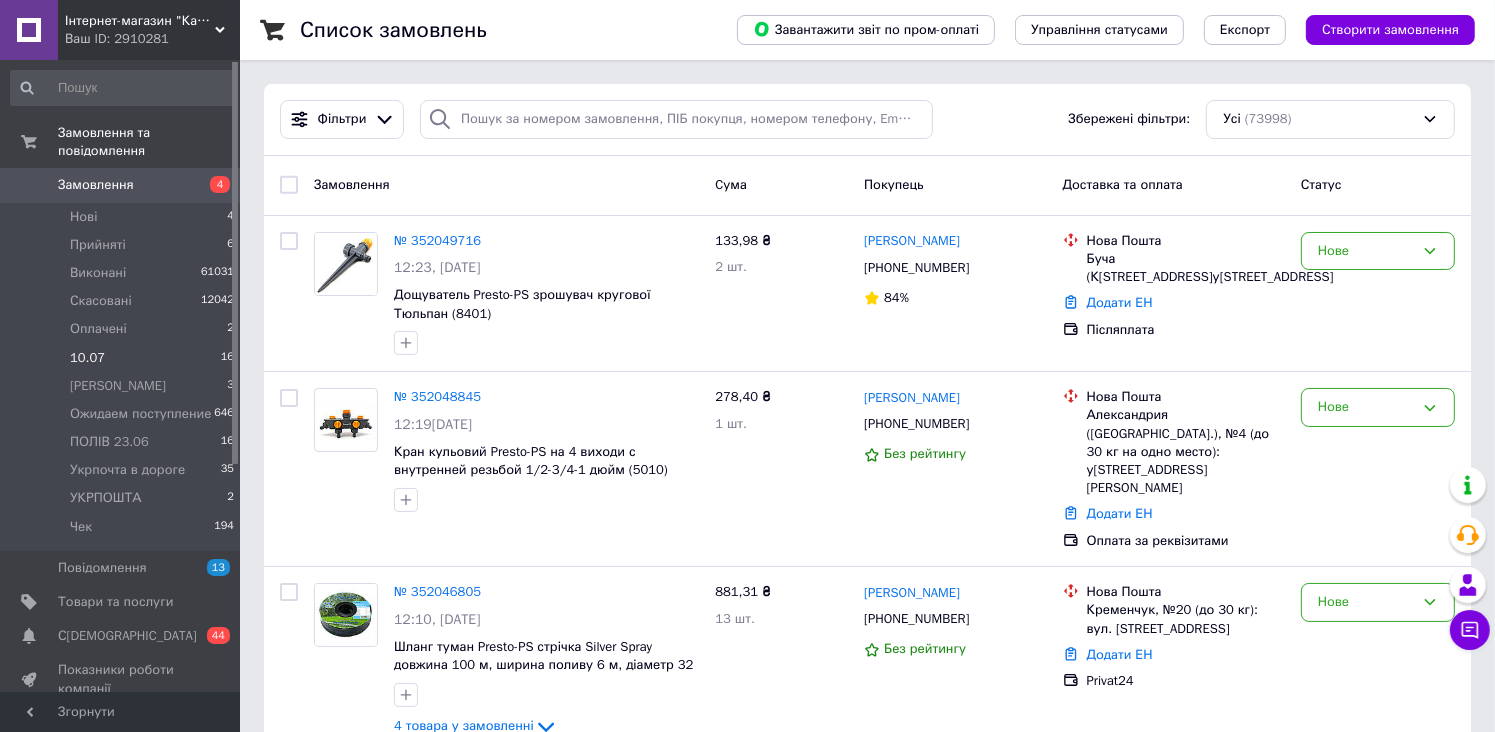 click on "10.07 16" at bounding box center [123, 358] 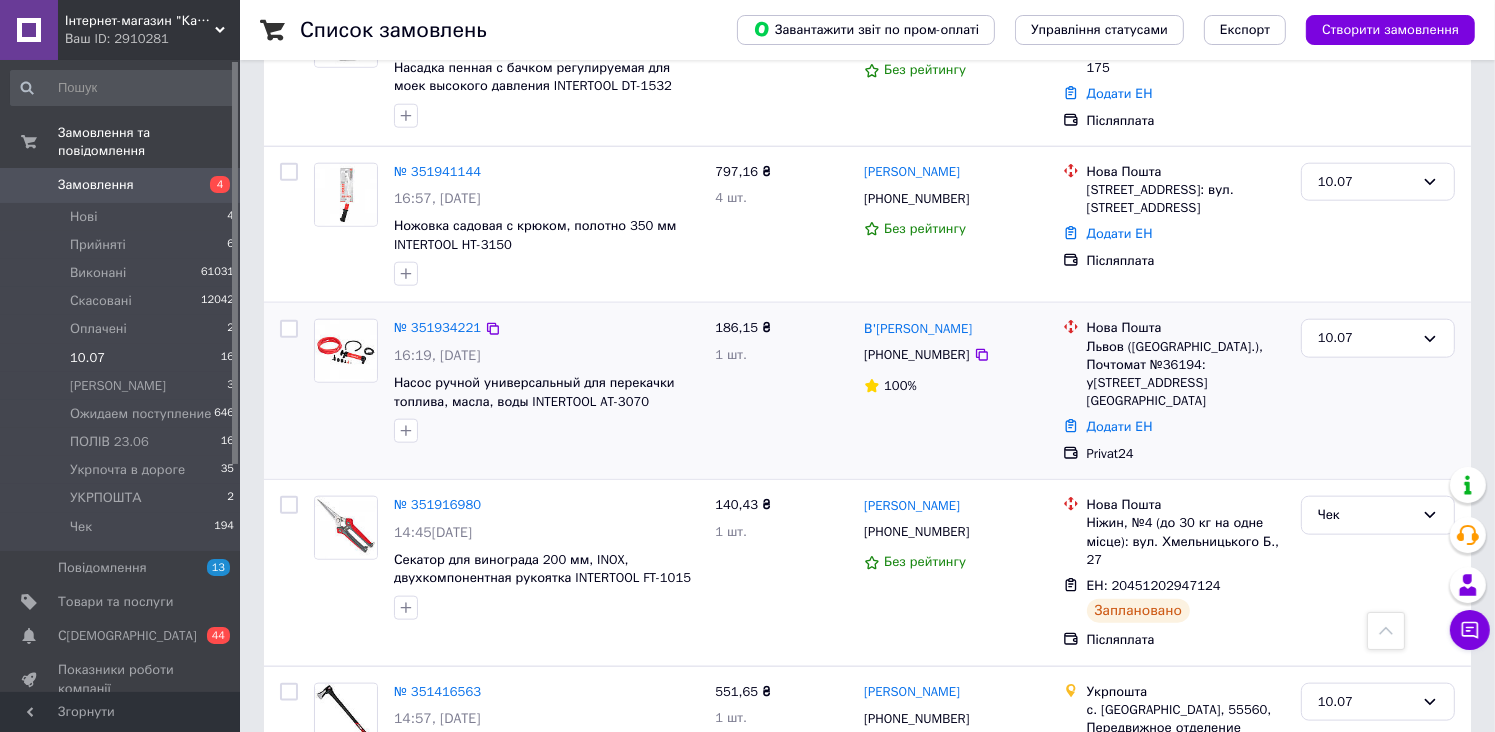scroll, scrollTop: 2146, scrollLeft: 0, axis: vertical 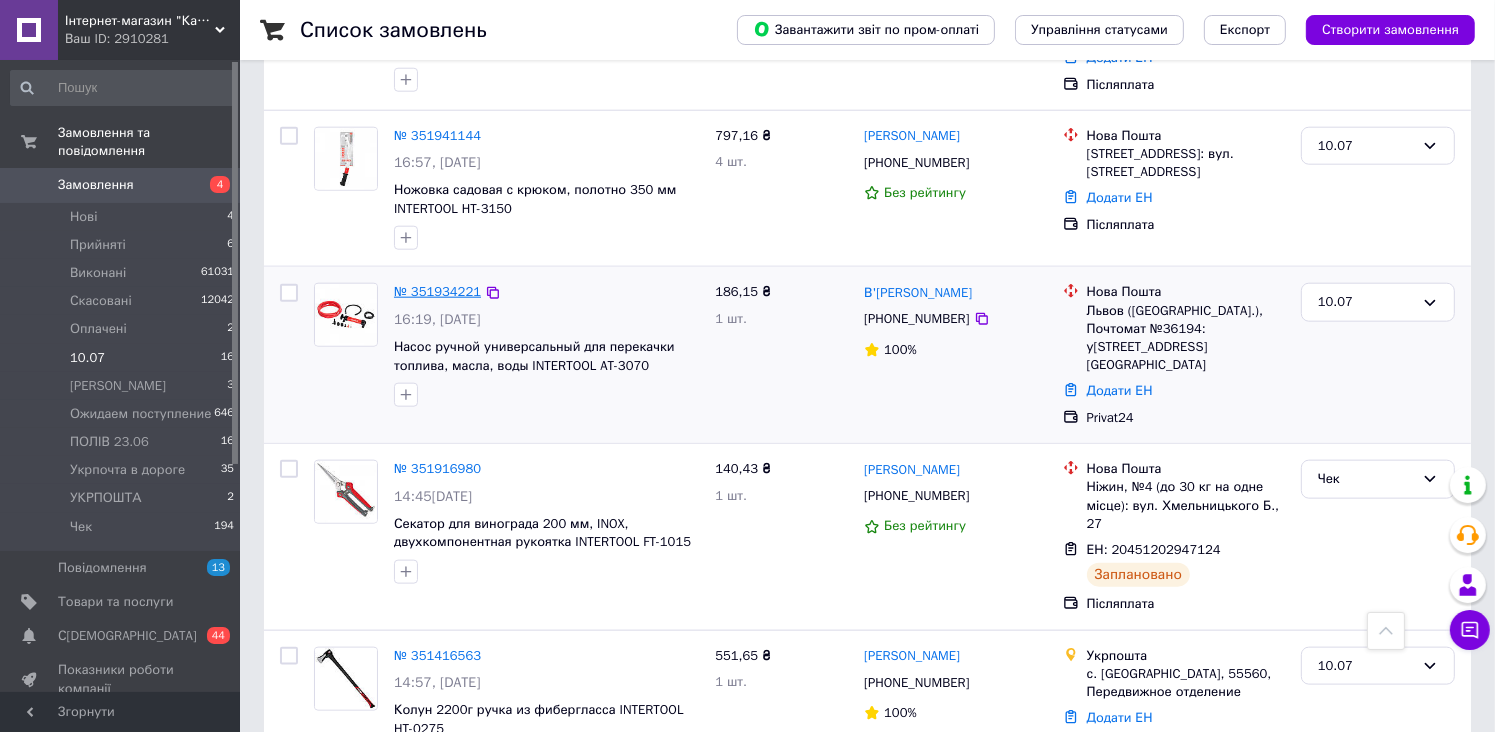click on "№ 351934221" at bounding box center [437, 291] 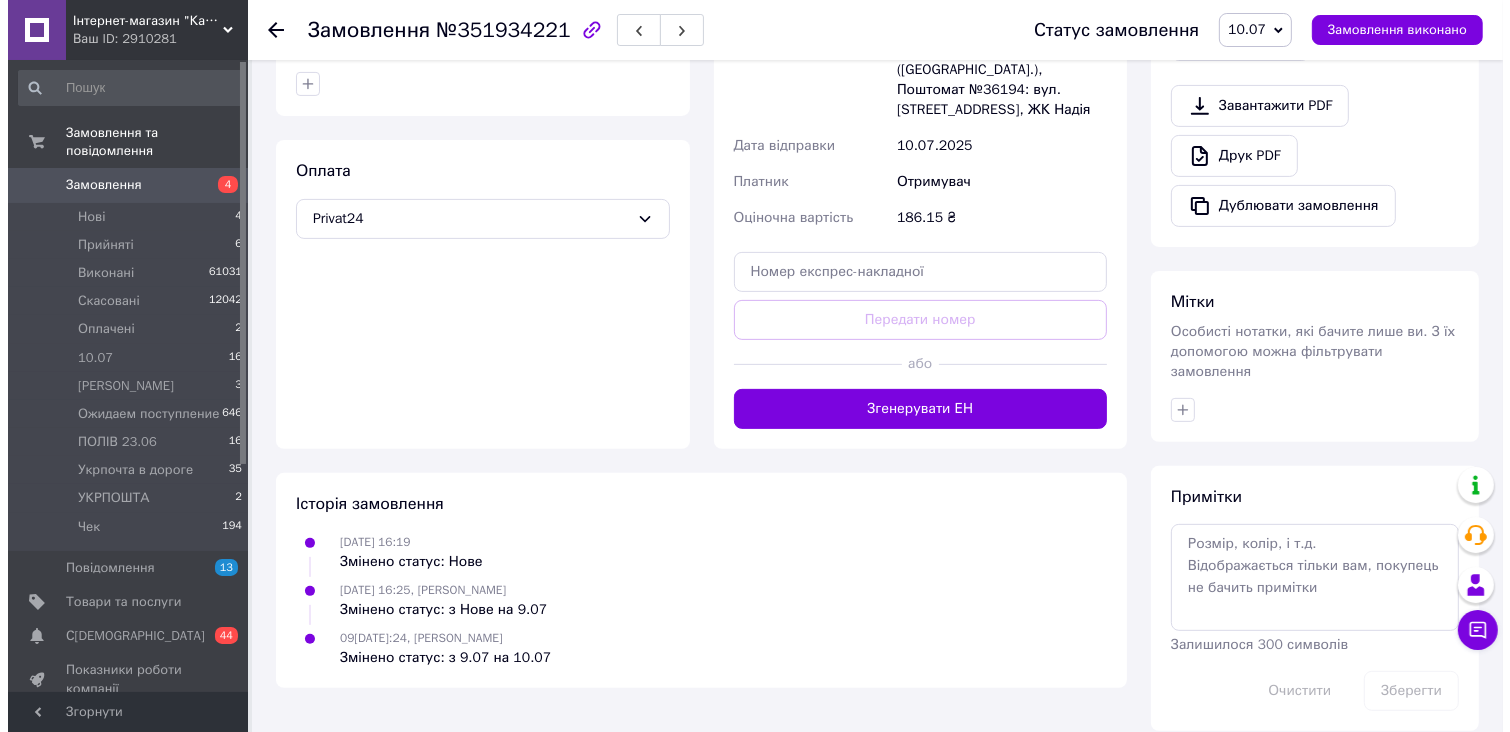 scroll, scrollTop: 0, scrollLeft: 0, axis: both 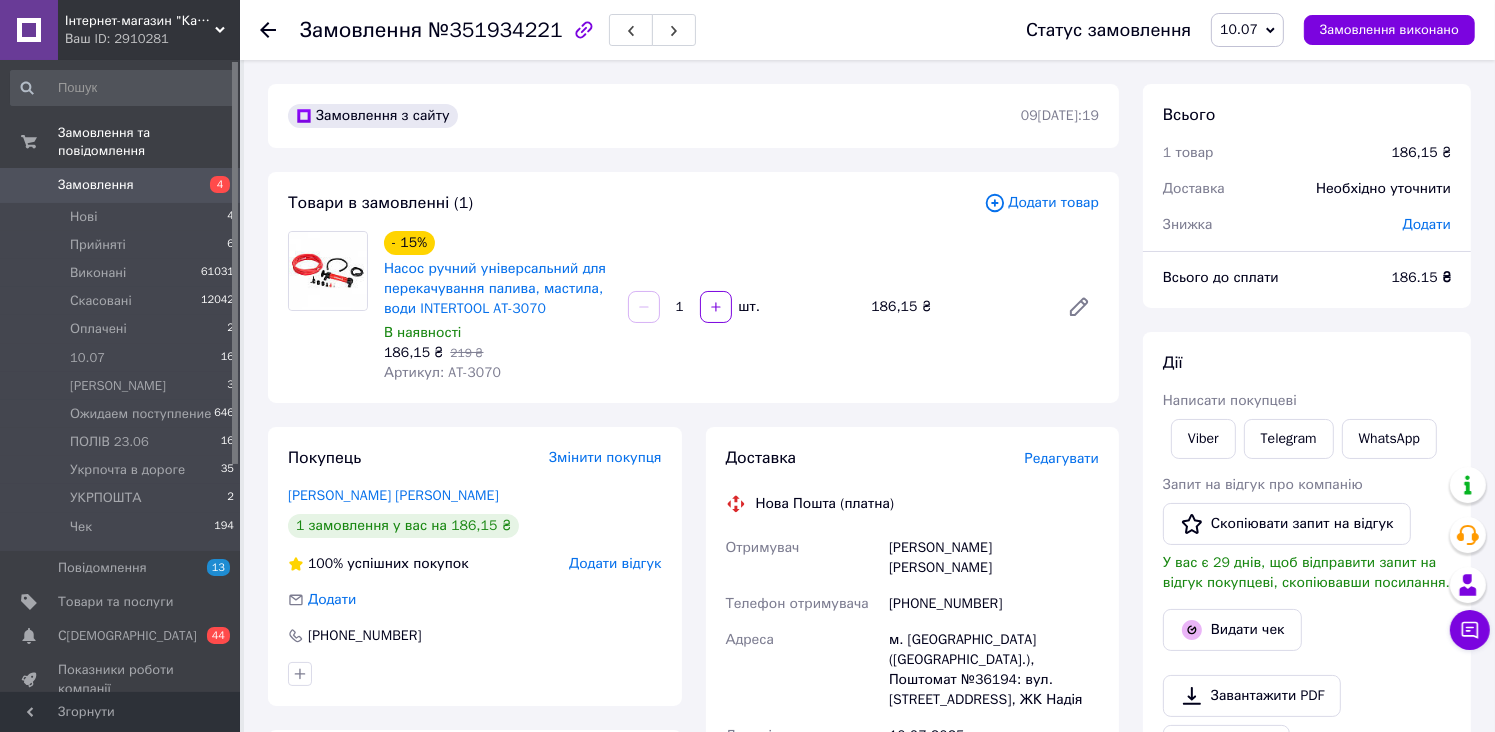 click on "Редагувати" at bounding box center [1062, 458] 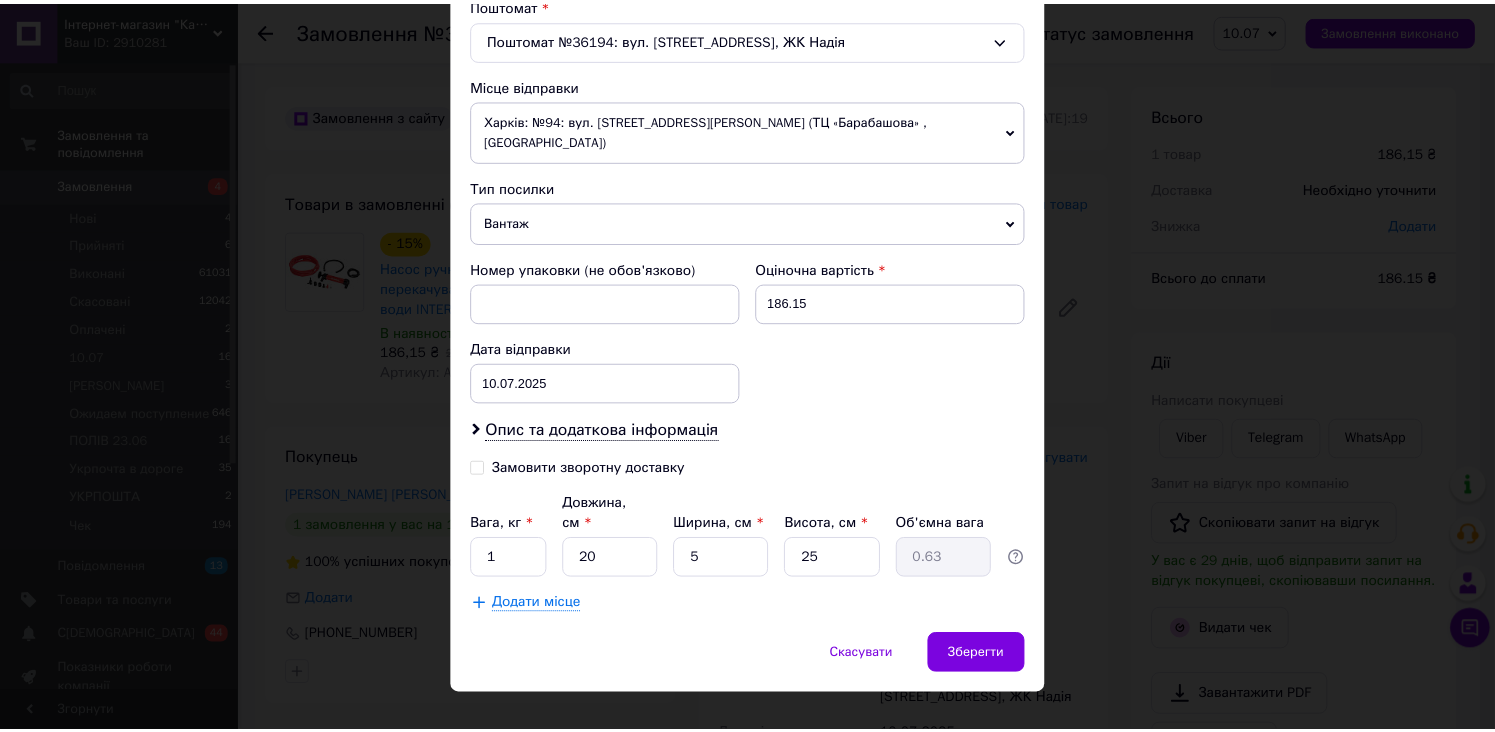 scroll, scrollTop: 646, scrollLeft: 0, axis: vertical 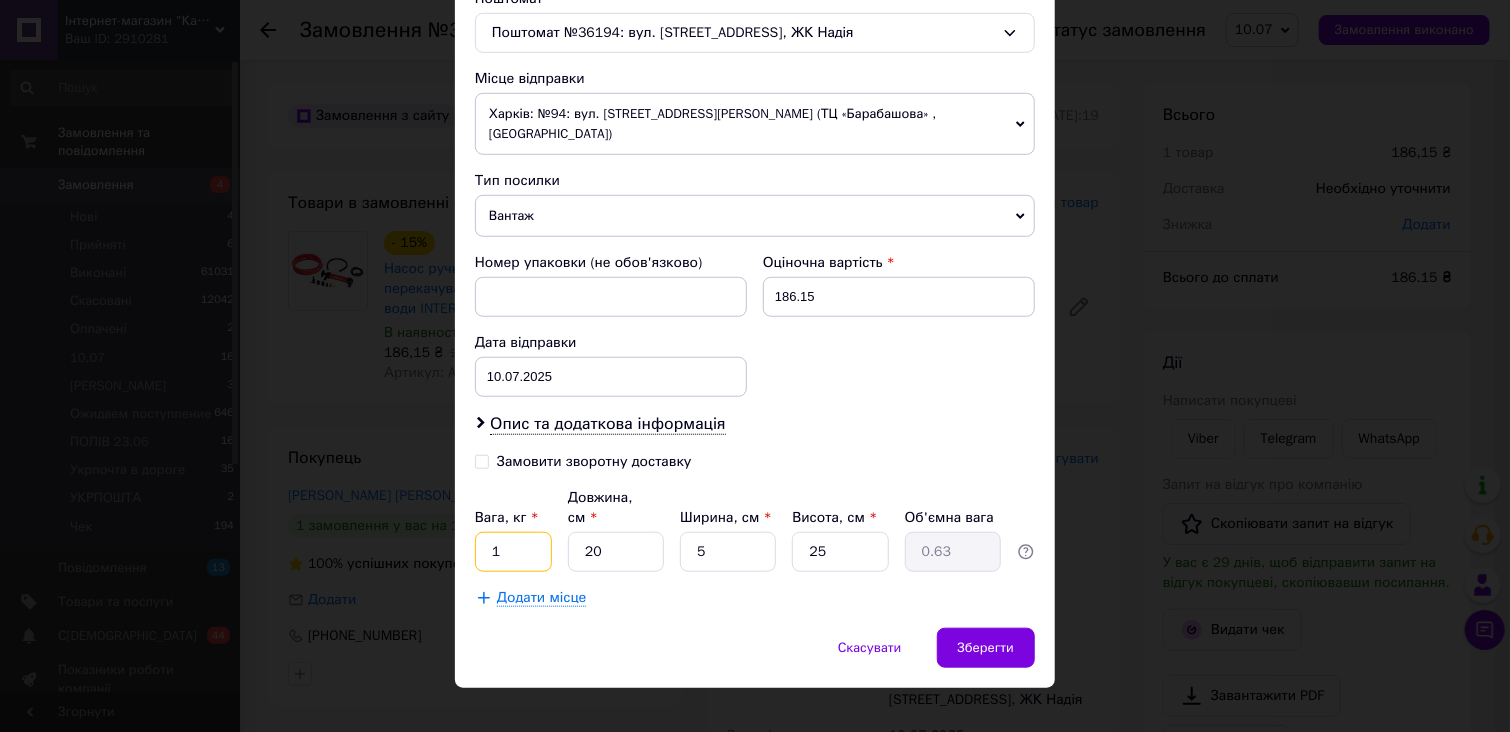 drag, startPoint x: 514, startPoint y: 528, endPoint x: 473, endPoint y: 535, distance: 41.59327 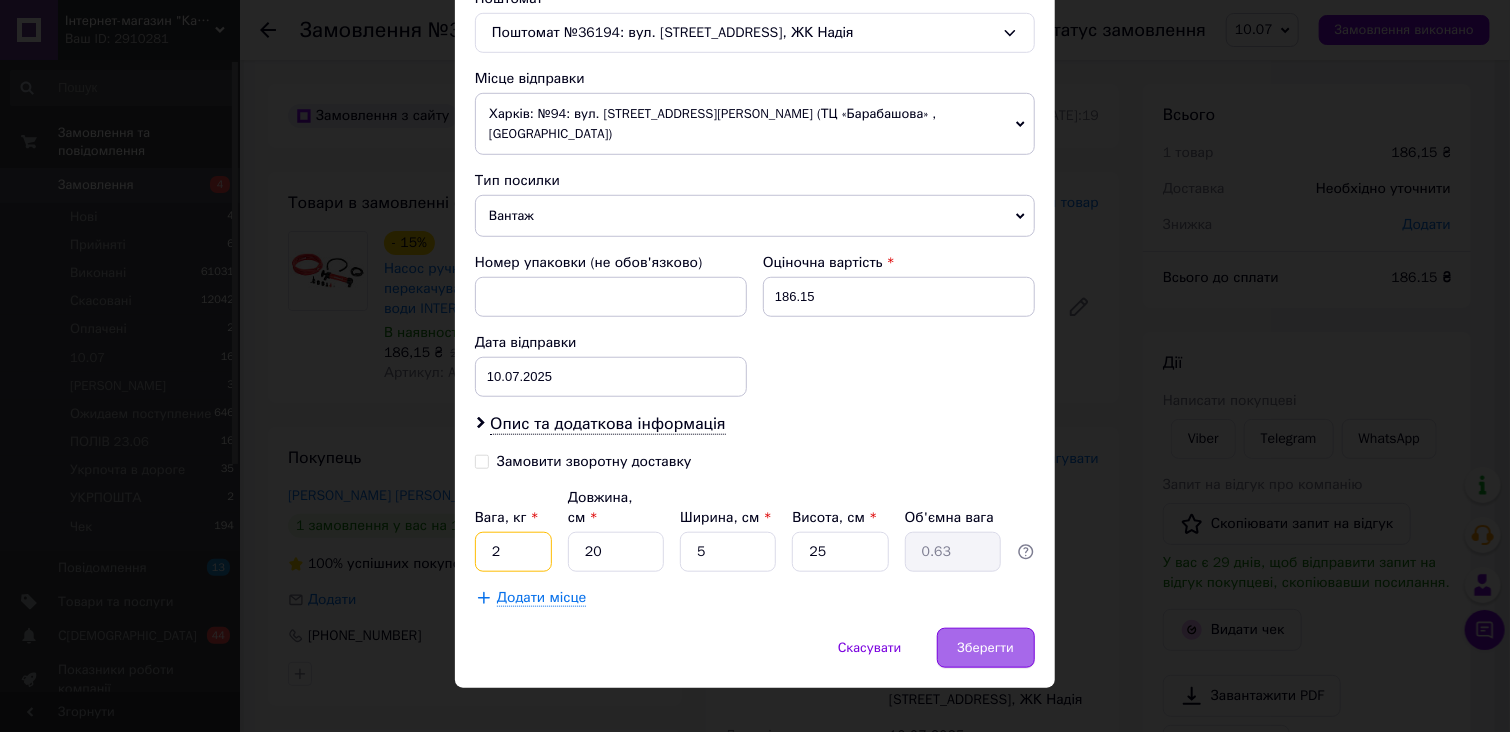 type on "2" 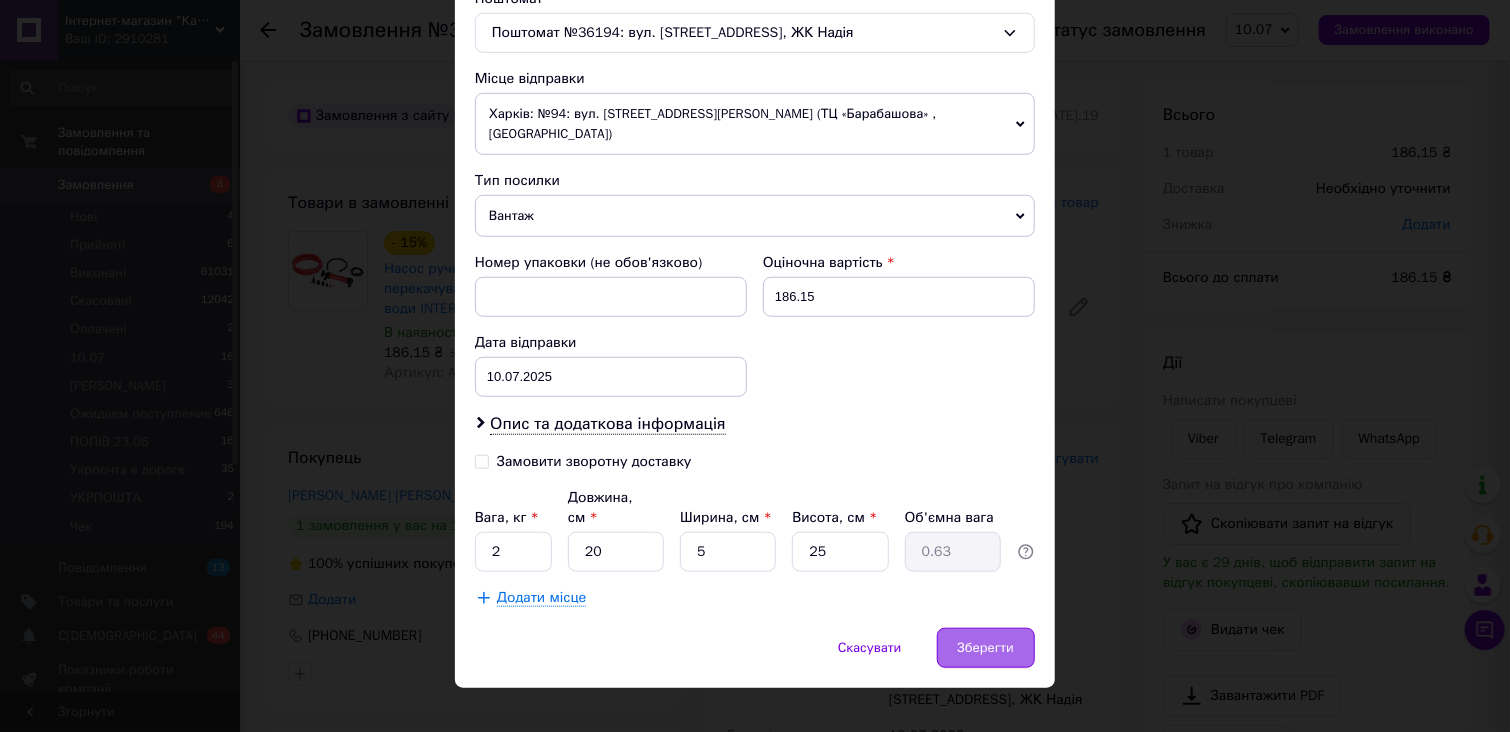 click on "Зберегти" at bounding box center (986, 648) 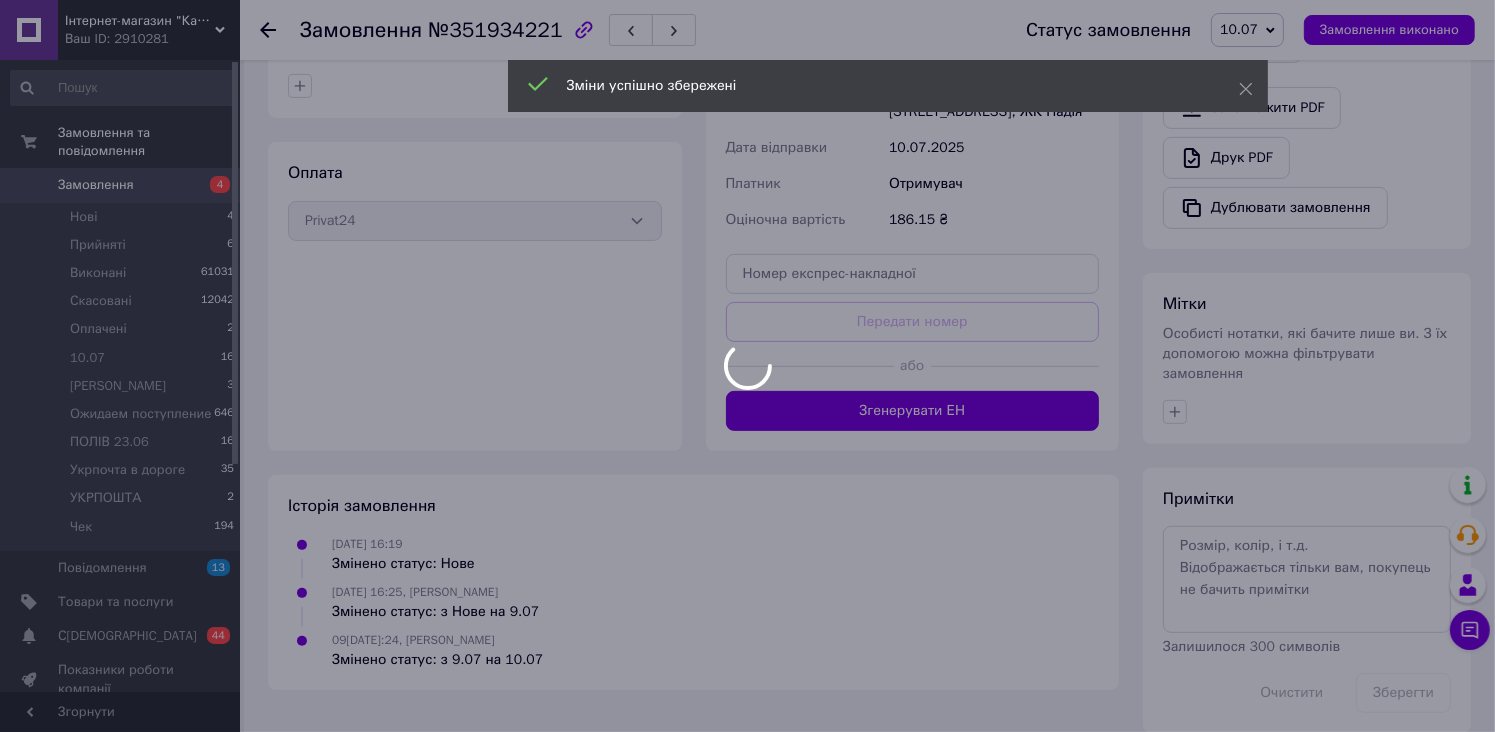 scroll, scrollTop: 590, scrollLeft: 0, axis: vertical 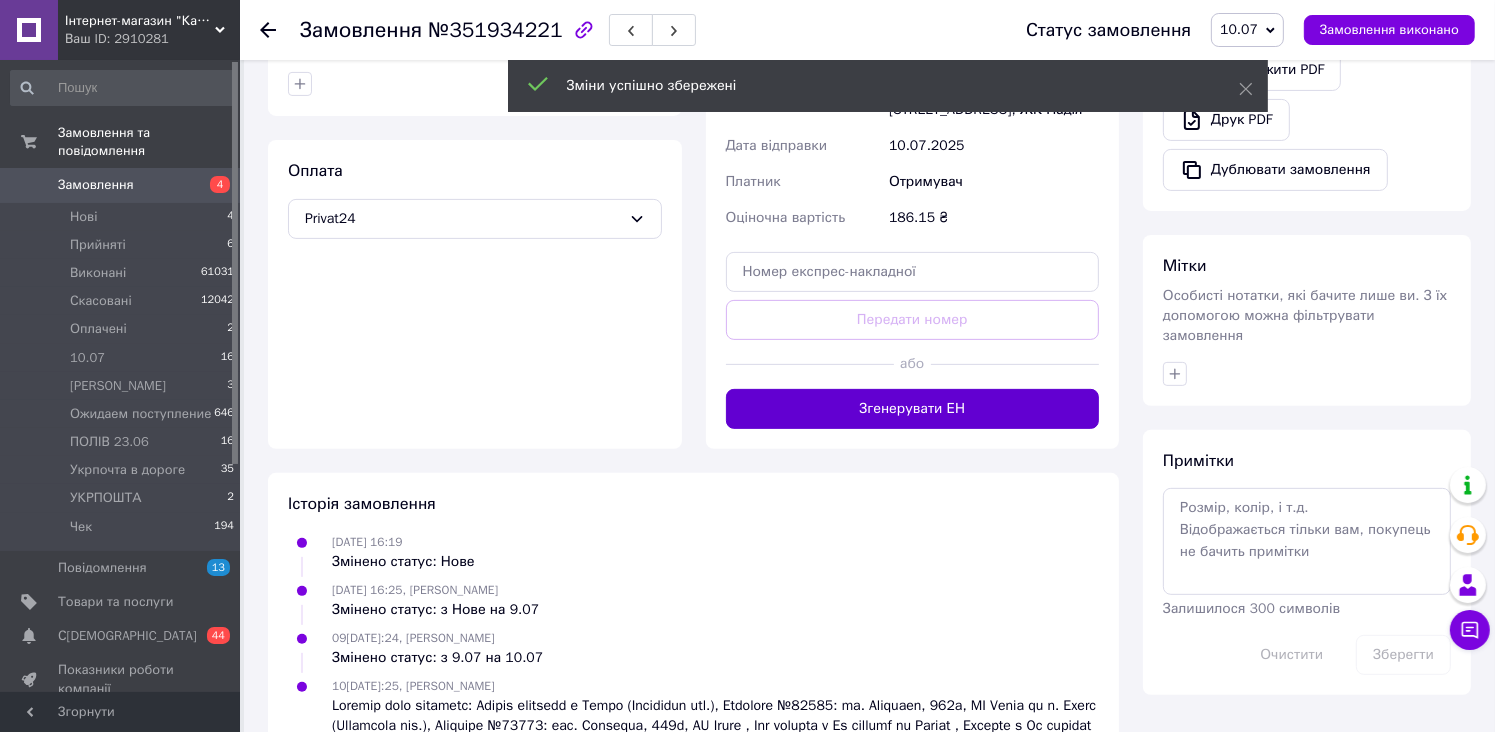 click on "Згенерувати ЕН" at bounding box center (913, 409) 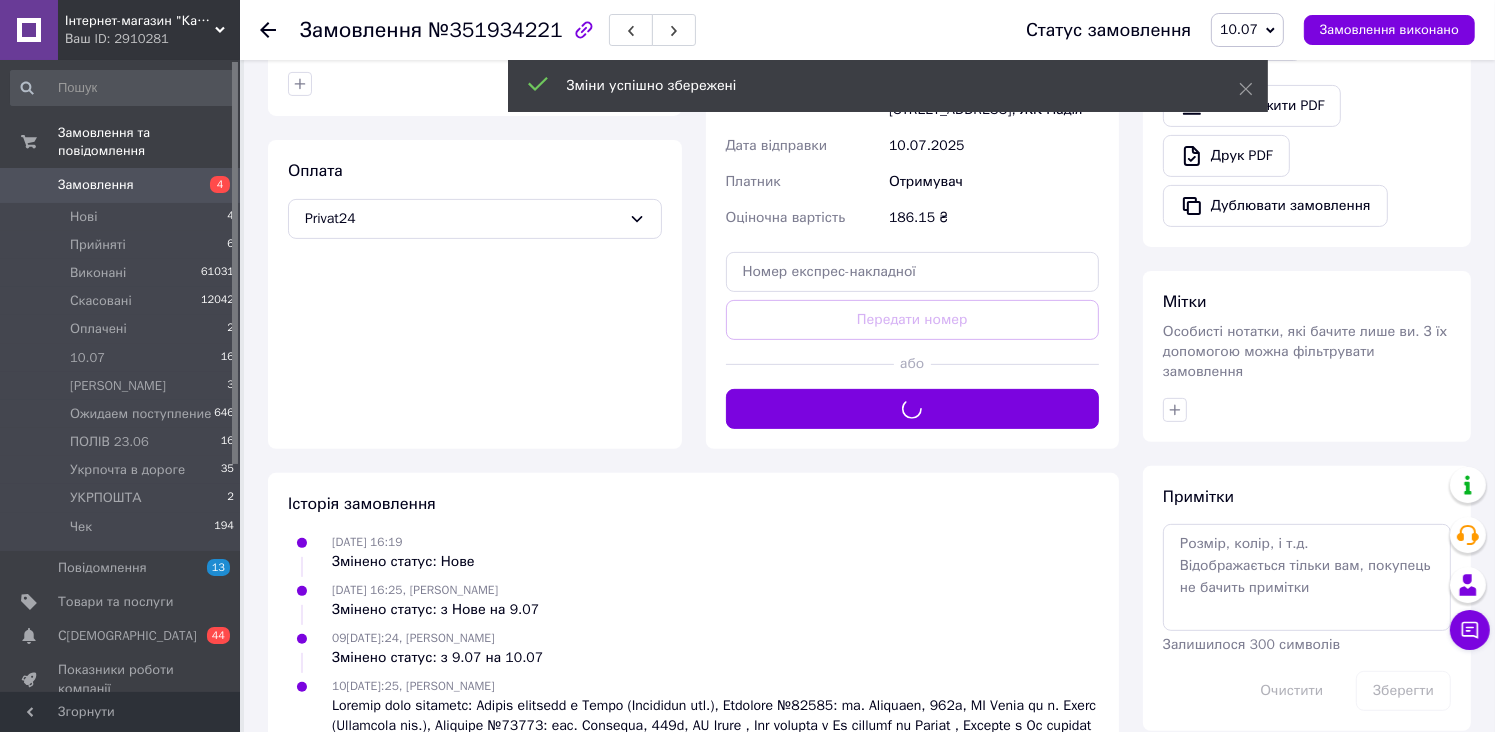 scroll, scrollTop: 0, scrollLeft: 0, axis: both 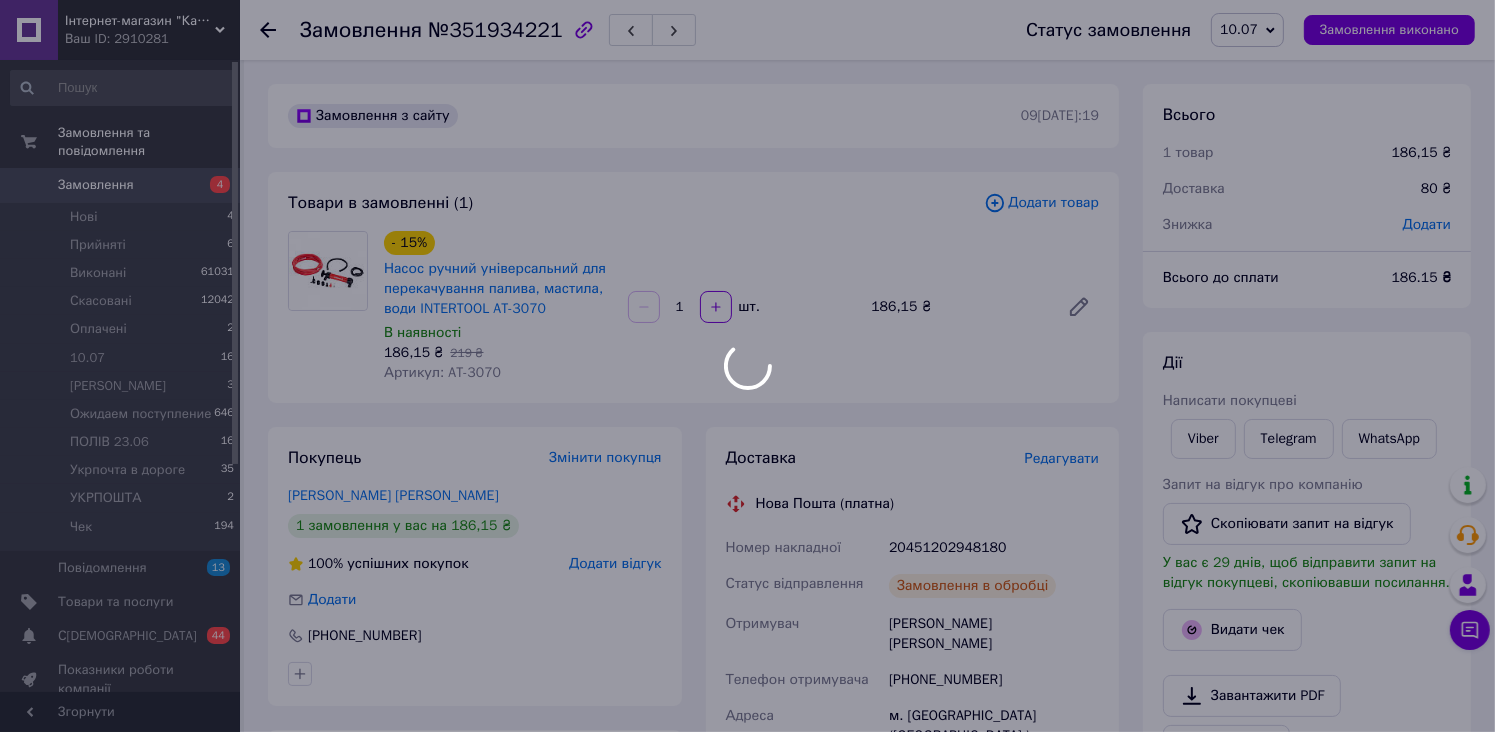 click at bounding box center [747, 366] 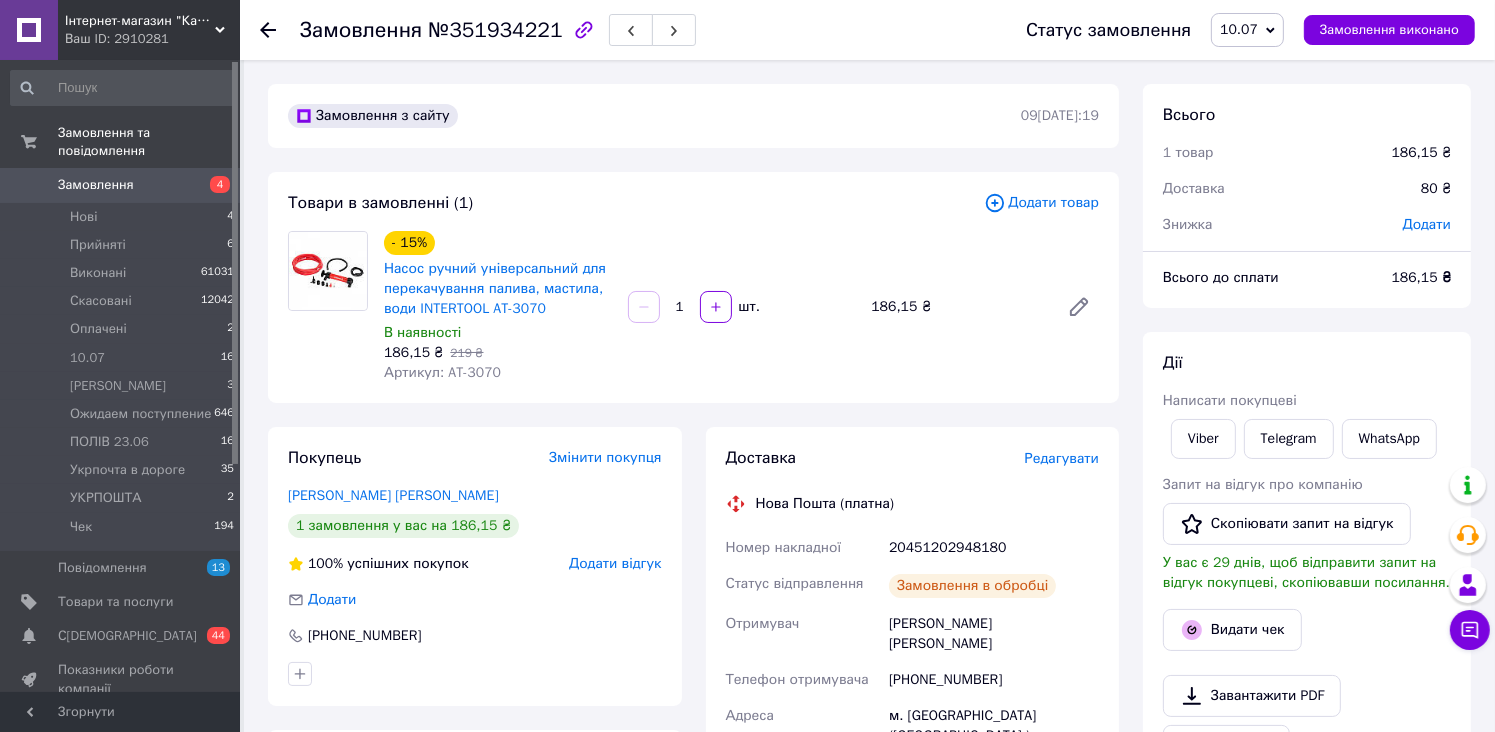 click on "10.07" at bounding box center (1239, 29) 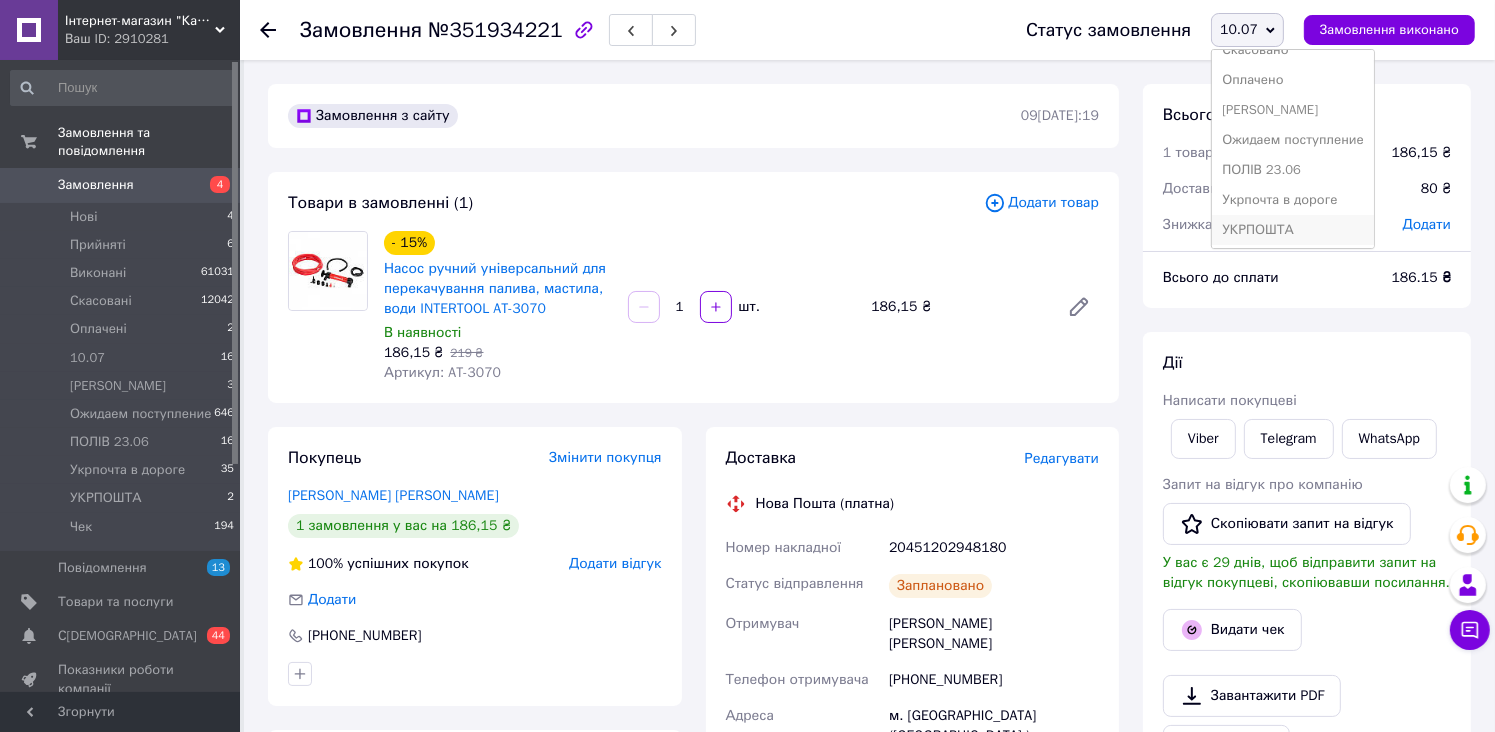 scroll, scrollTop: 112, scrollLeft: 0, axis: vertical 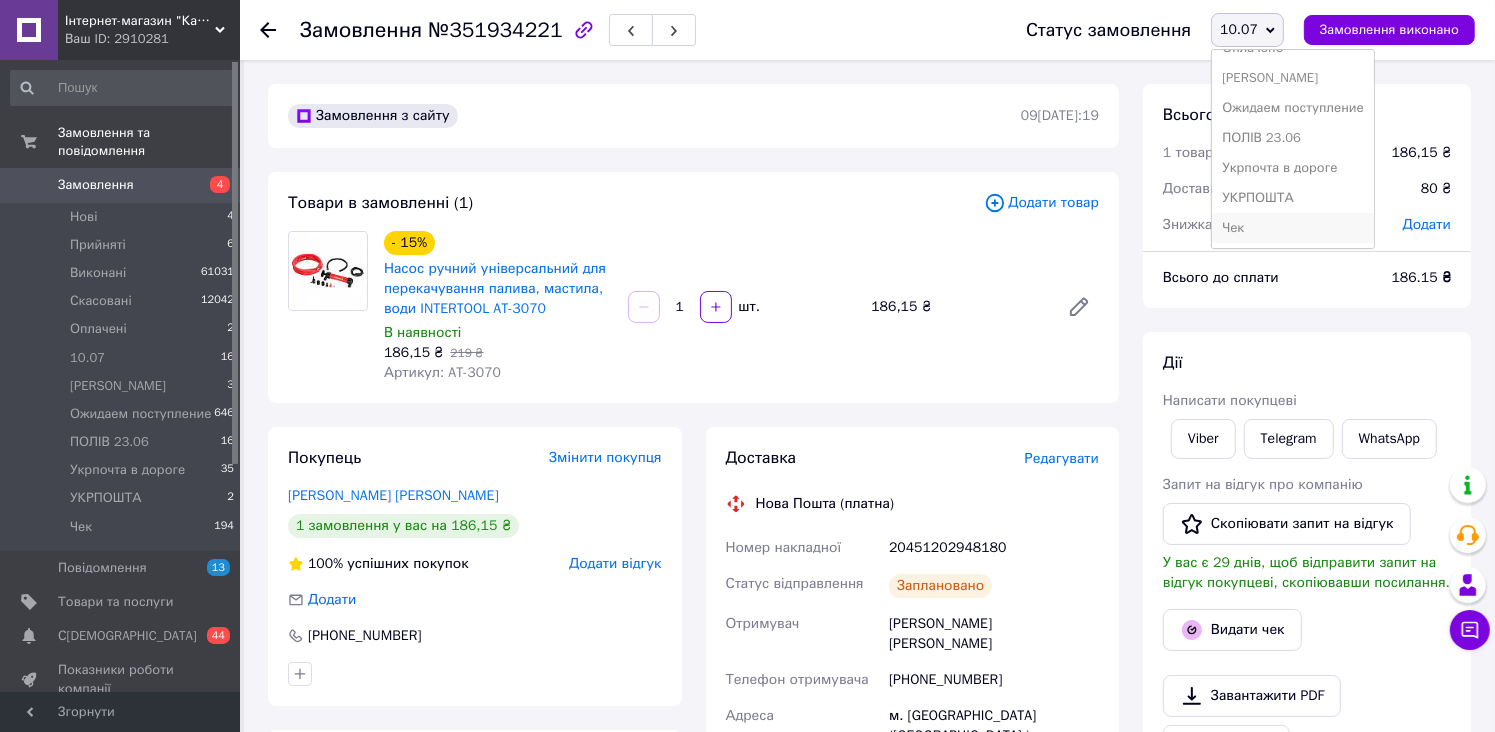 click on "Чек" at bounding box center [1293, 228] 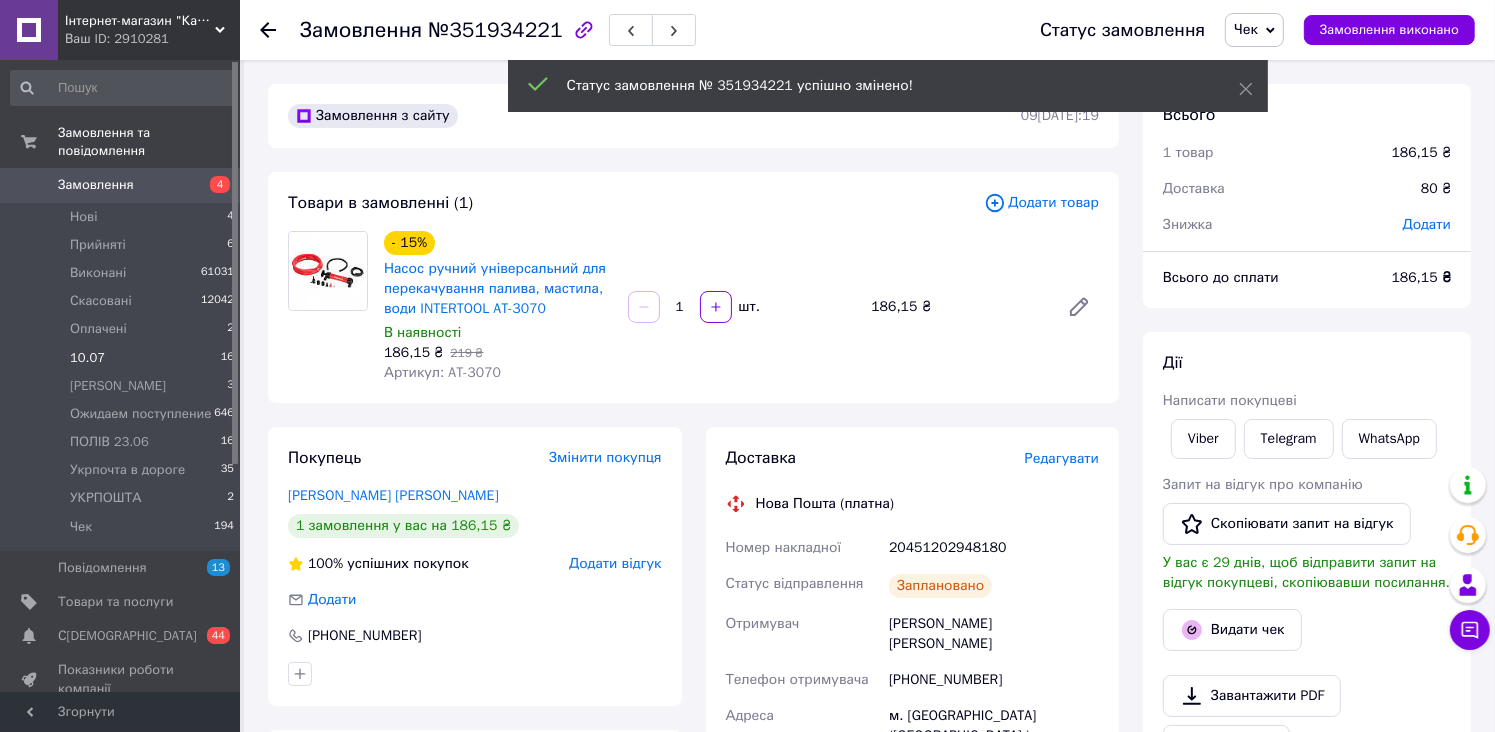 click on "10.07 16" at bounding box center [123, 358] 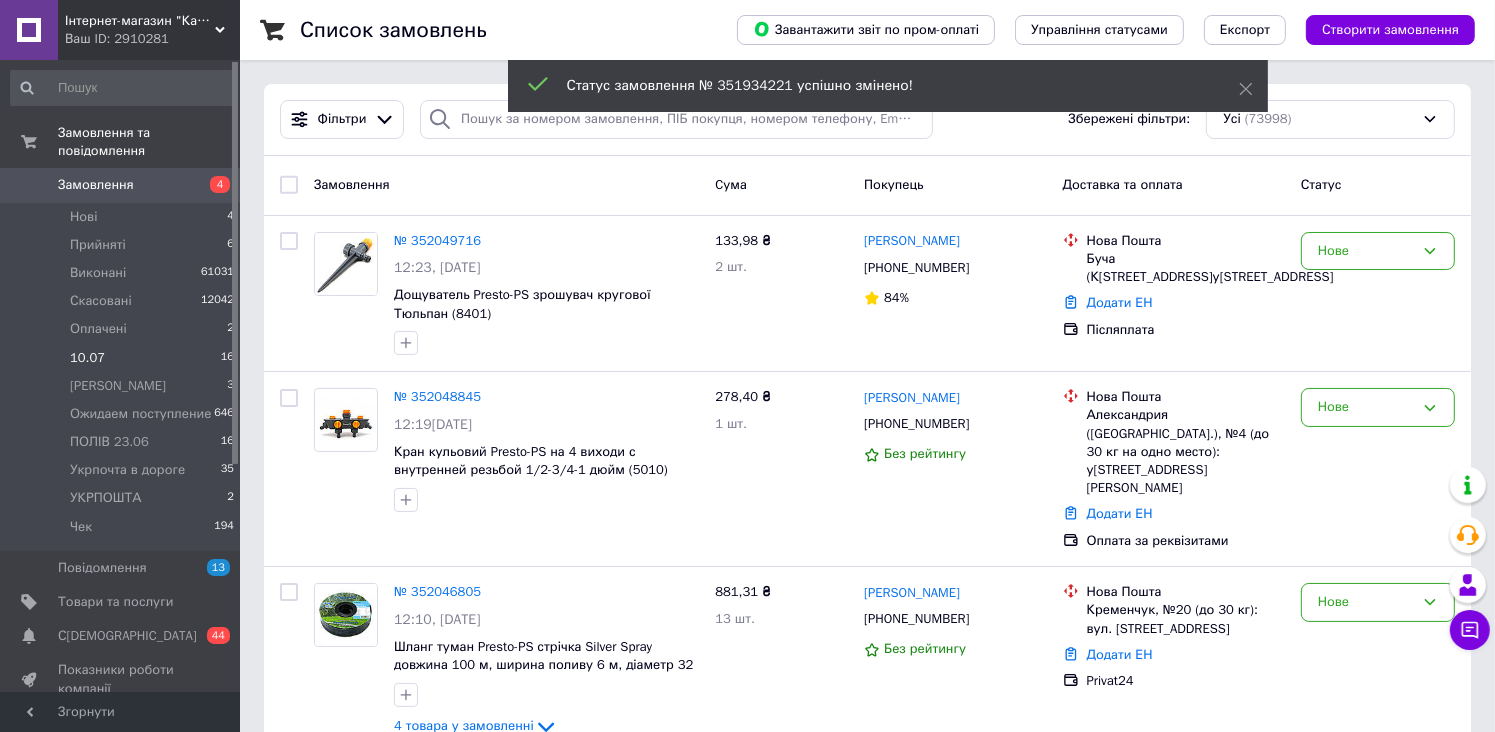 click on "10.07 16" at bounding box center [123, 358] 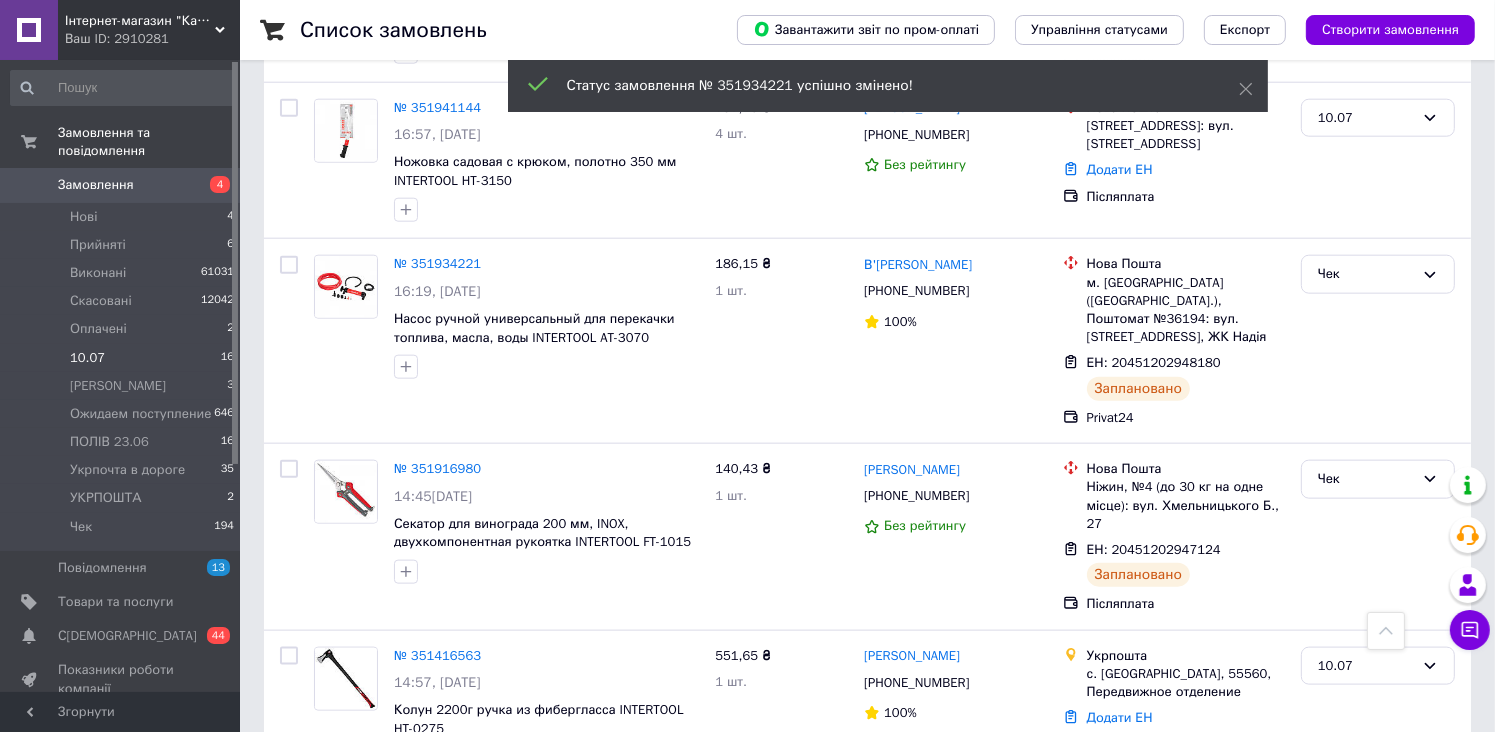 scroll, scrollTop: 1674, scrollLeft: 0, axis: vertical 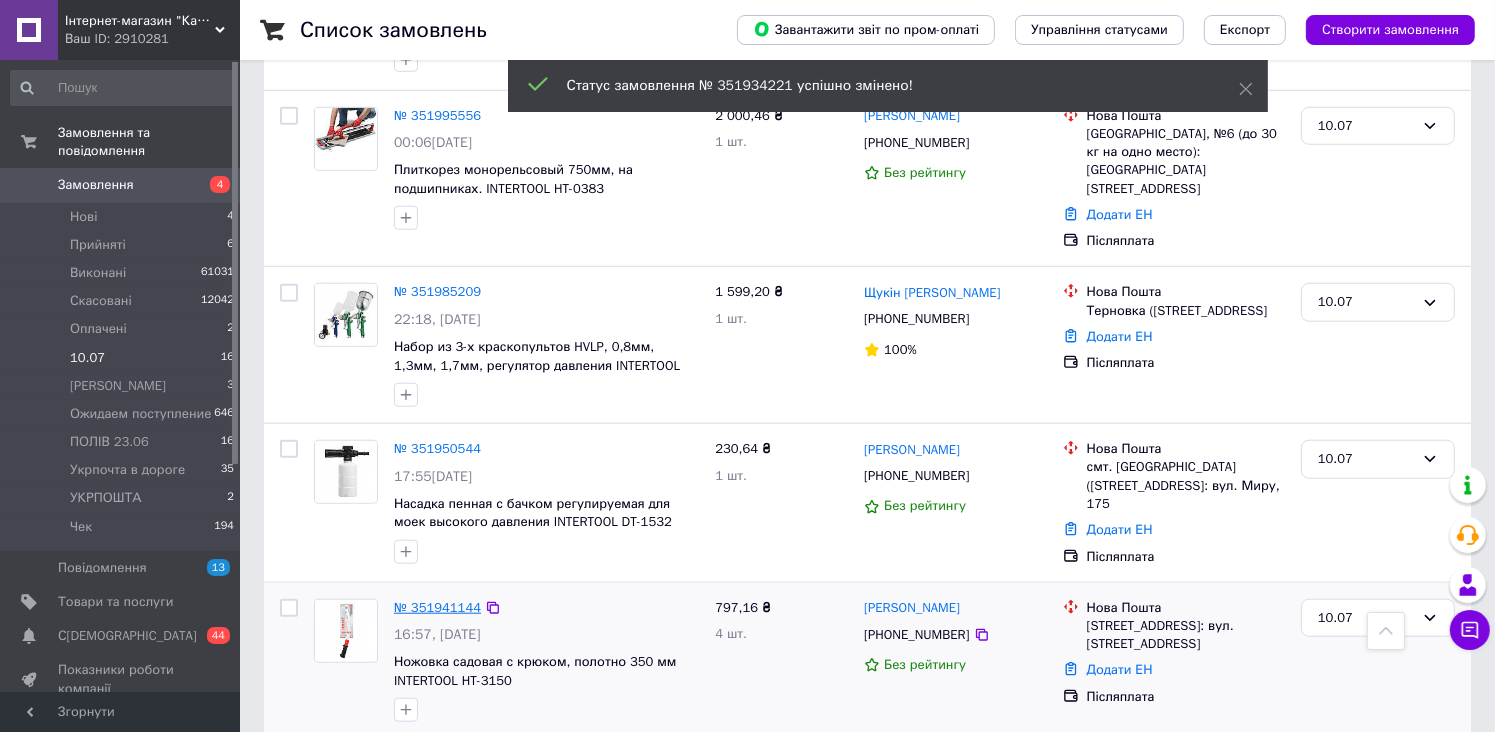 click on "№ 351941144" at bounding box center (437, 607) 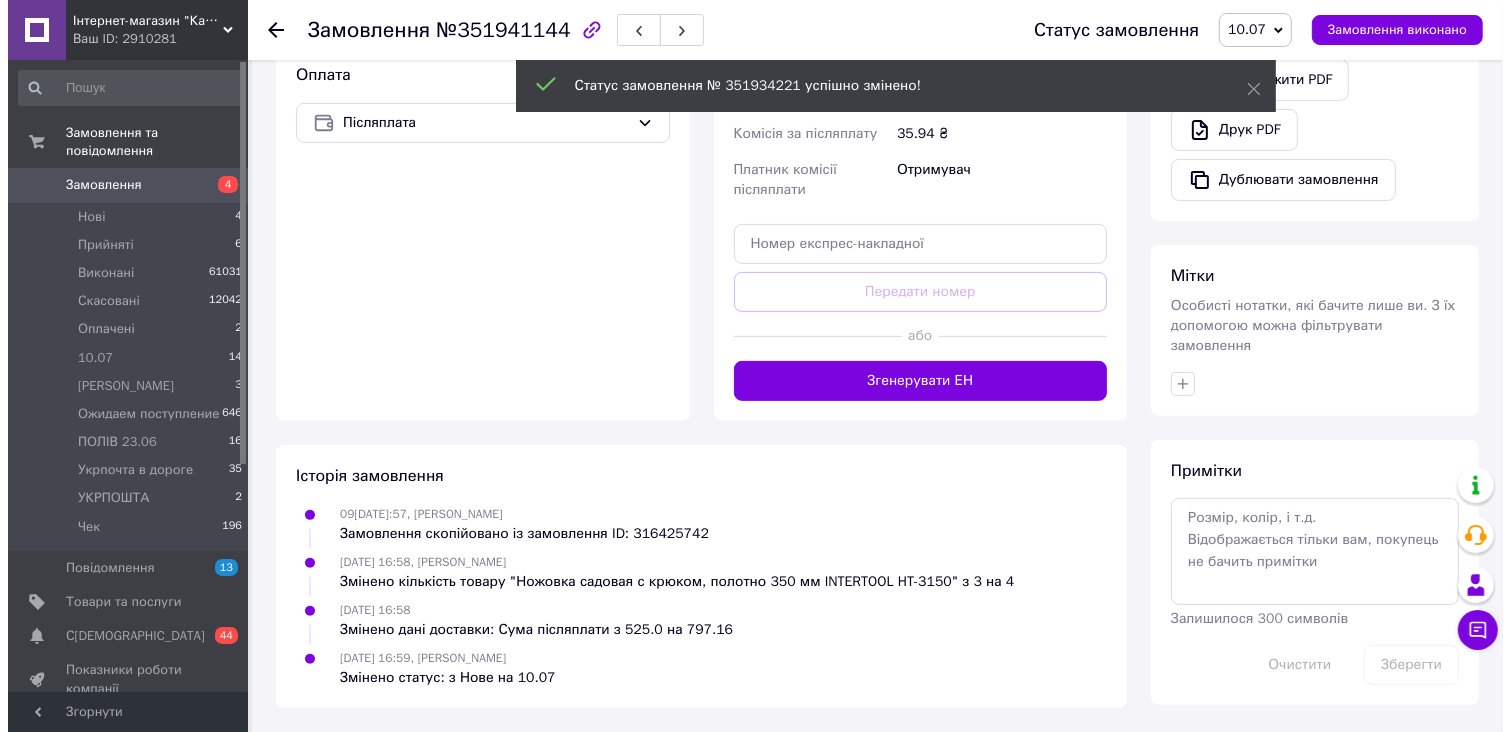 scroll, scrollTop: 0, scrollLeft: 0, axis: both 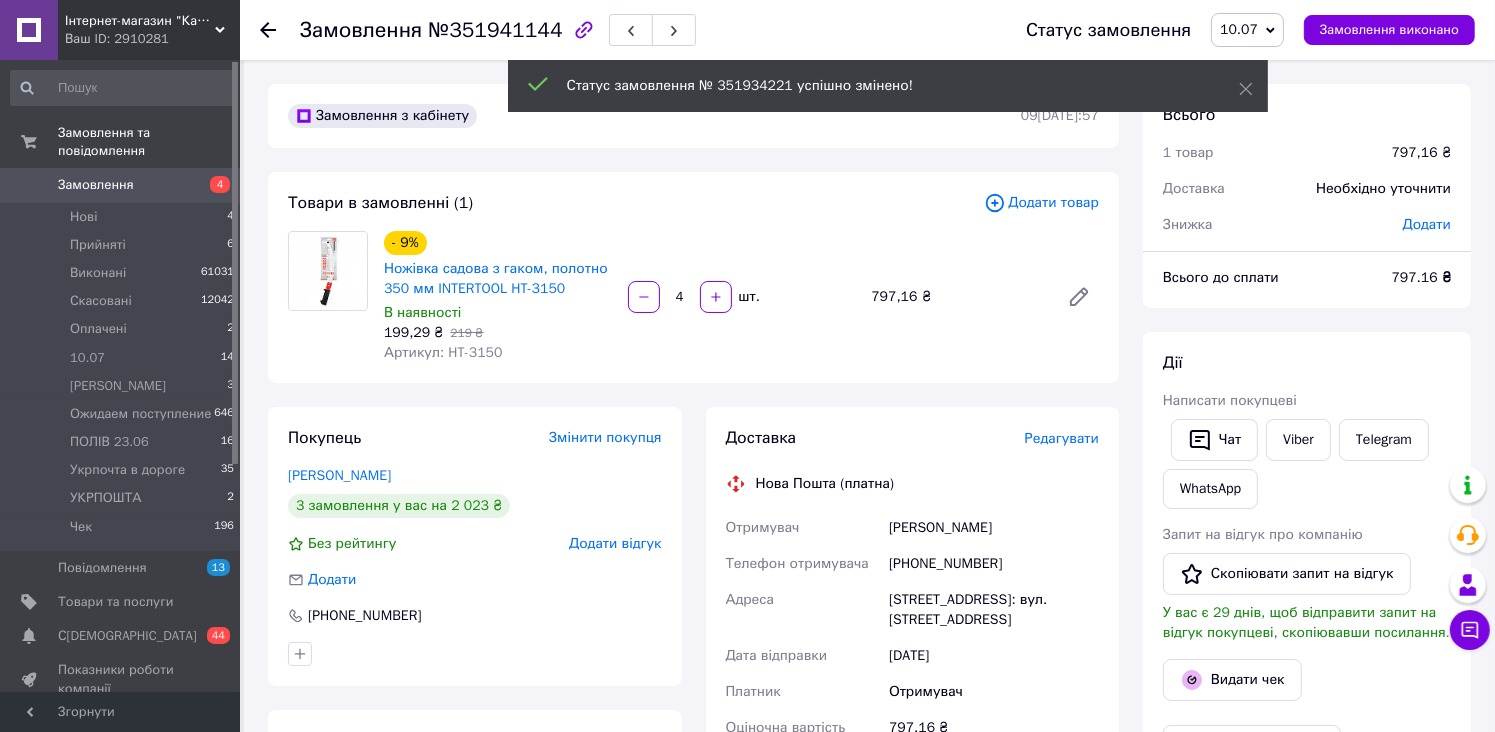 click on "Редагувати" at bounding box center [1062, 438] 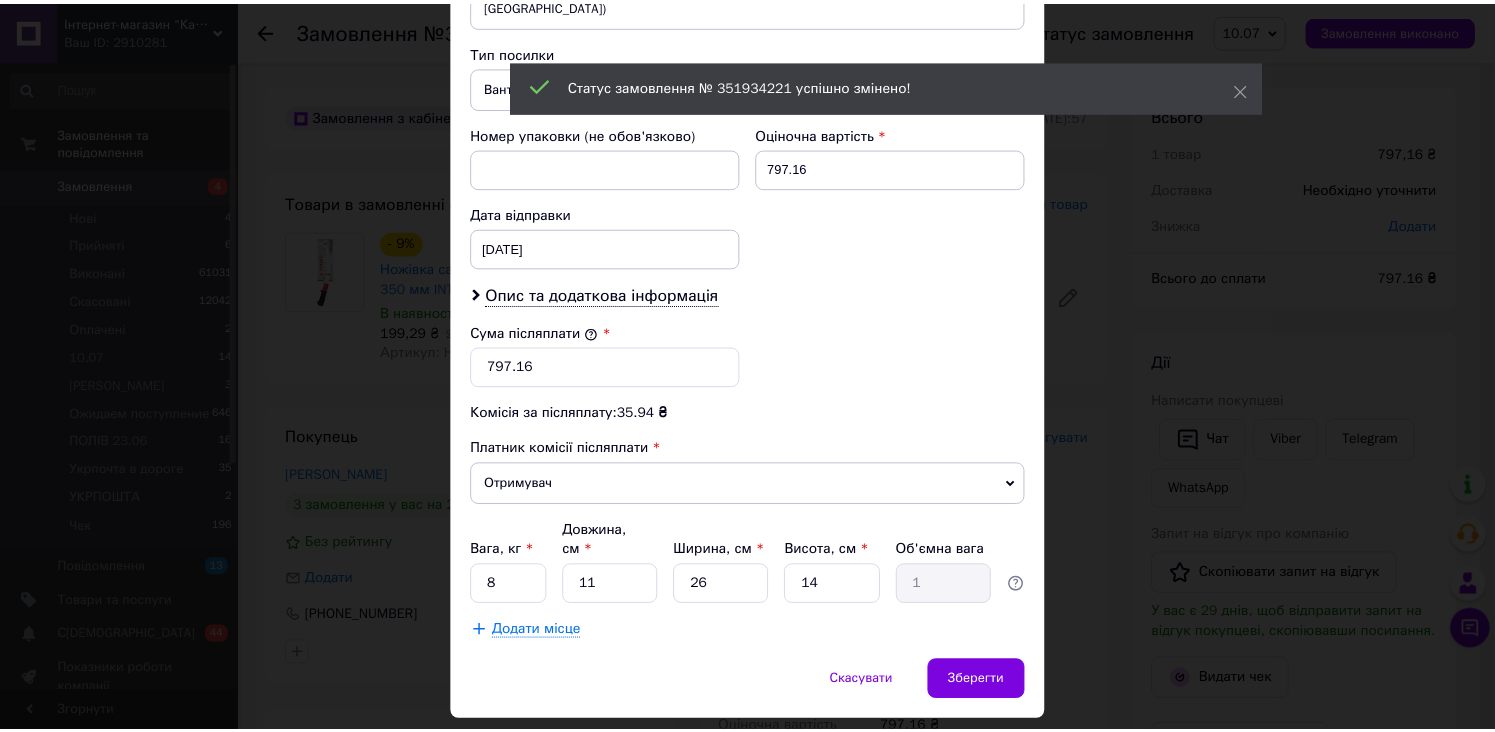 scroll, scrollTop: 808, scrollLeft: 0, axis: vertical 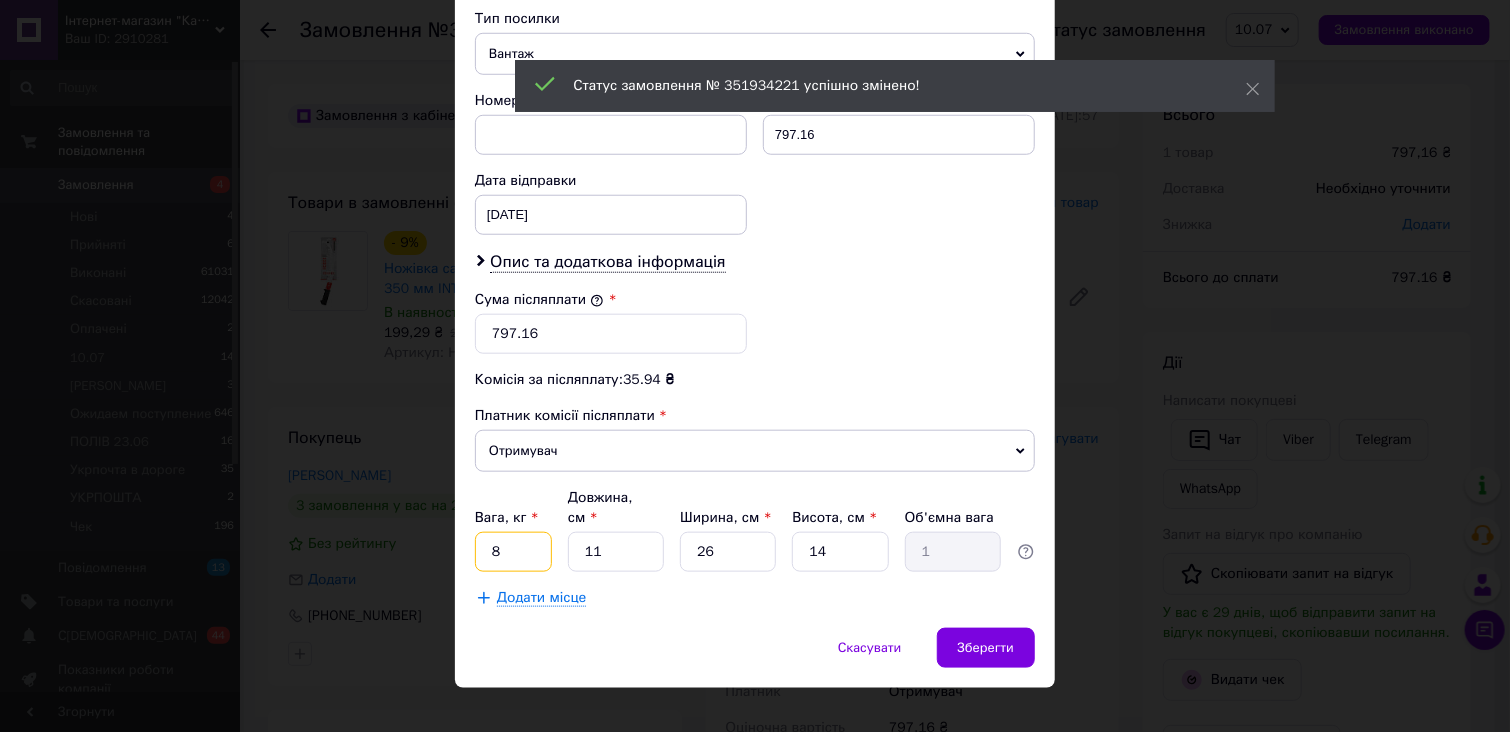 click on "8" at bounding box center [513, 552] 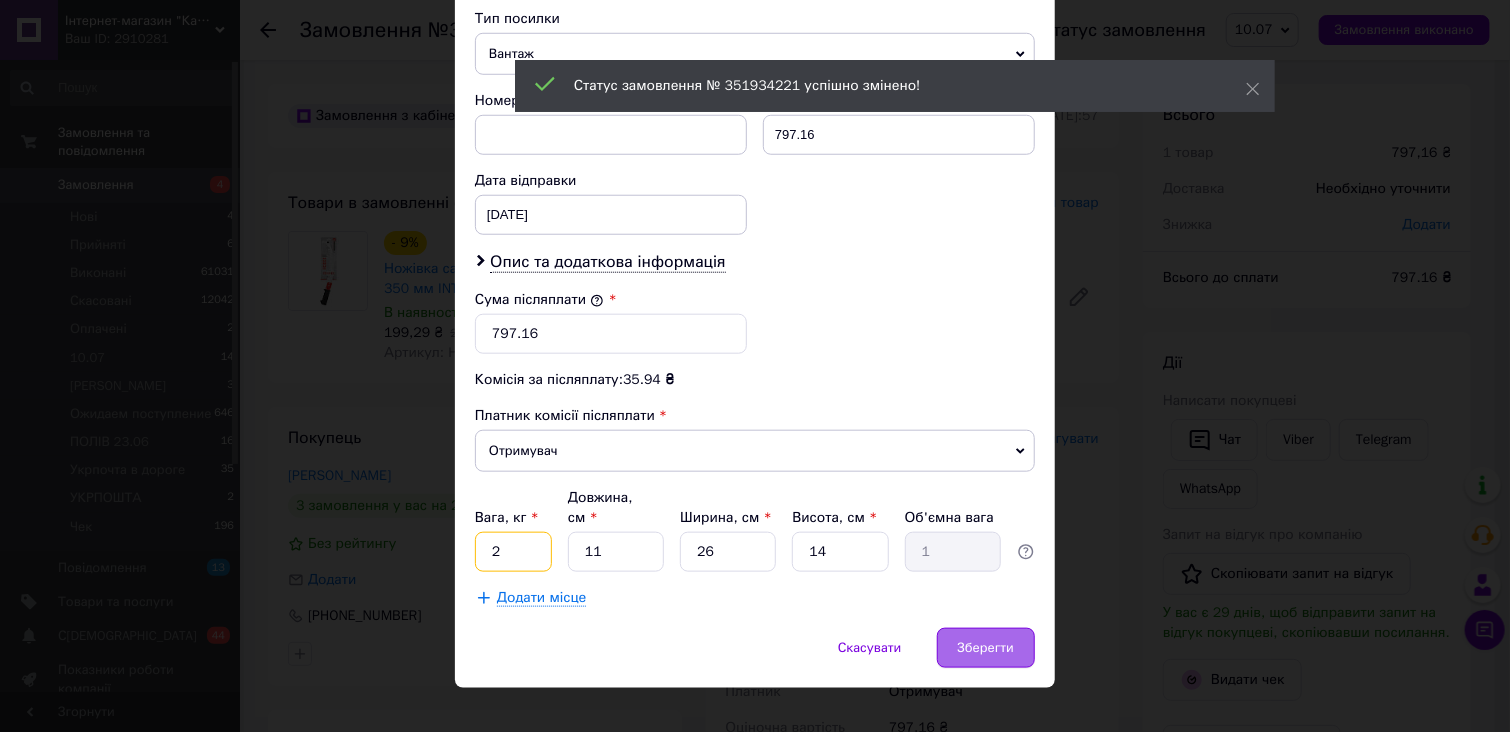 type on "2" 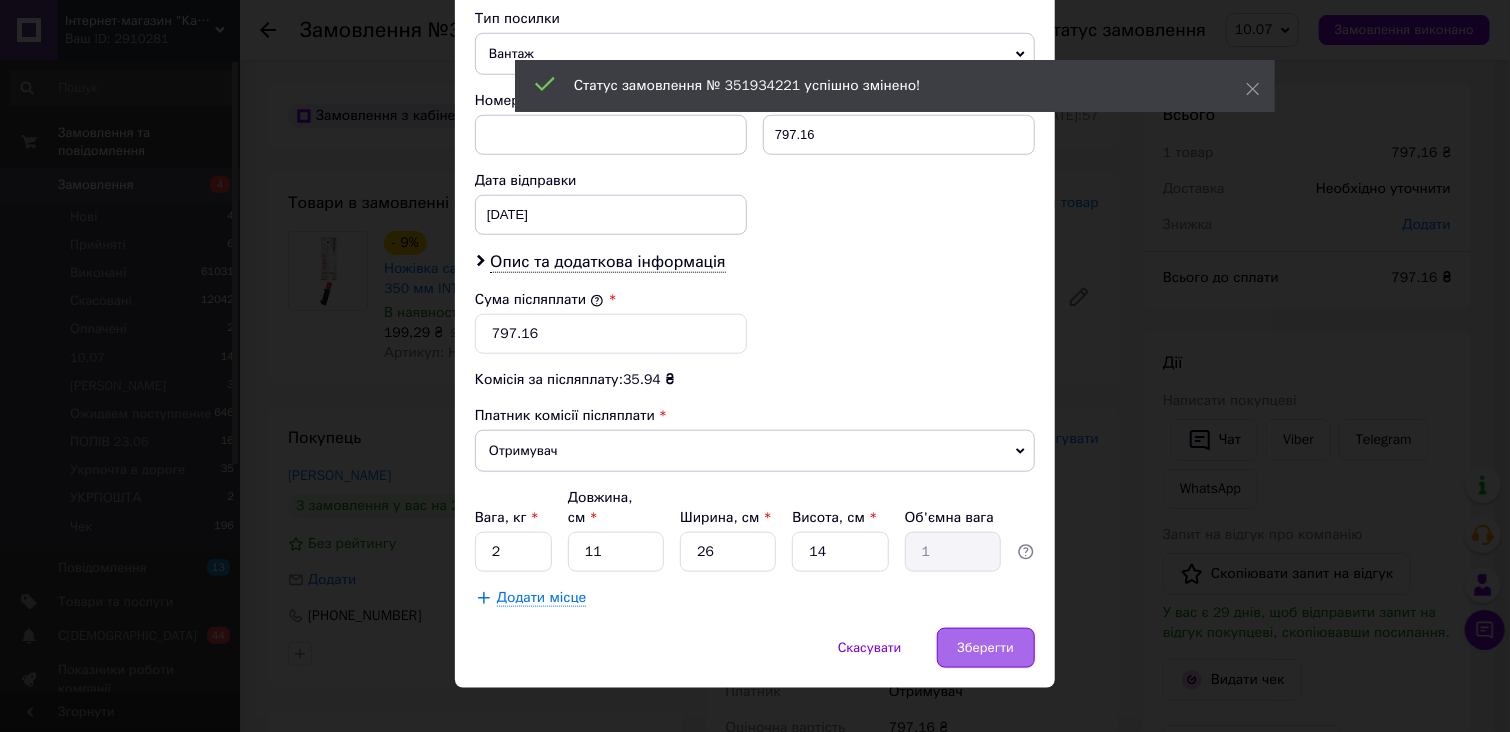 click on "Зберегти" at bounding box center (986, 648) 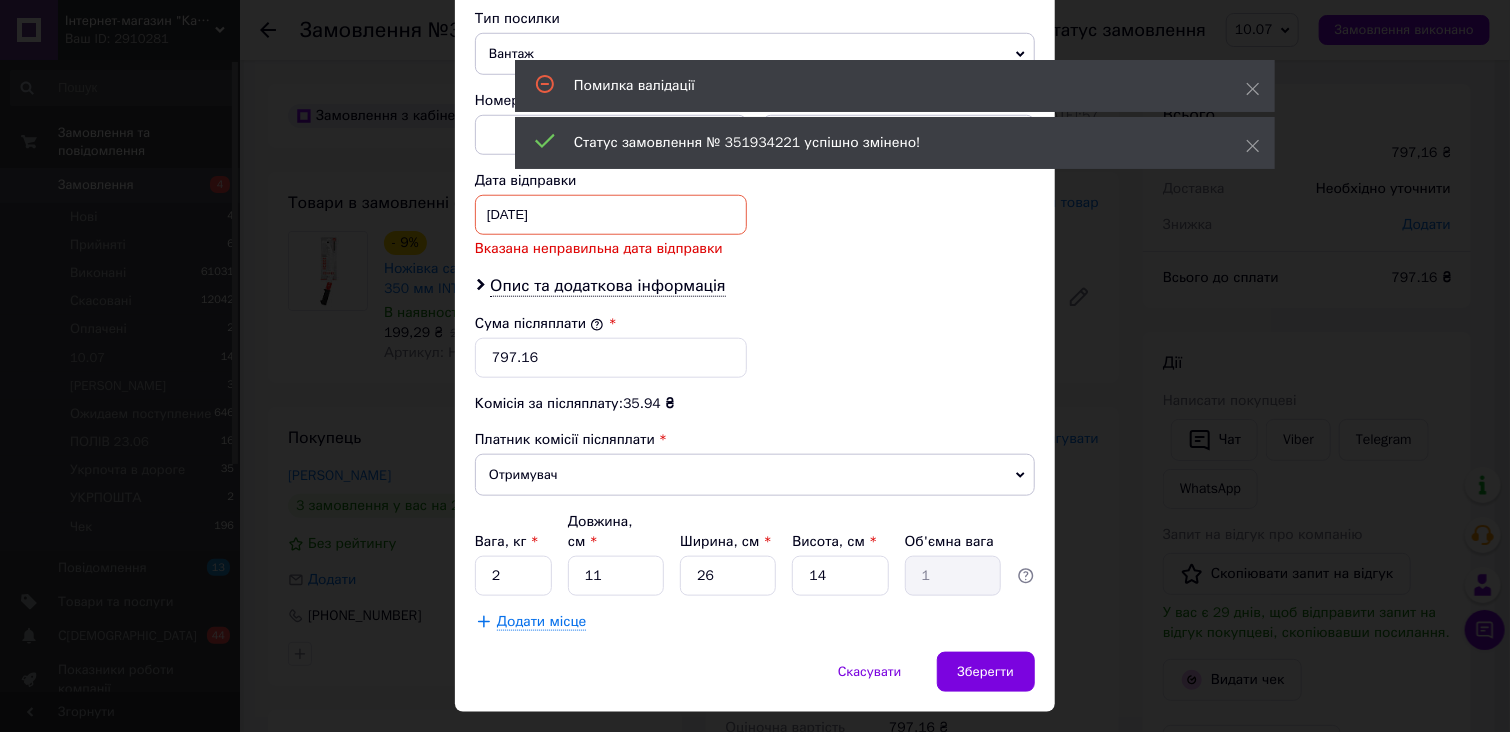 click on "[DATE] < 2024 > < Ноябрь > Пн Вт Ср Чт Пт Сб Вс 28 29 30 31 1 2 3 4 5 6 7 8 9 10 11 12 13 14 15 16 17 18 19 20 21 22 23 24 25 26 27 28 29 30 1 2 3 4 5 6 7 8" at bounding box center (611, 215) 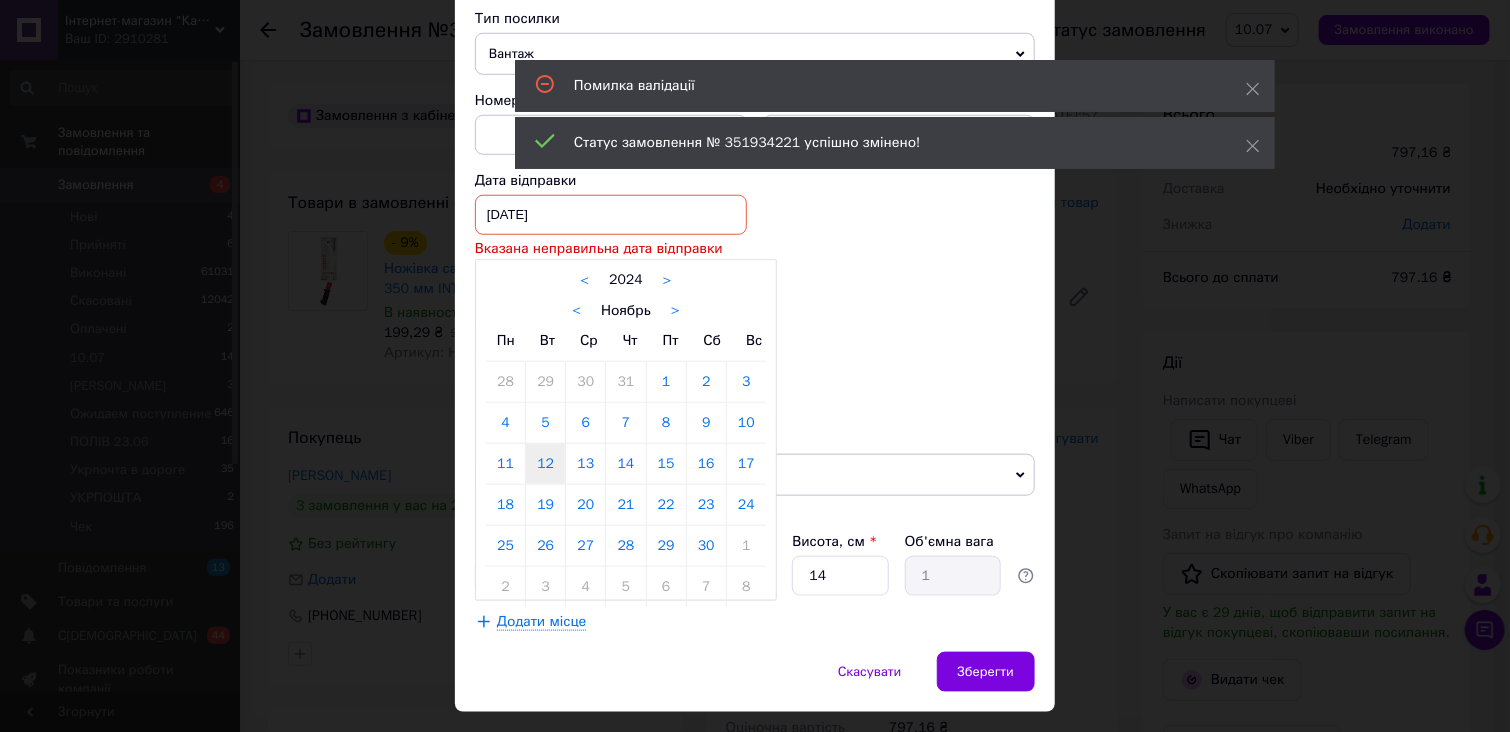 click on ">" at bounding box center (675, 311) 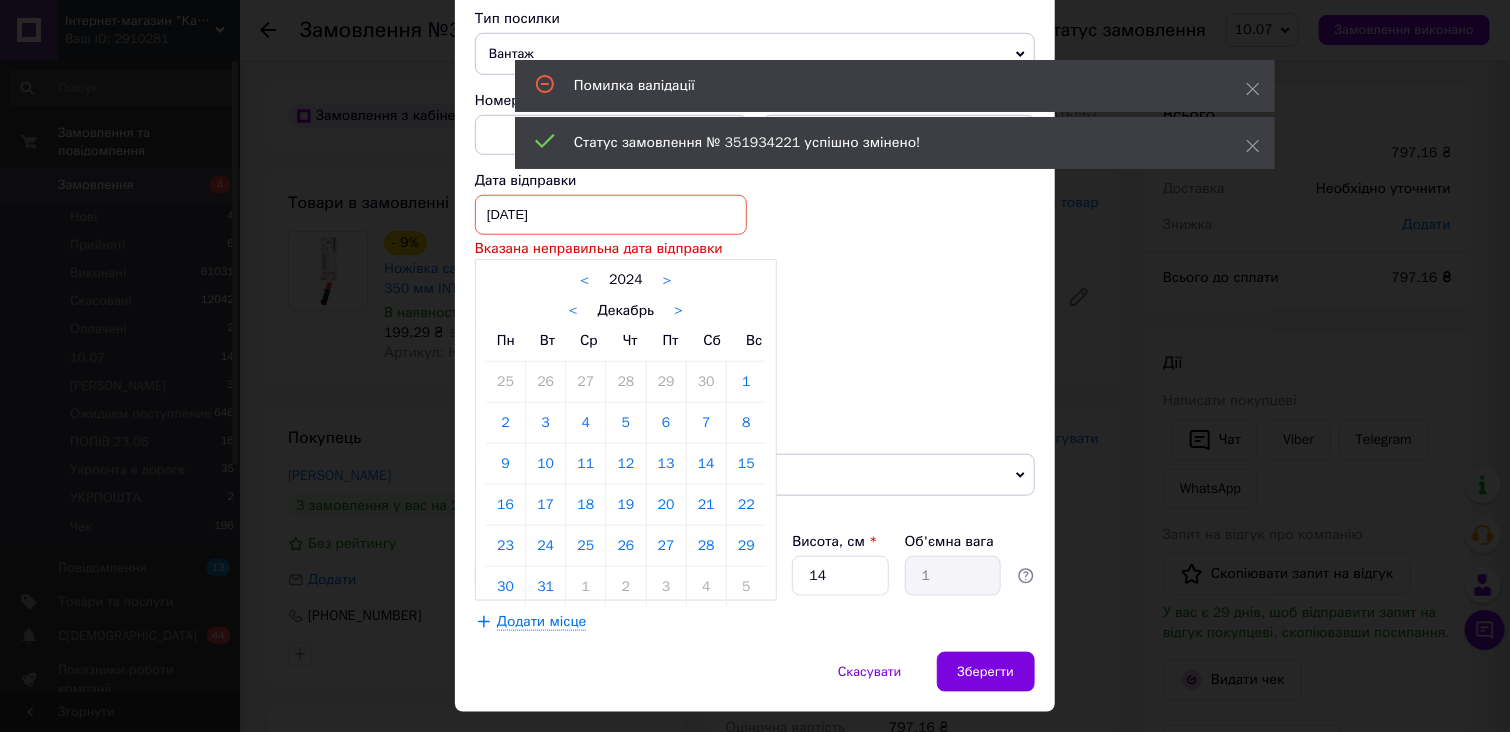 click on ">" at bounding box center (667, 280) 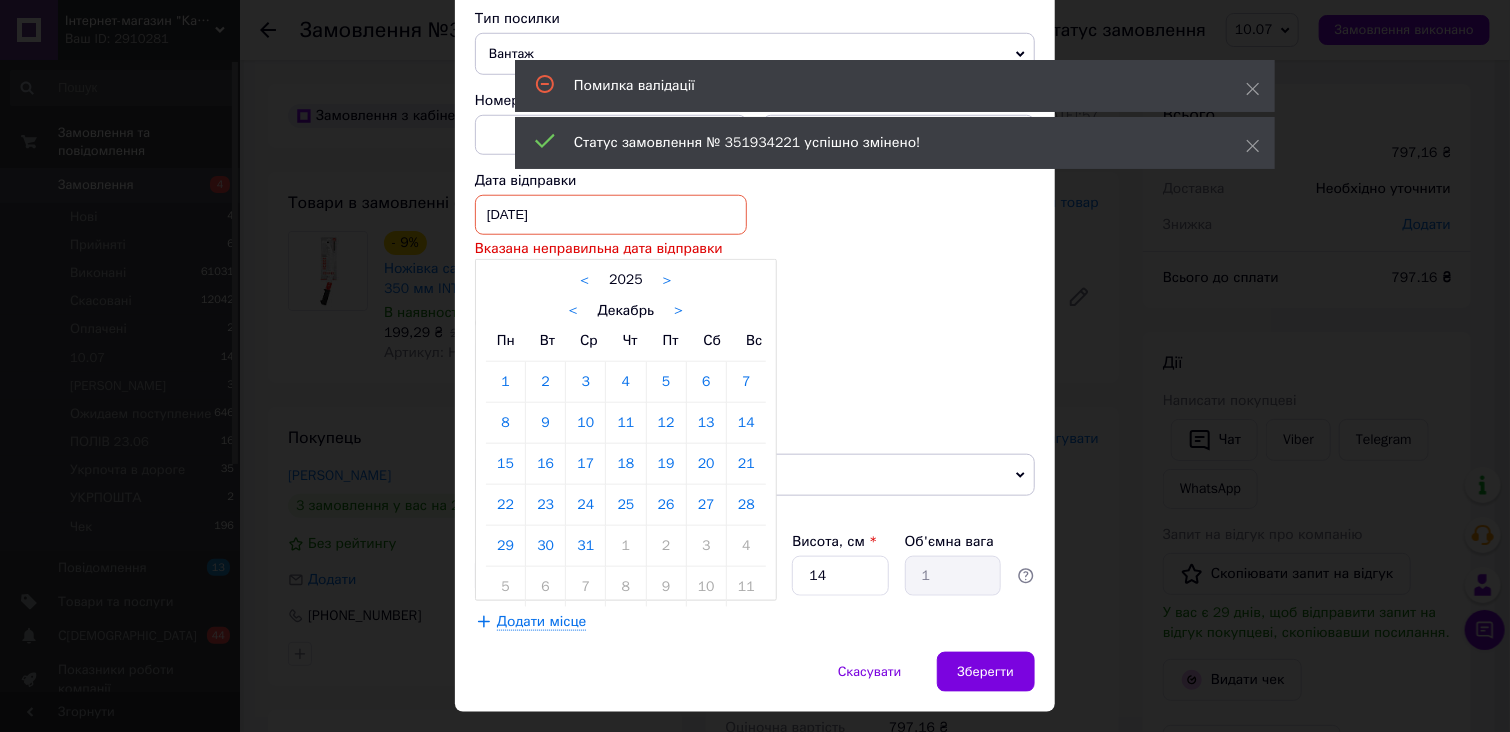click on ">" at bounding box center [678, 311] 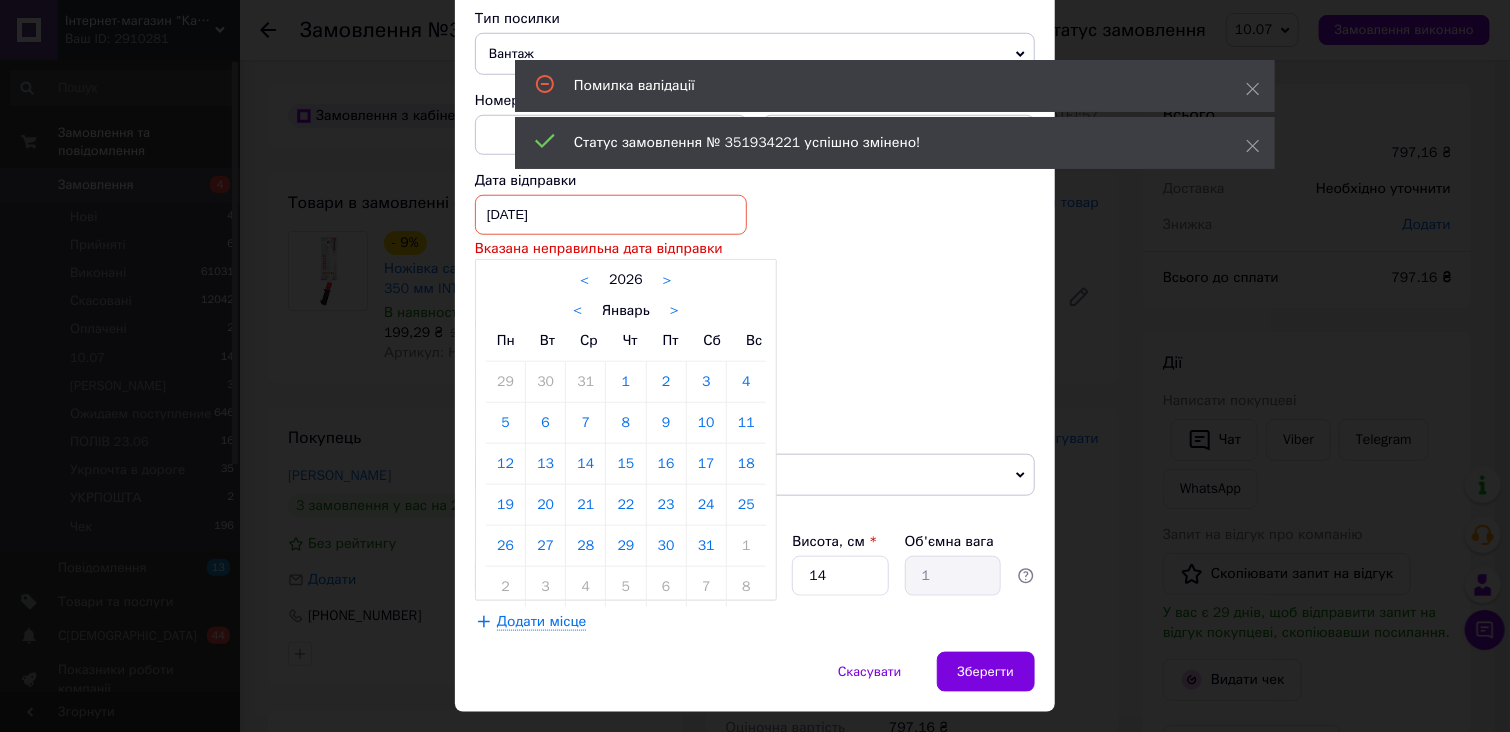 click on "< Январь >" at bounding box center [626, 310] 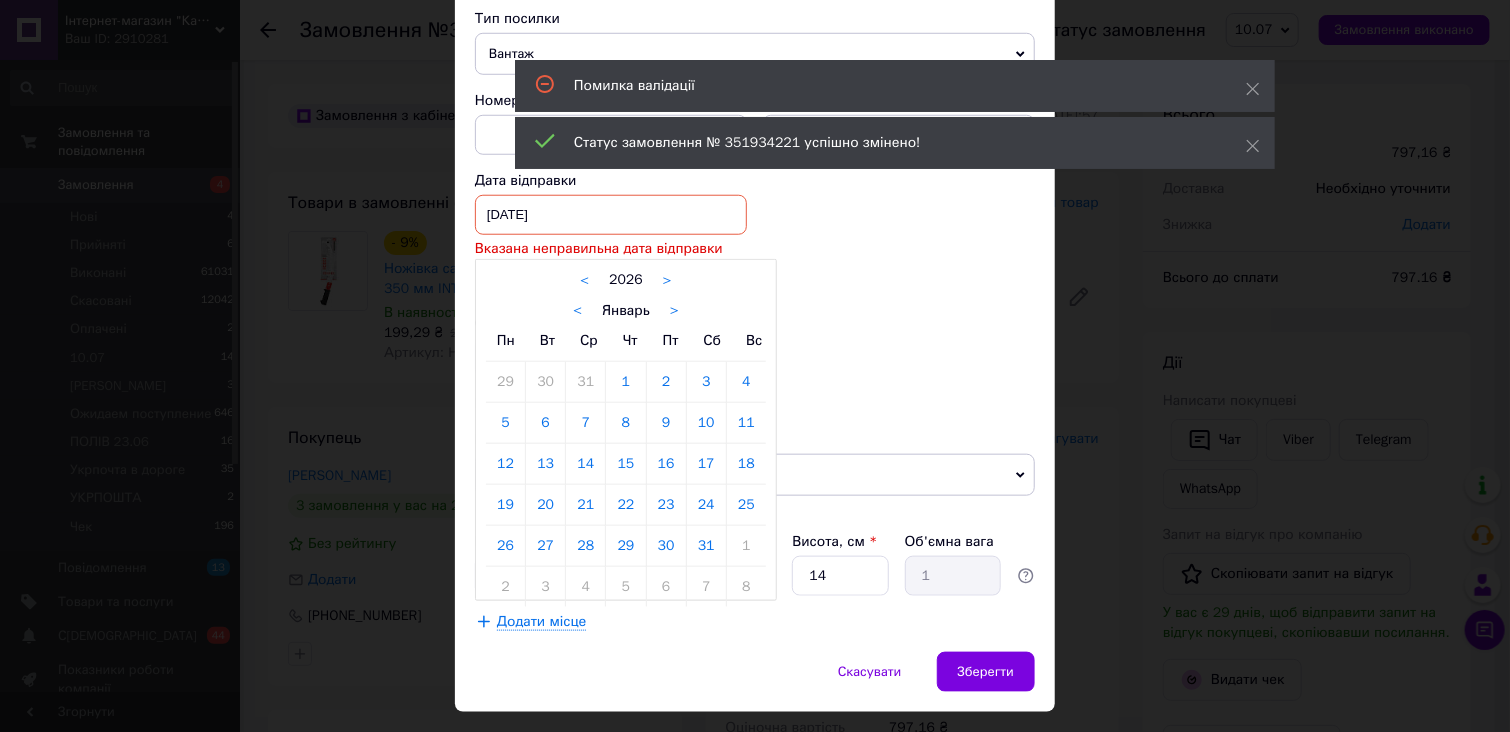 click on ">" at bounding box center (674, 311) 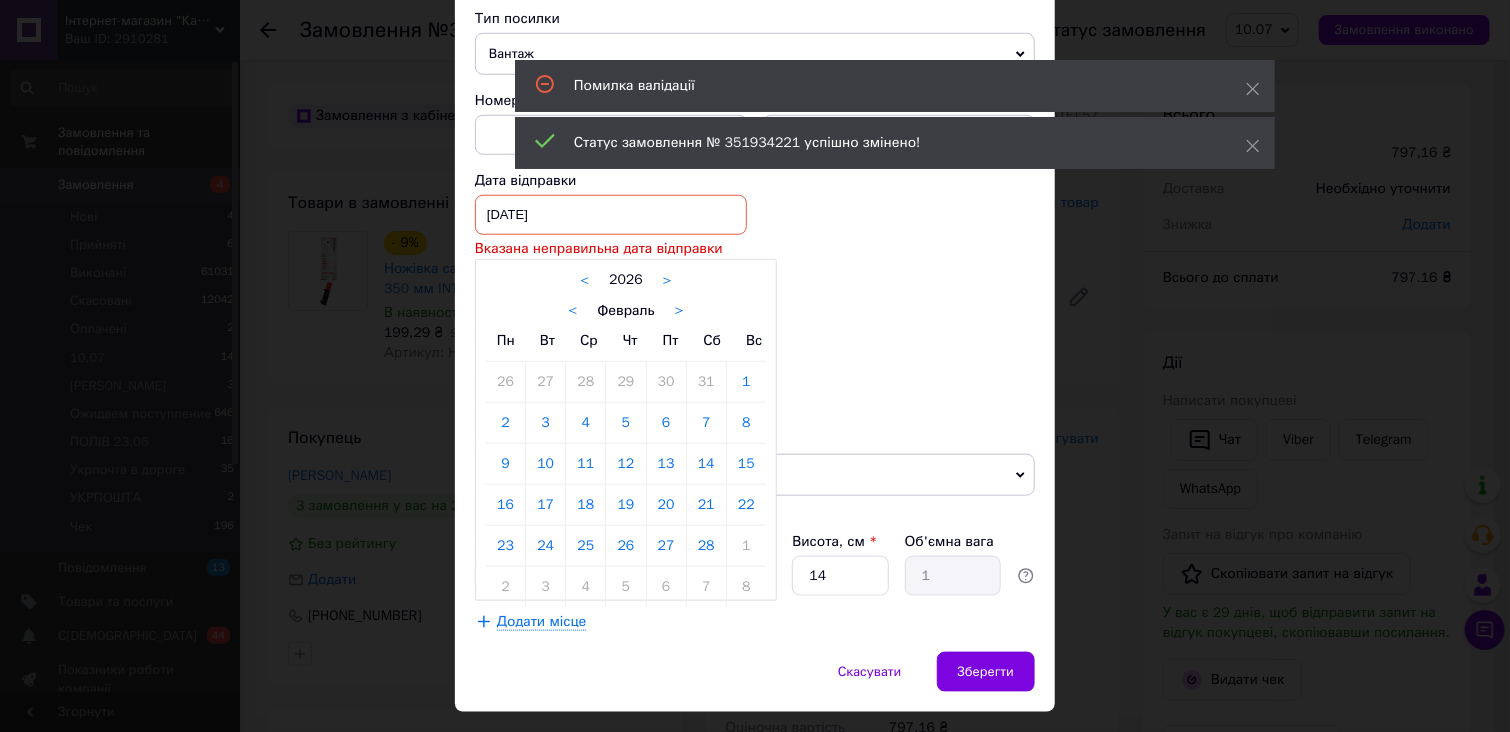 click on ">" at bounding box center (679, 311) 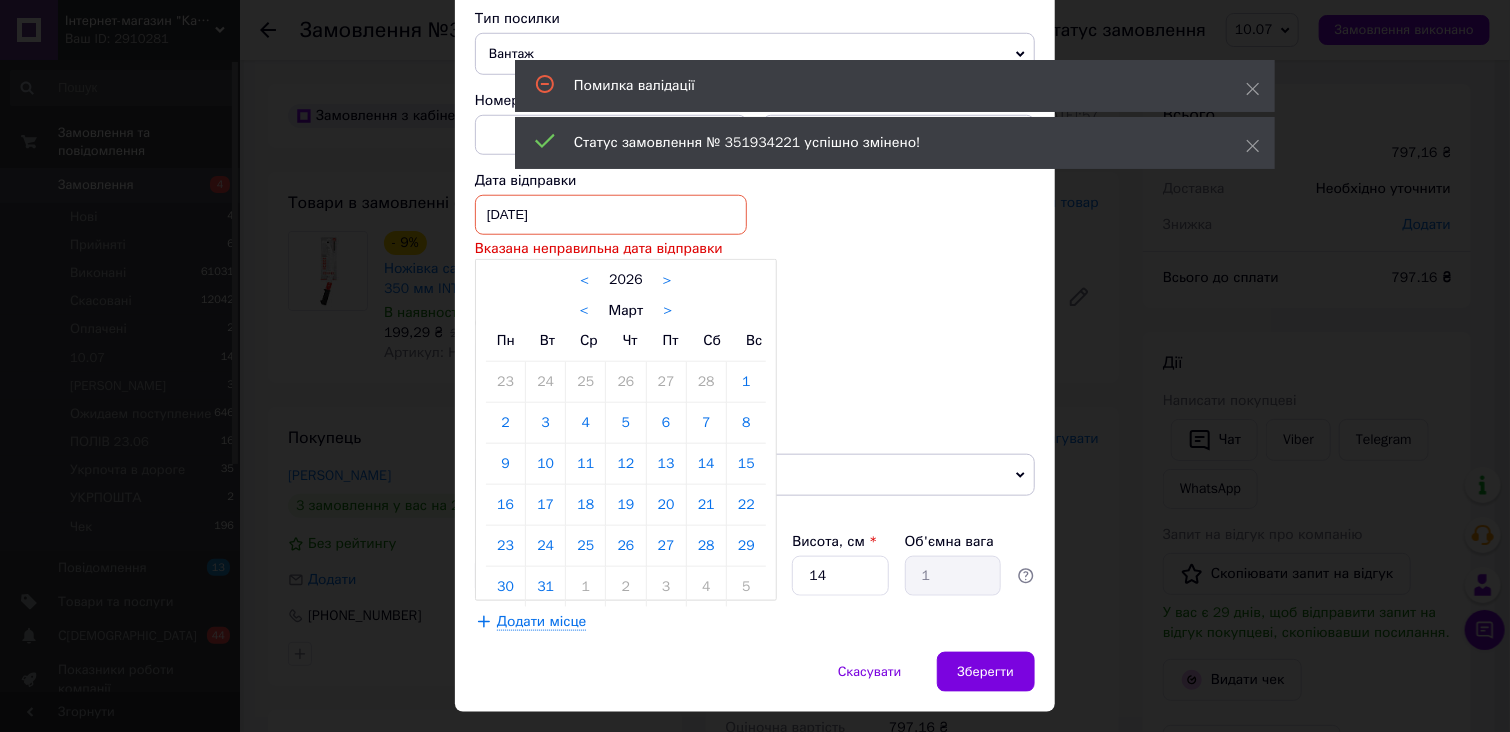 click on ">" at bounding box center (667, 311) 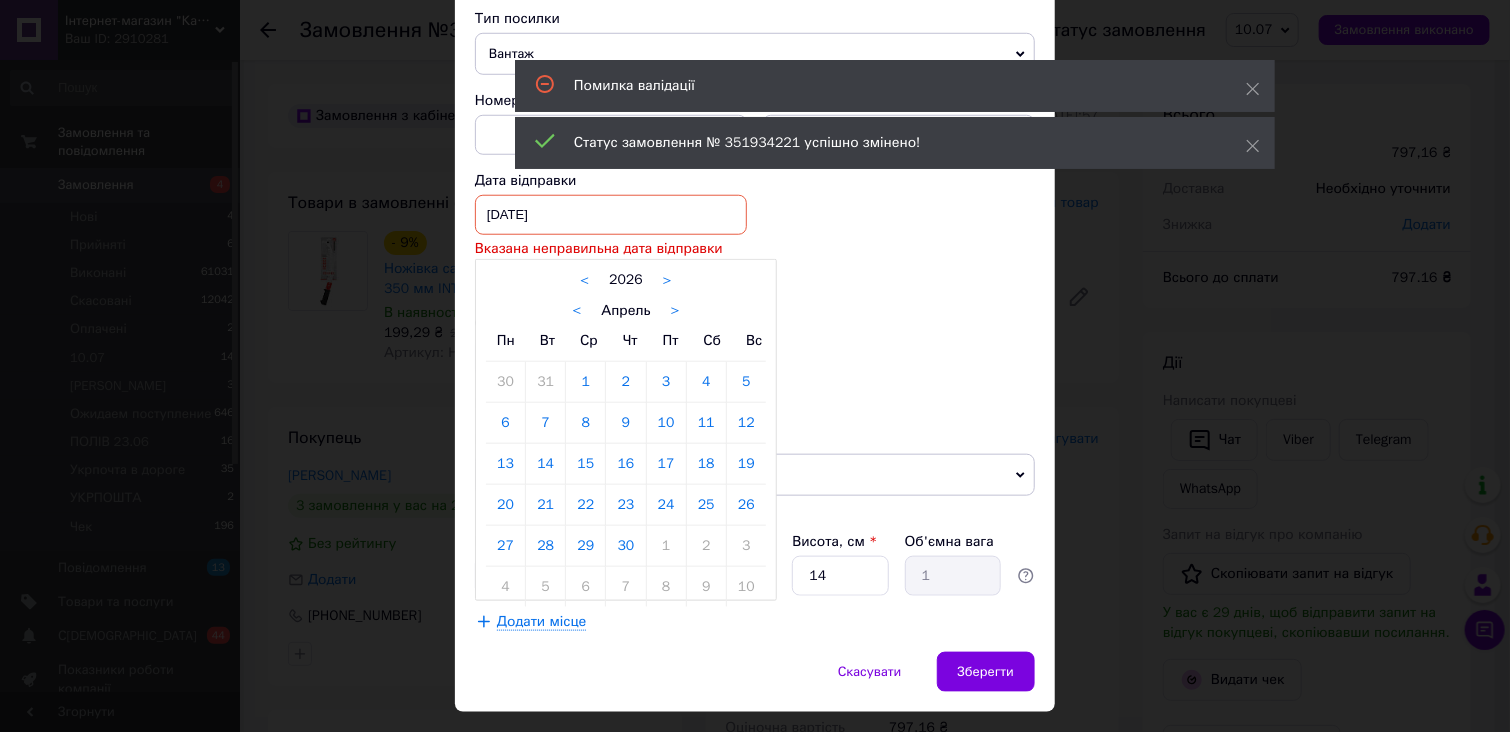 click on ">" at bounding box center (675, 311) 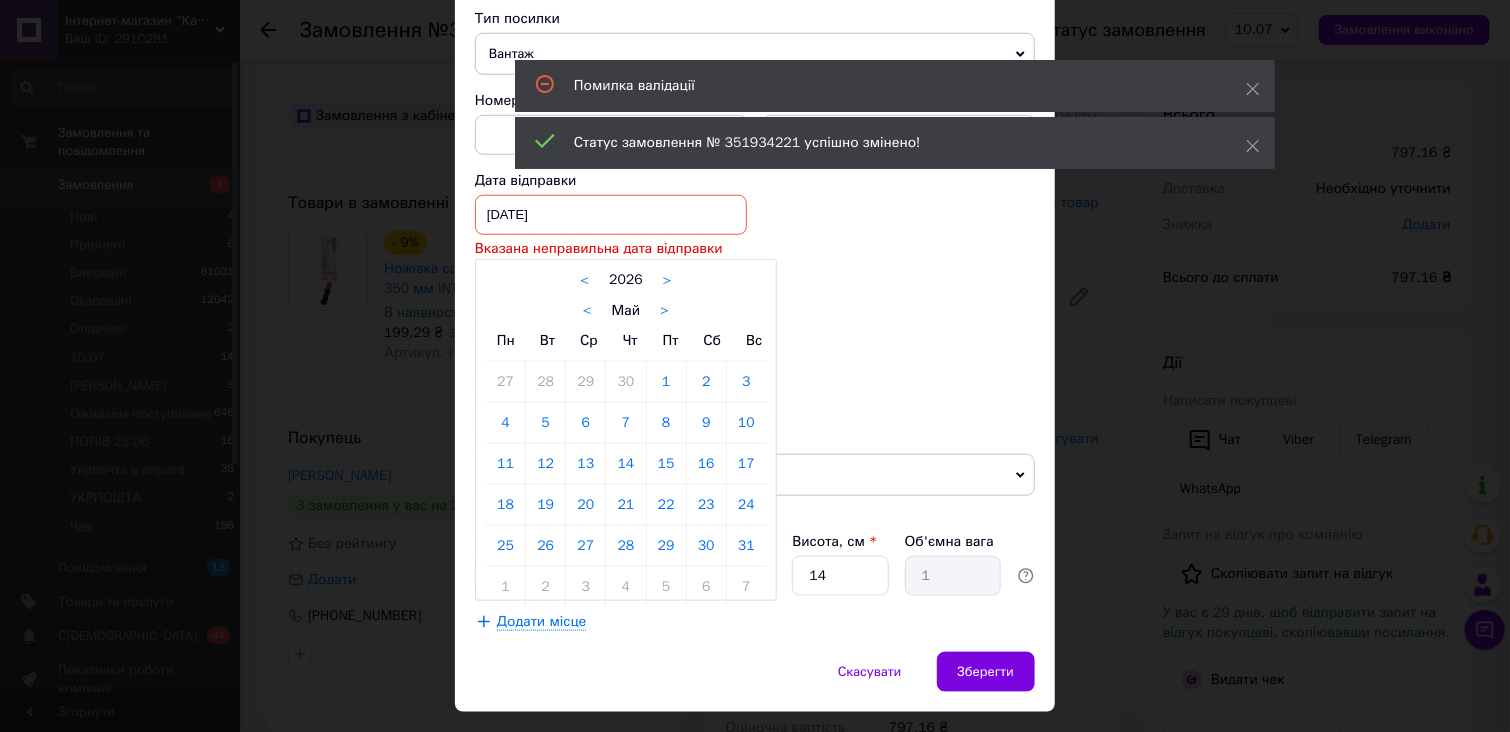 click on ">" at bounding box center [664, 311] 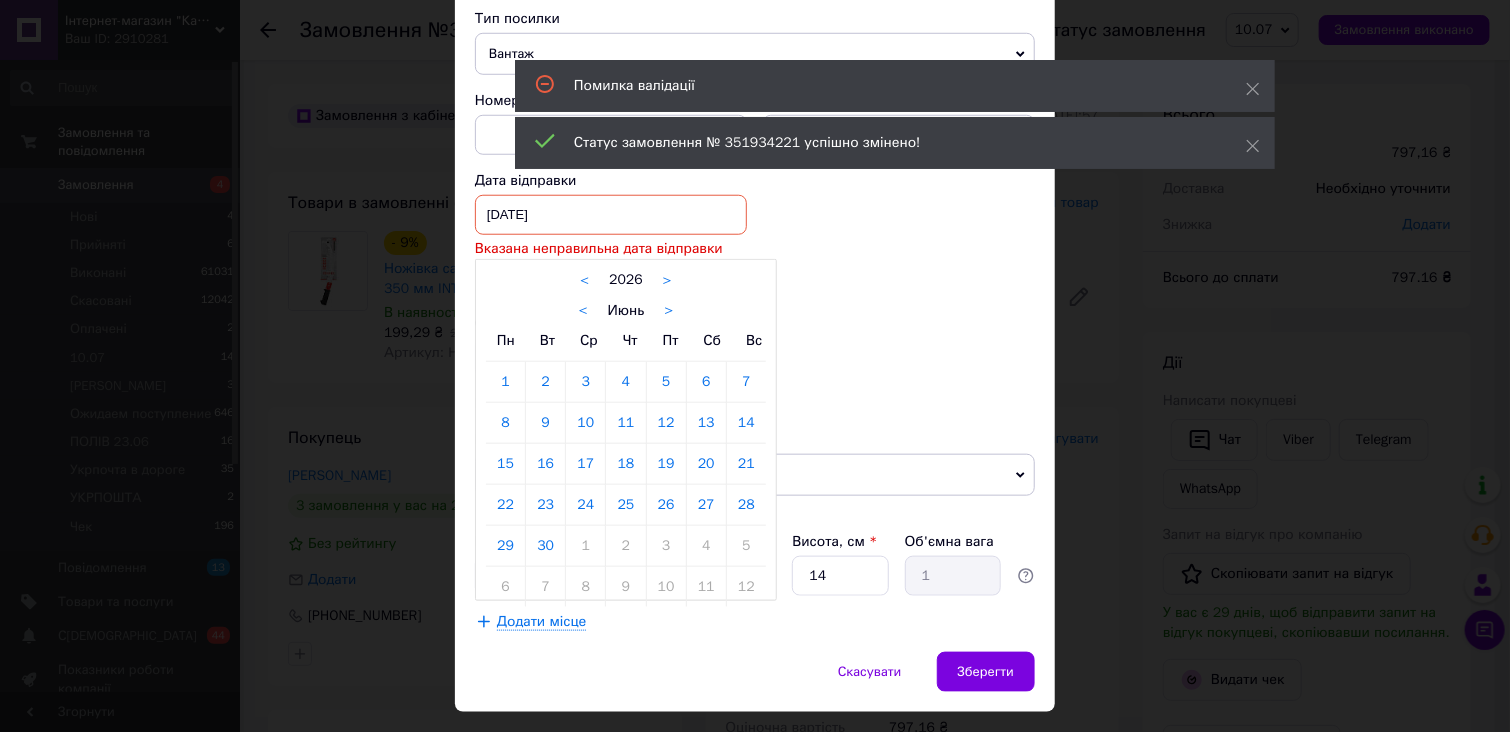 click on ">" at bounding box center (668, 311) 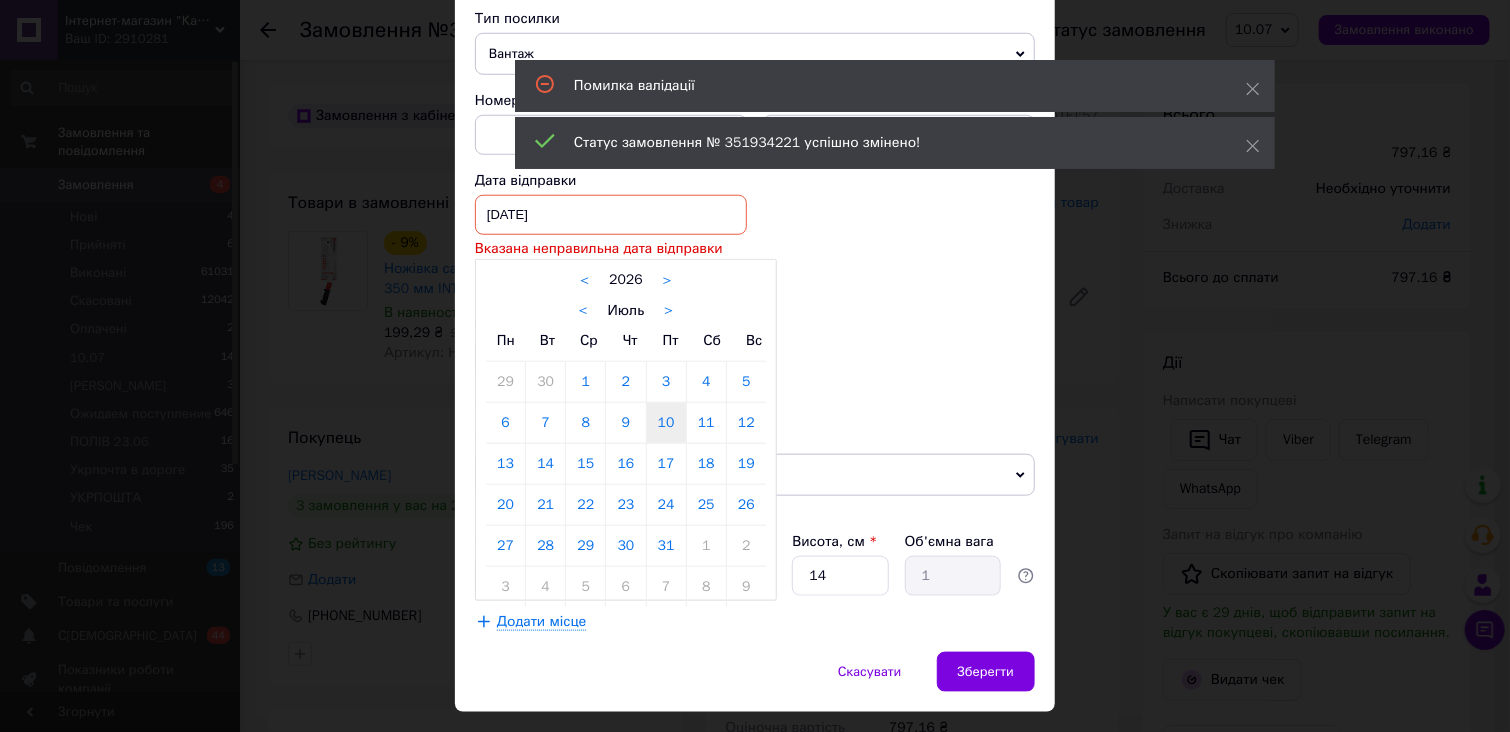 click on "10" at bounding box center [666, 423] 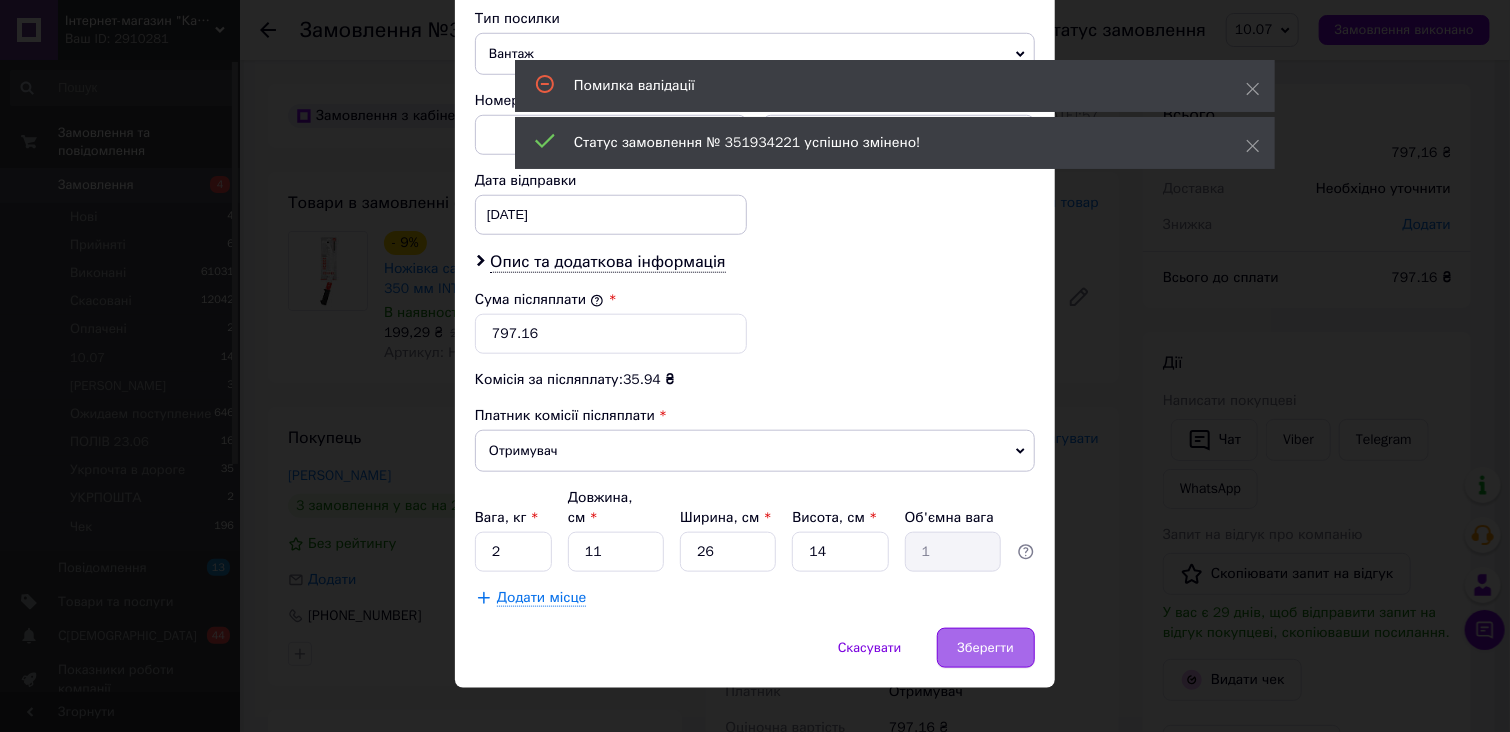 click on "Зберегти" at bounding box center (986, 648) 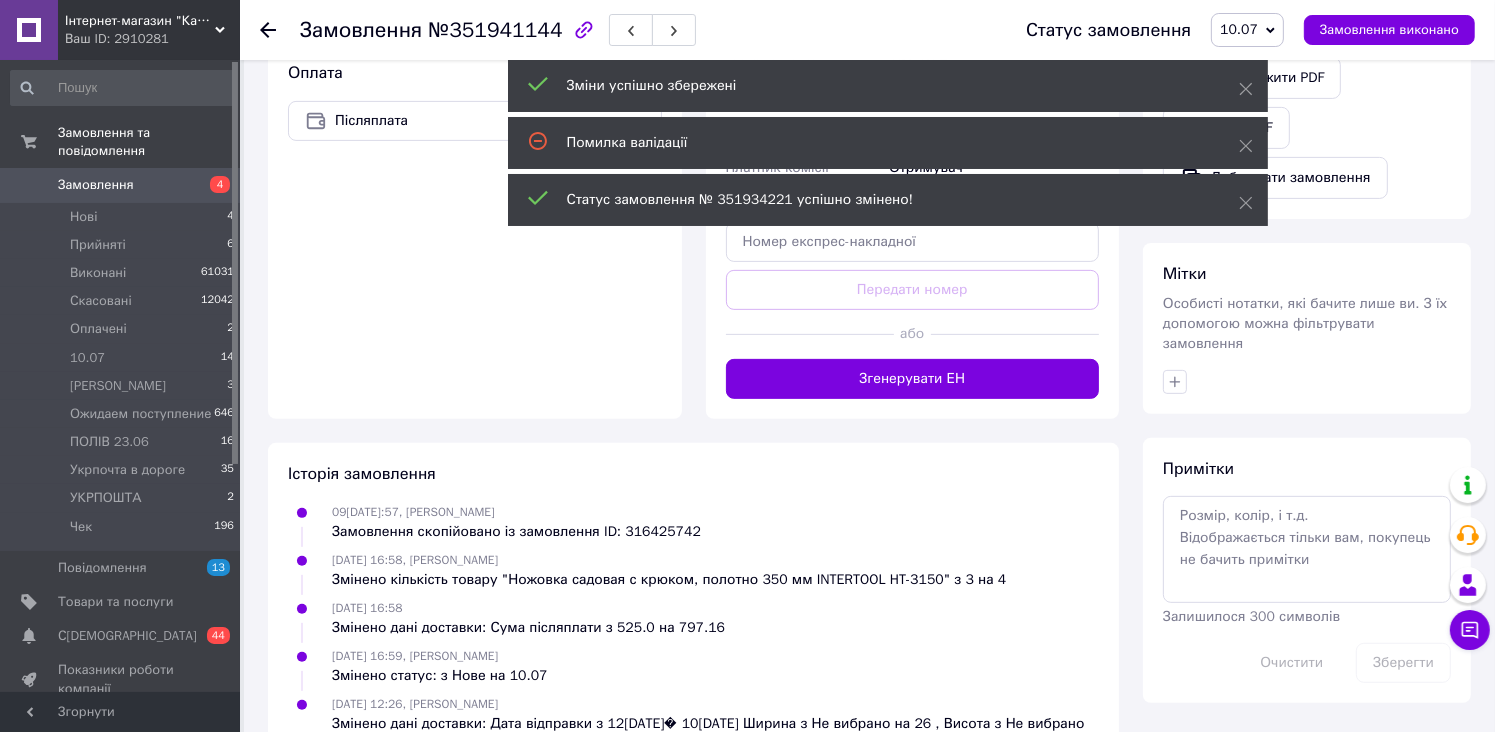 scroll, scrollTop: 735, scrollLeft: 0, axis: vertical 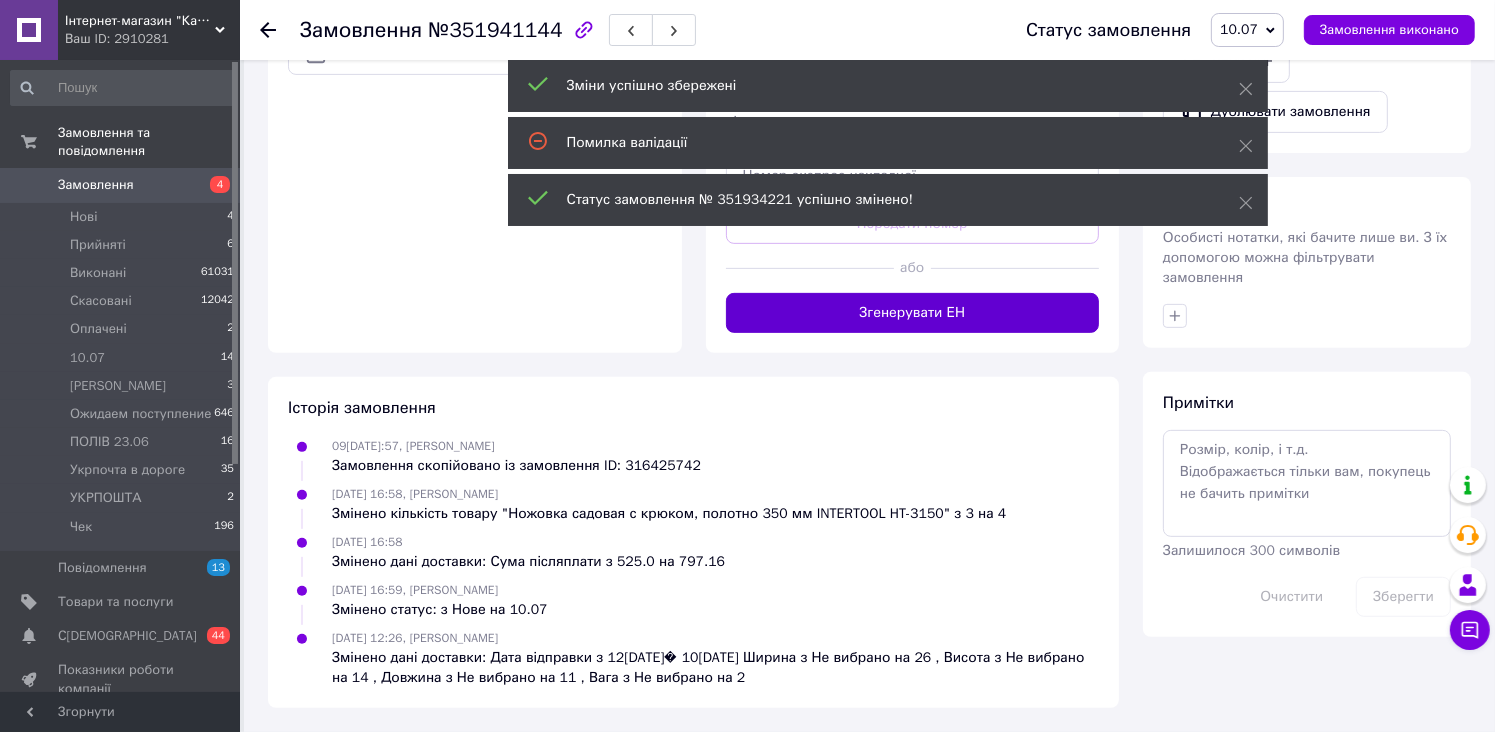 click on "Згенерувати ЕН" at bounding box center (913, 313) 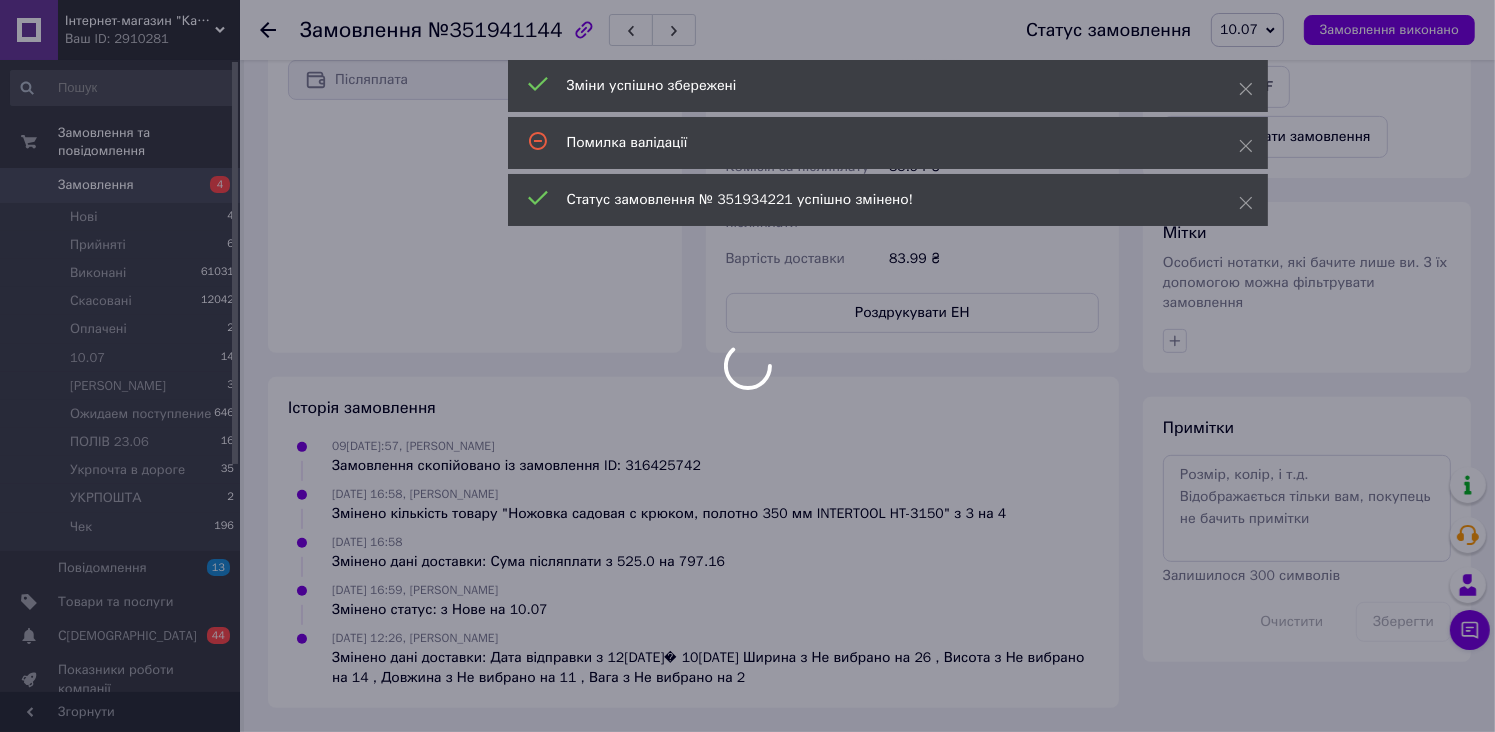 scroll, scrollTop: 0, scrollLeft: 0, axis: both 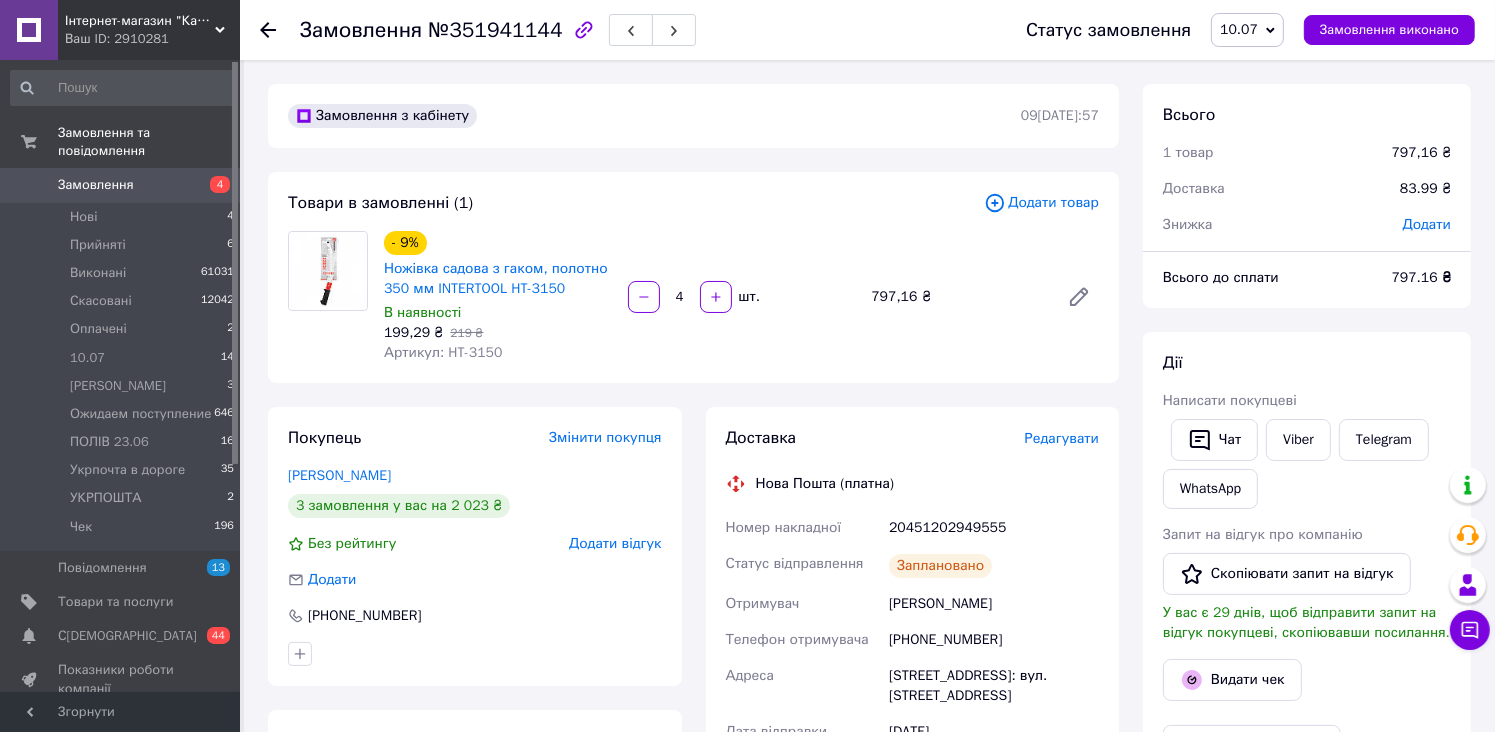 click on "10.07" at bounding box center [1239, 29] 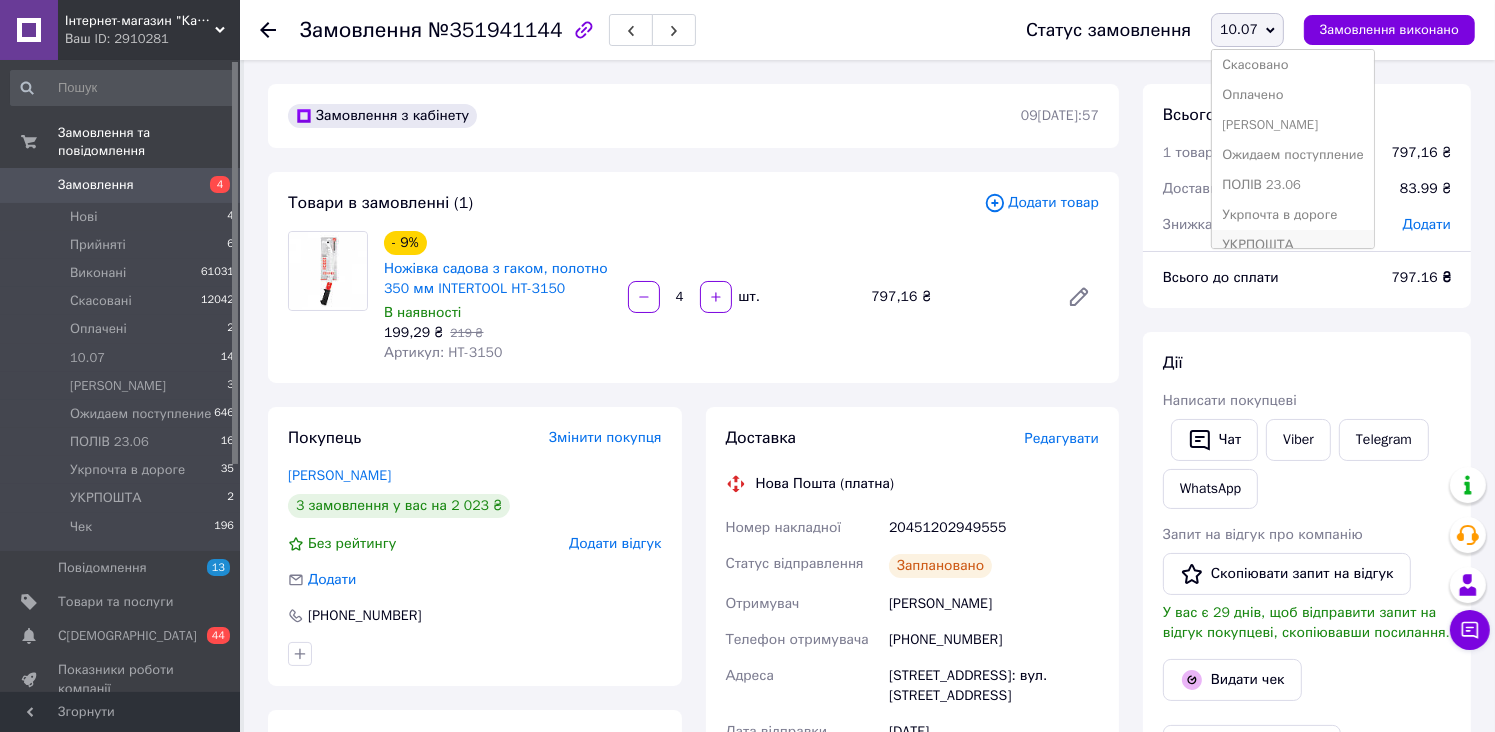 scroll, scrollTop: 112, scrollLeft: 0, axis: vertical 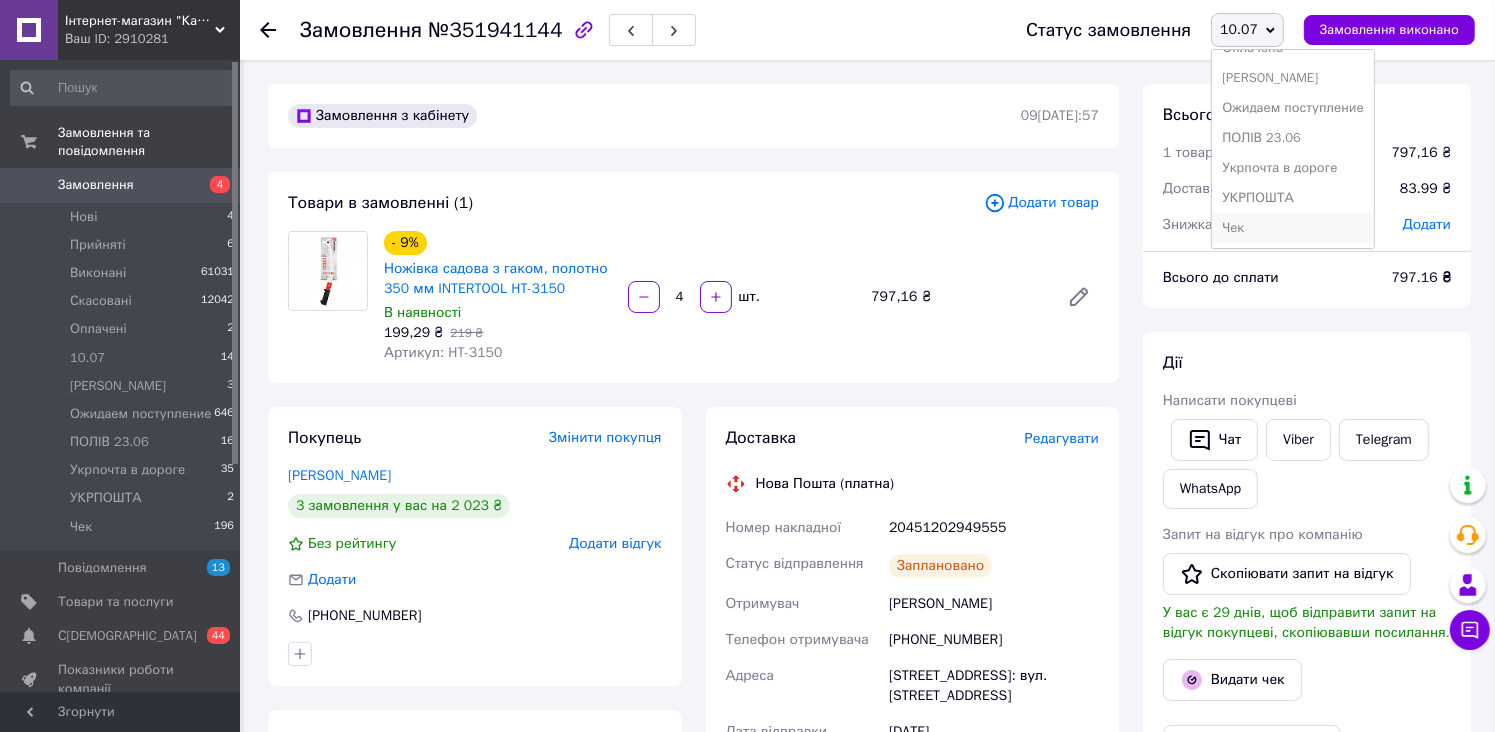 click on "Чек" at bounding box center (1293, 228) 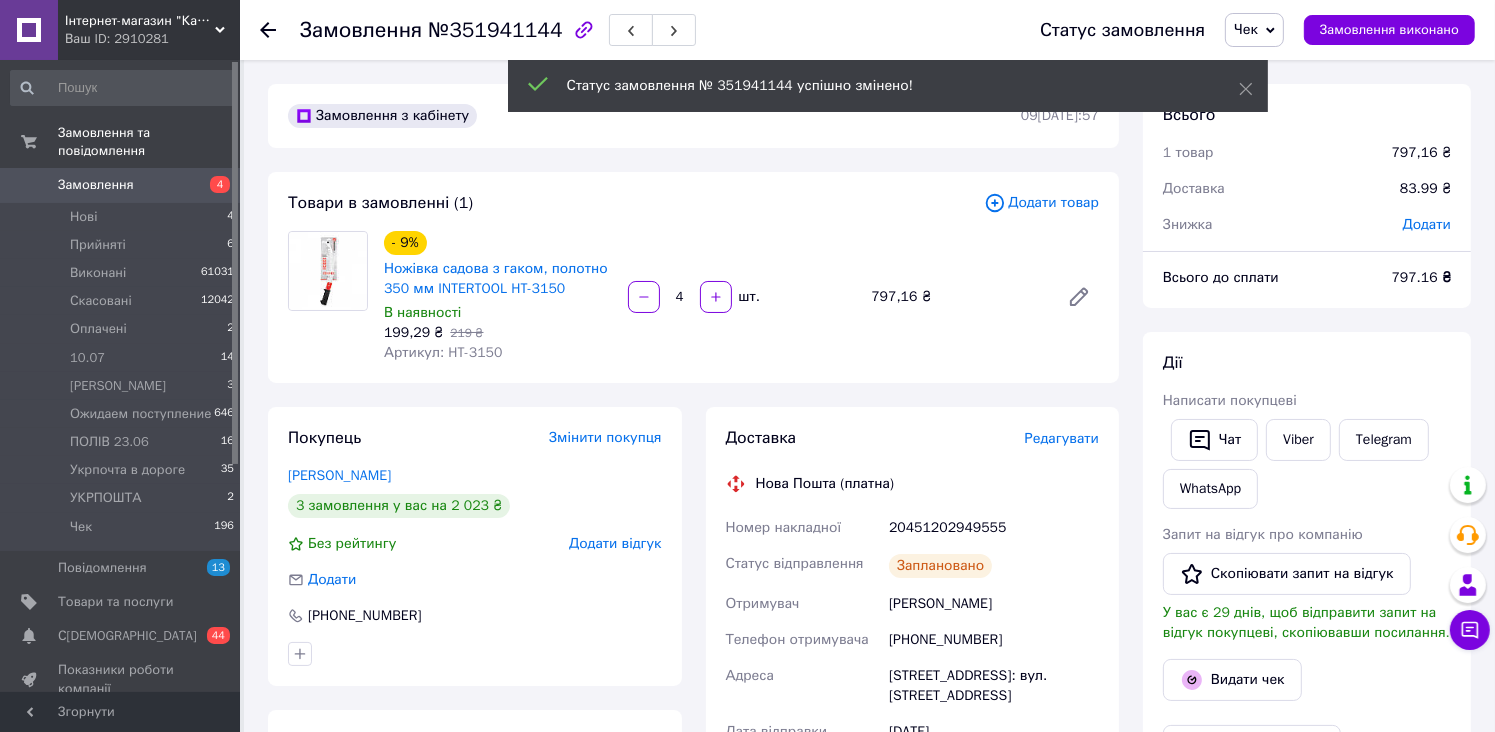 click on "10.07 14" at bounding box center (123, 358) 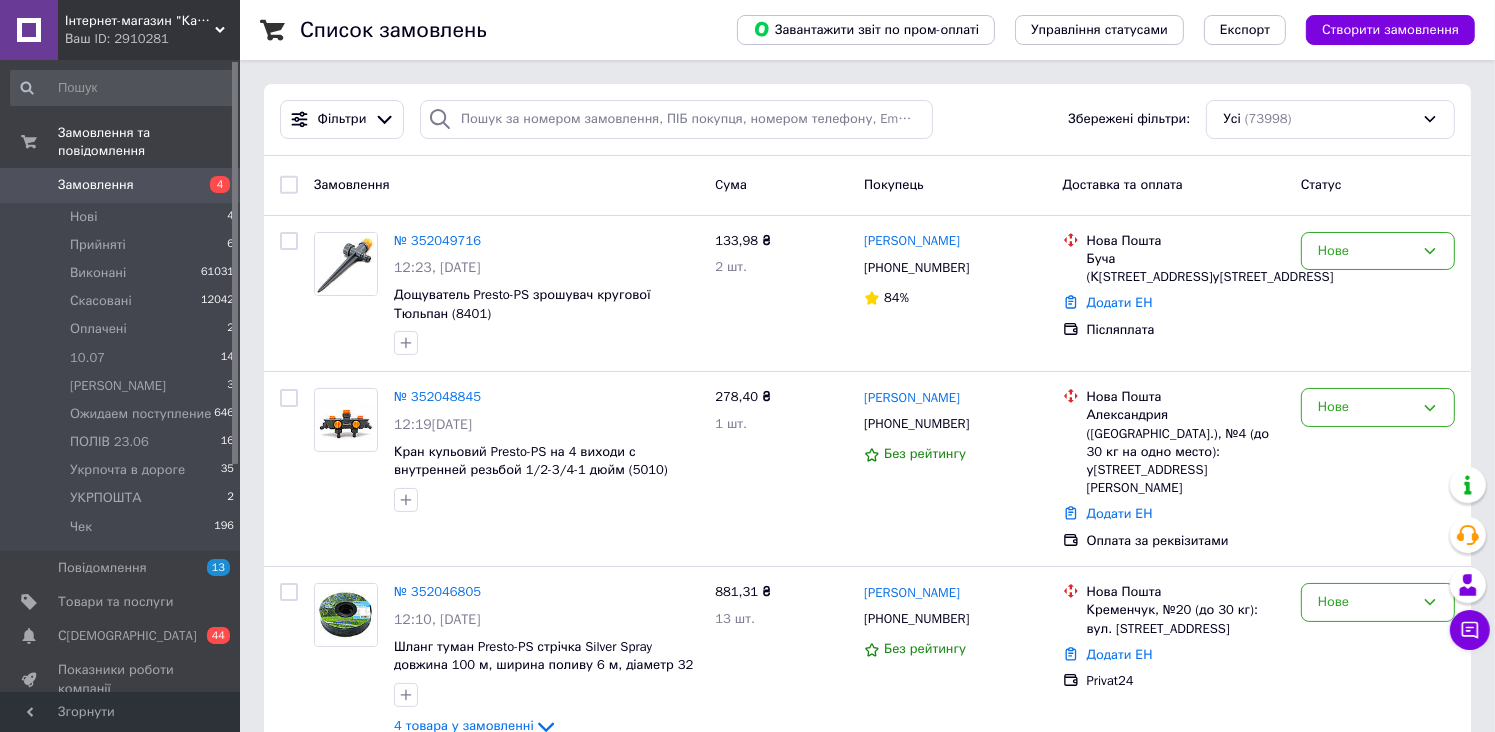 click on "10.07 14" at bounding box center [123, 358] 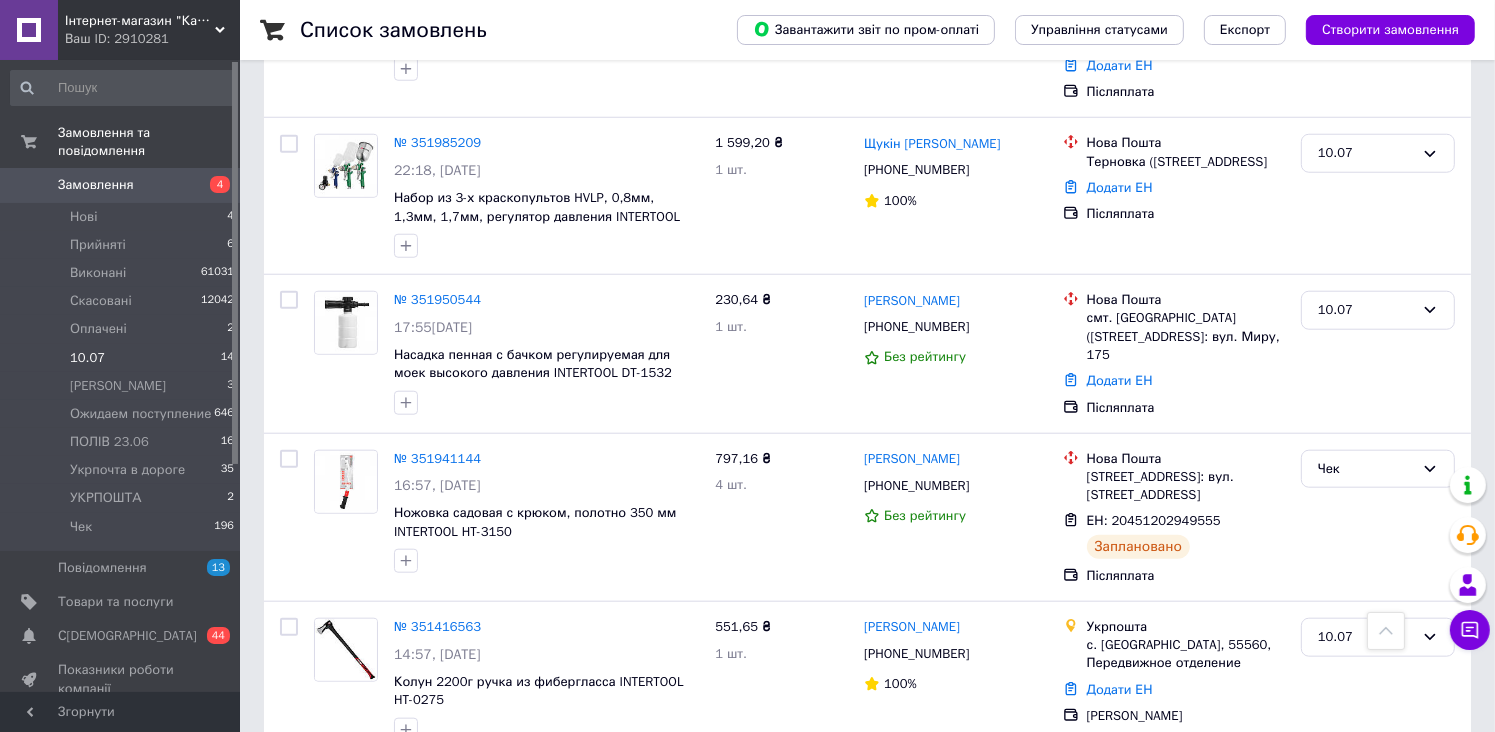 scroll, scrollTop: 1831, scrollLeft: 0, axis: vertical 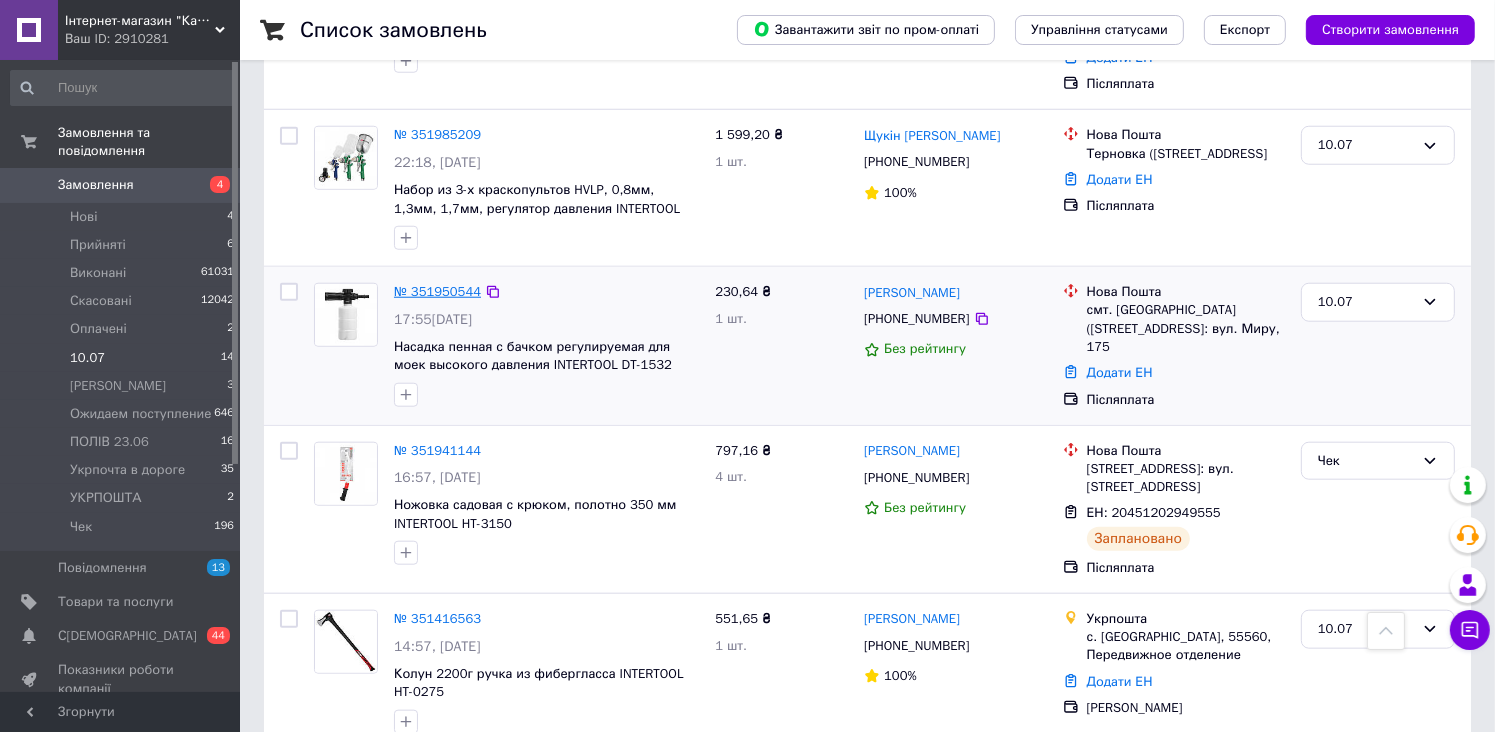 click on "№ 351950544" at bounding box center (437, 291) 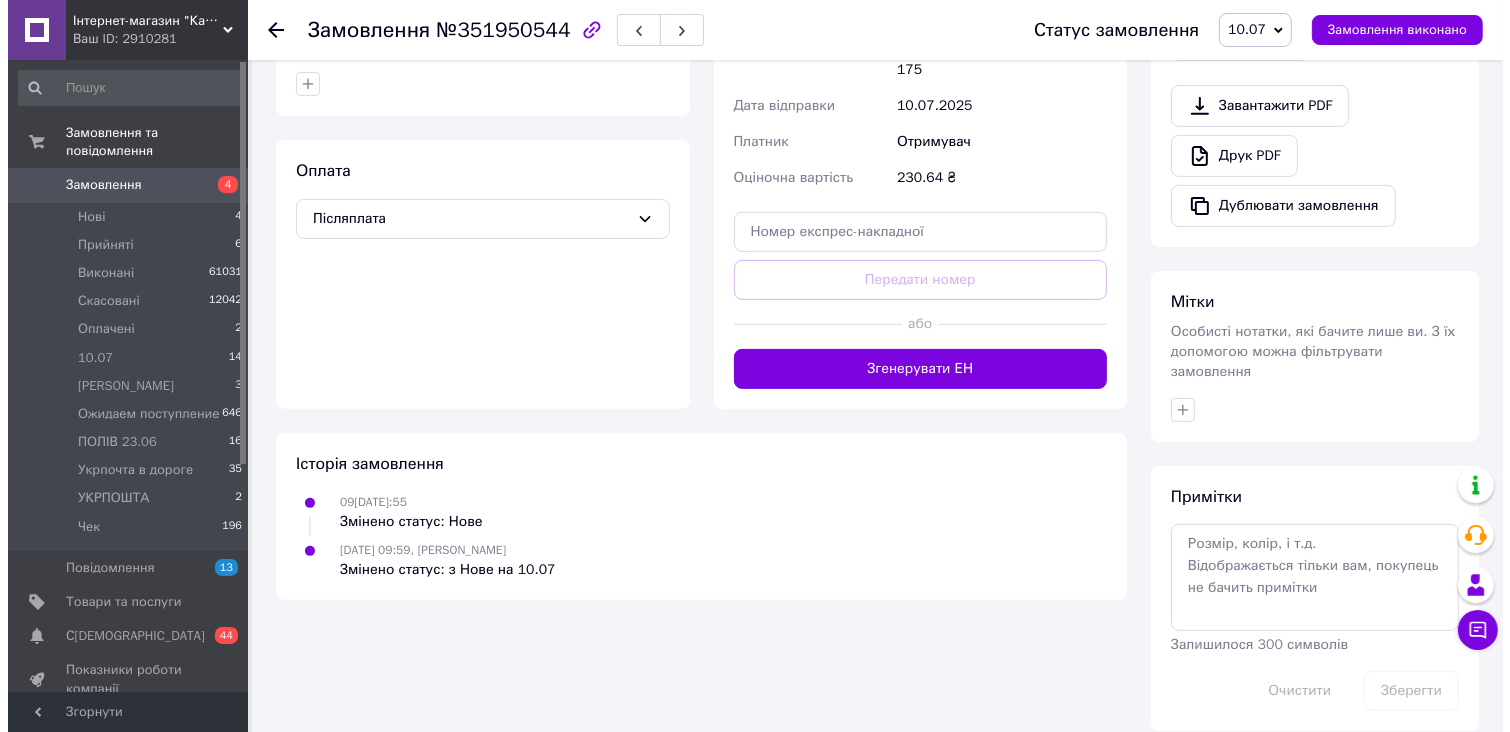 scroll, scrollTop: 90, scrollLeft: 0, axis: vertical 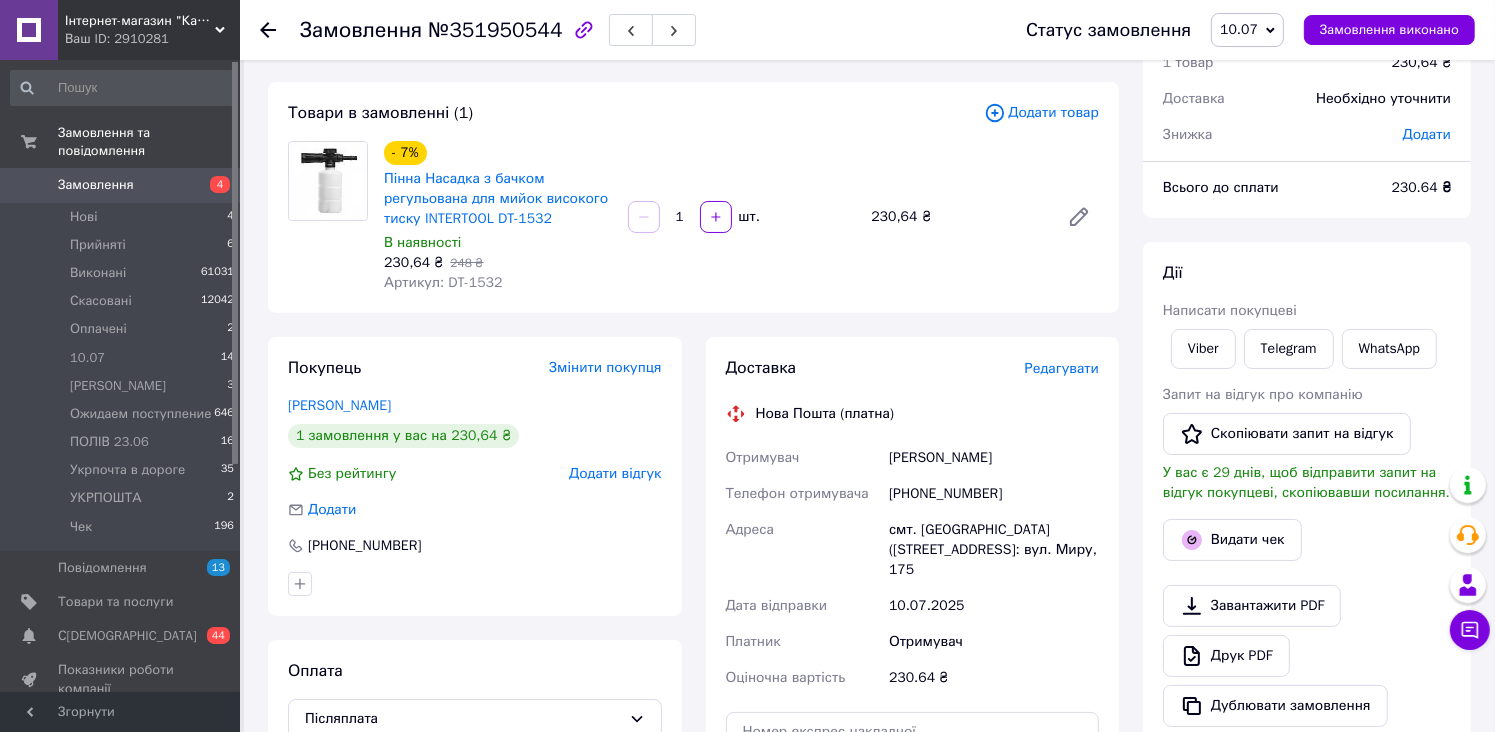 click on "Редагувати" at bounding box center (1062, 368) 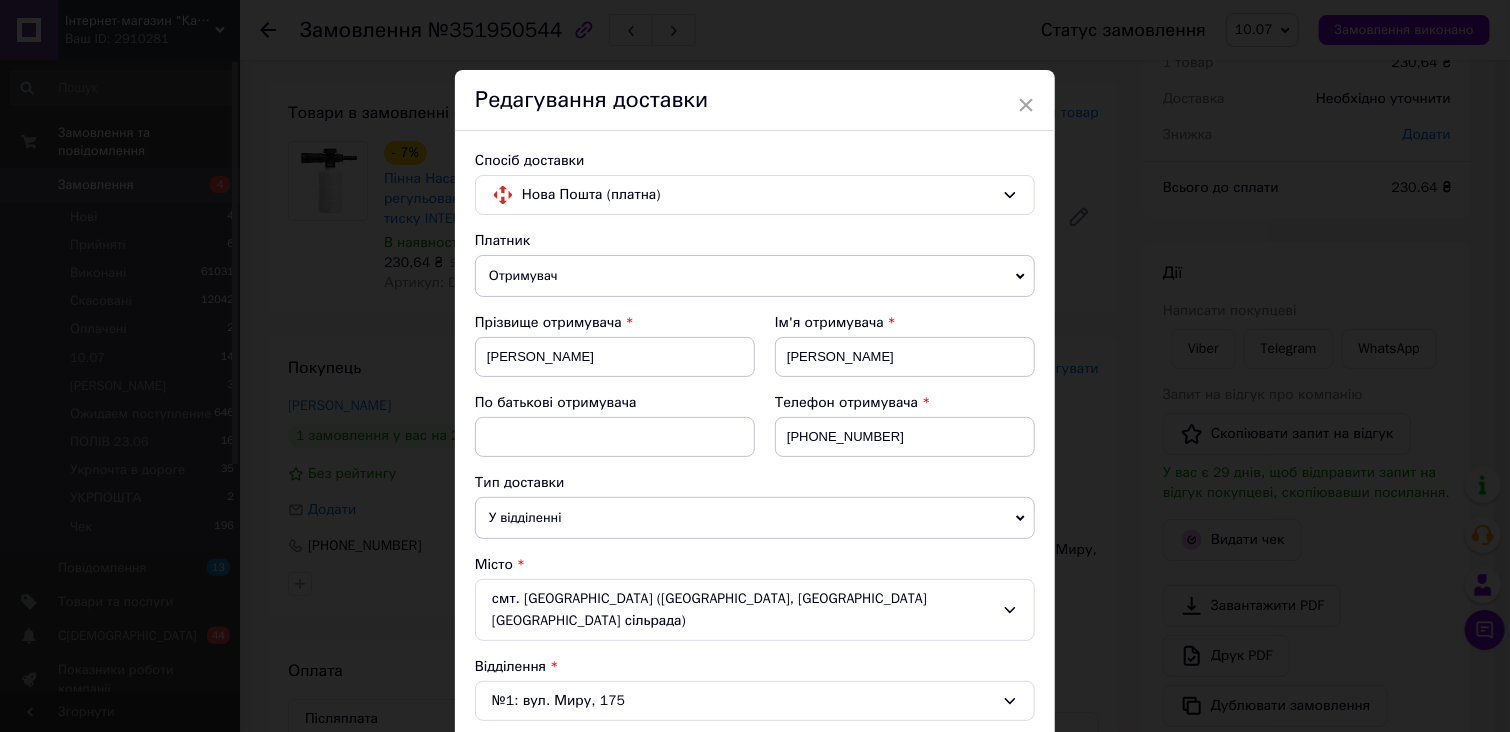 scroll, scrollTop: 646, scrollLeft: 0, axis: vertical 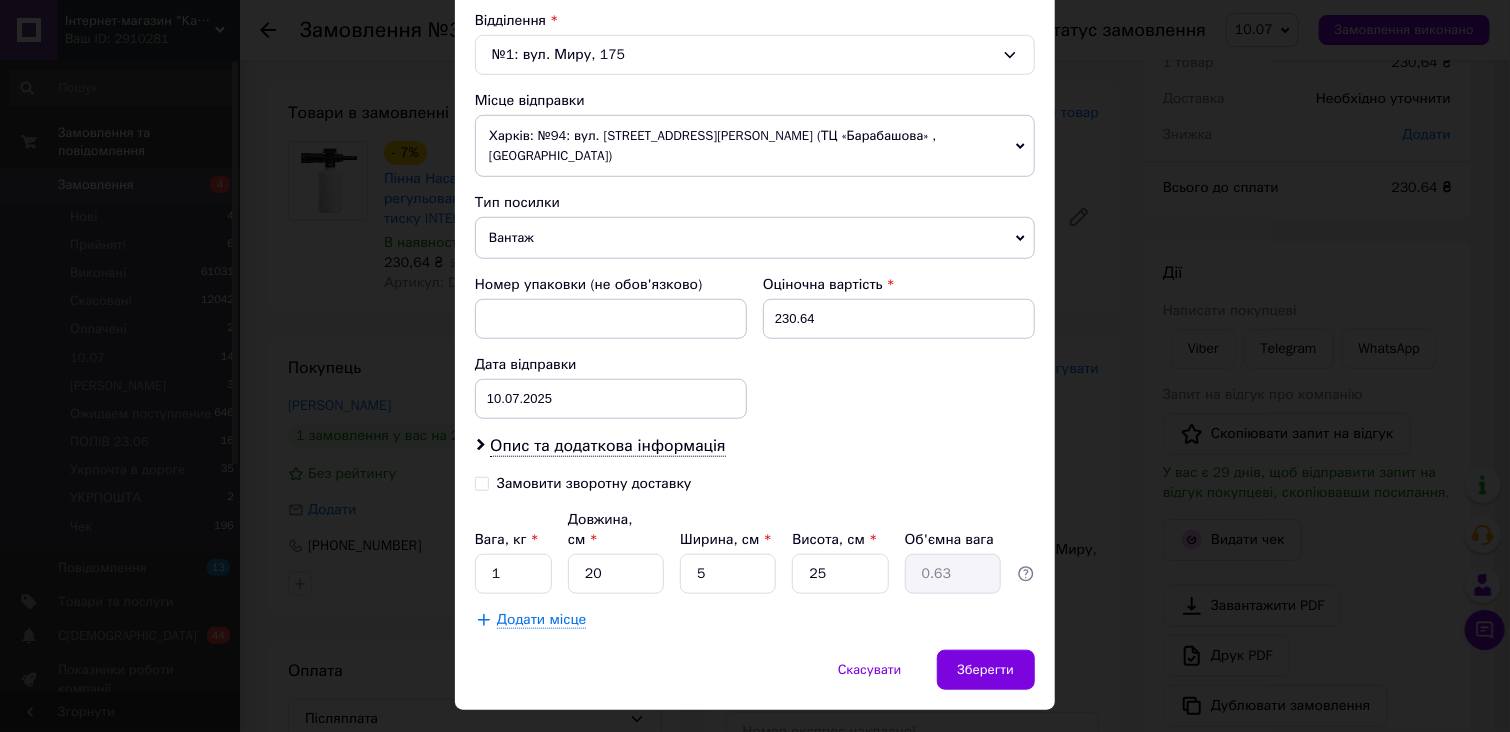 click on "Замовити зворотну доставку" at bounding box center [482, 482] 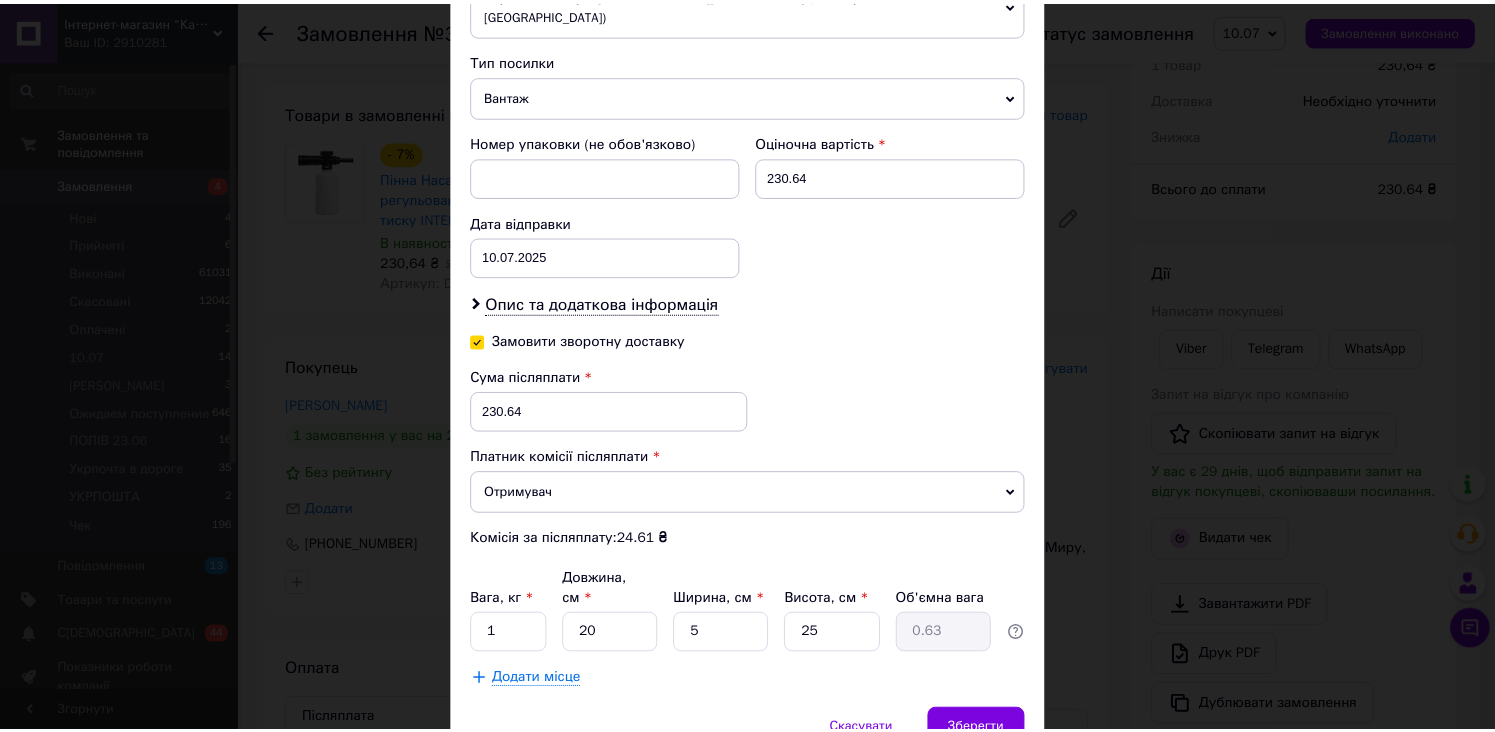 scroll, scrollTop: 848, scrollLeft: 0, axis: vertical 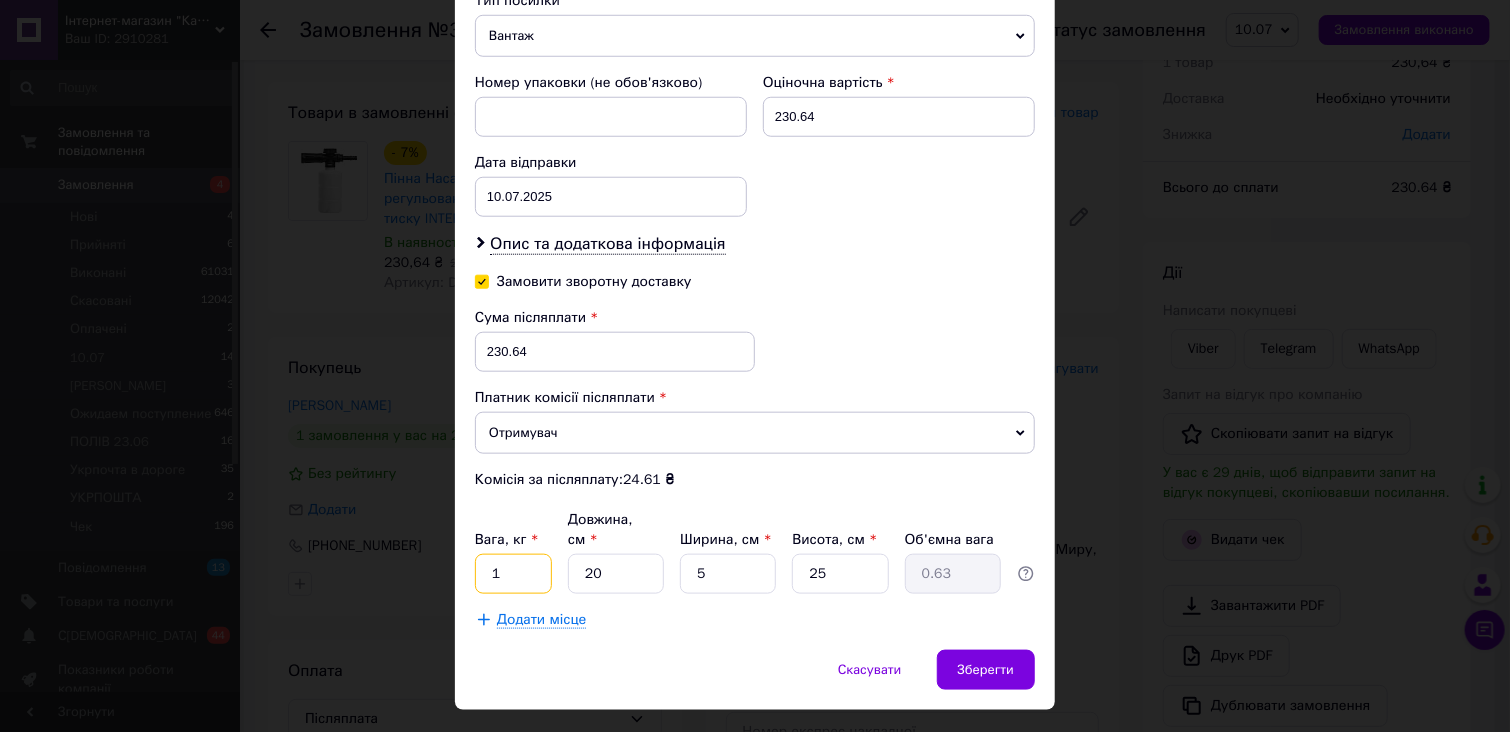 drag, startPoint x: 517, startPoint y: 539, endPoint x: 482, endPoint y: 532, distance: 35.69314 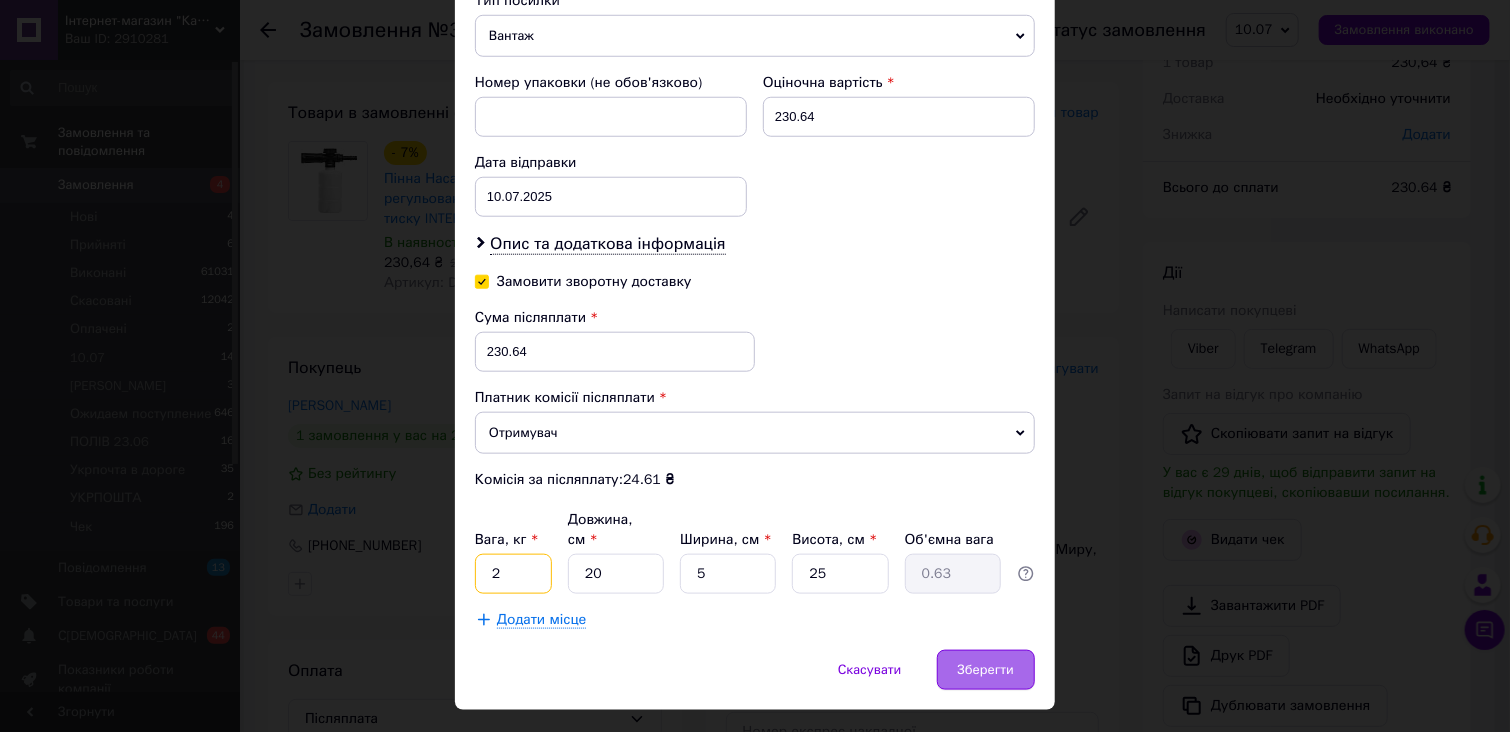 type on "2" 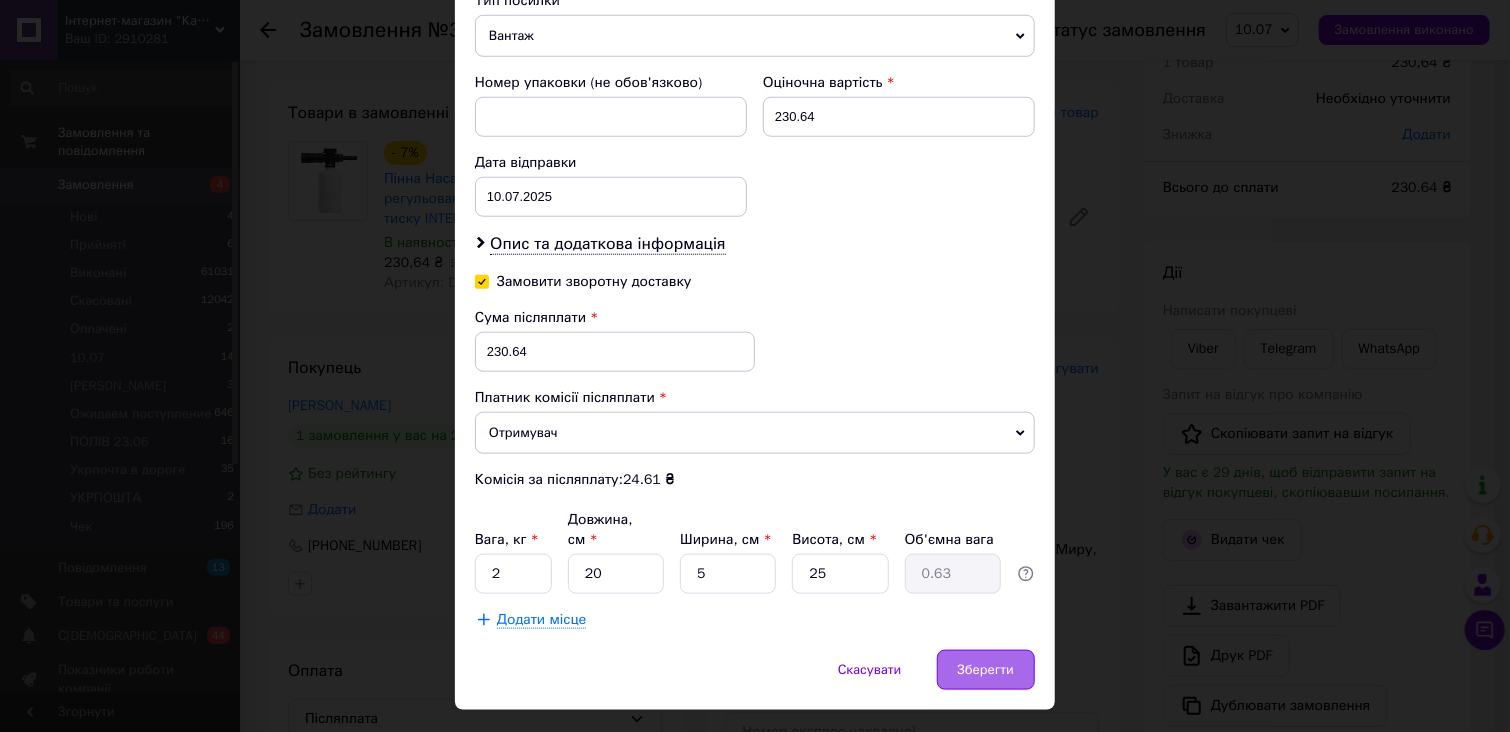 click on "Зберегти" at bounding box center (986, 670) 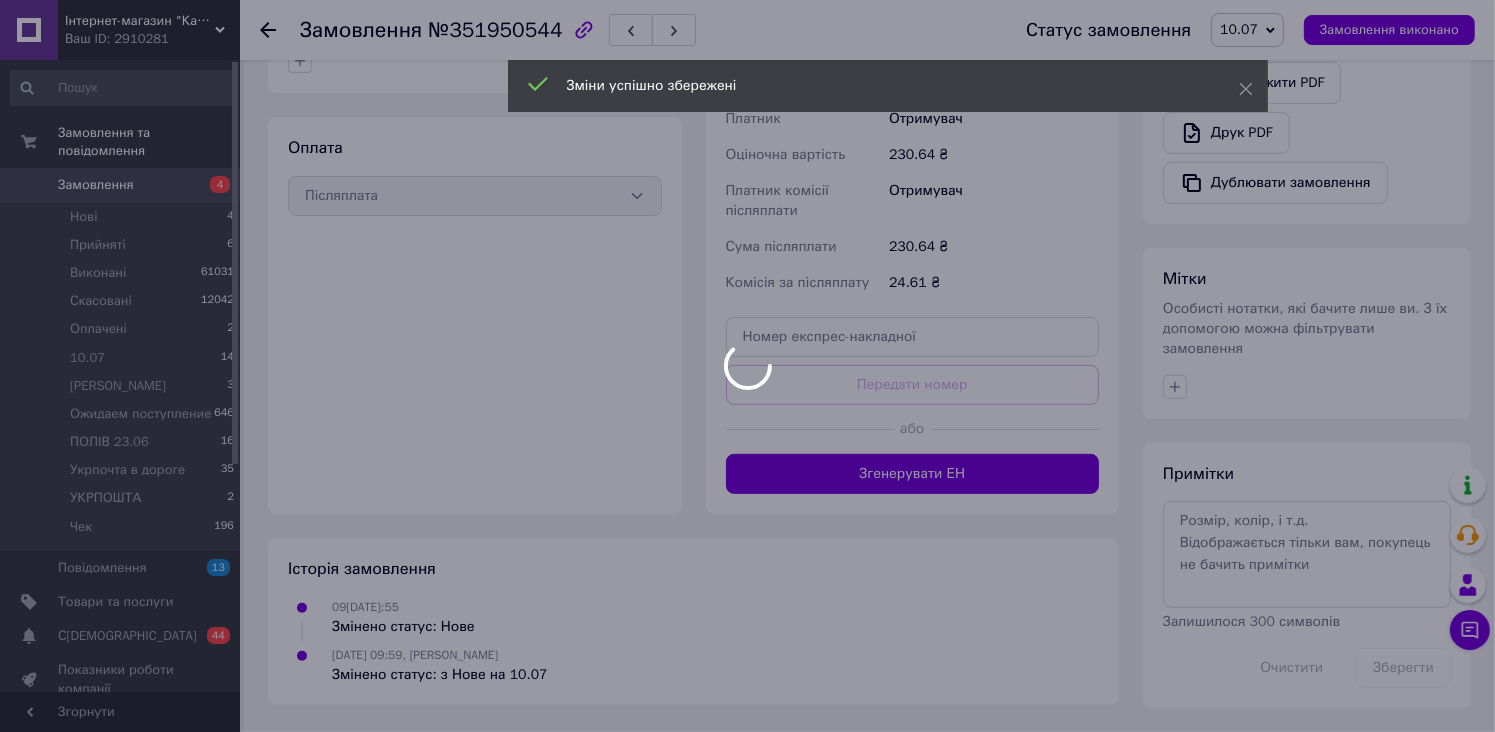 scroll, scrollTop: 630, scrollLeft: 0, axis: vertical 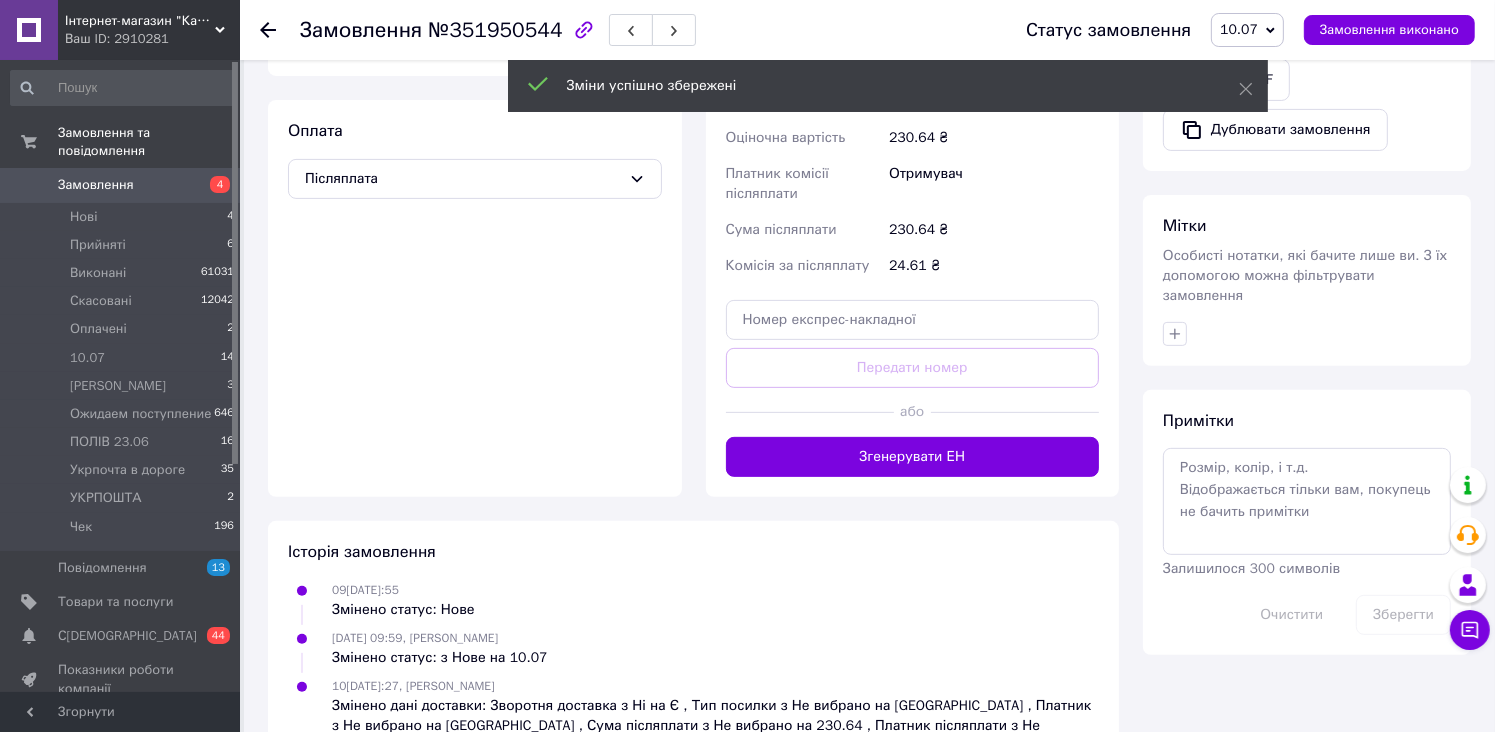 click on "Згенерувати ЕН" at bounding box center (913, 457) 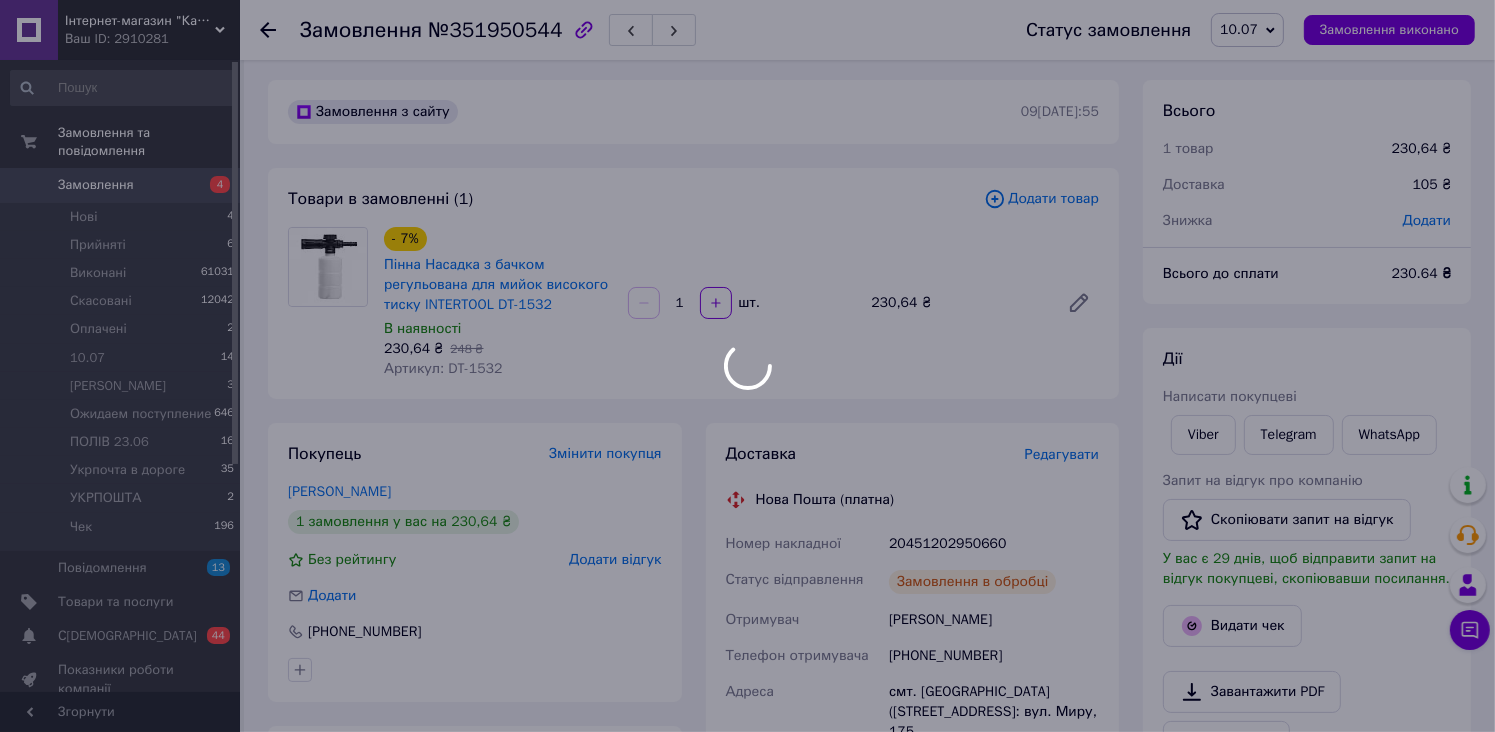 scroll, scrollTop: 0, scrollLeft: 0, axis: both 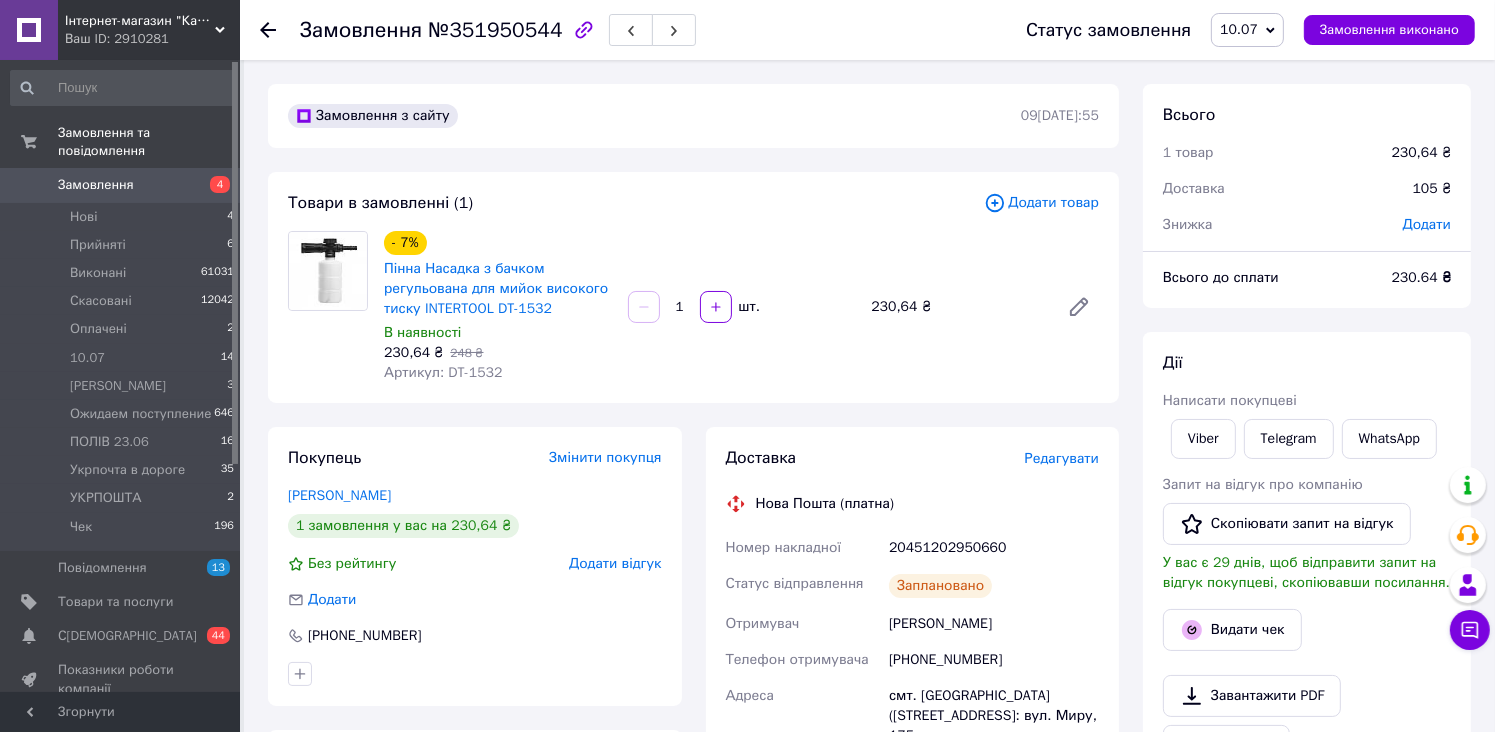 click on "10.07" at bounding box center [1247, 30] 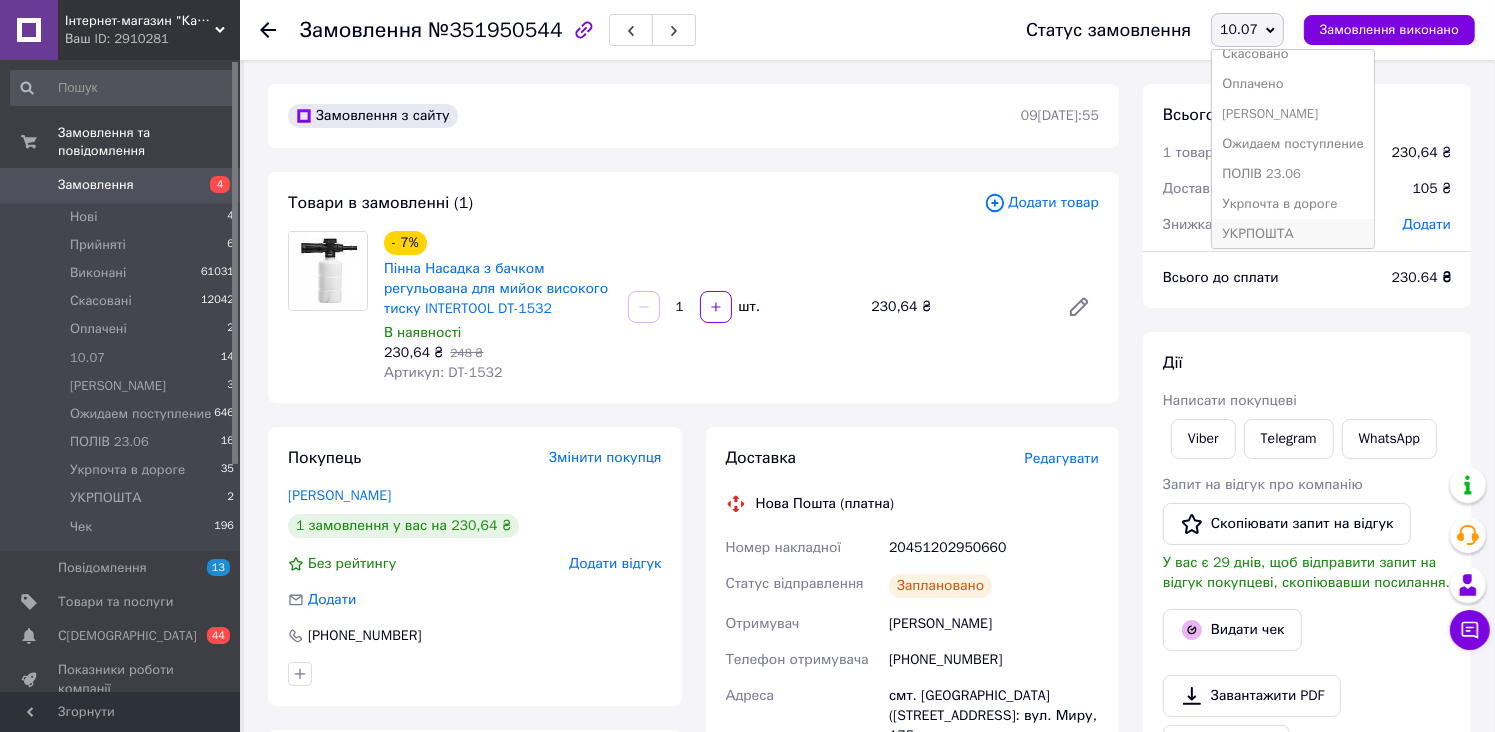 scroll, scrollTop: 112, scrollLeft: 0, axis: vertical 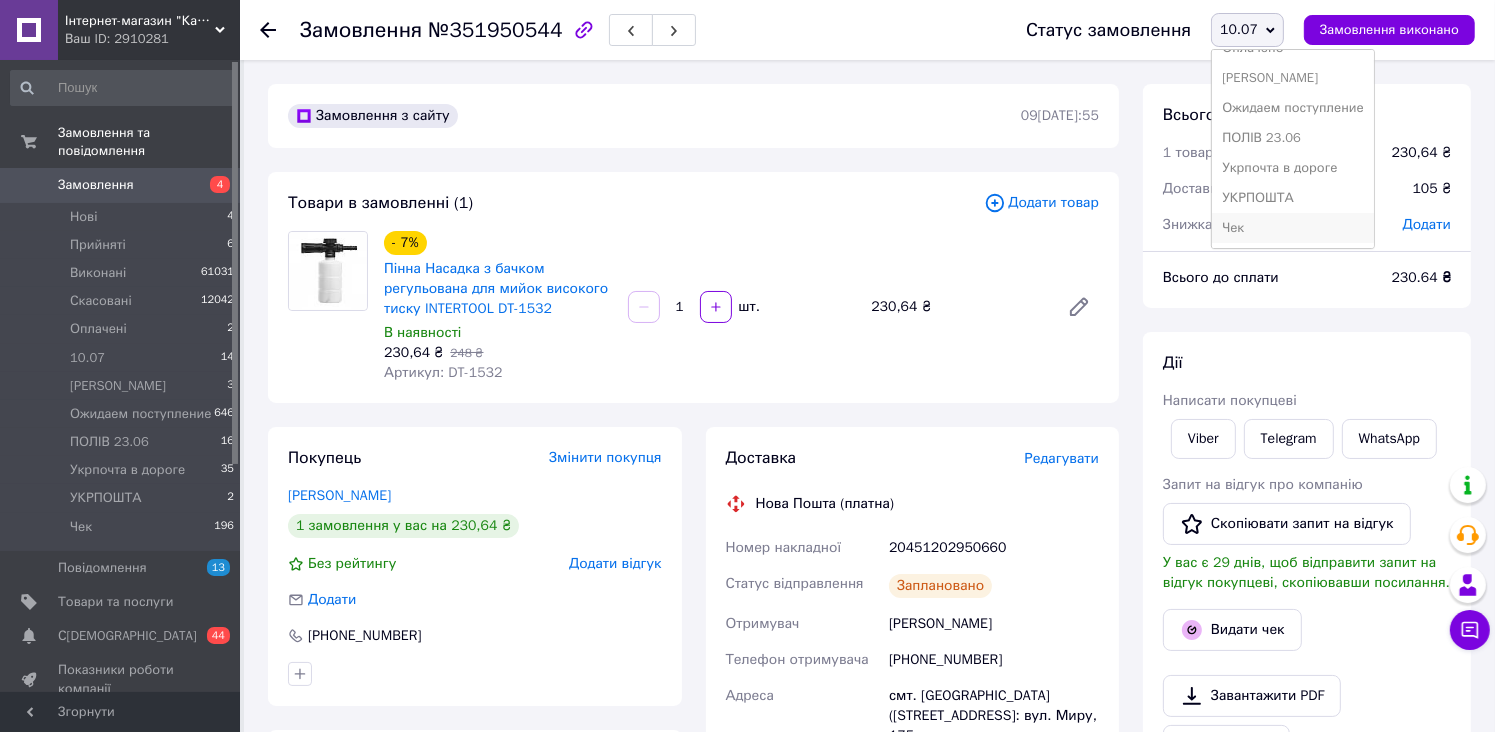 click on "Чек" at bounding box center (1293, 228) 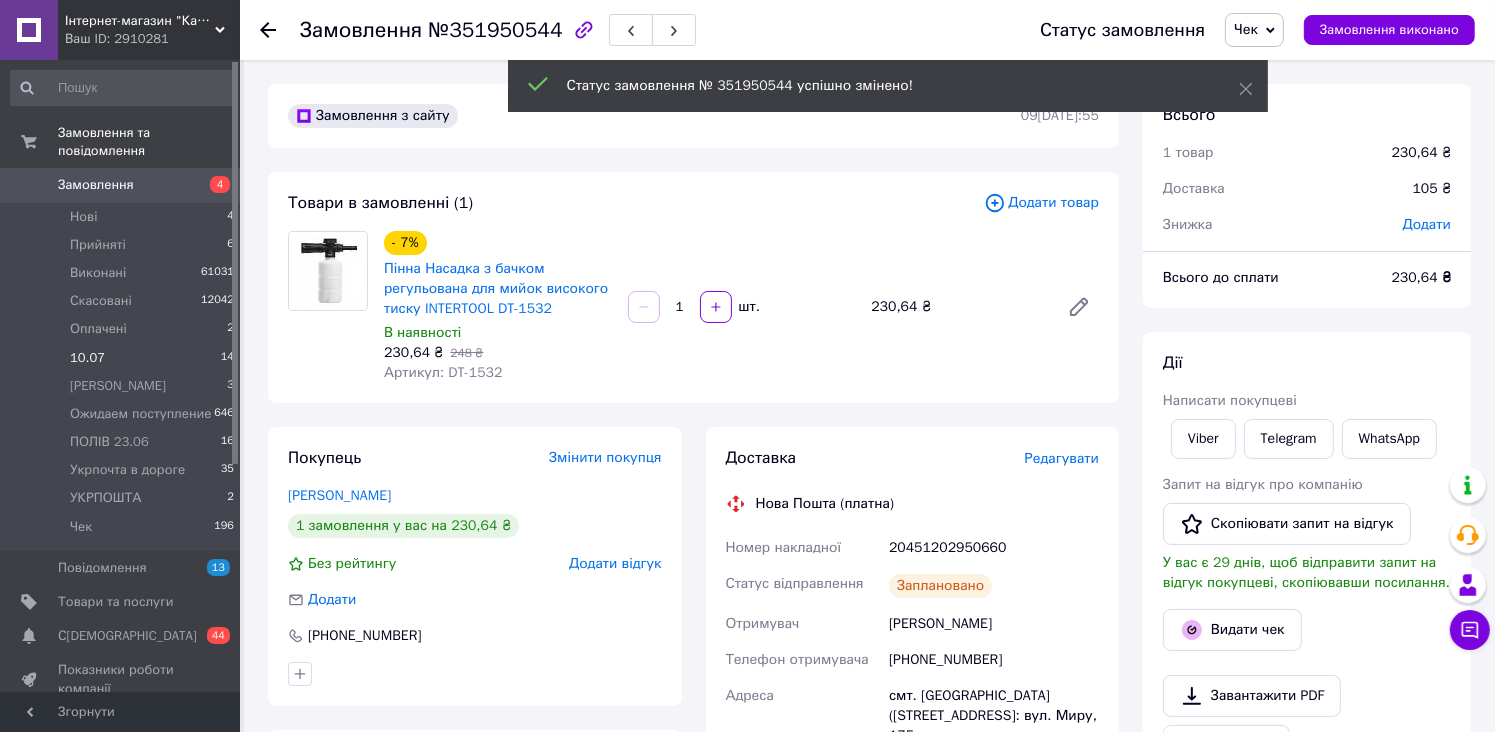 click on "10.07 14" at bounding box center (123, 358) 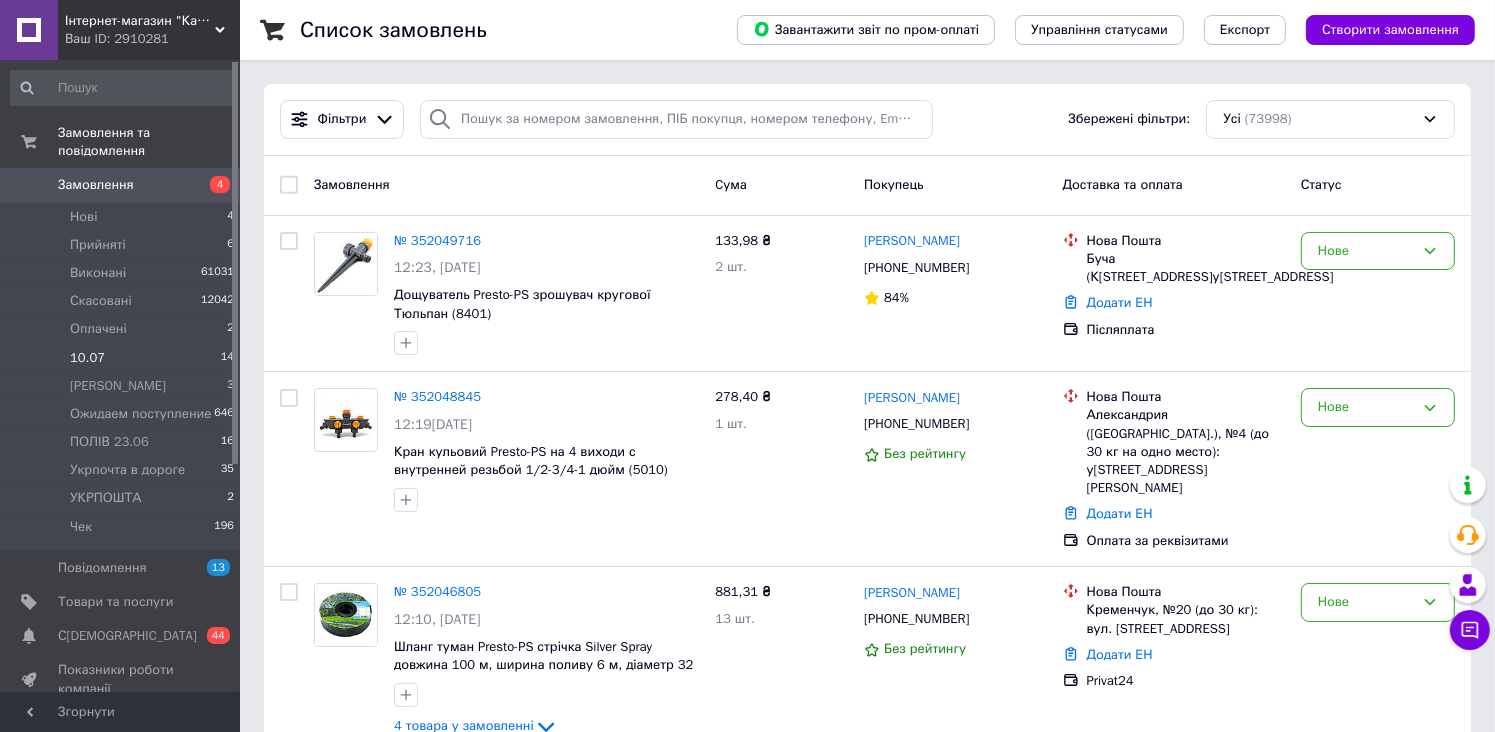 click on "10.07 14" at bounding box center (123, 358) 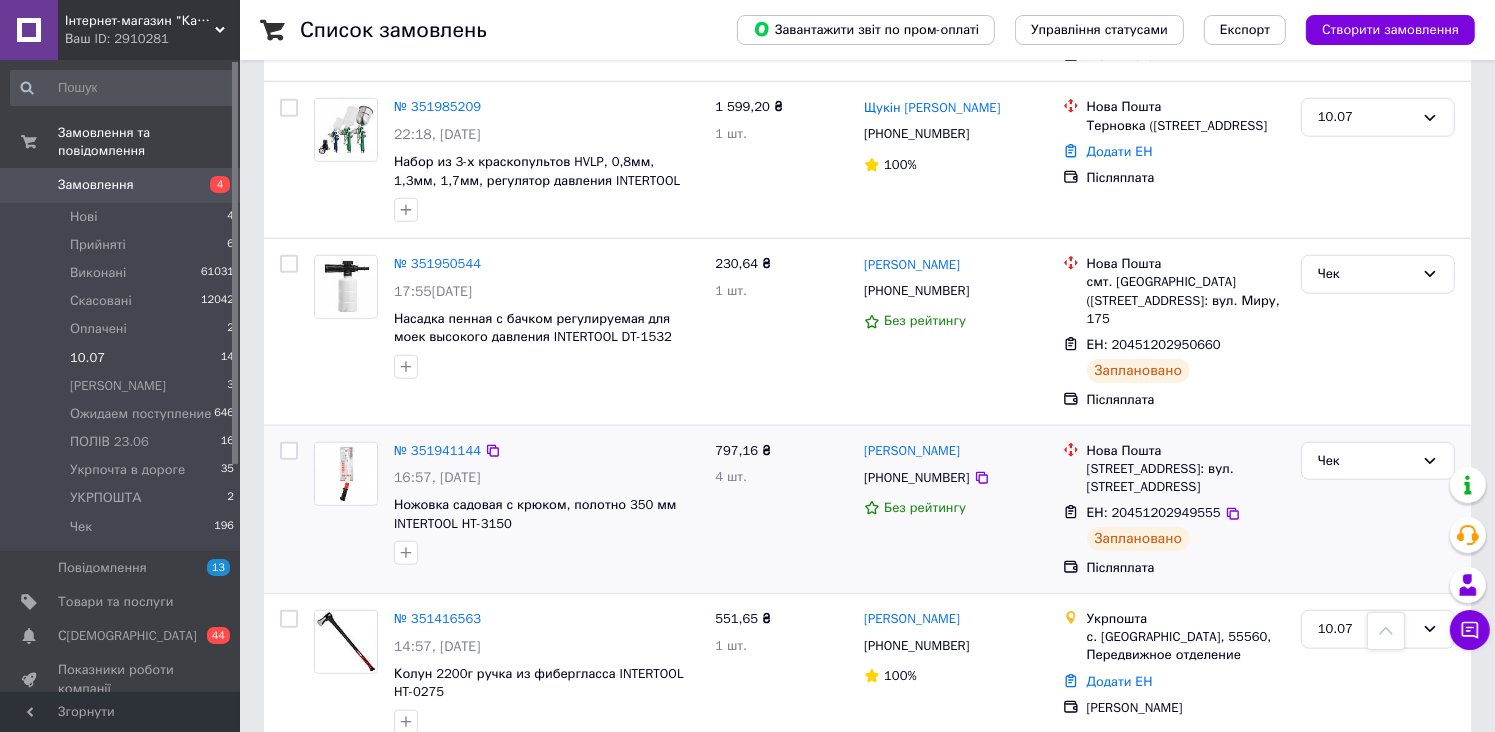 scroll, scrollTop: 1359, scrollLeft: 0, axis: vertical 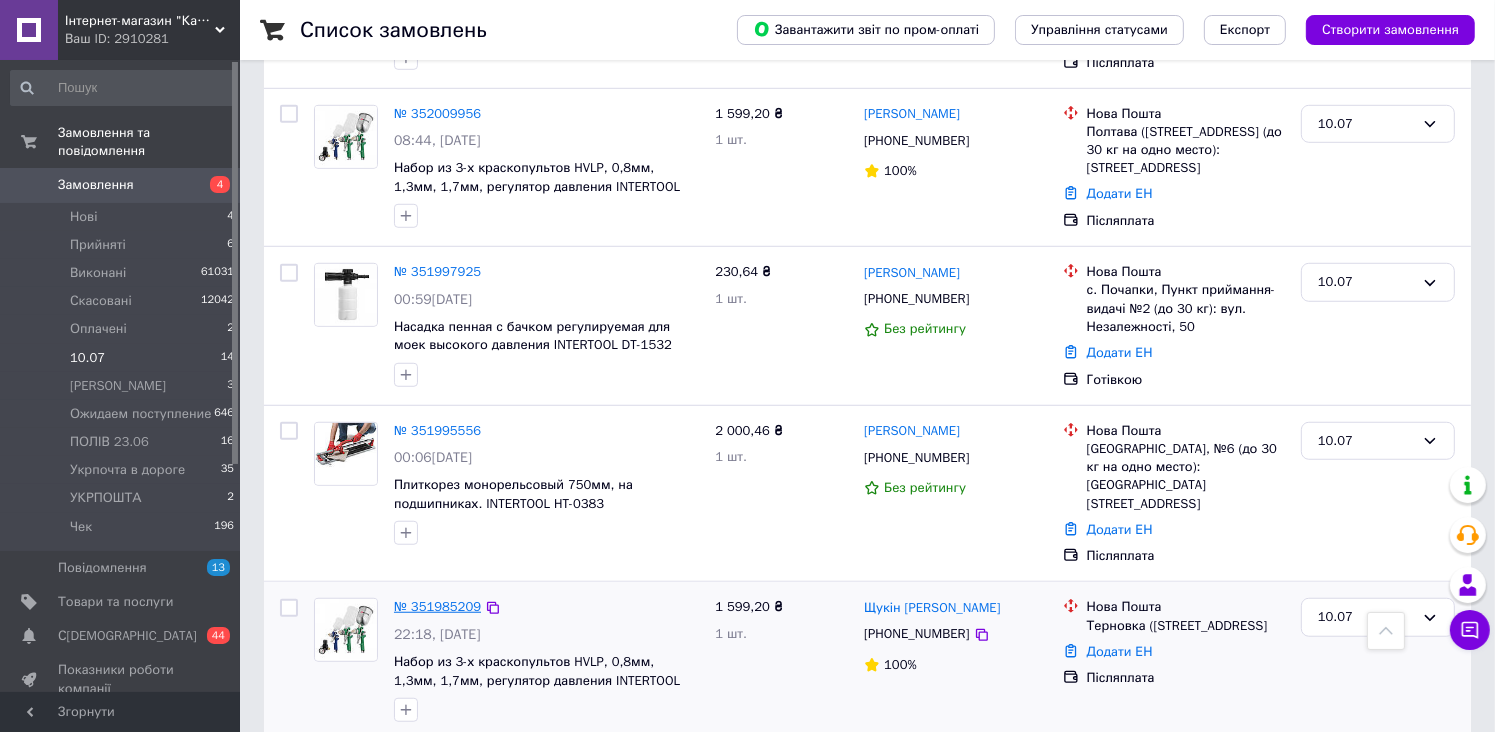 click on "№ 351985209" at bounding box center (437, 606) 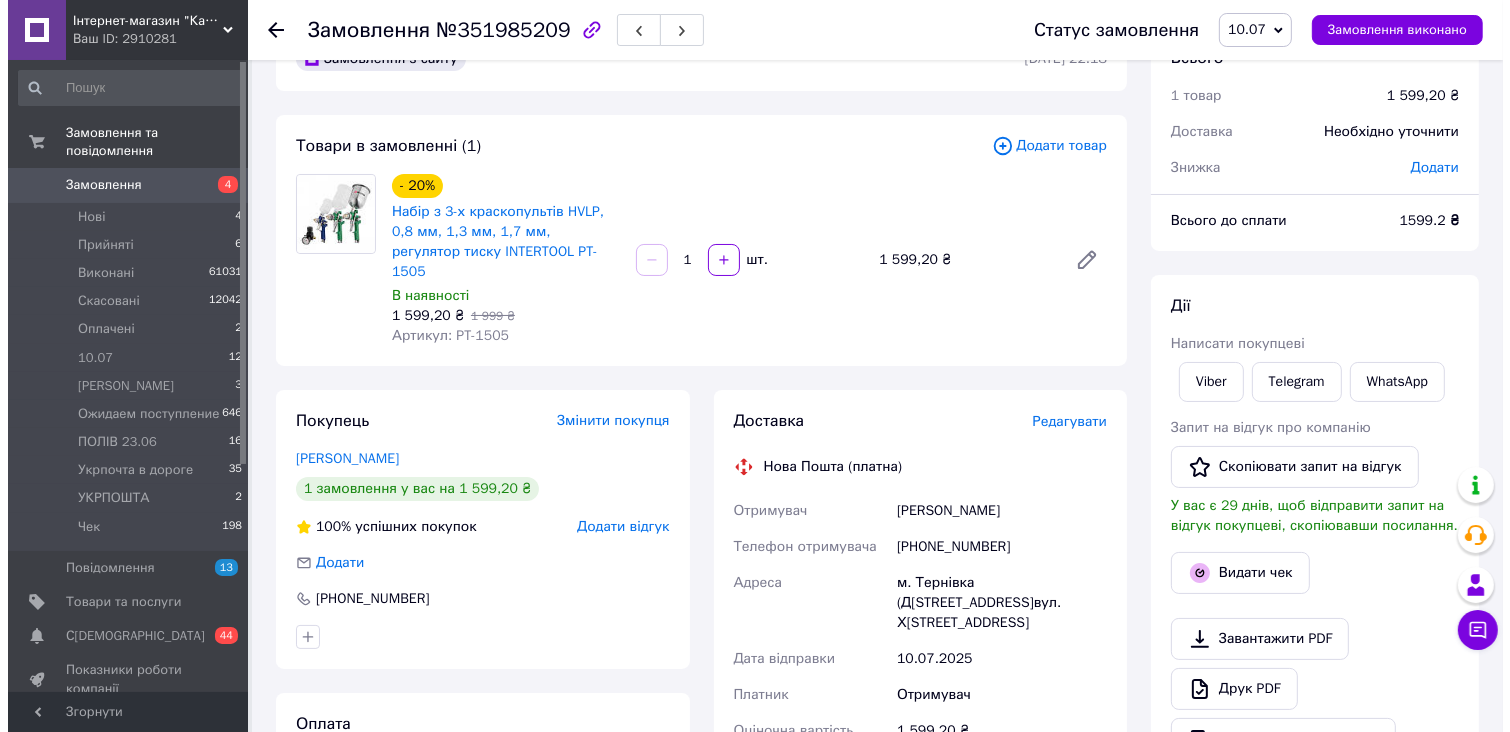 scroll, scrollTop: 0, scrollLeft: 0, axis: both 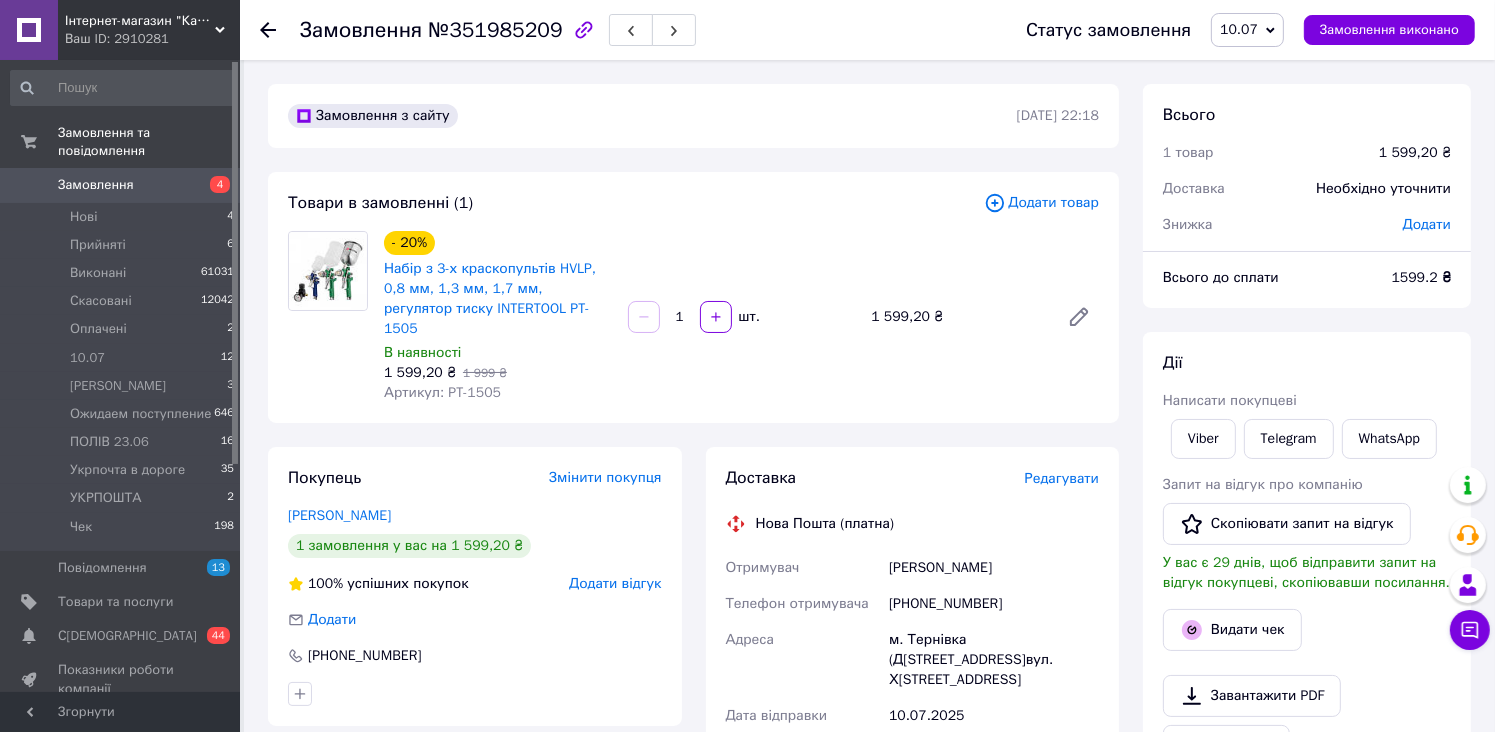 click on "Редагувати" at bounding box center (1062, 478) 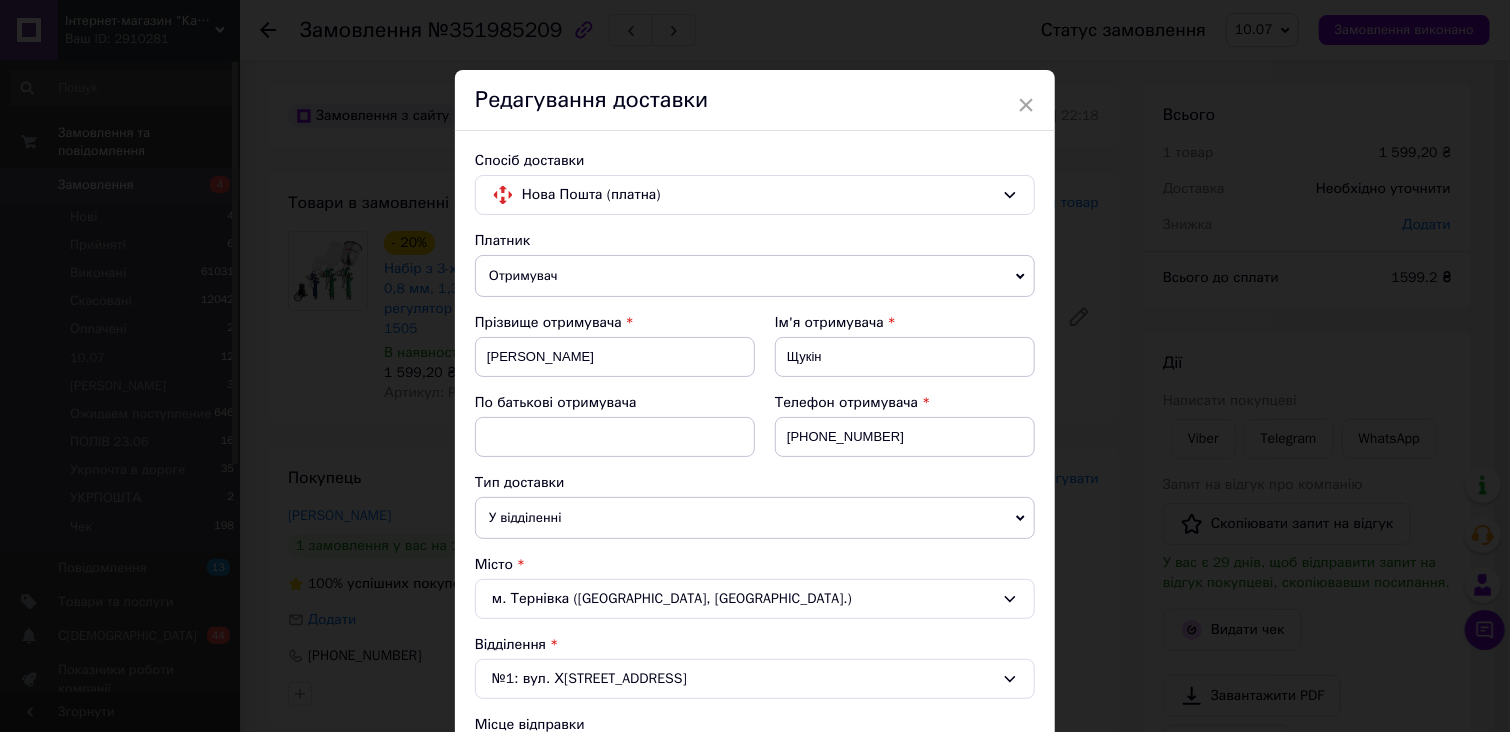 scroll, scrollTop: 646, scrollLeft: 0, axis: vertical 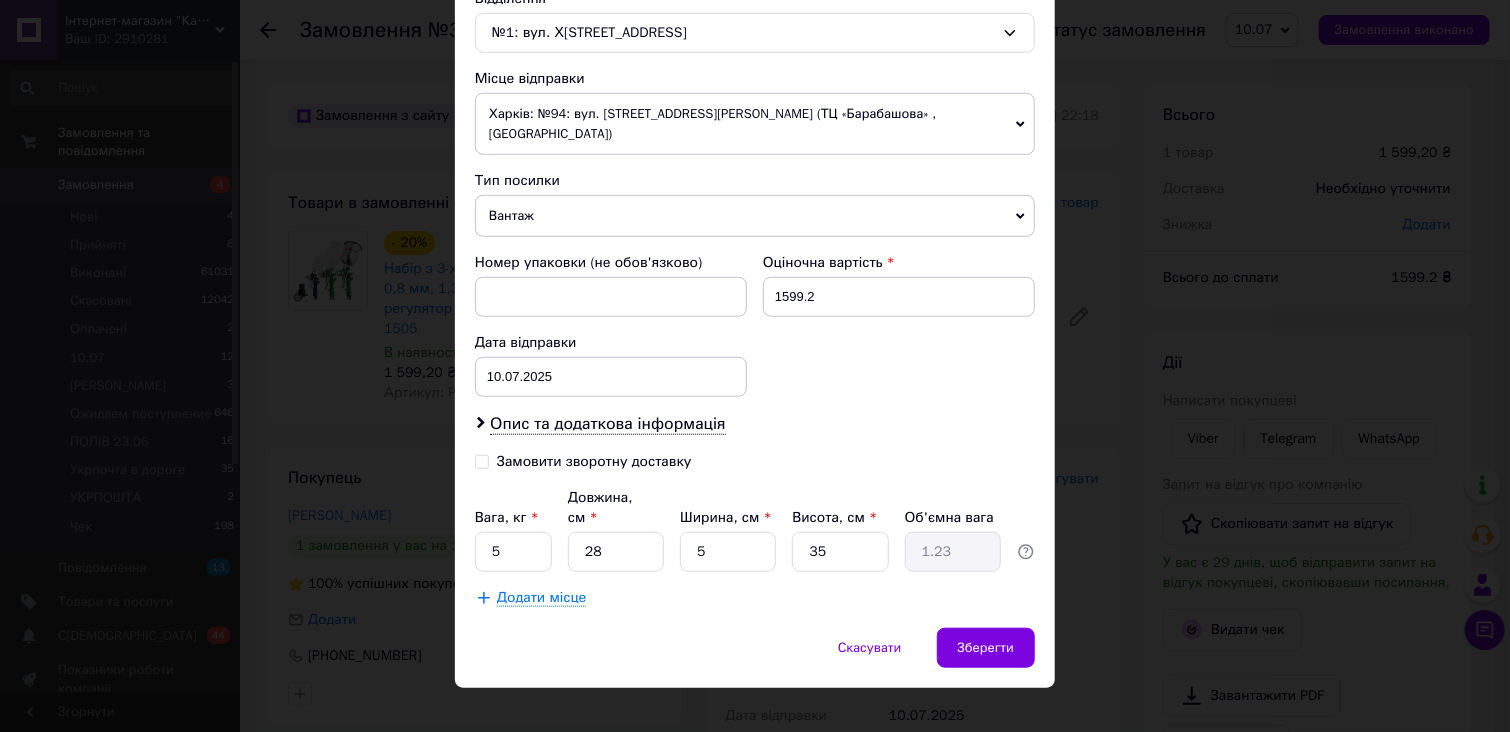 click on "Замовити зворотну доставку" at bounding box center [482, 460] 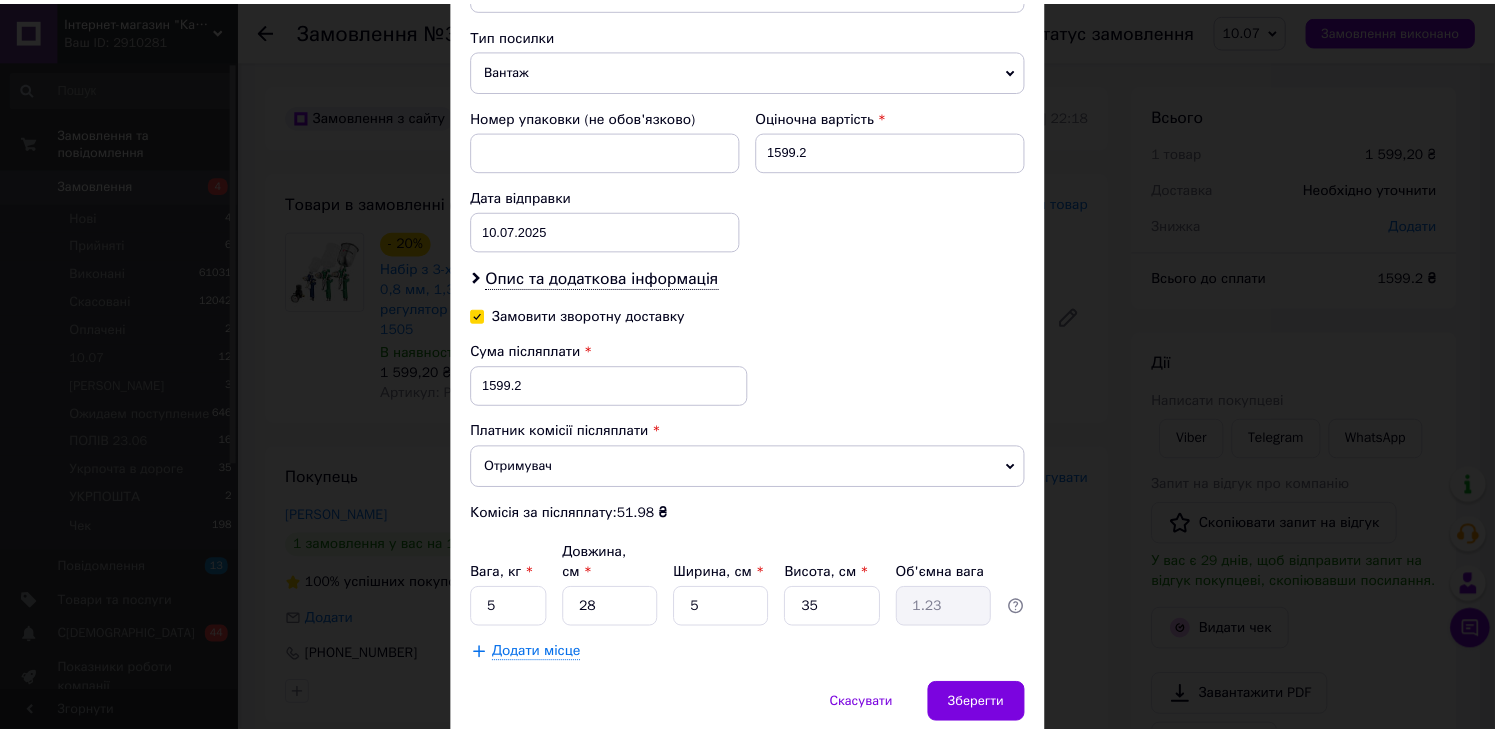 scroll, scrollTop: 848, scrollLeft: 0, axis: vertical 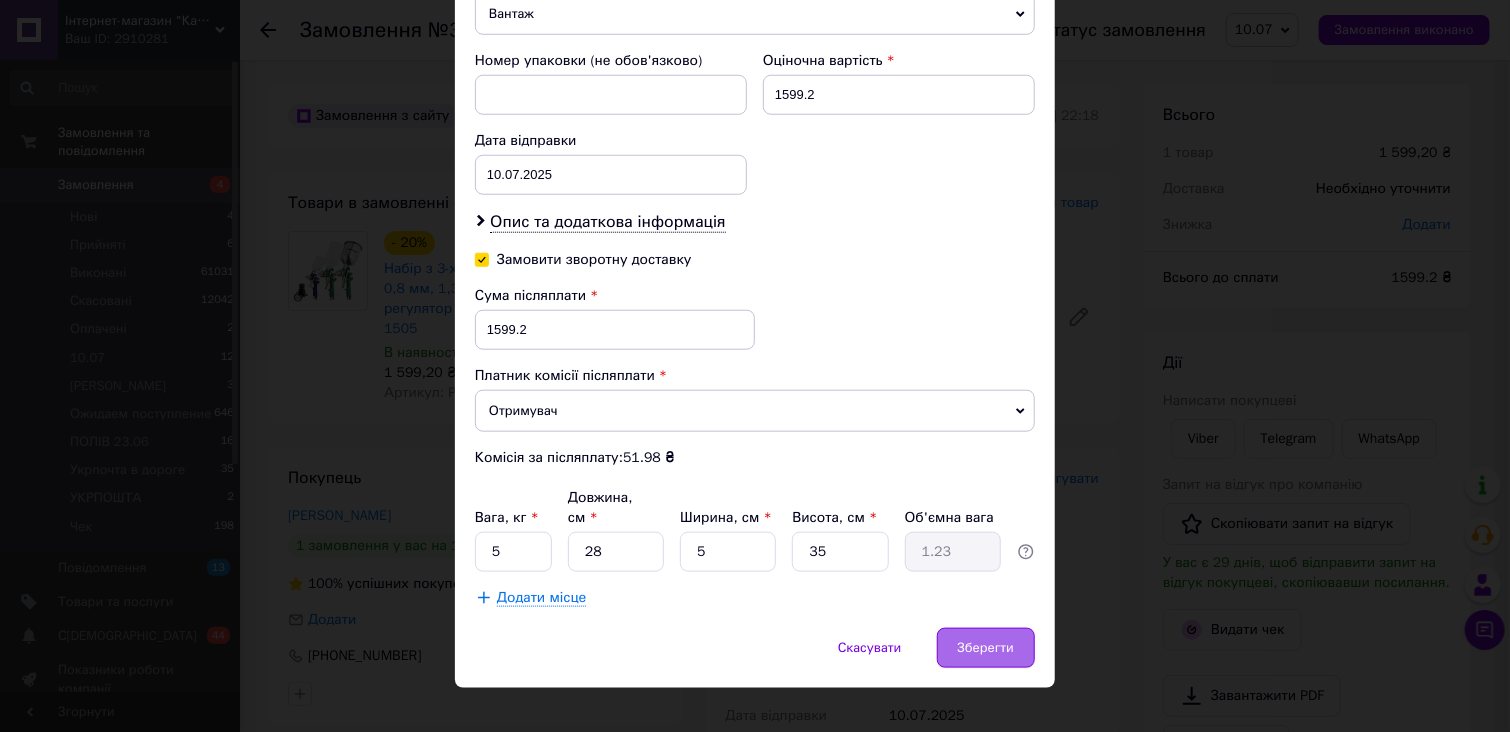 click on "Зберегти" at bounding box center [986, 648] 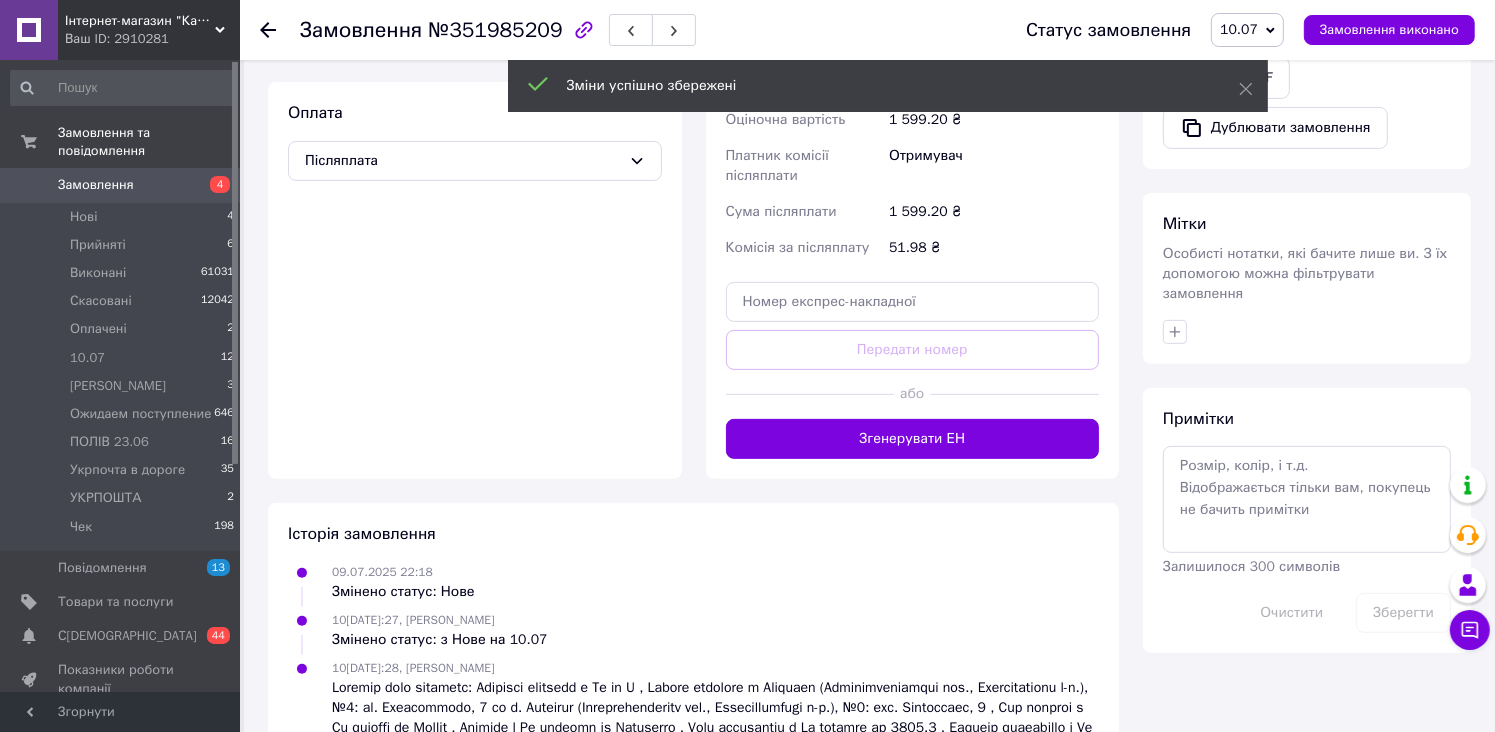 scroll, scrollTop: 778, scrollLeft: 0, axis: vertical 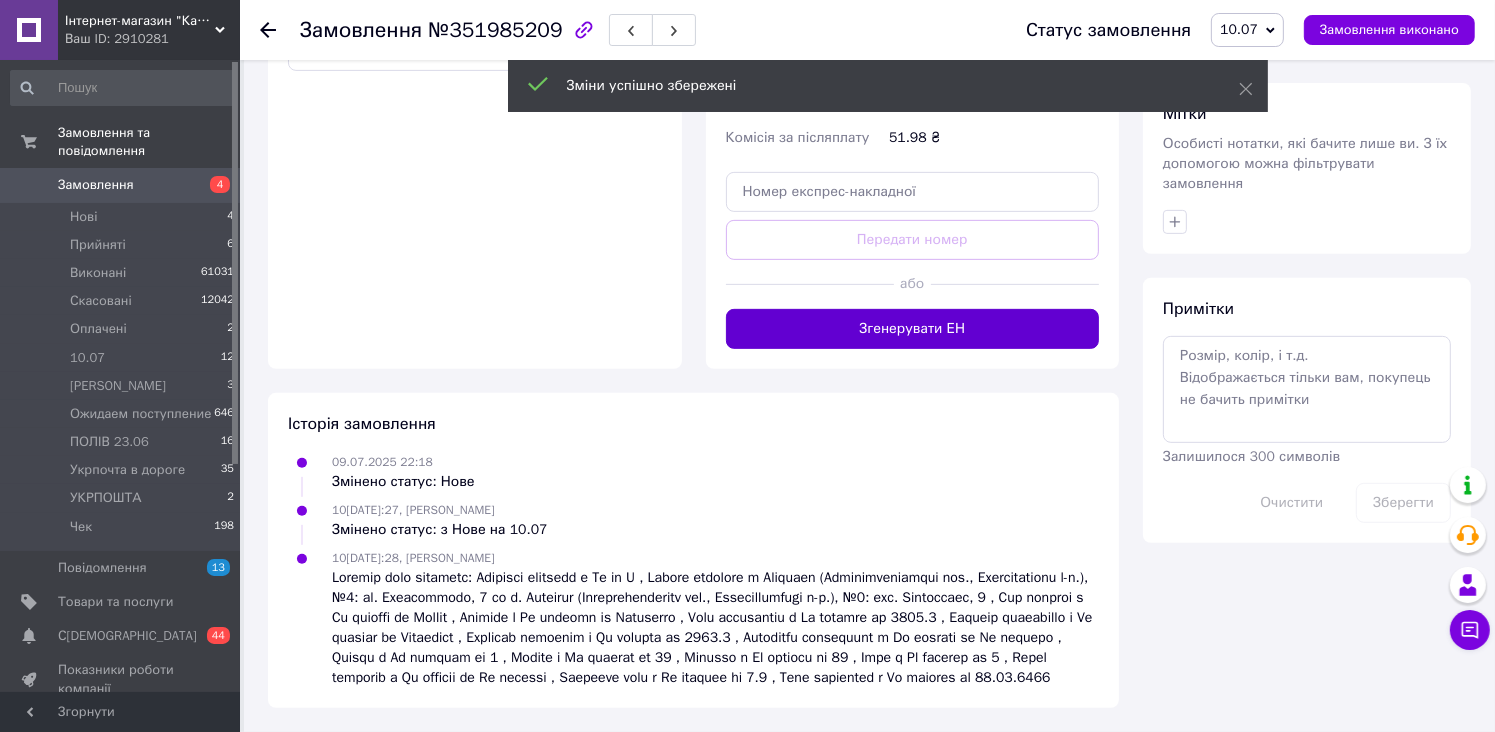 click on "Згенерувати ЕН" at bounding box center (913, 329) 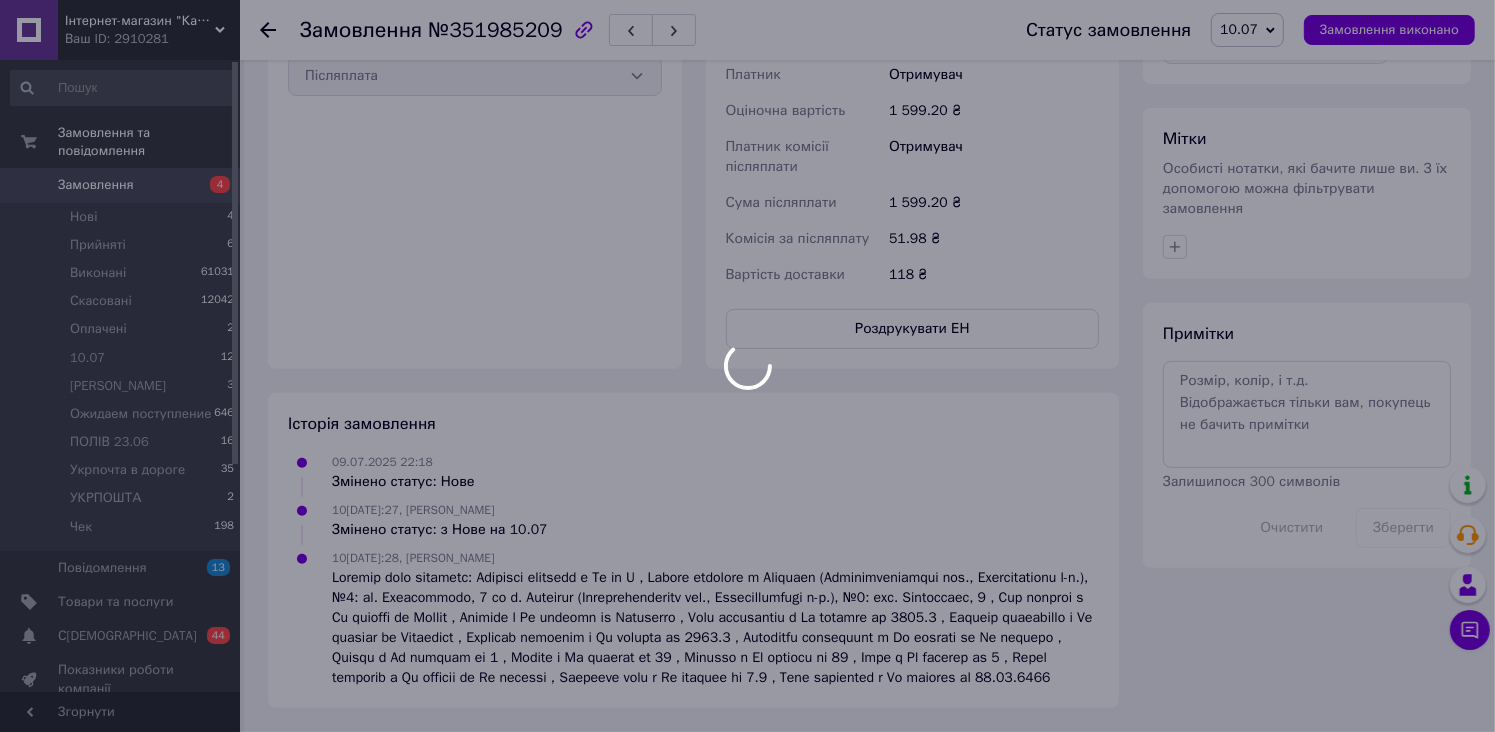 scroll, scrollTop: 0, scrollLeft: 0, axis: both 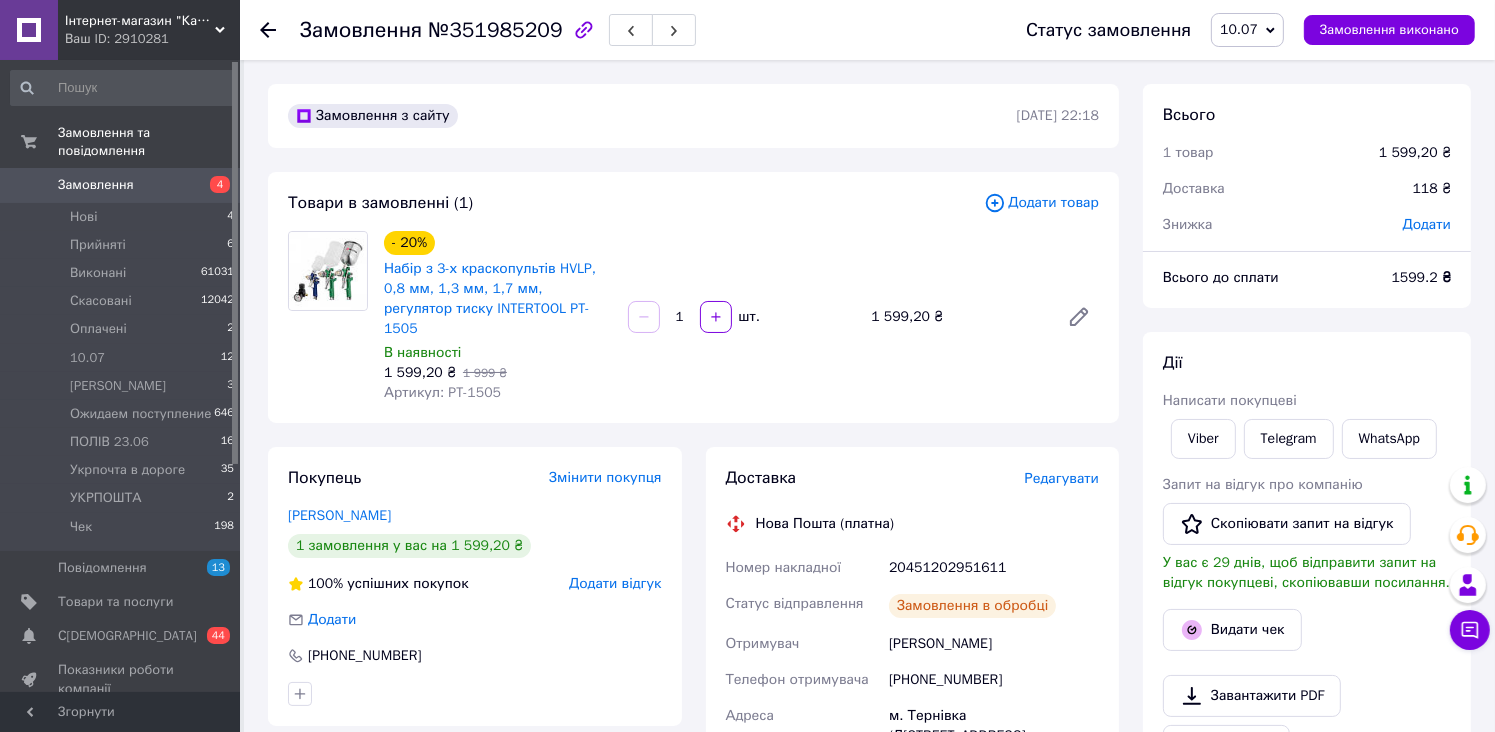 click on "10.07" at bounding box center (1239, 29) 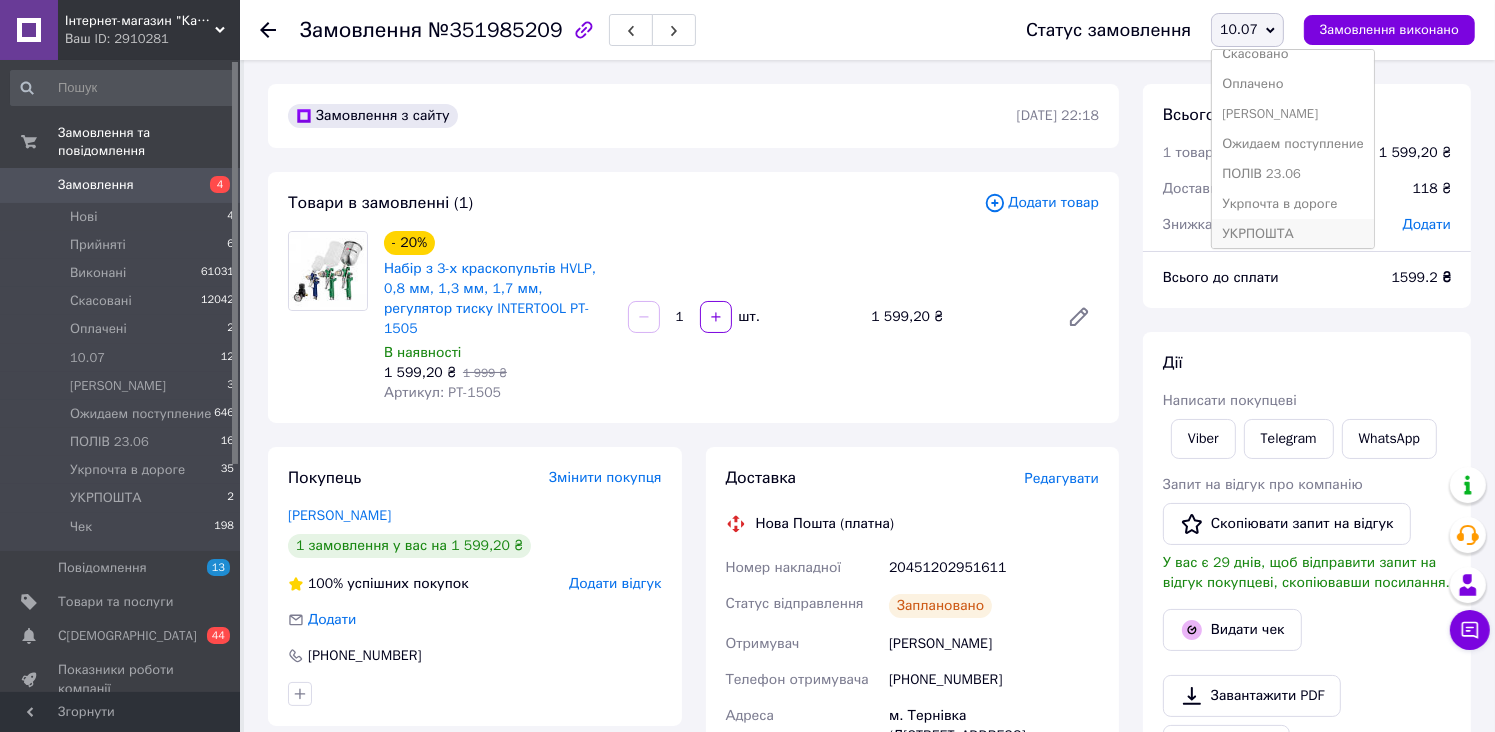 scroll, scrollTop: 112, scrollLeft: 0, axis: vertical 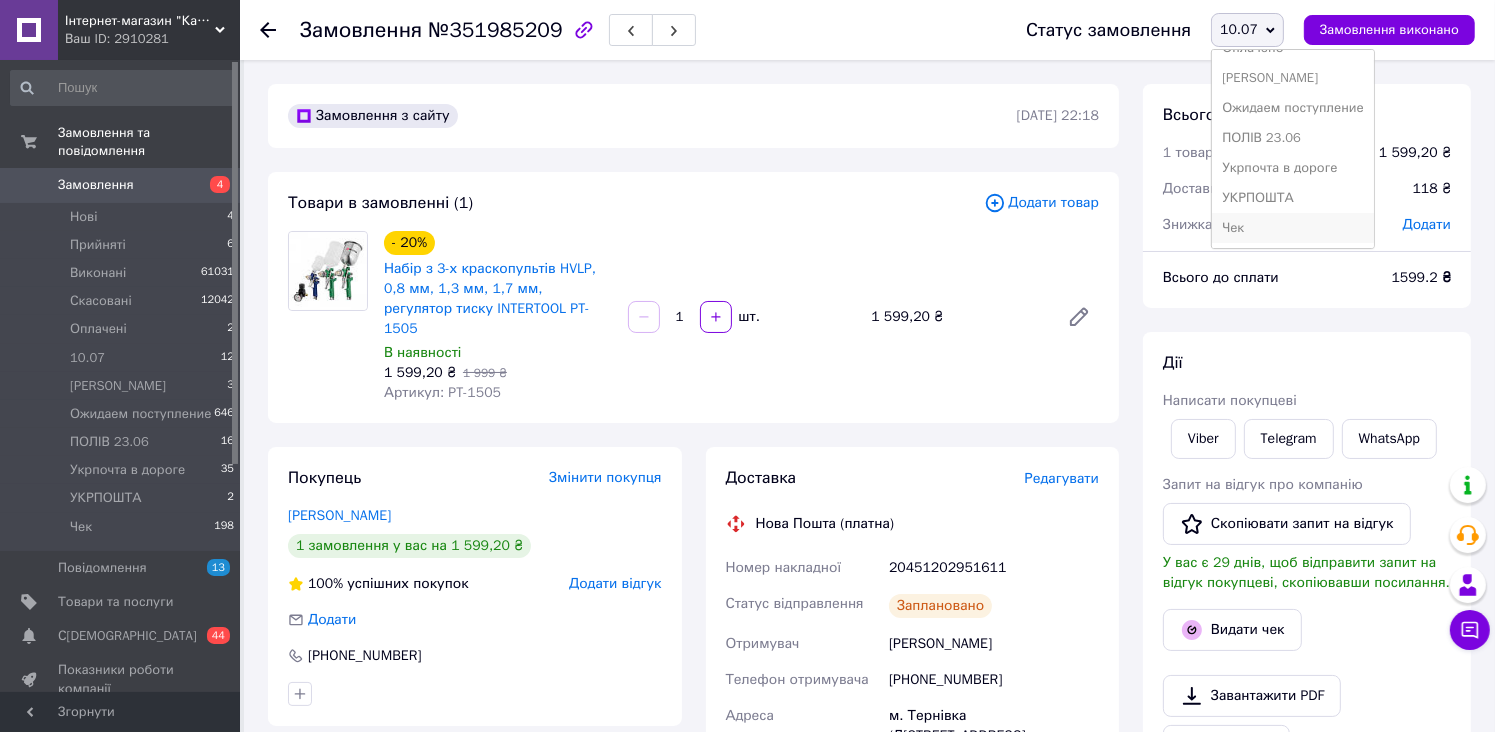 click on "Чек" at bounding box center (1293, 228) 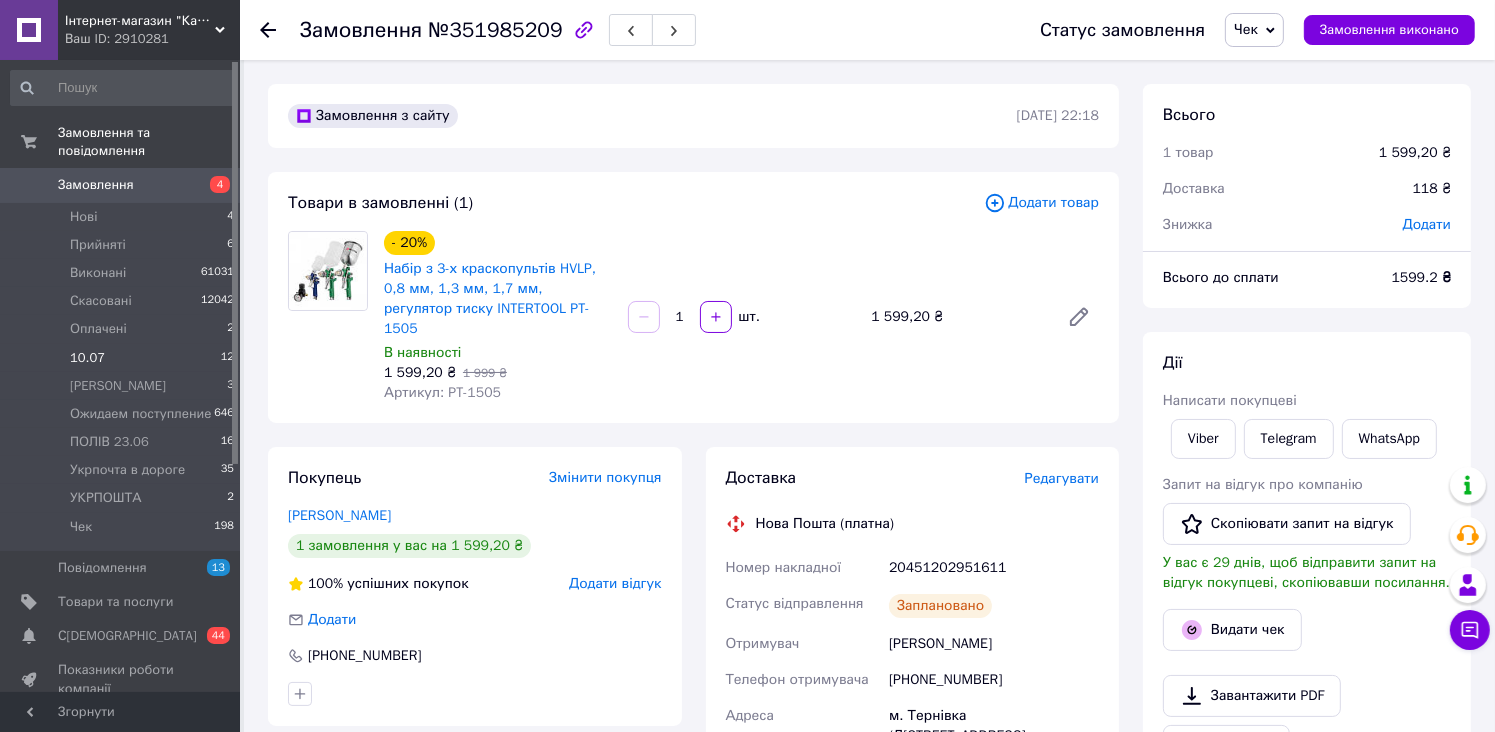 click on "10.07 12" at bounding box center [123, 358] 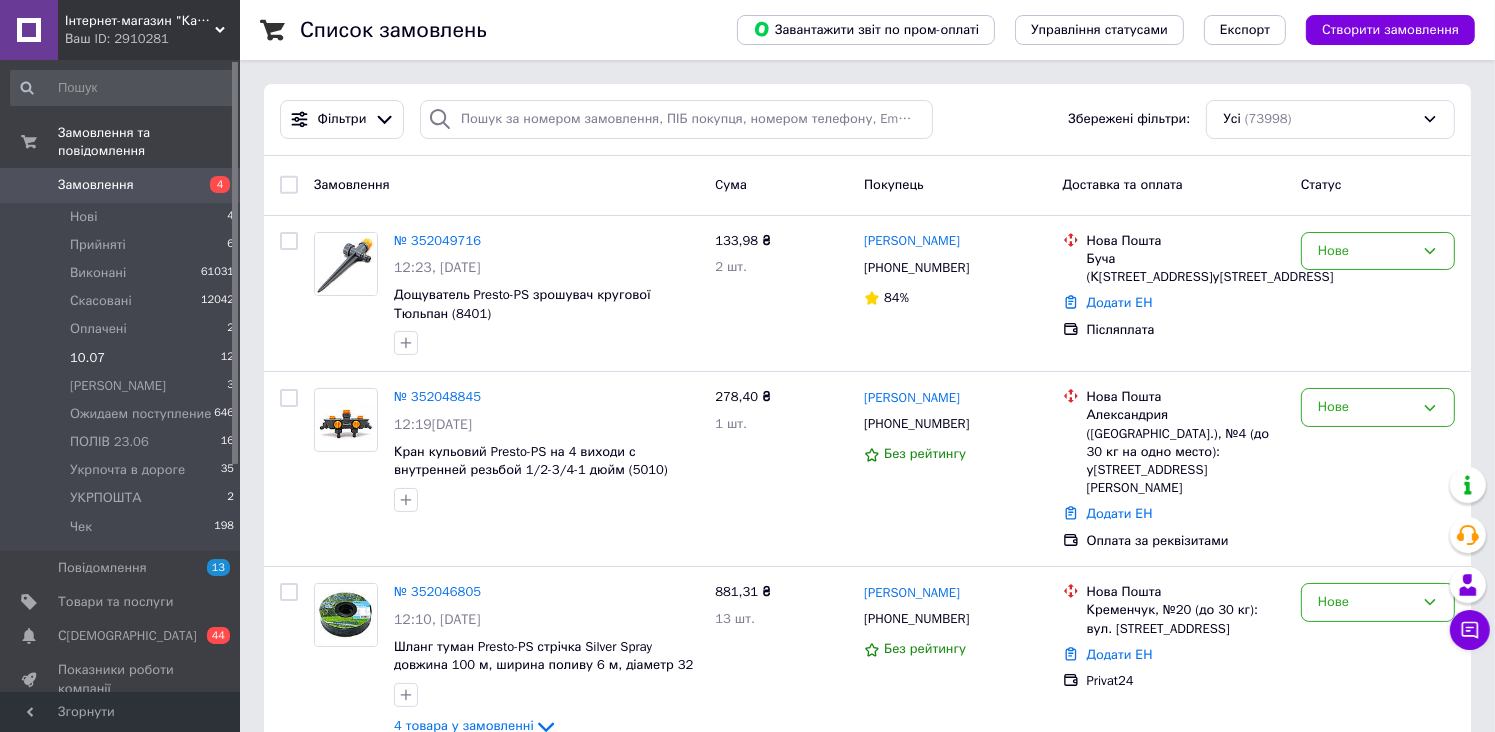 click on "10.07 12" at bounding box center [123, 358] 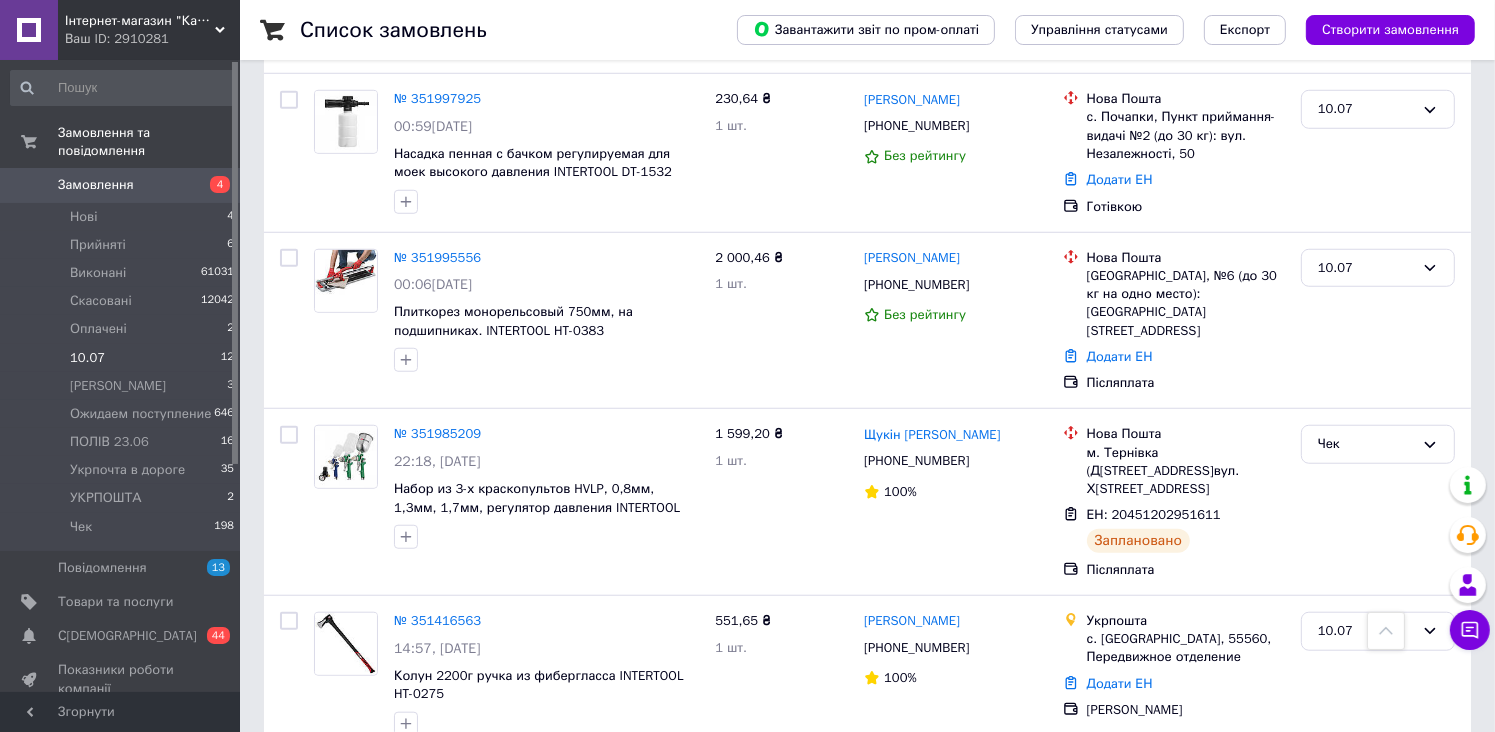 scroll, scrollTop: 1032, scrollLeft: 0, axis: vertical 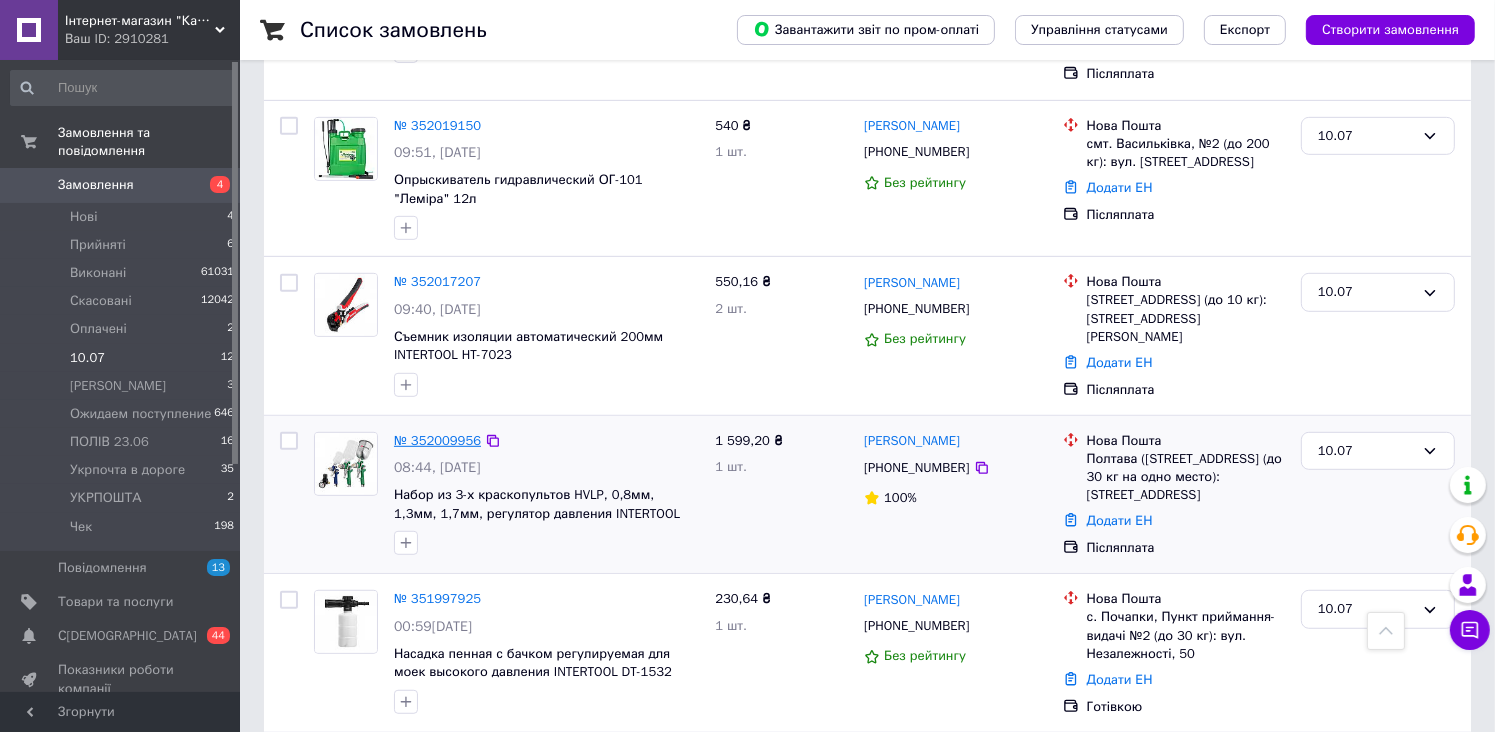 click on "№ 352009956" at bounding box center [437, 440] 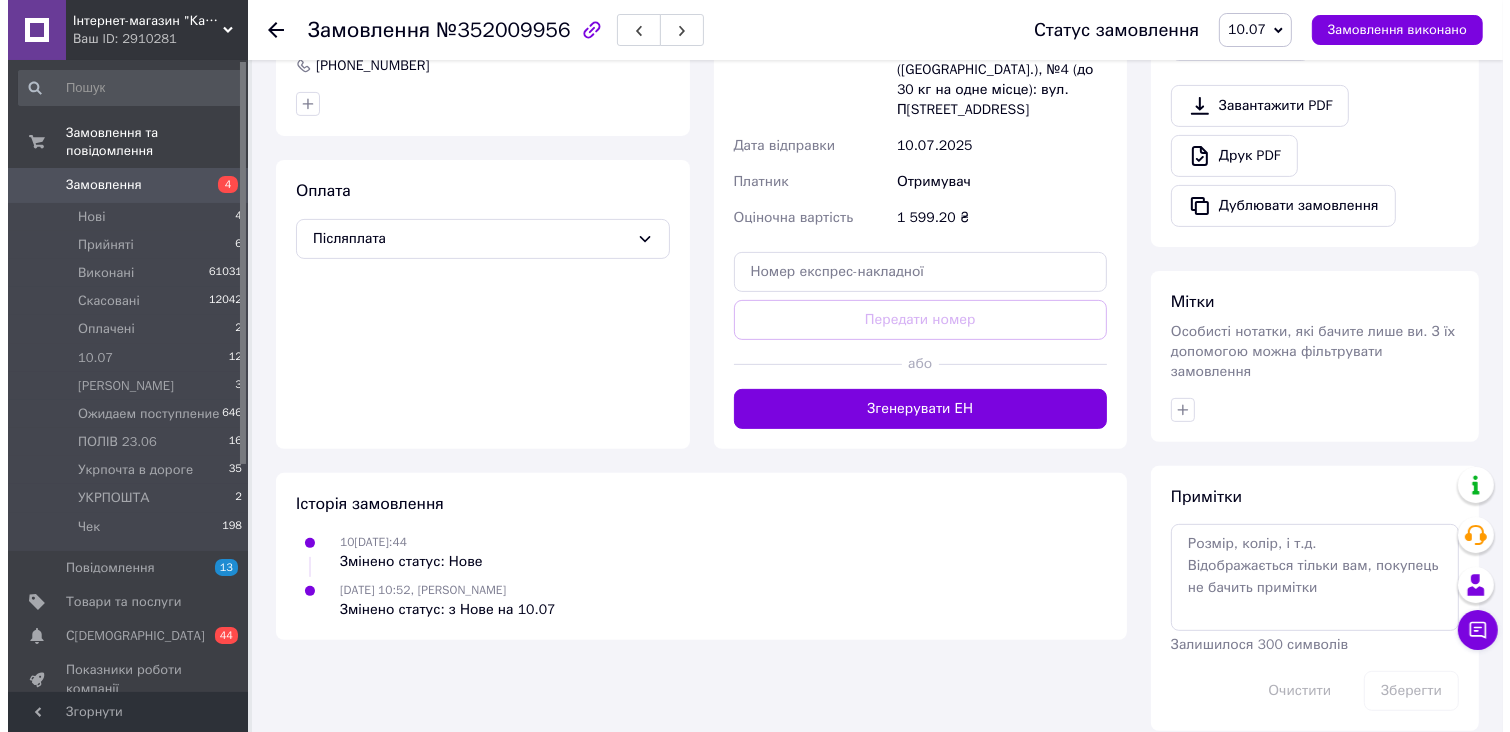 scroll, scrollTop: 0, scrollLeft: 0, axis: both 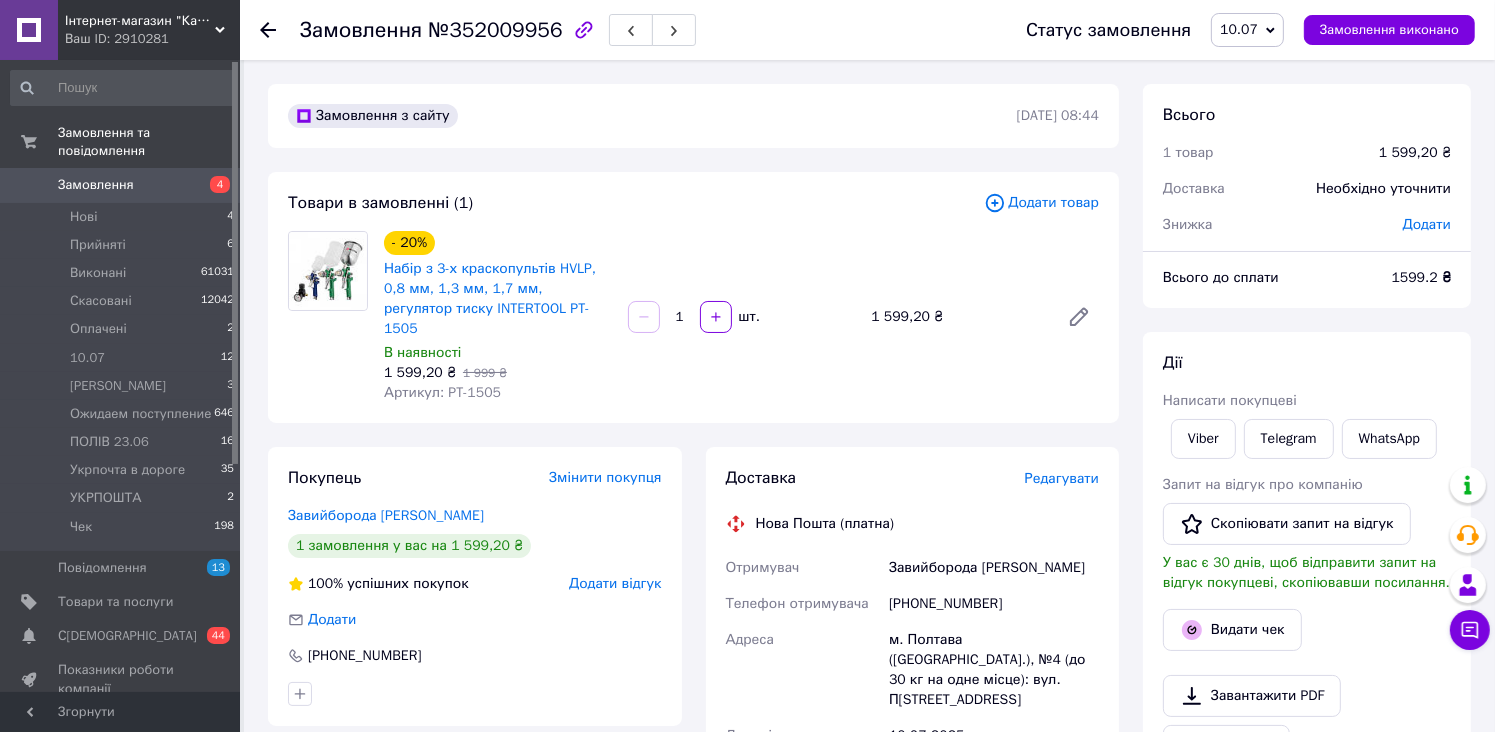 click on "Редагувати" at bounding box center [1062, 478] 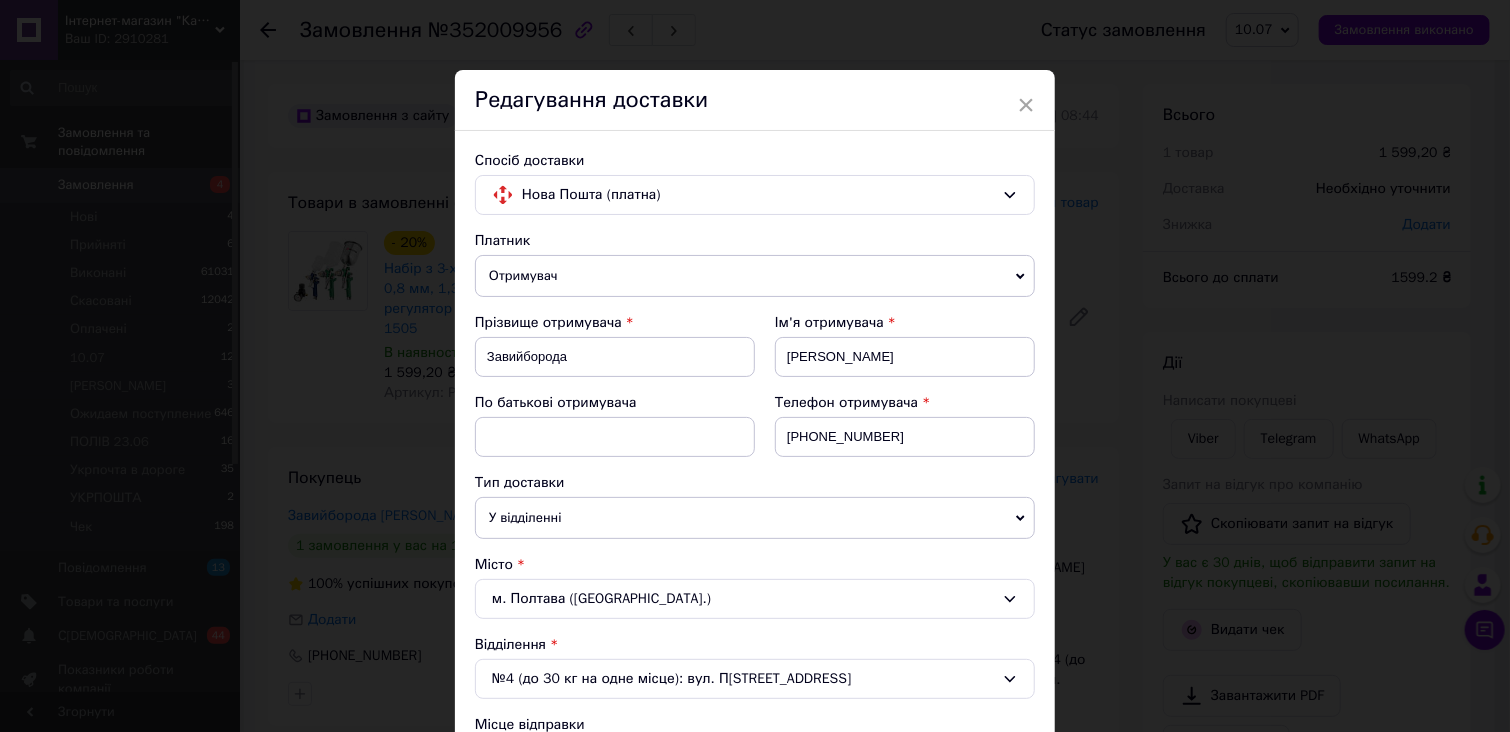 scroll, scrollTop: 646, scrollLeft: 0, axis: vertical 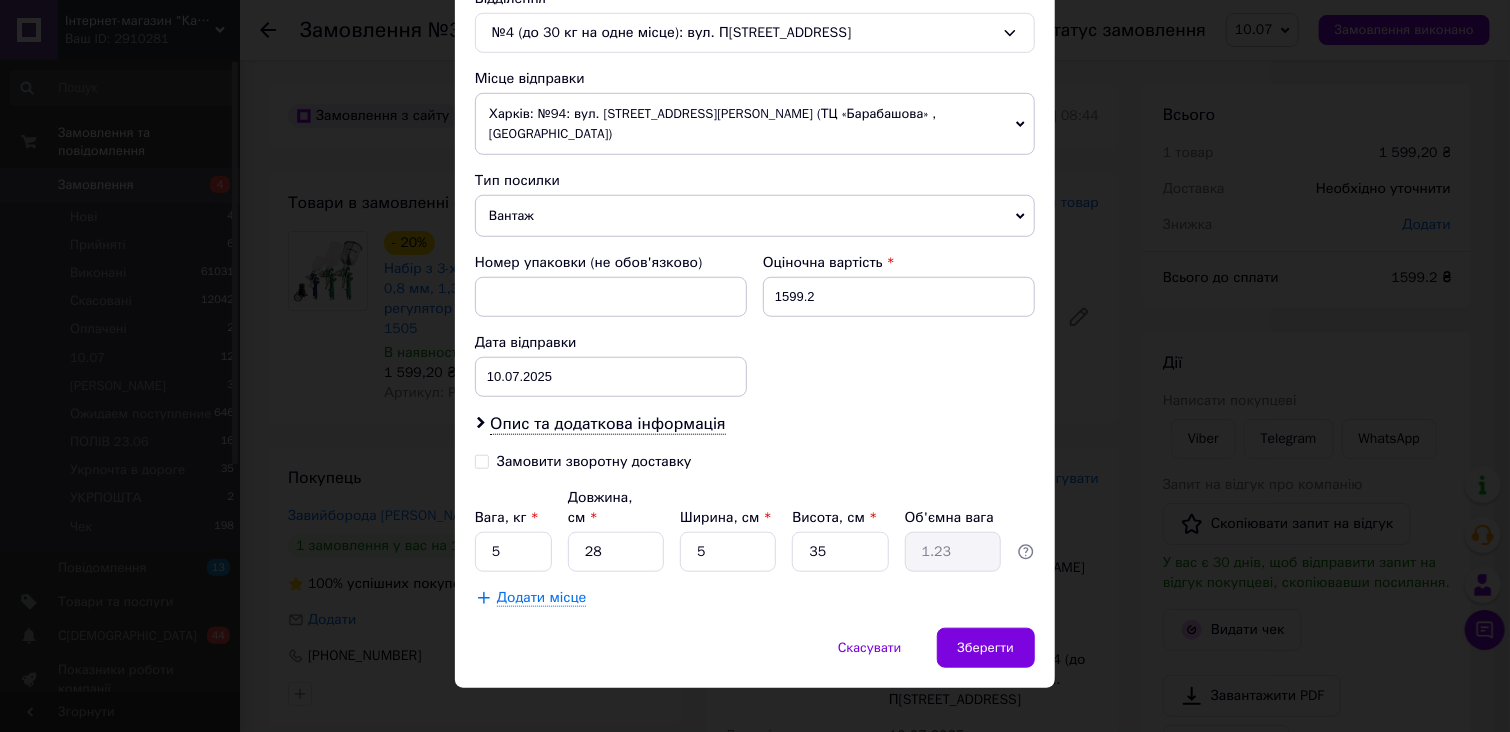drag, startPoint x: 480, startPoint y: 457, endPoint x: 744, endPoint y: 475, distance: 264.6129 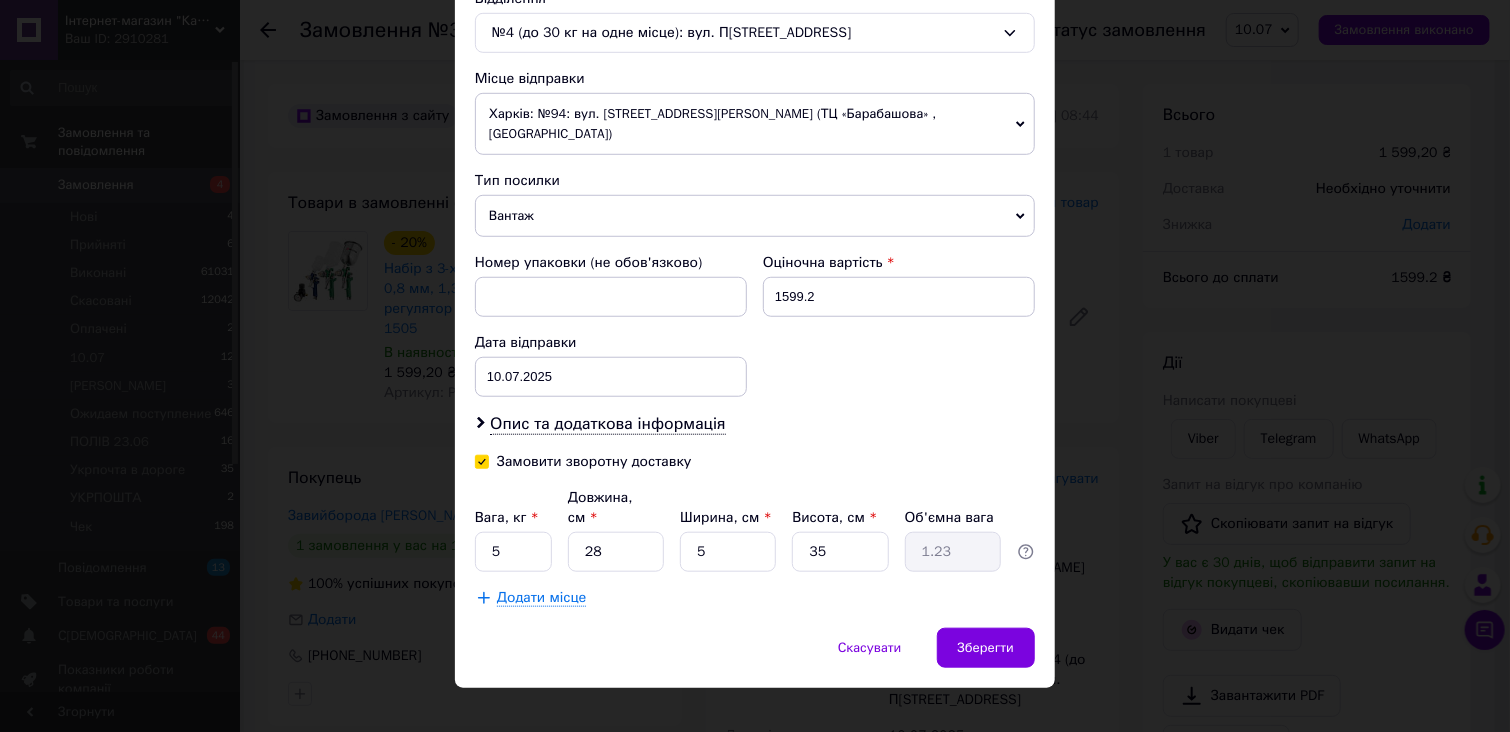 checkbox on "true" 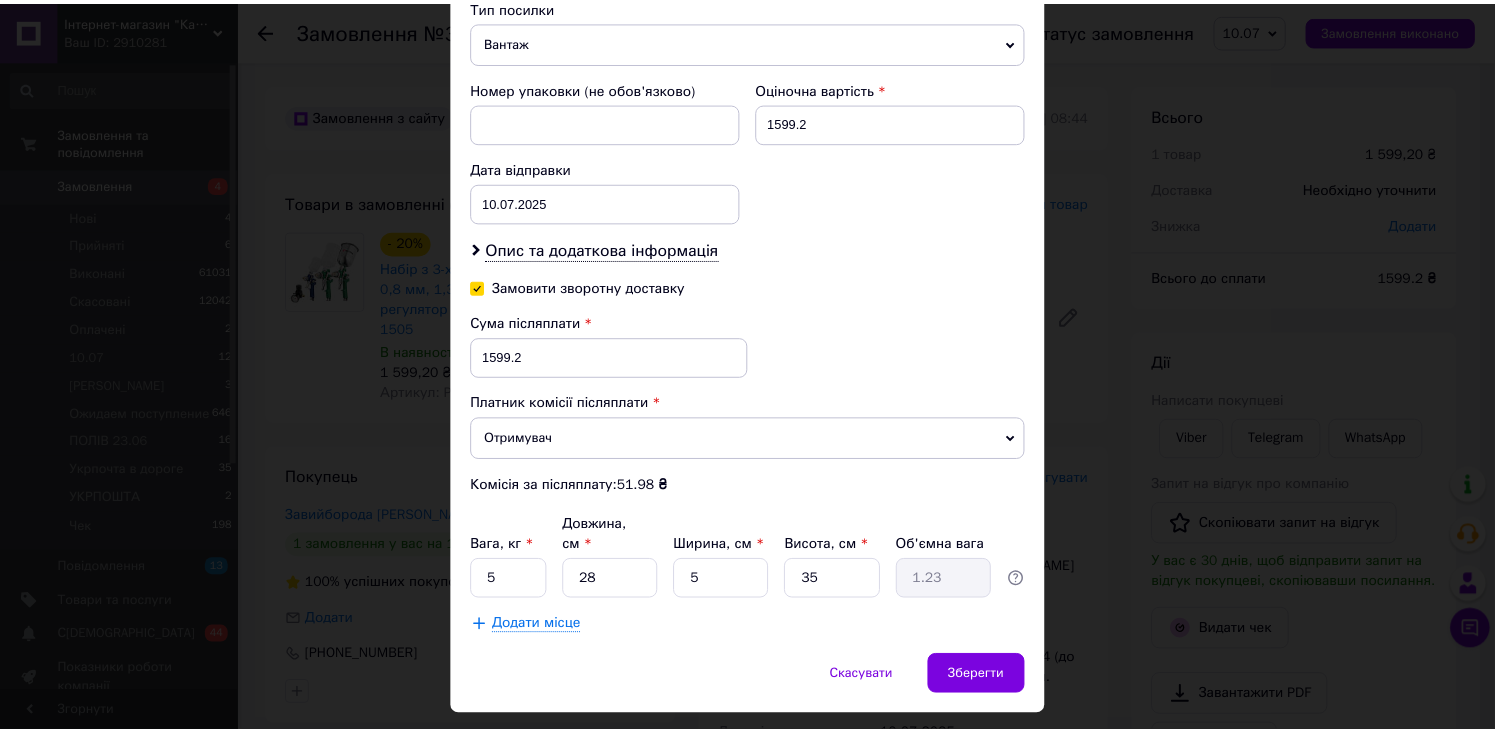 scroll, scrollTop: 848, scrollLeft: 0, axis: vertical 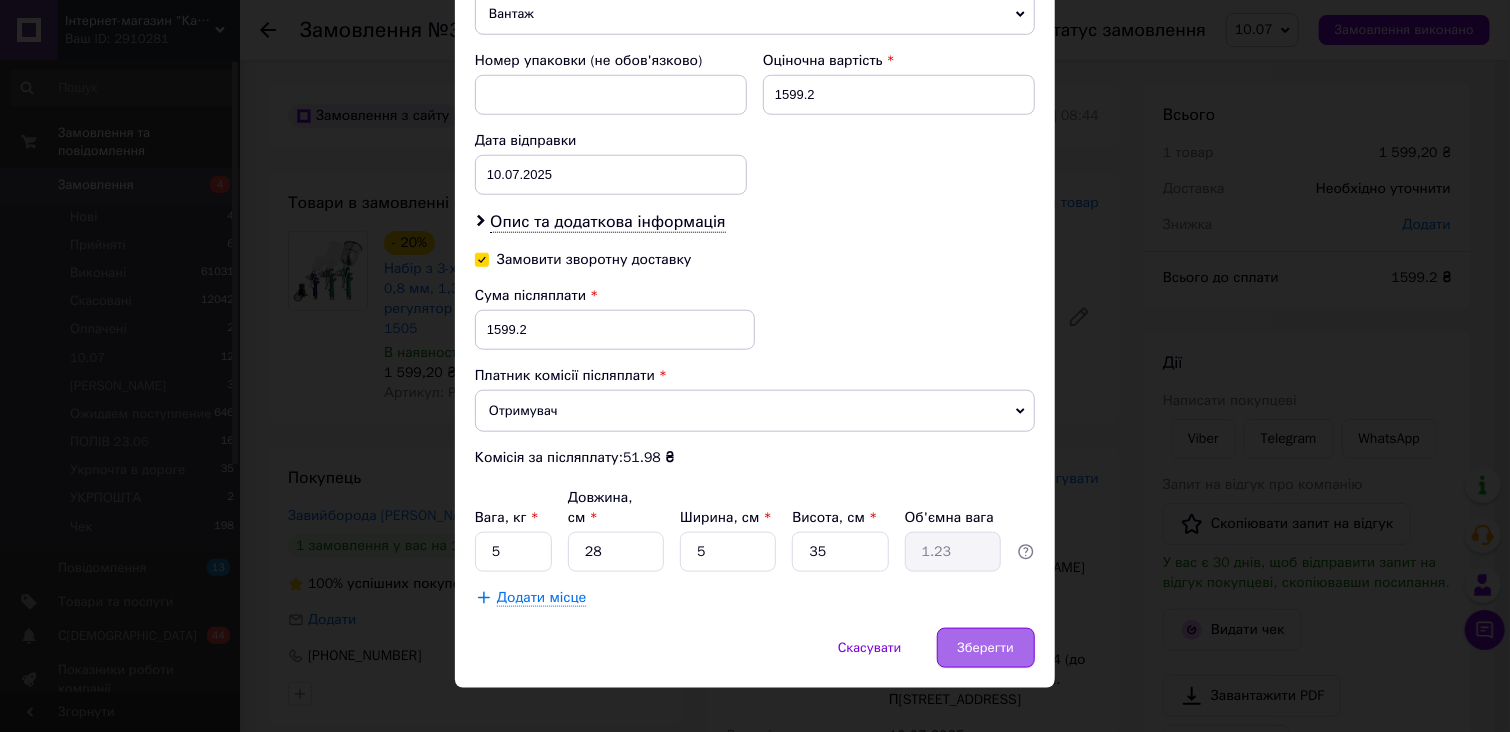 click on "Зберегти" at bounding box center (986, 648) 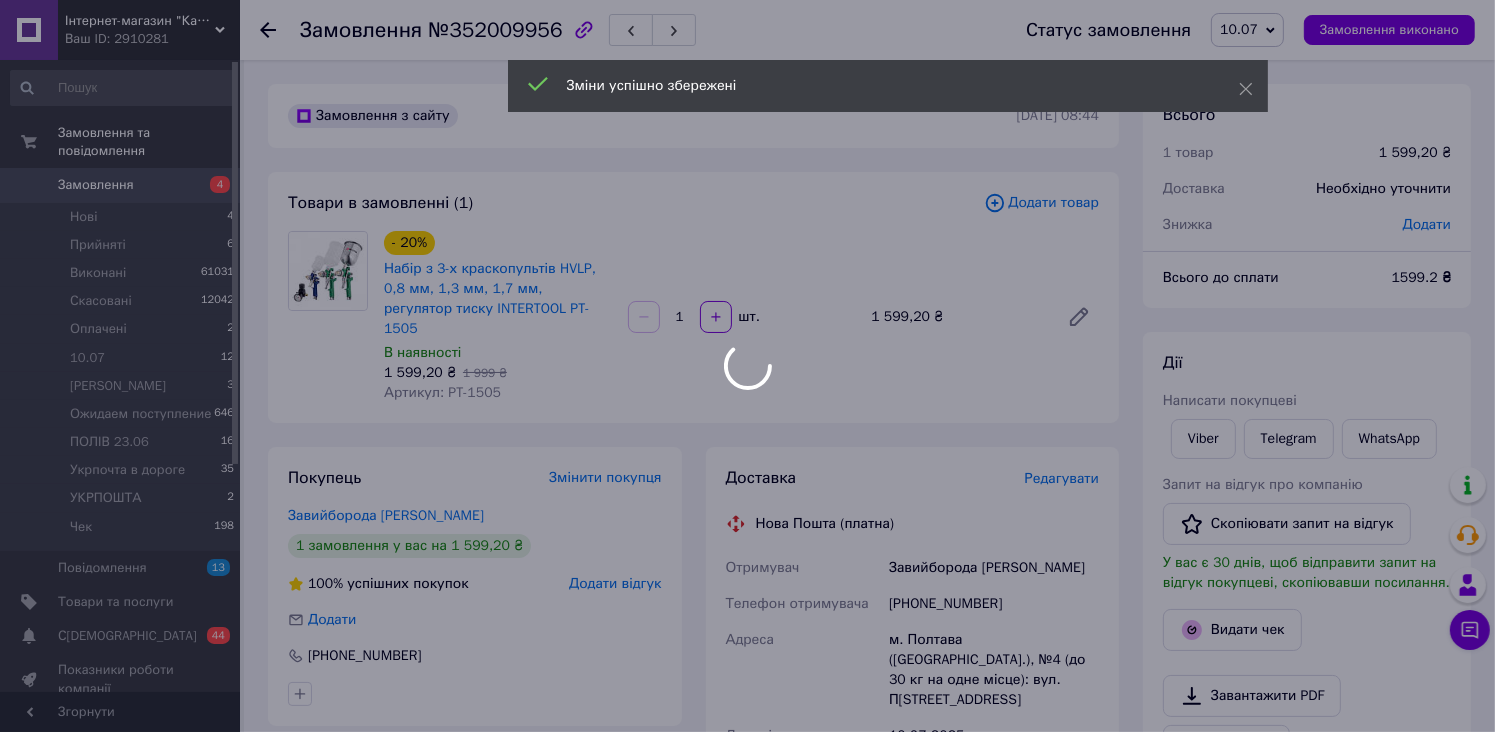 scroll, scrollTop: 500, scrollLeft: 0, axis: vertical 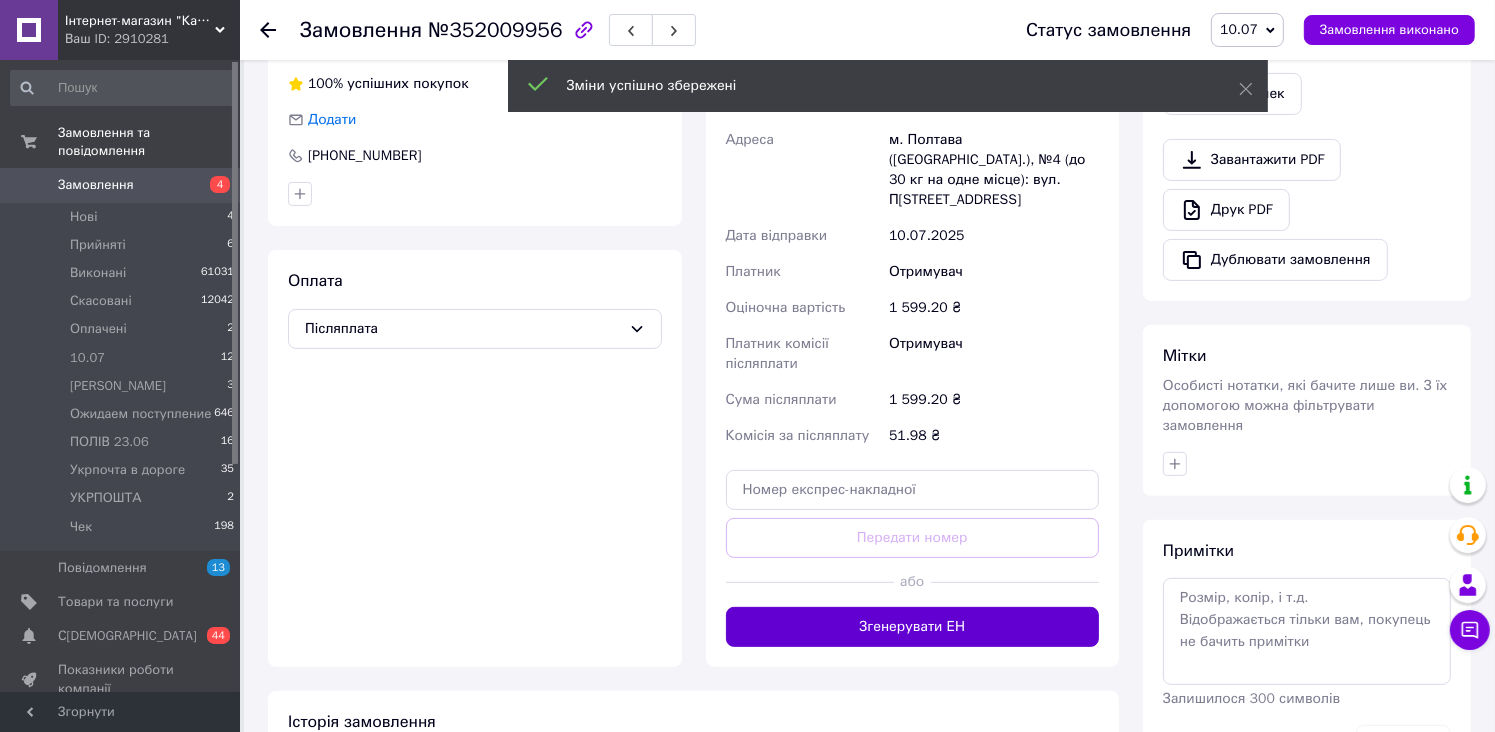 click on "Згенерувати ЕН" at bounding box center (913, 627) 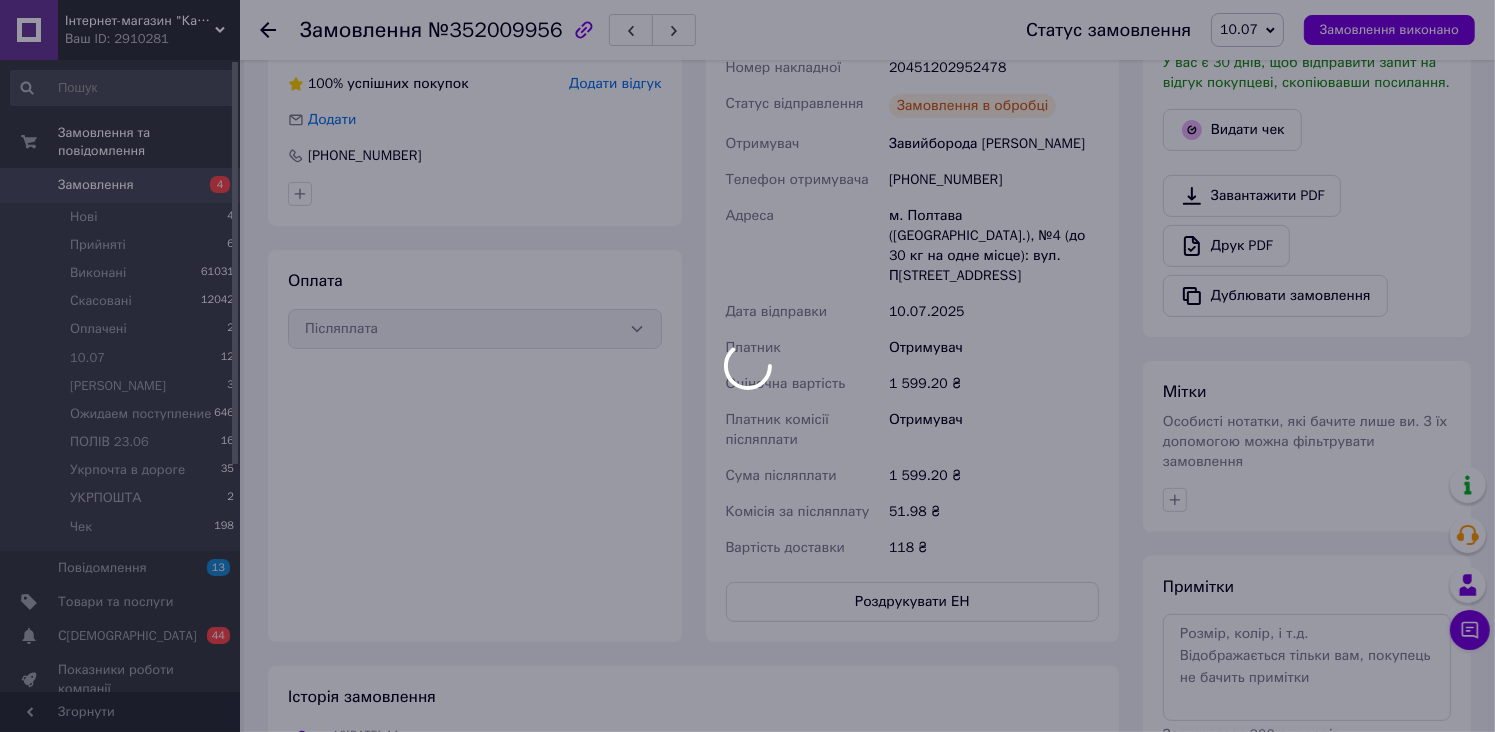 click at bounding box center (747, 366) 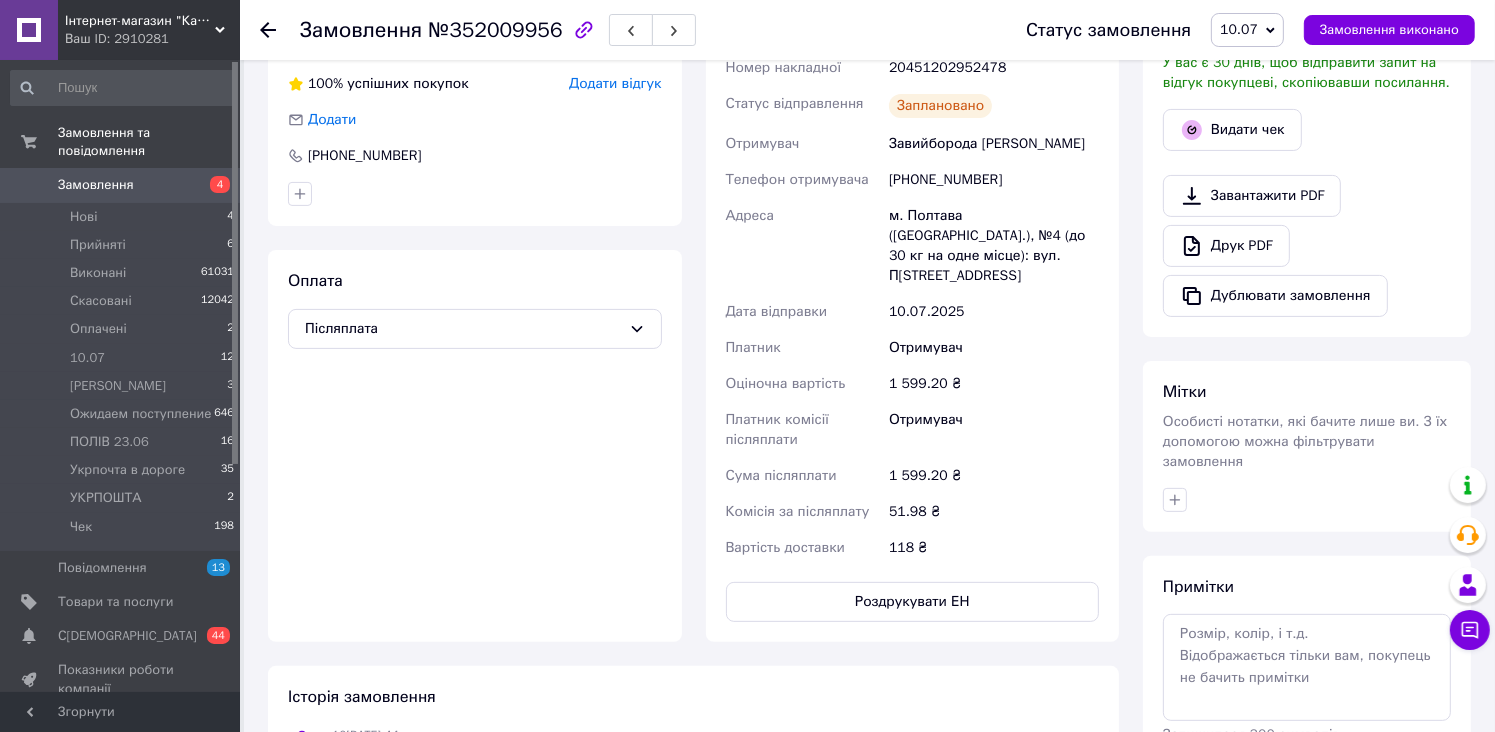 click on "10.07" at bounding box center (1239, 29) 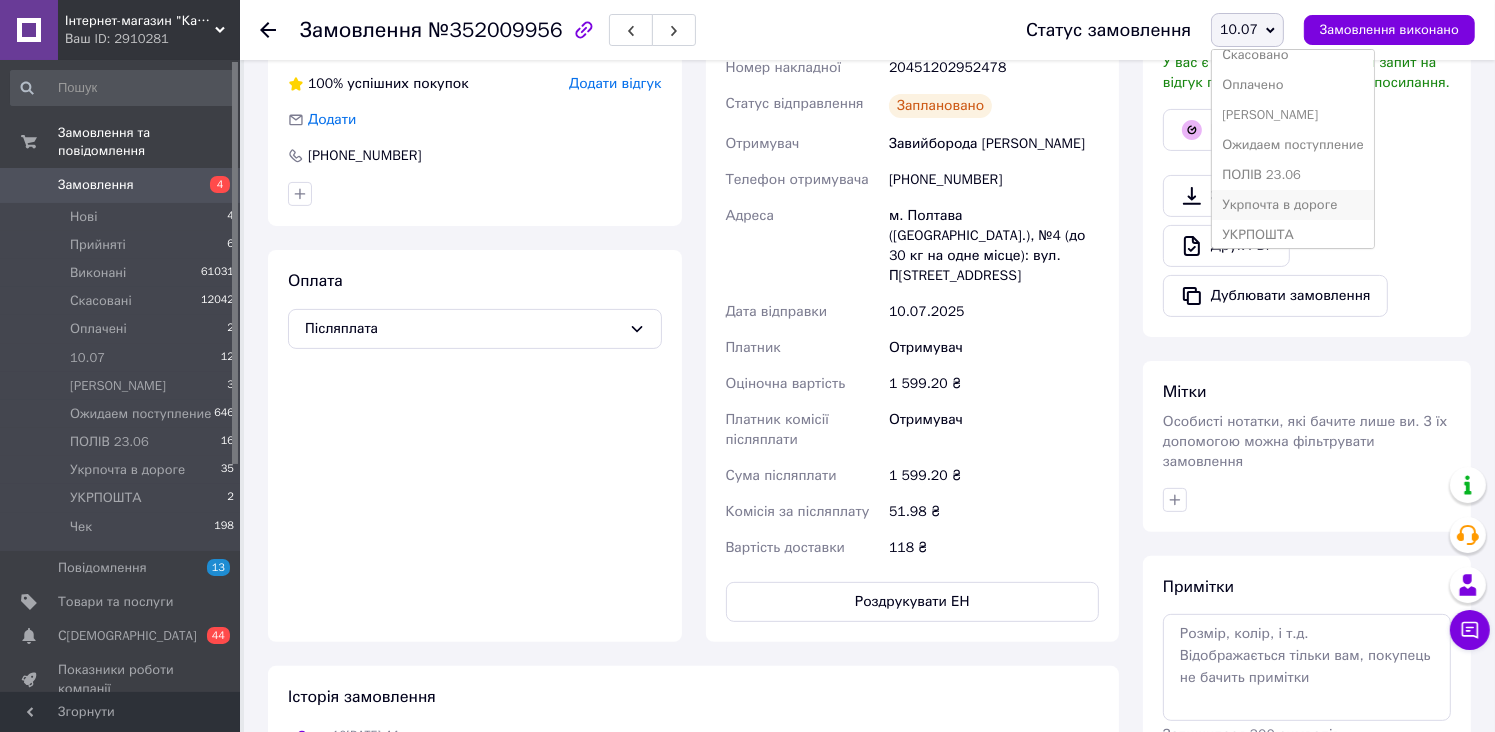 scroll, scrollTop: 112, scrollLeft: 0, axis: vertical 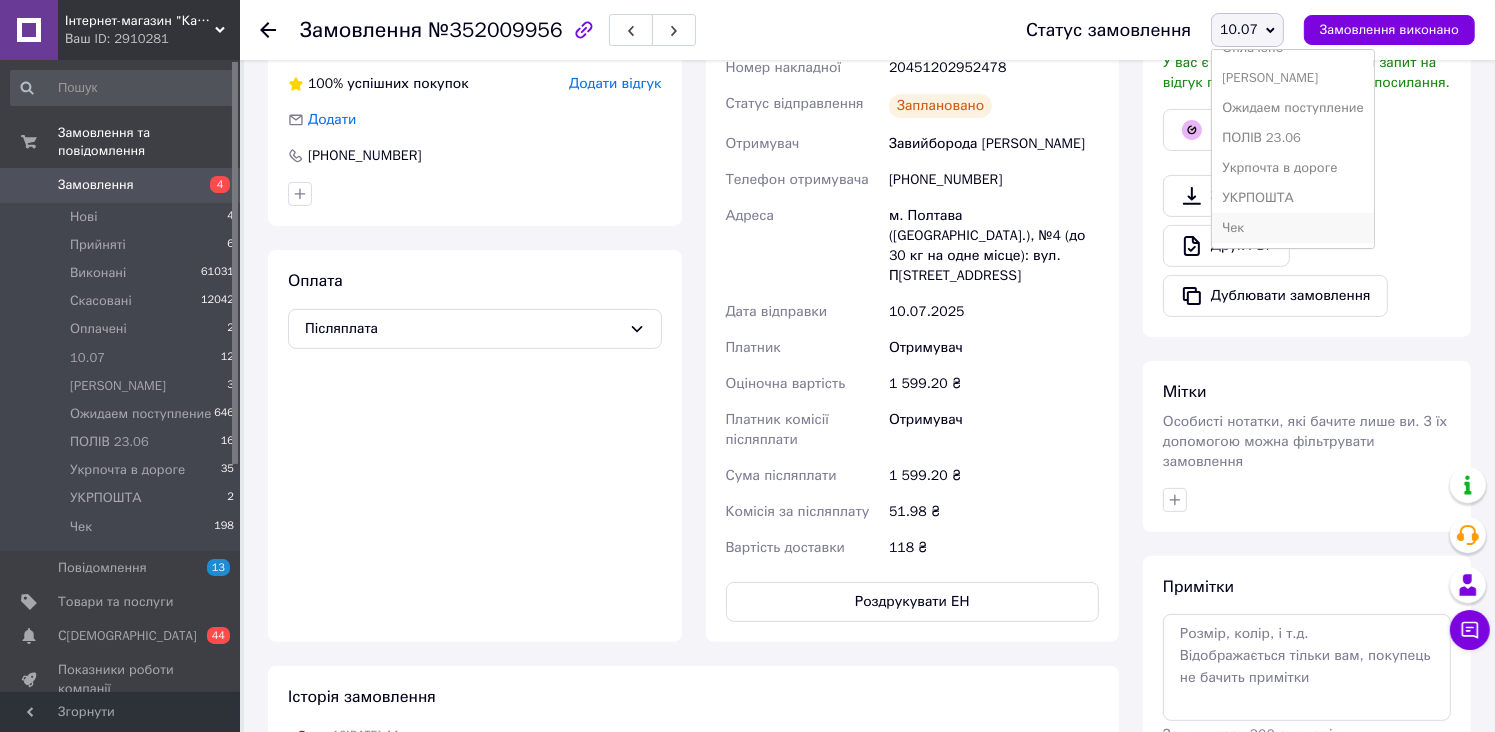 click on "Чек" at bounding box center [1293, 228] 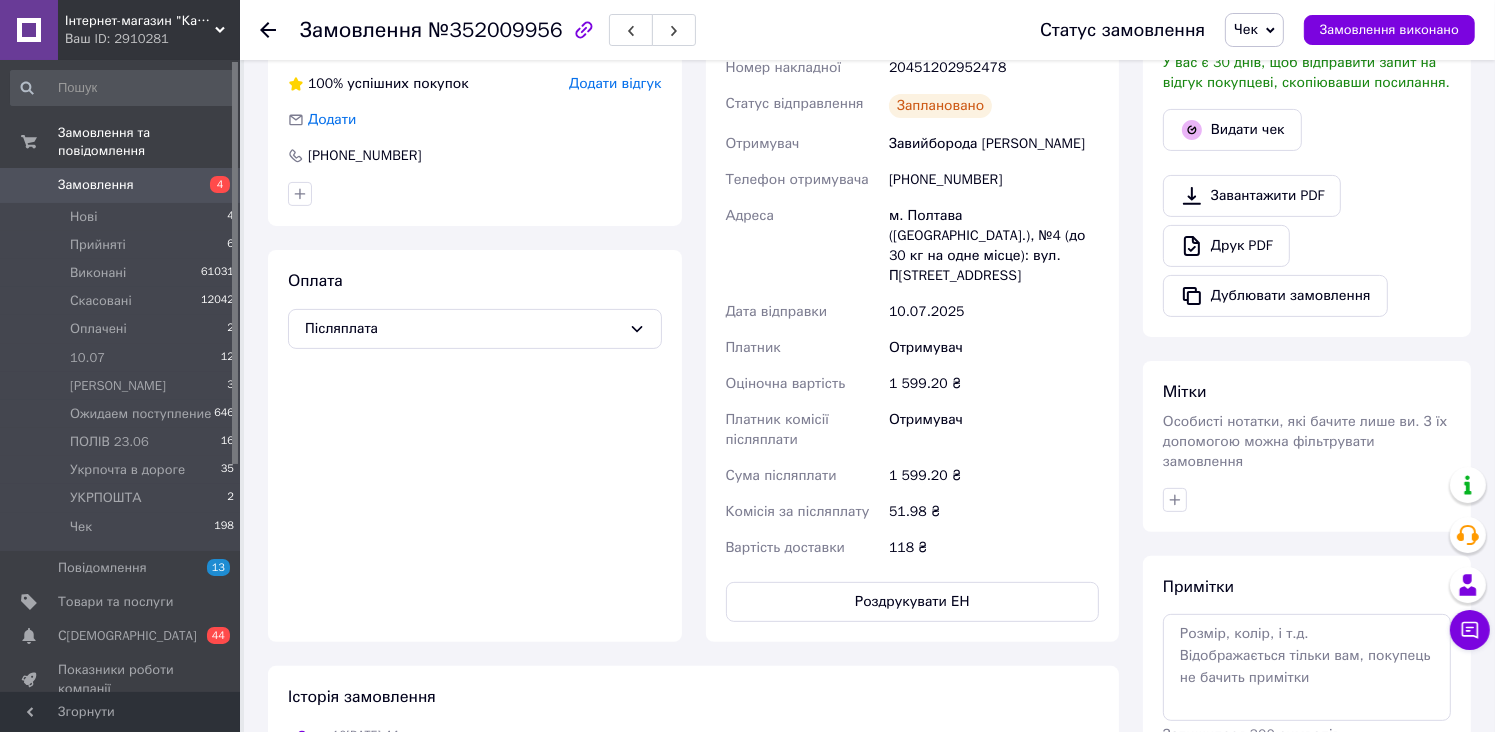 scroll, scrollTop: 0, scrollLeft: 0, axis: both 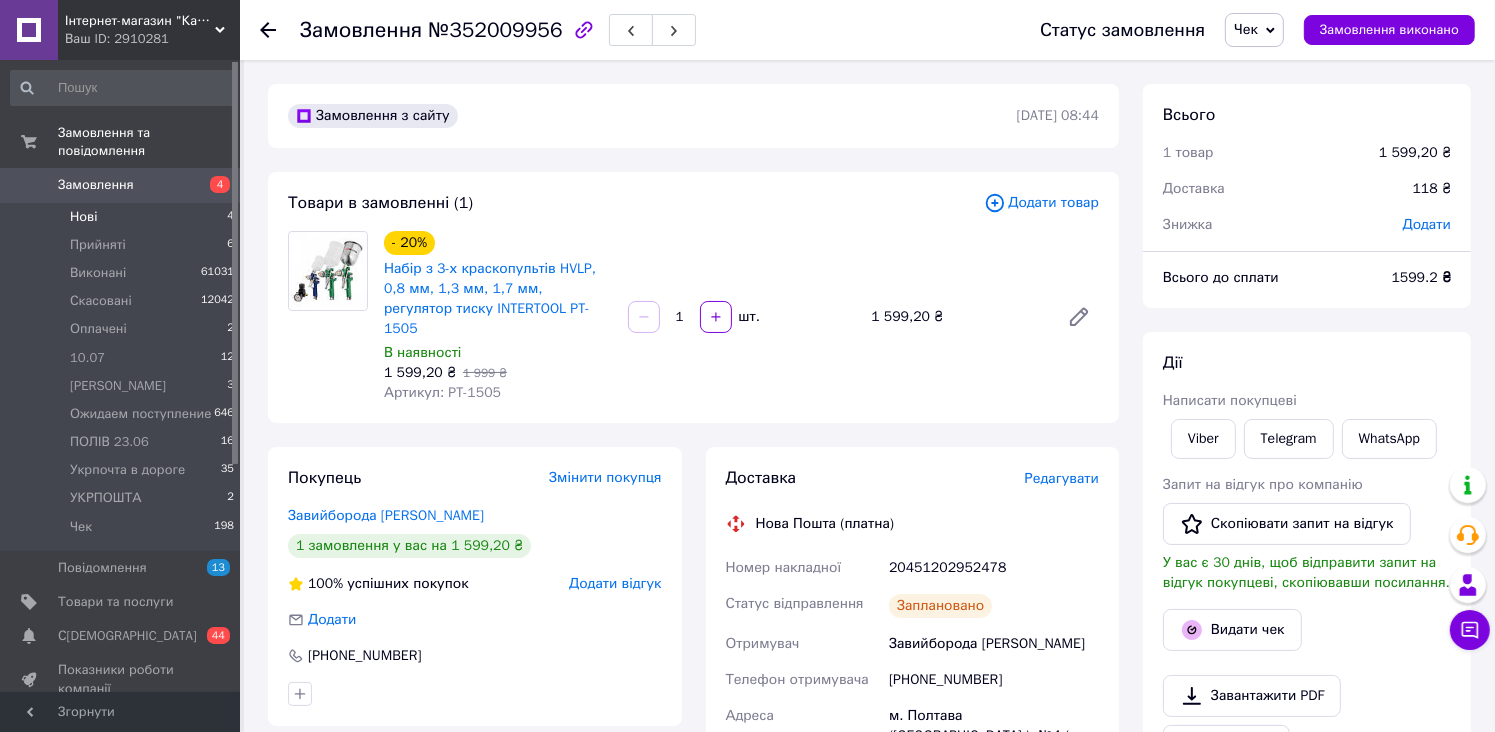 click on "Нові 4" at bounding box center [123, 217] 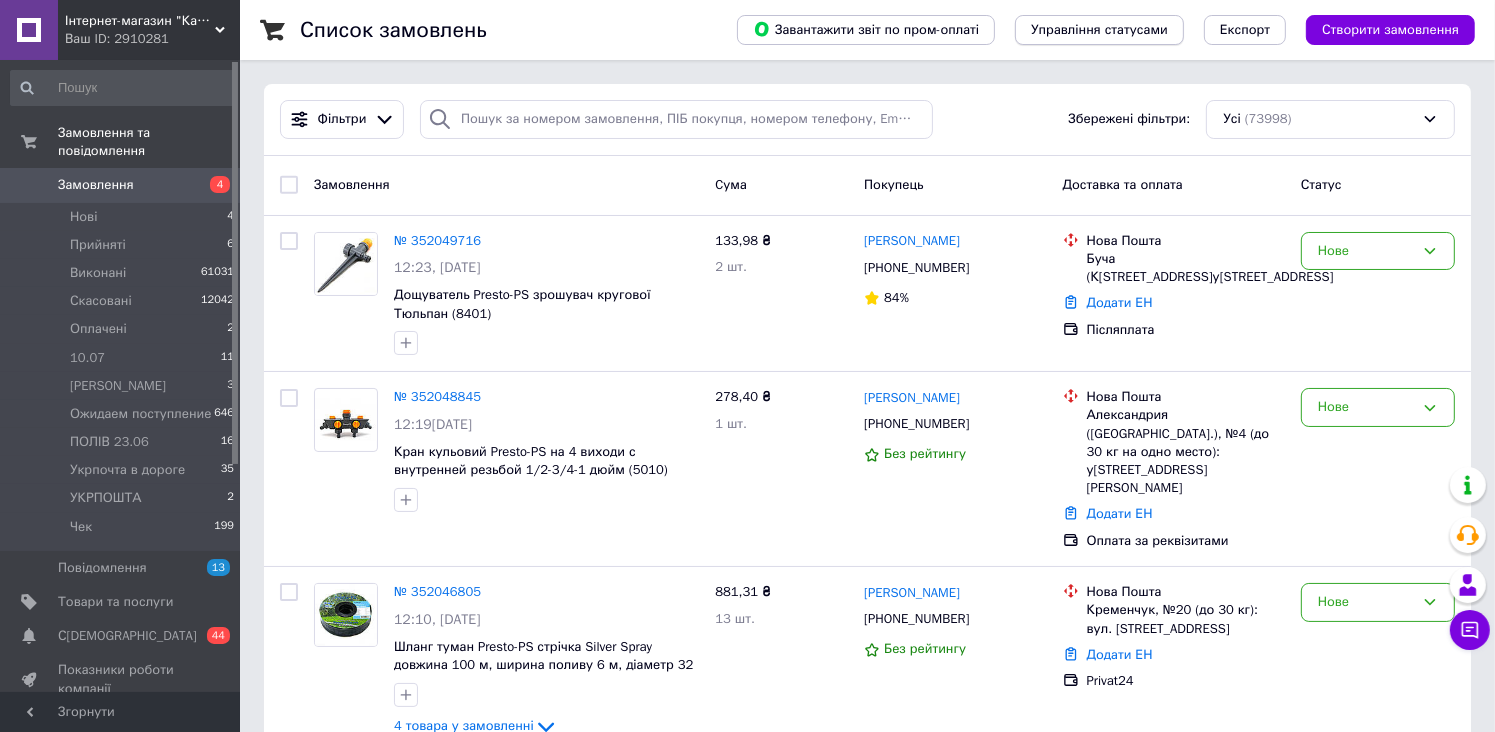 click on "Управління статусами" at bounding box center (1099, 30) 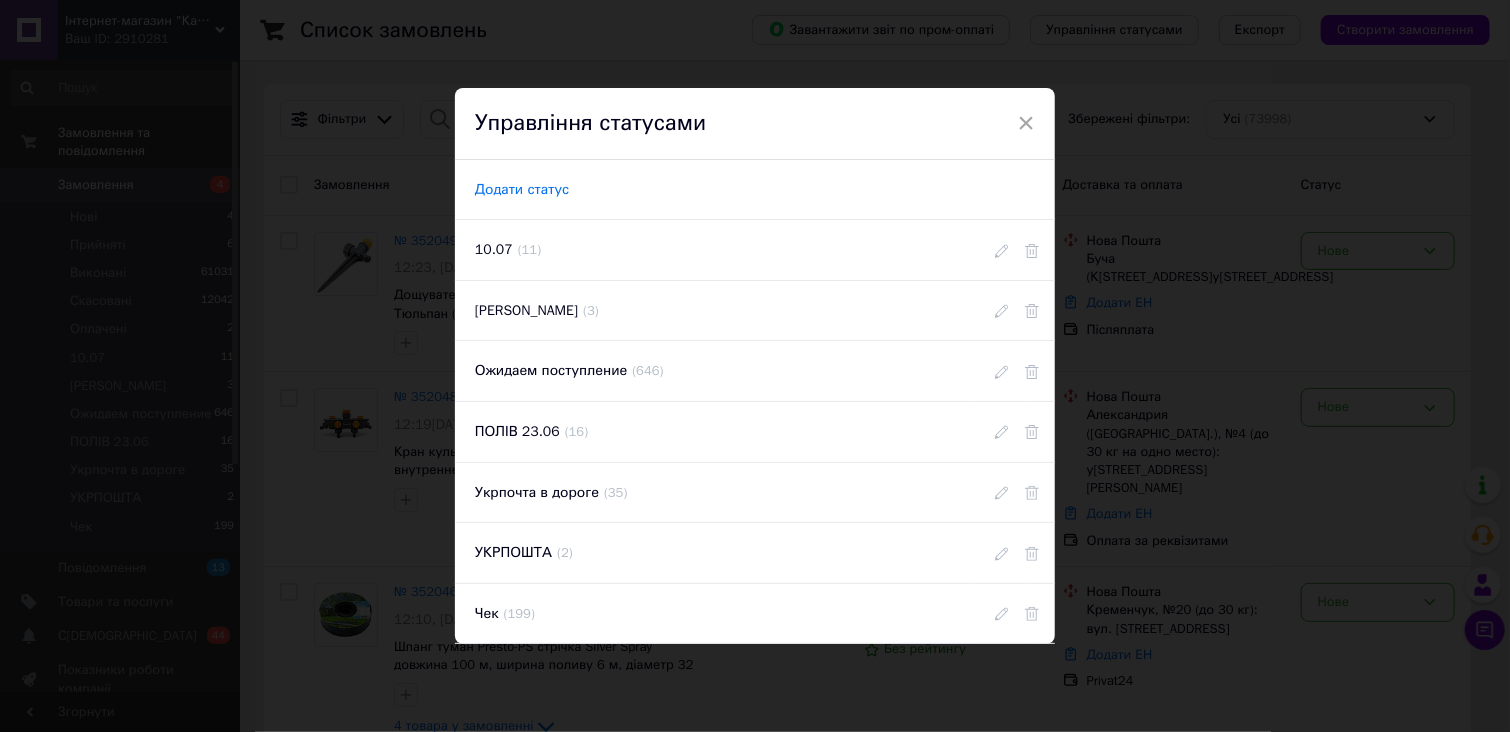 click on "Додати статус" at bounding box center (522, 190) 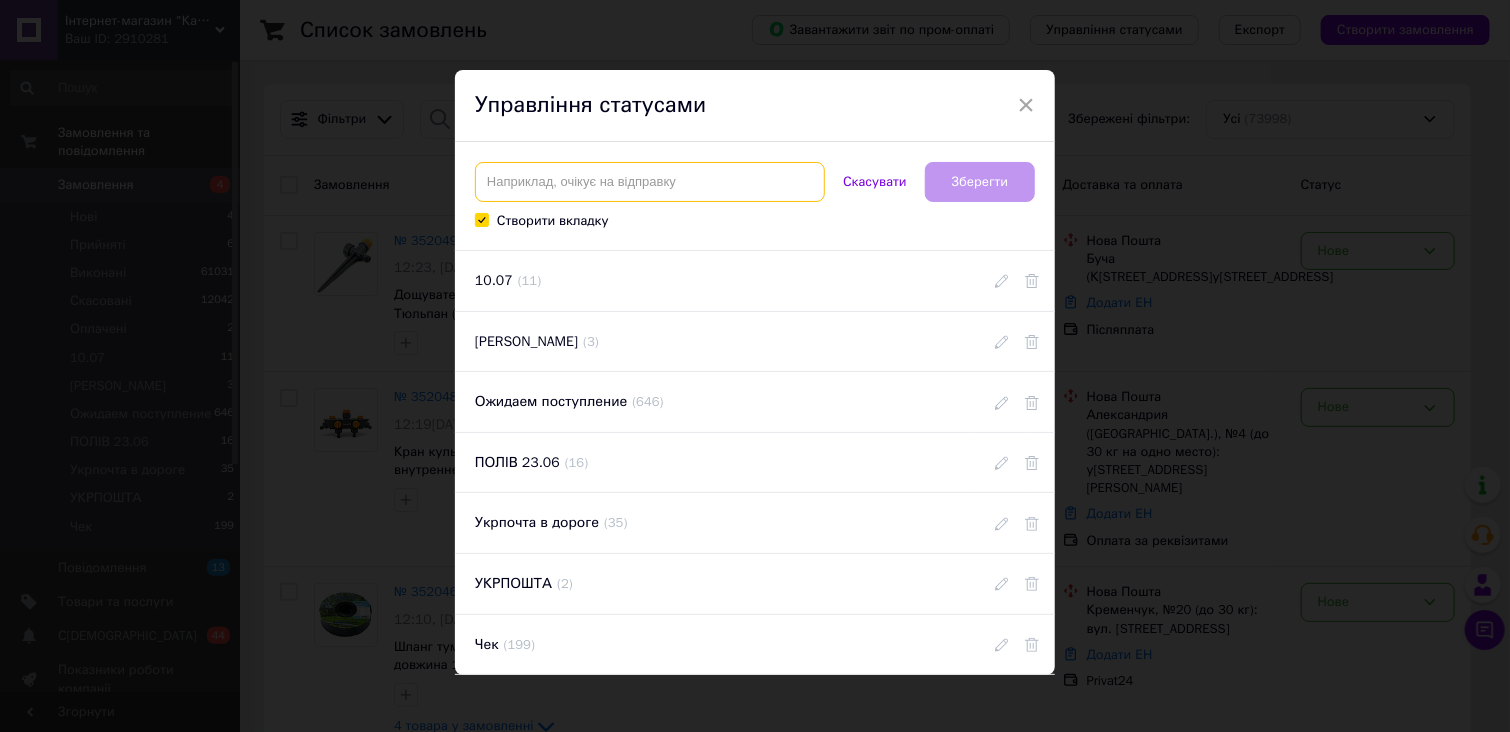 drag, startPoint x: 540, startPoint y: 185, endPoint x: 535, endPoint y: 176, distance: 10.29563 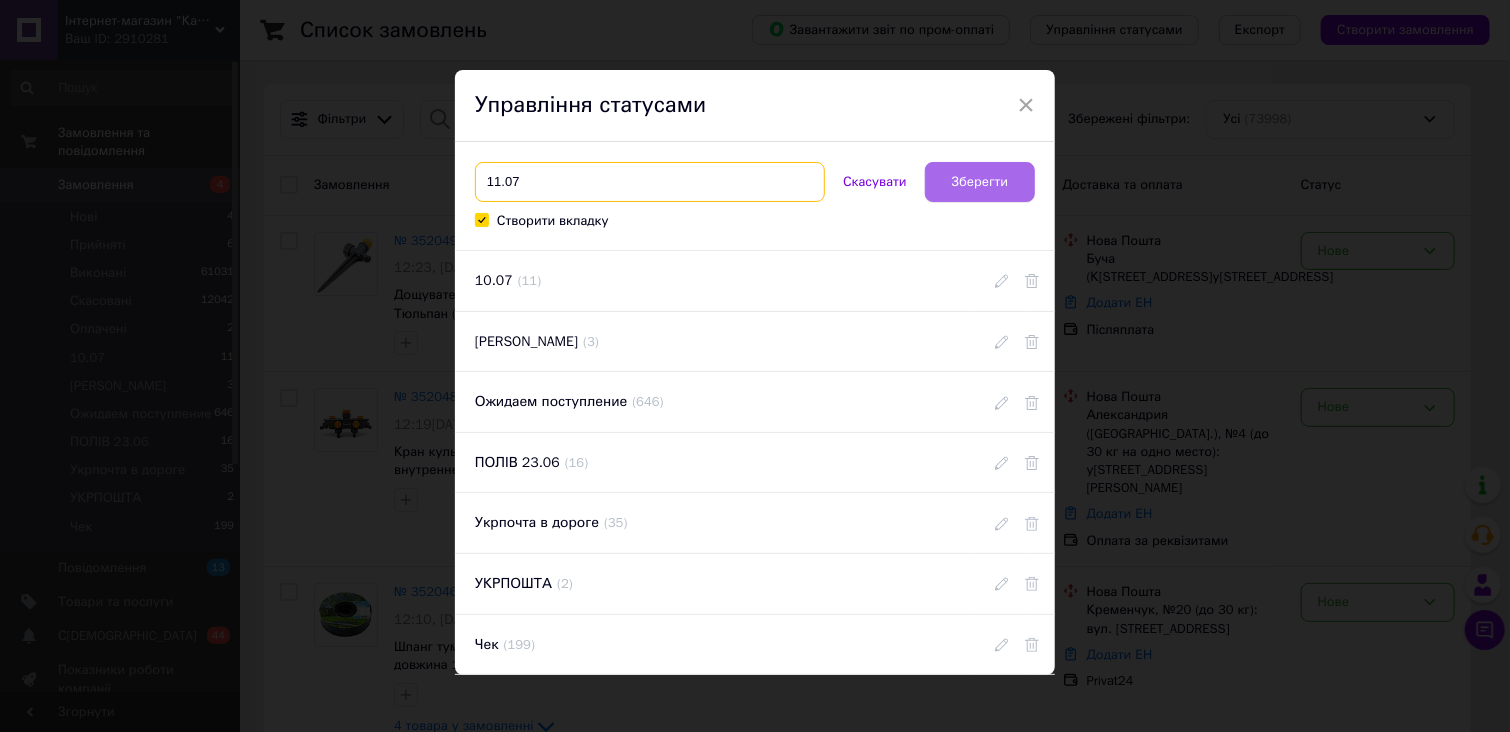 type on "11.07" 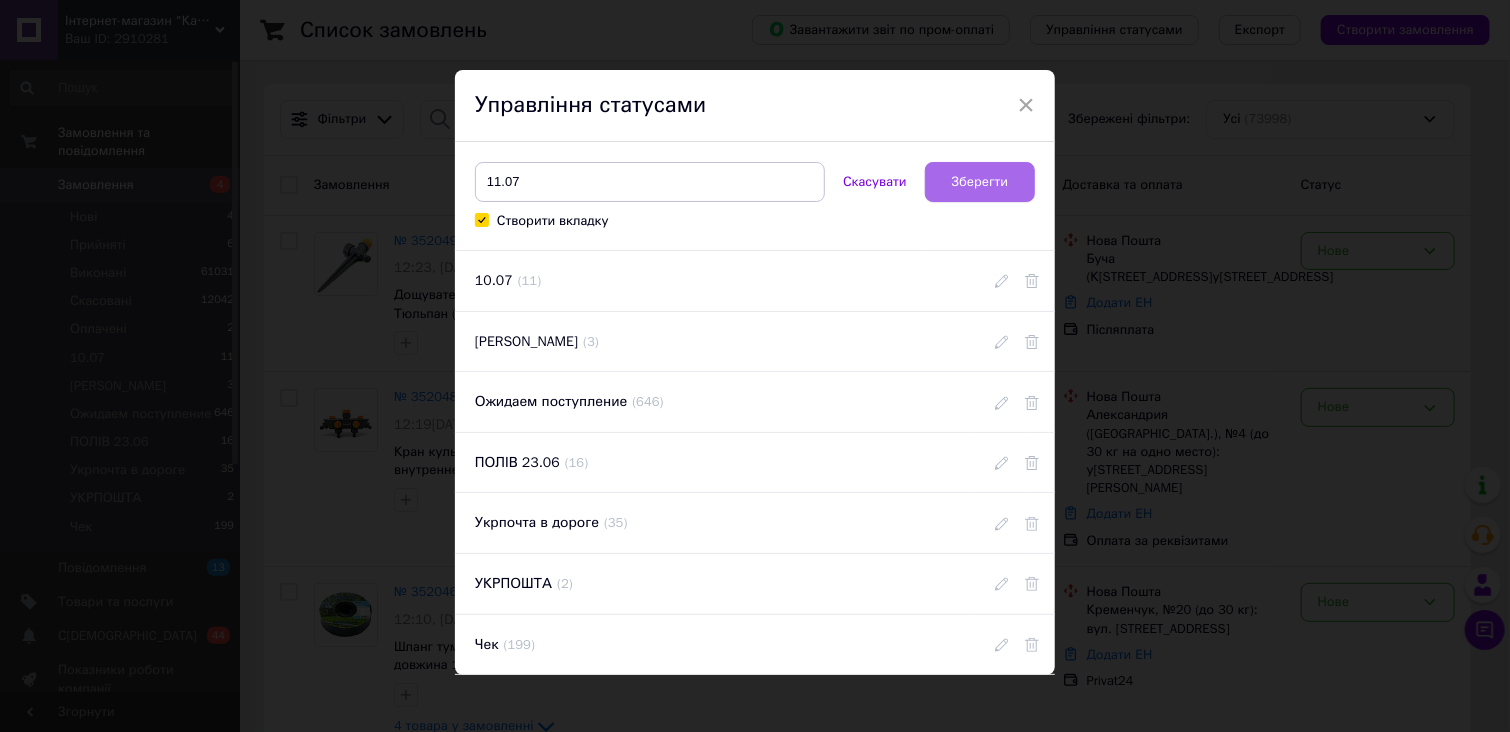 click on "Зберегти" at bounding box center [980, 182] 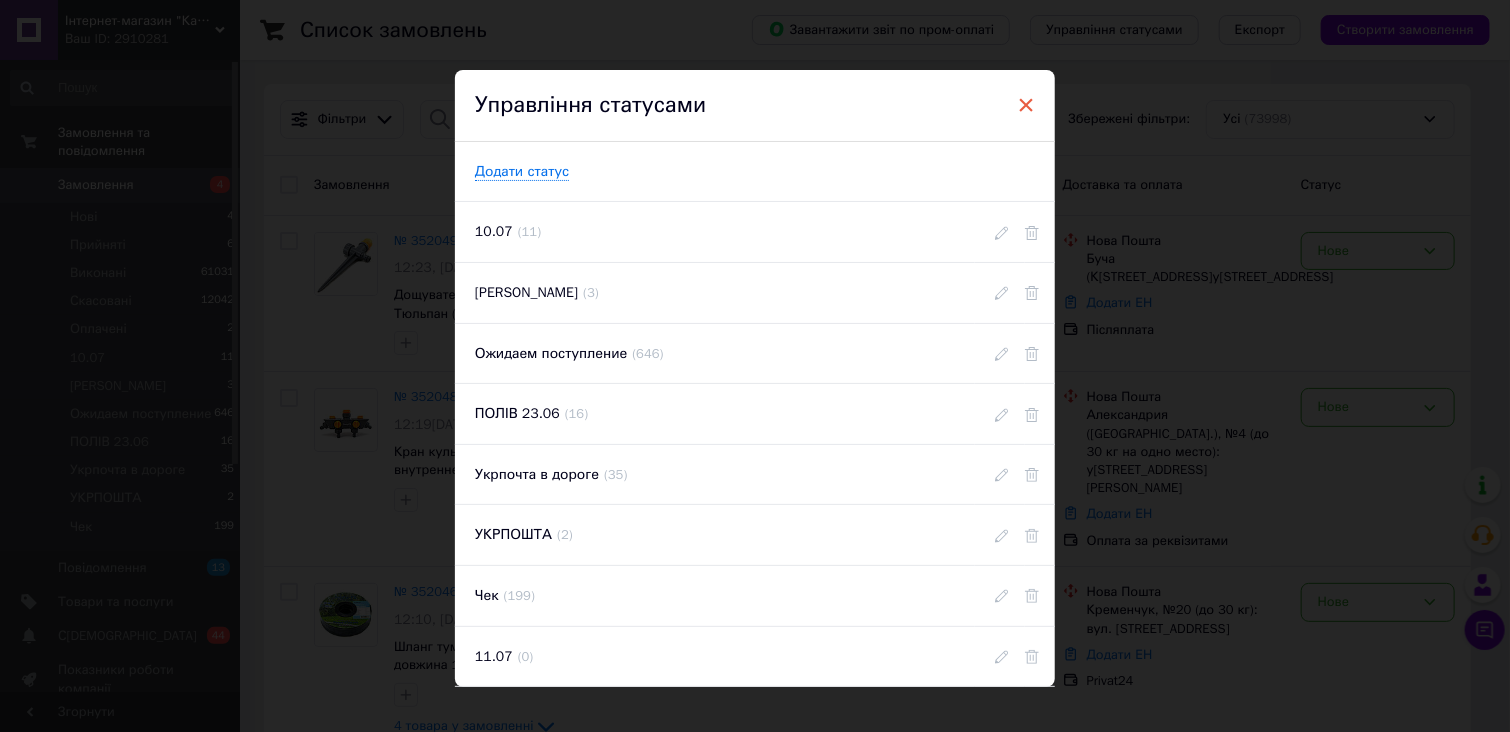 click on "×" at bounding box center (1026, 105) 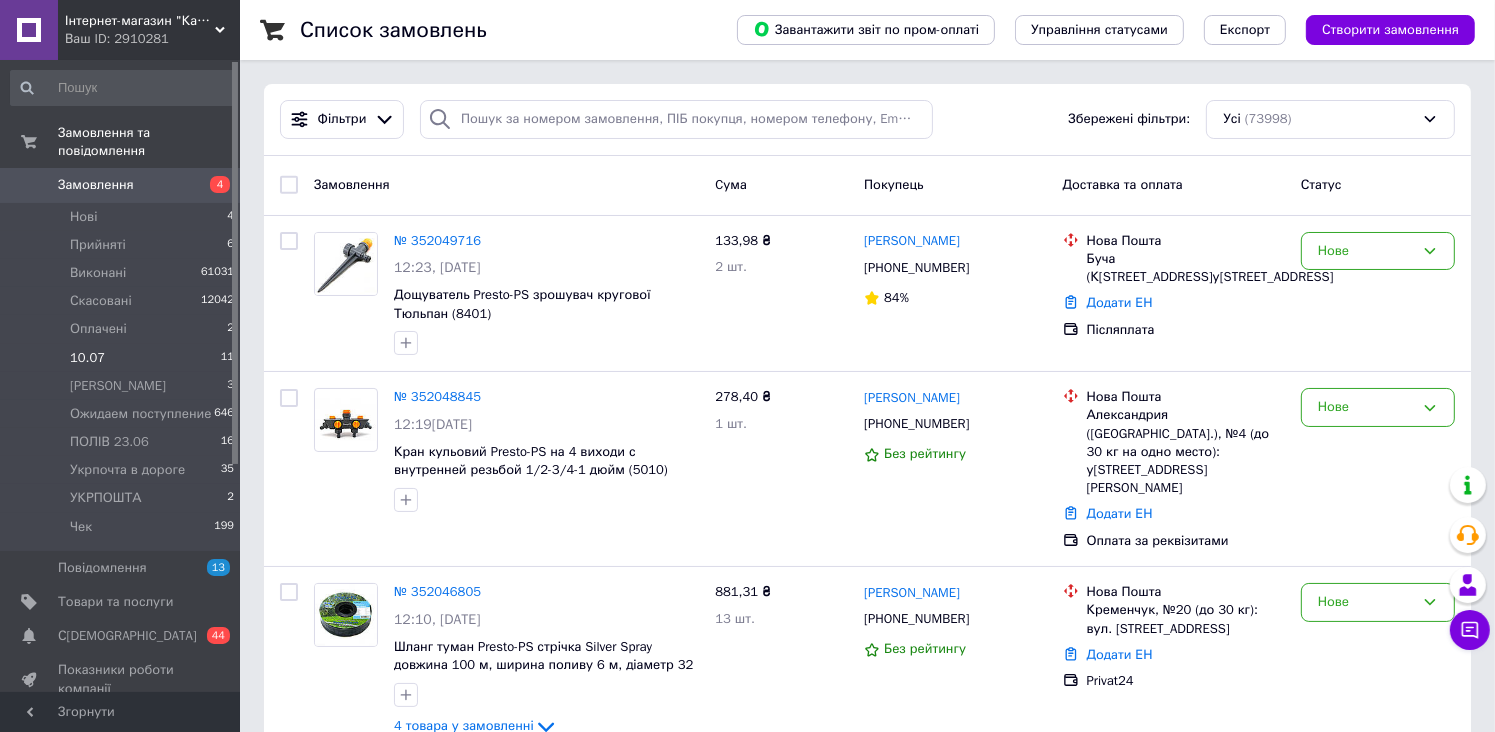 click on "10.07 11" at bounding box center [123, 358] 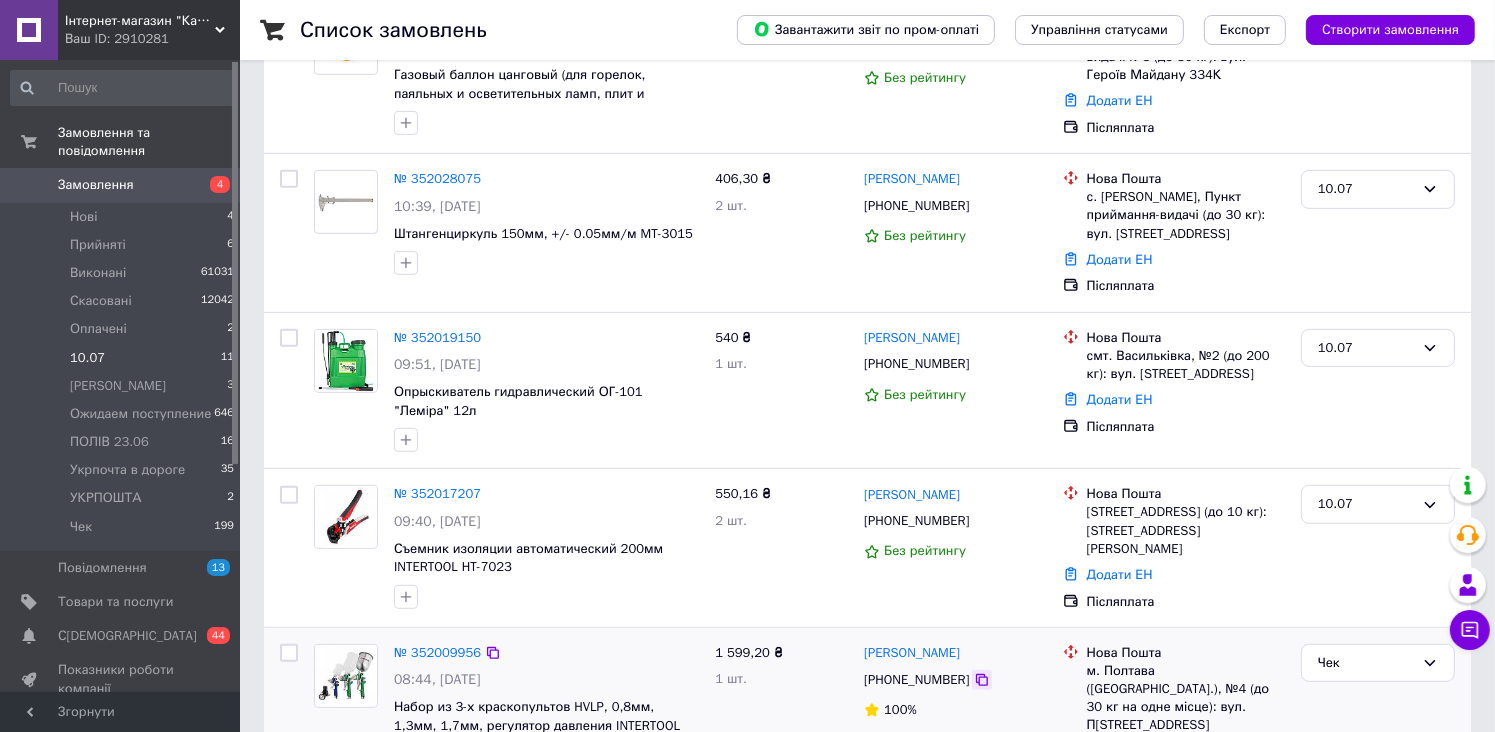 scroll, scrollTop: 1000, scrollLeft: 0, axis: vertical 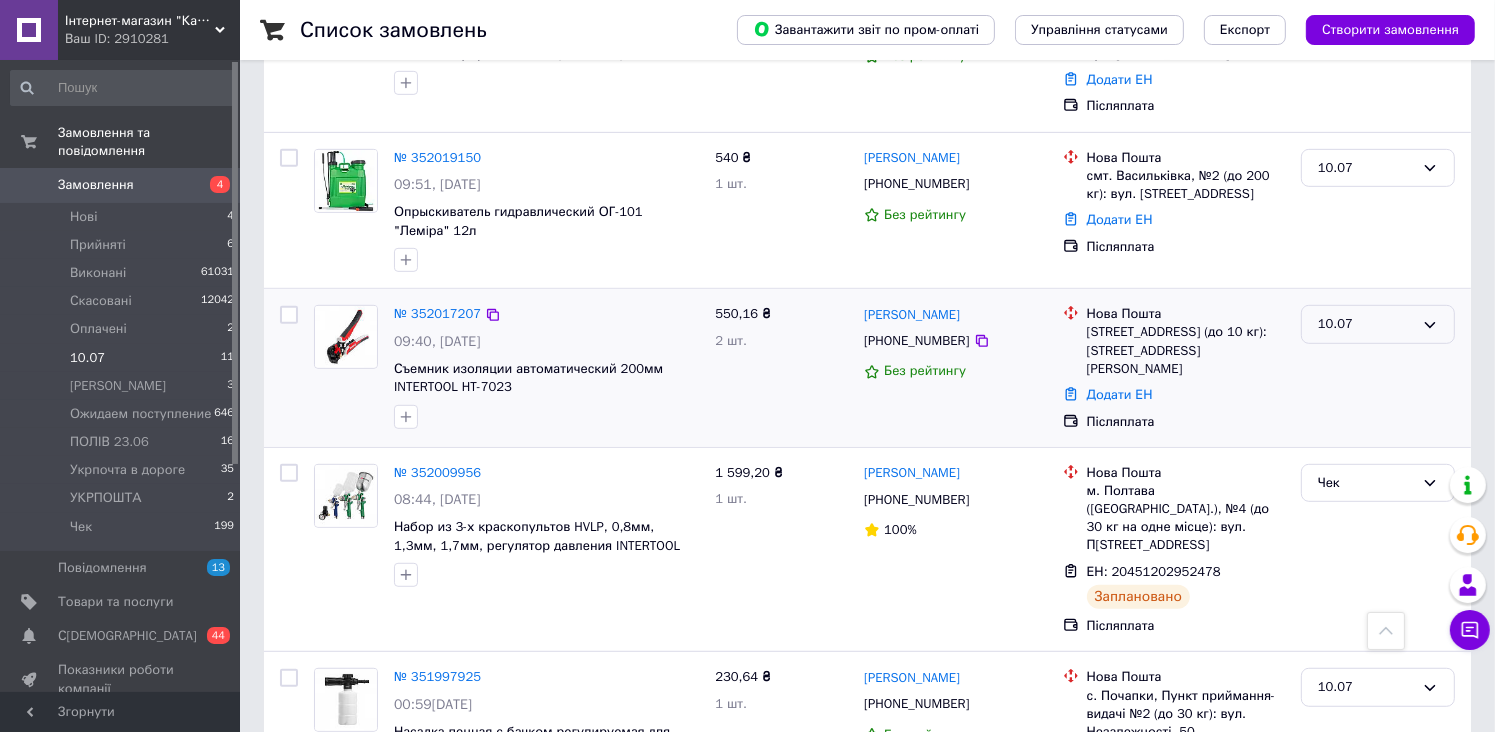 click on "10.07" at bounding box center (1366, 324) 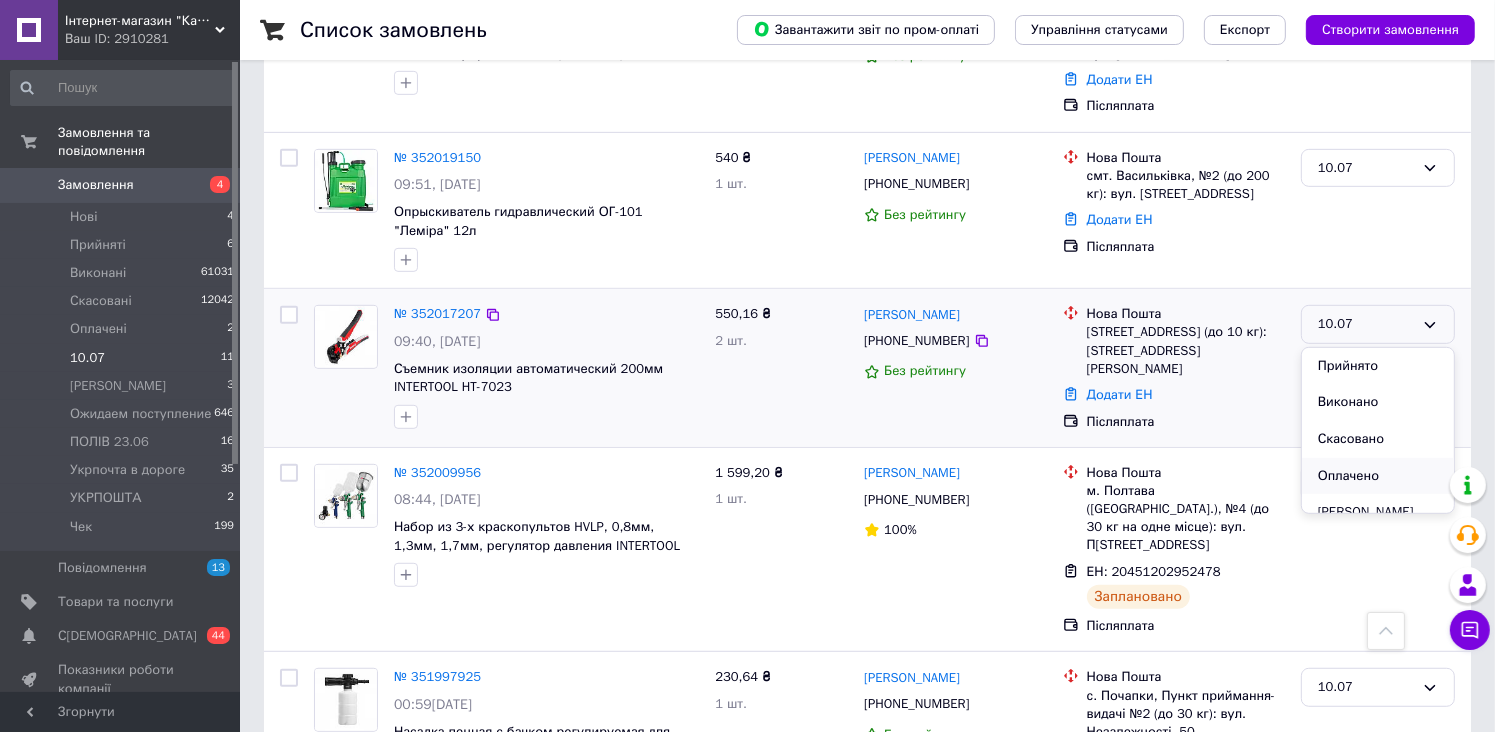 scroll, scrollTop: 256, scrollLeft: 0, axis: vertical 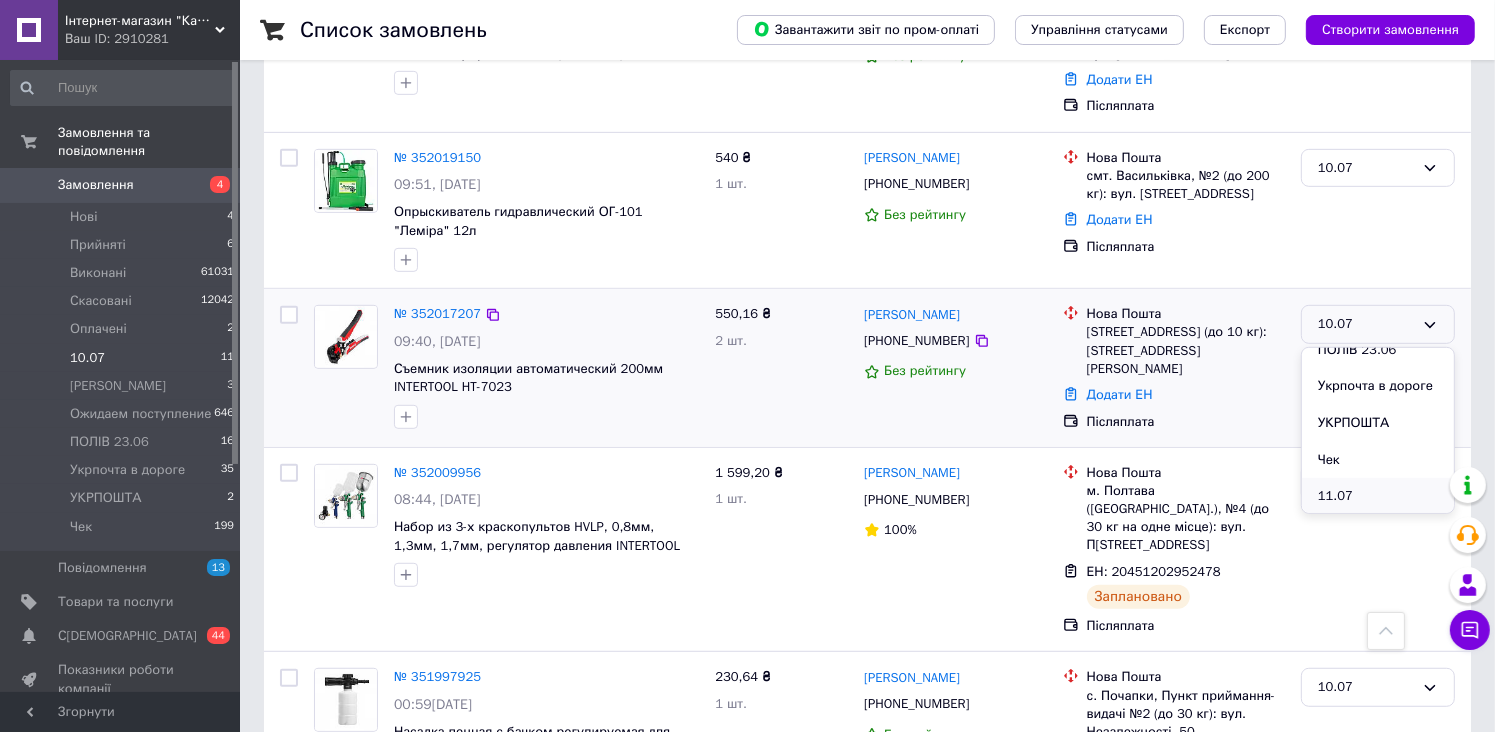 click on "11.07" at bounding box center (1378, 496) 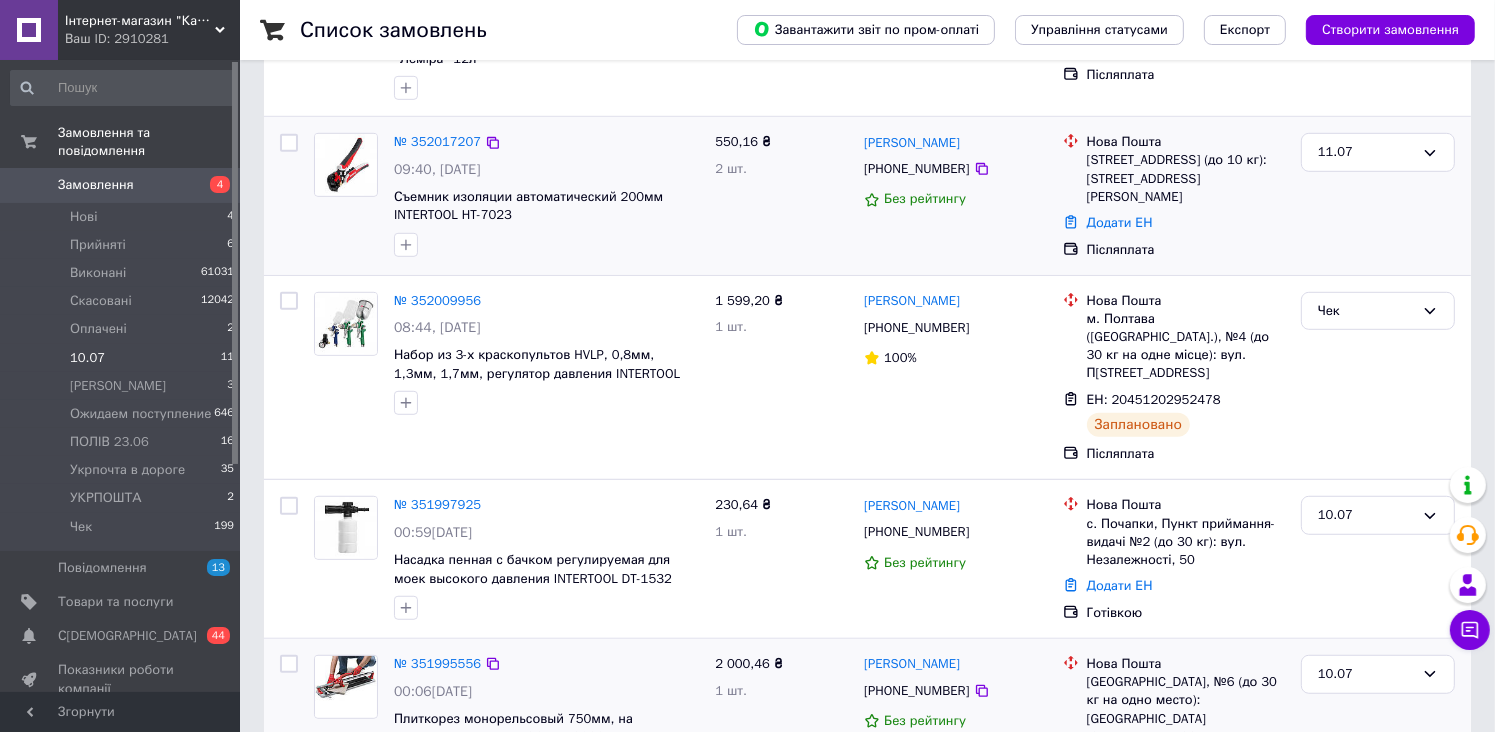 scroll, scrollTop: 1374, scrollLeft: 0, axis: vertical 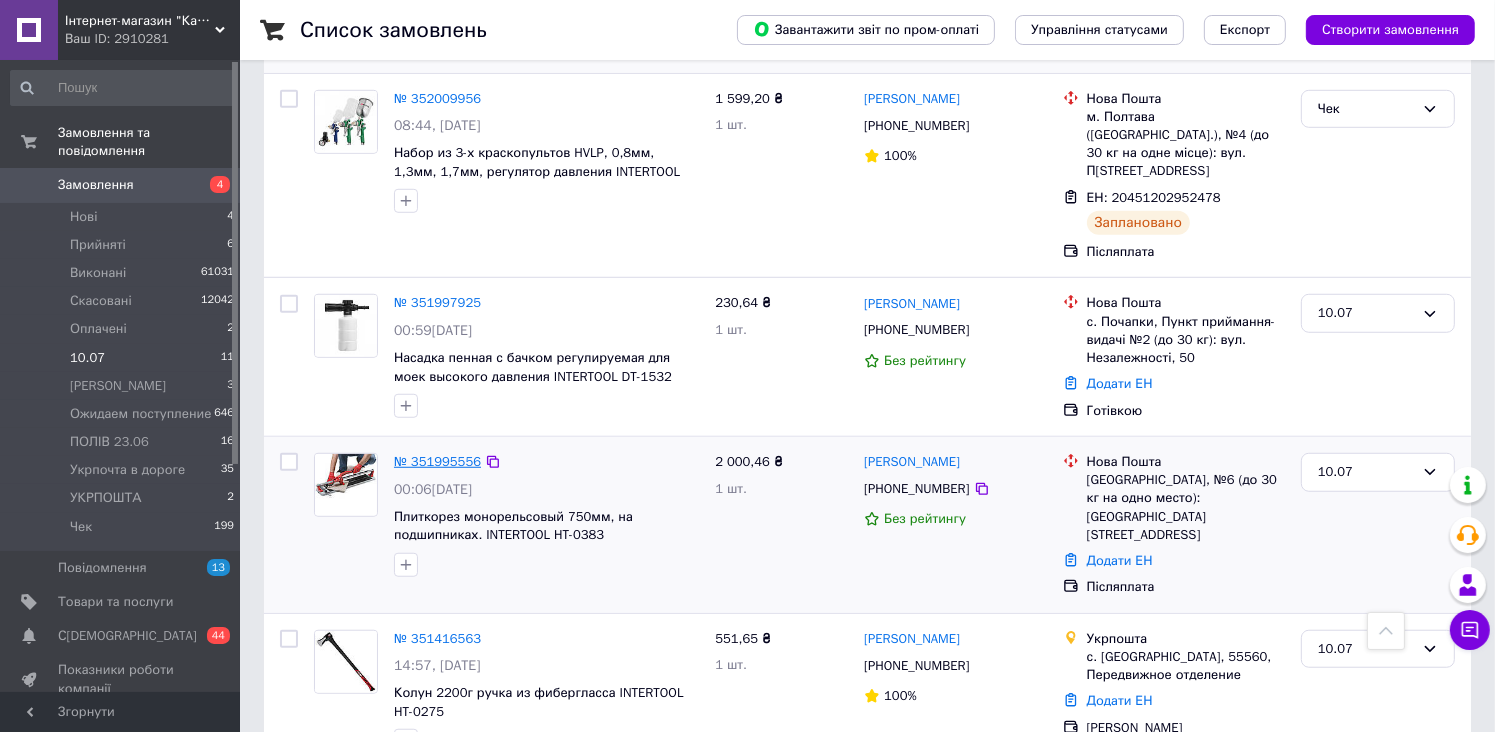 click on "№ 351995556" at bounding box center (437, 461) 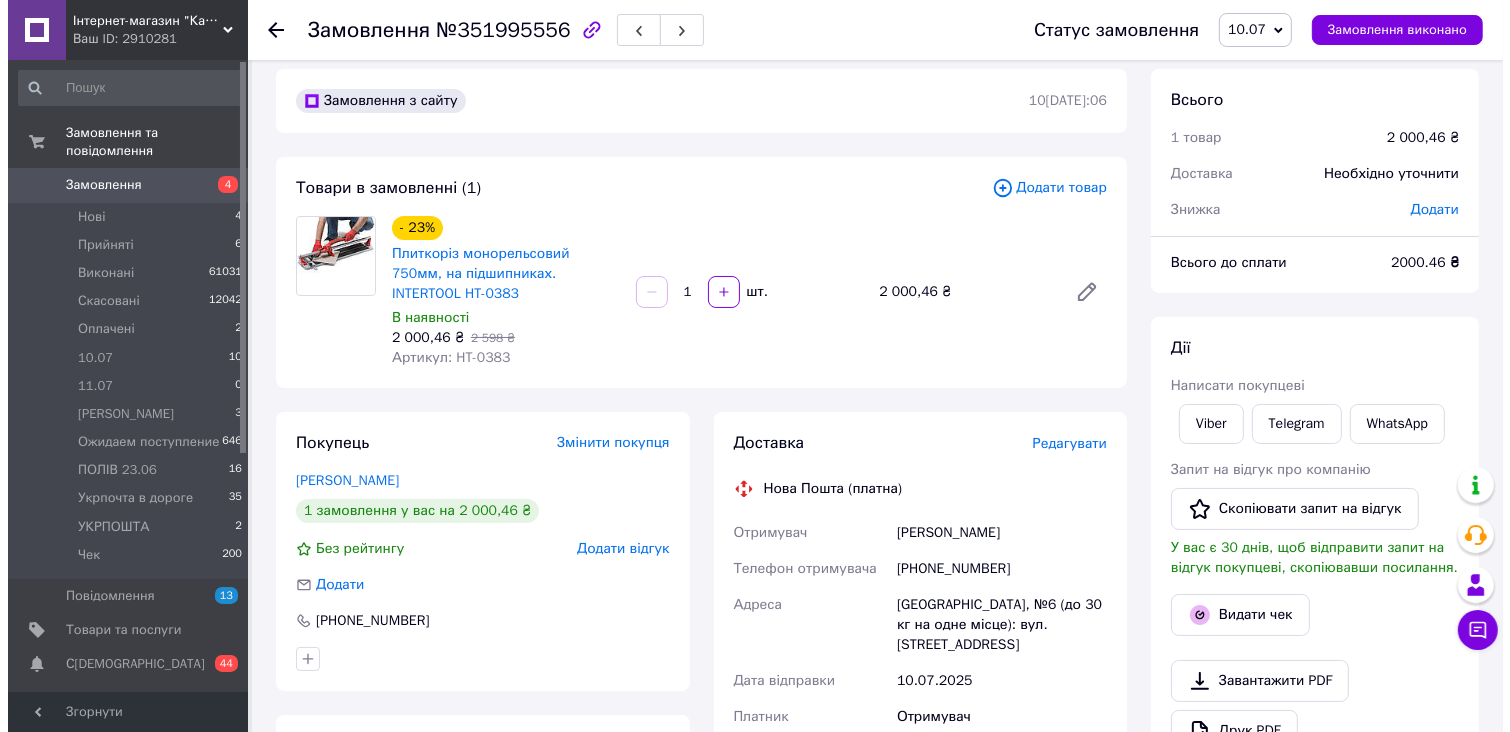 scroll, scrollTop: 0, scrollLeft: 0, axis: both 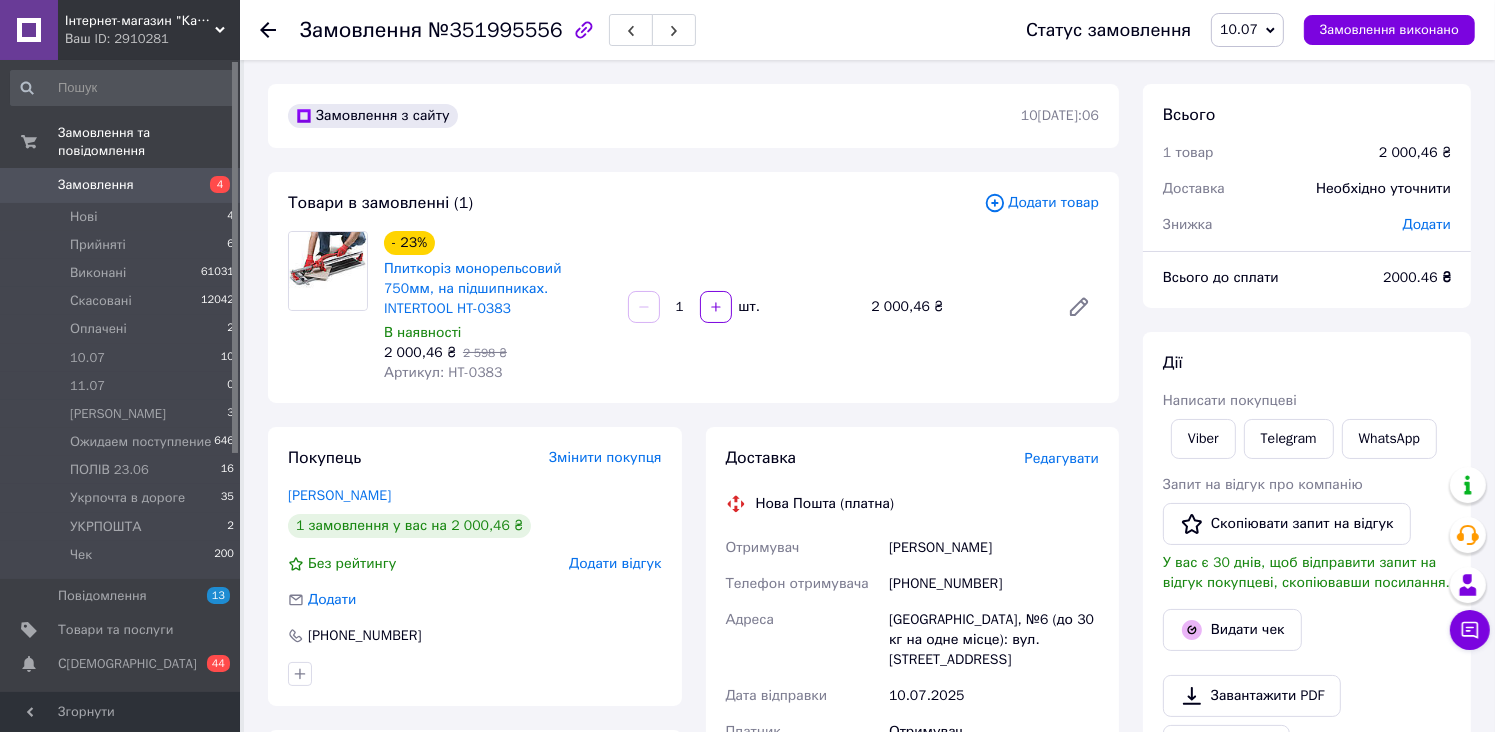 click on "Редагувати" at bounding box center (1062, 458) 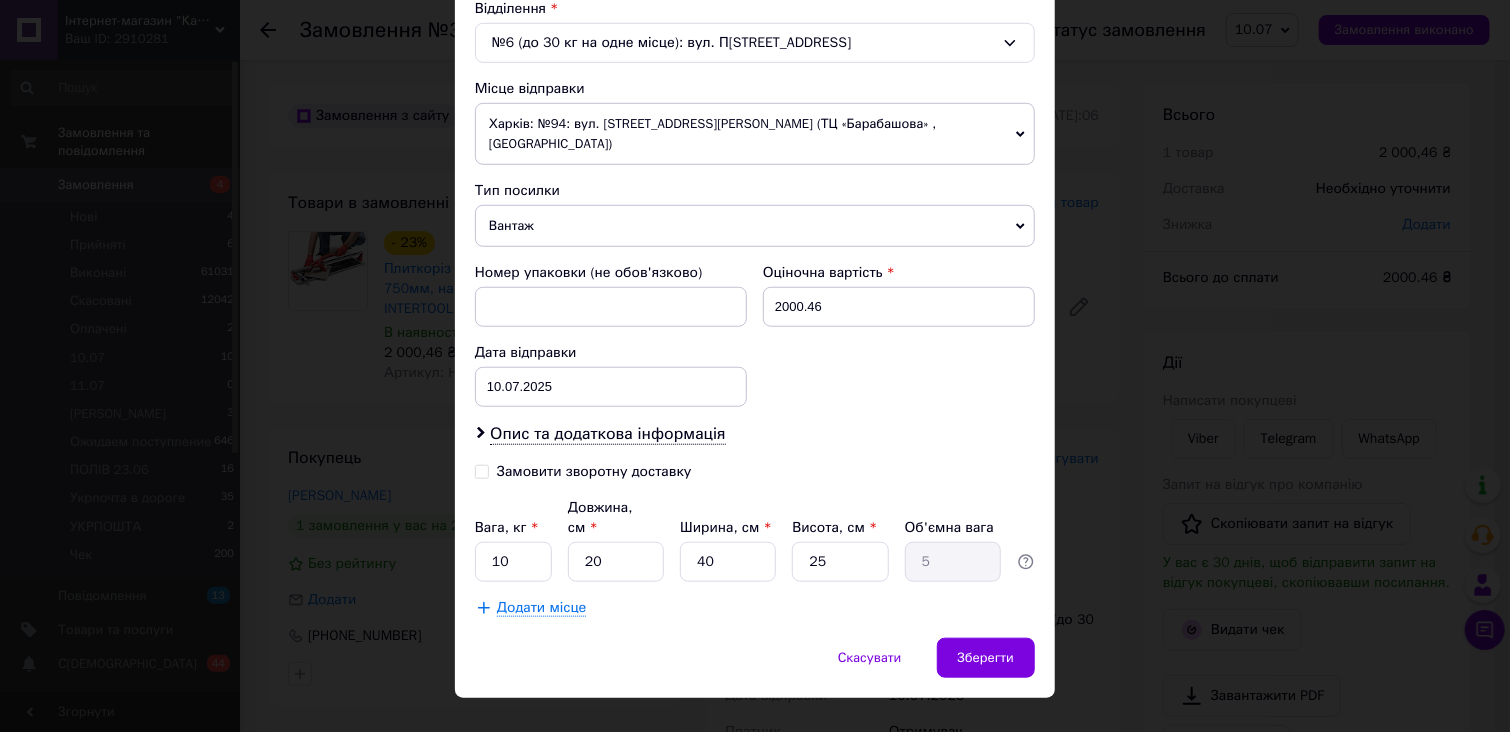 scroll, scrollTop: 646, scrollLeft: 0, axis: vertical 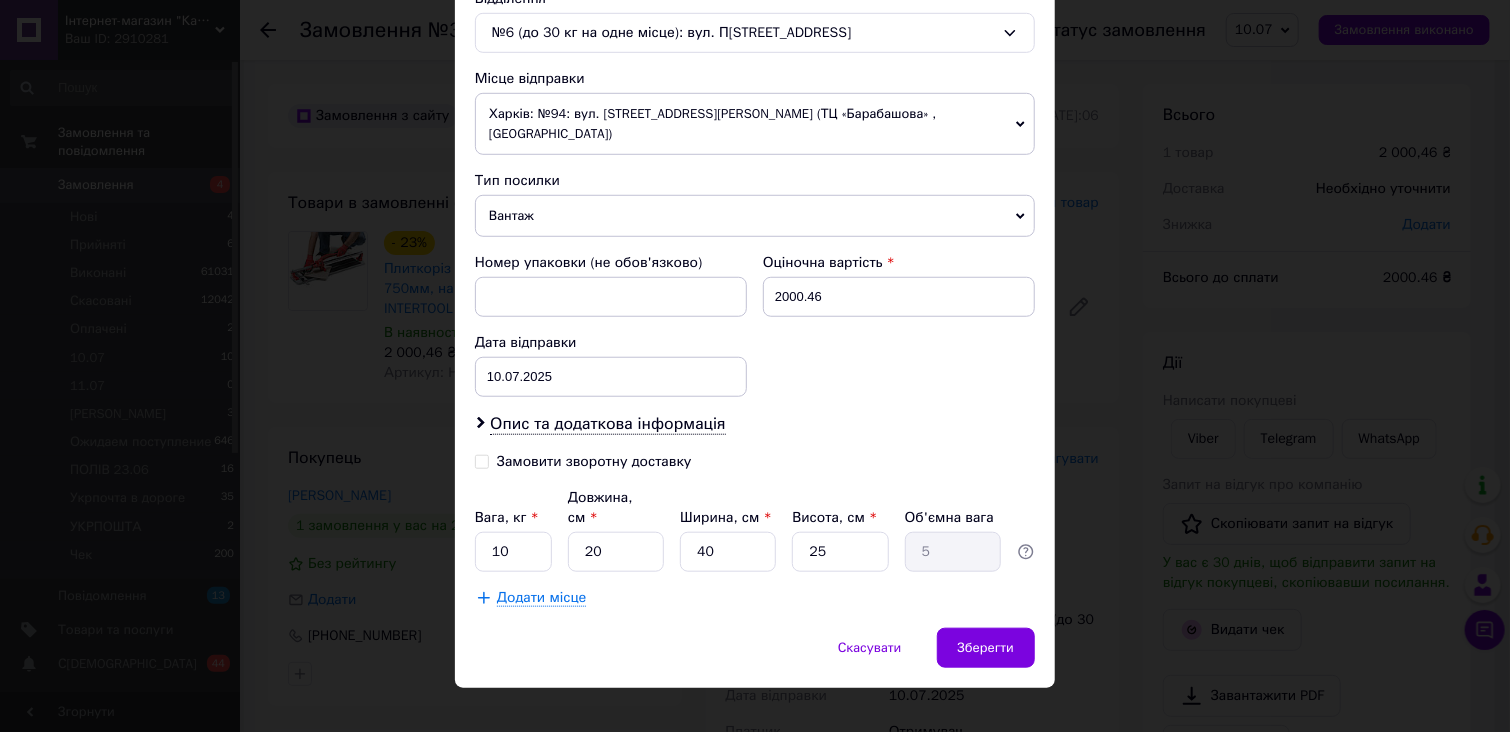 click on "Замовити зворотну доставку" at bounding box center [482, 460] 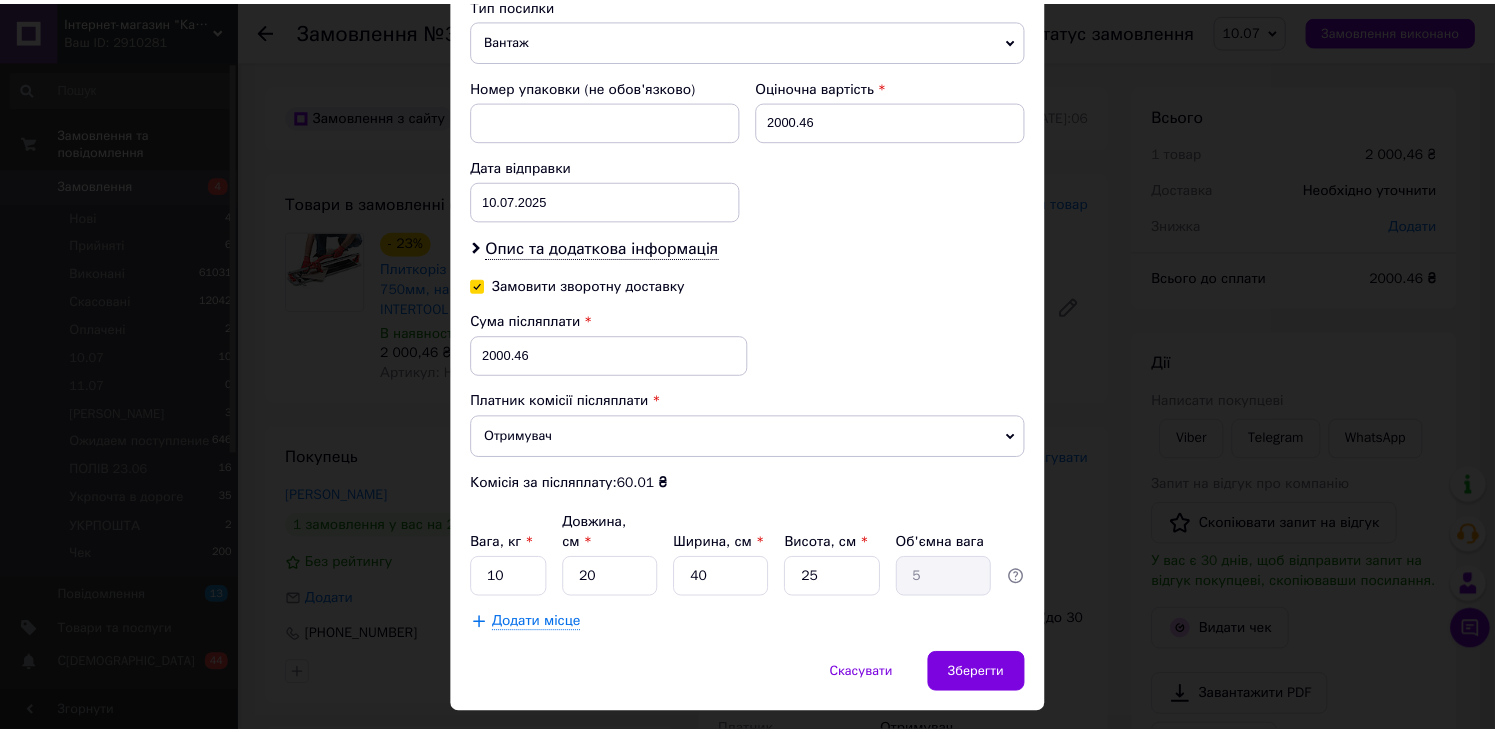 scroll, scrollTop: 848, scrollLeft: 0, axis: vertical 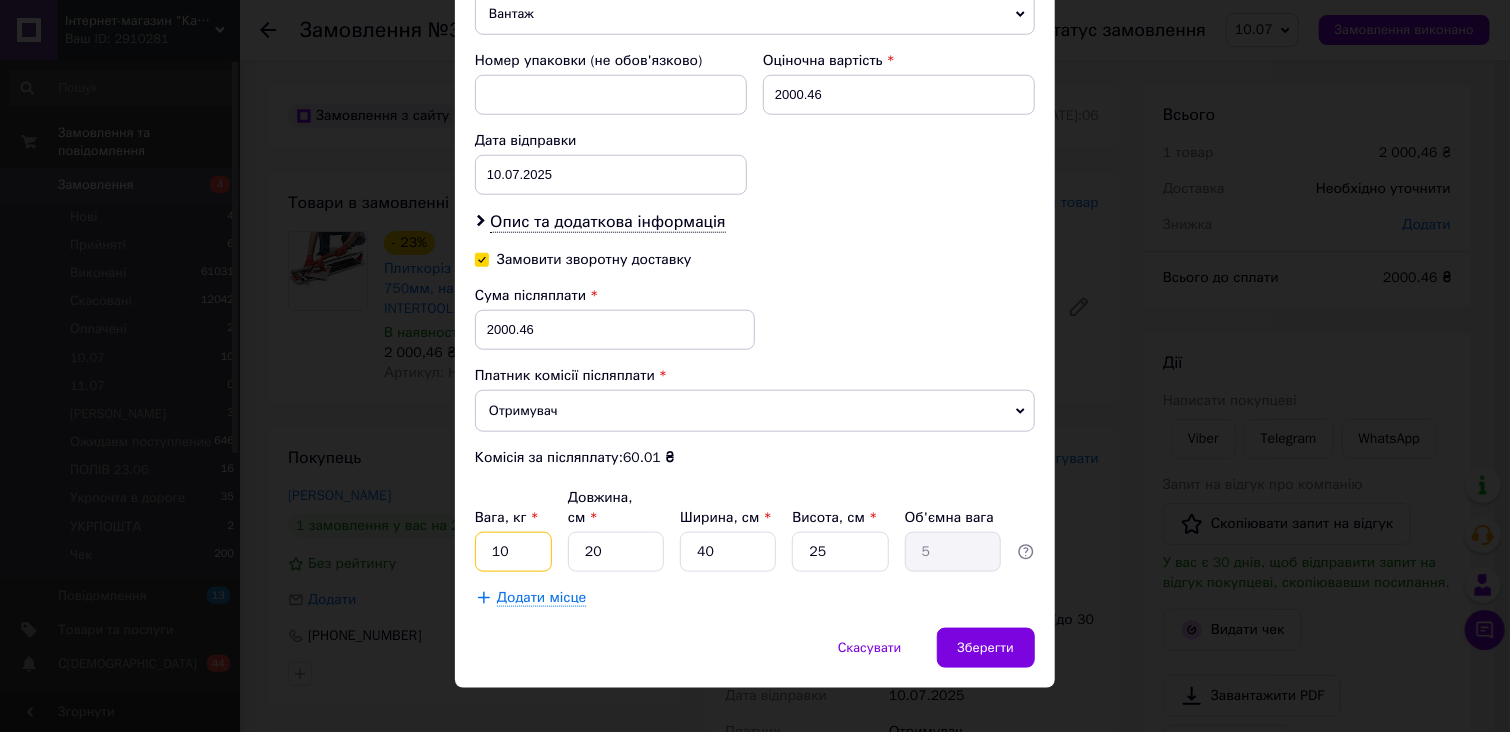 drag, startPoint x: 511, startPoint y: 527, endPoint x: 475, endPoint y: 536, distance: 37.107952 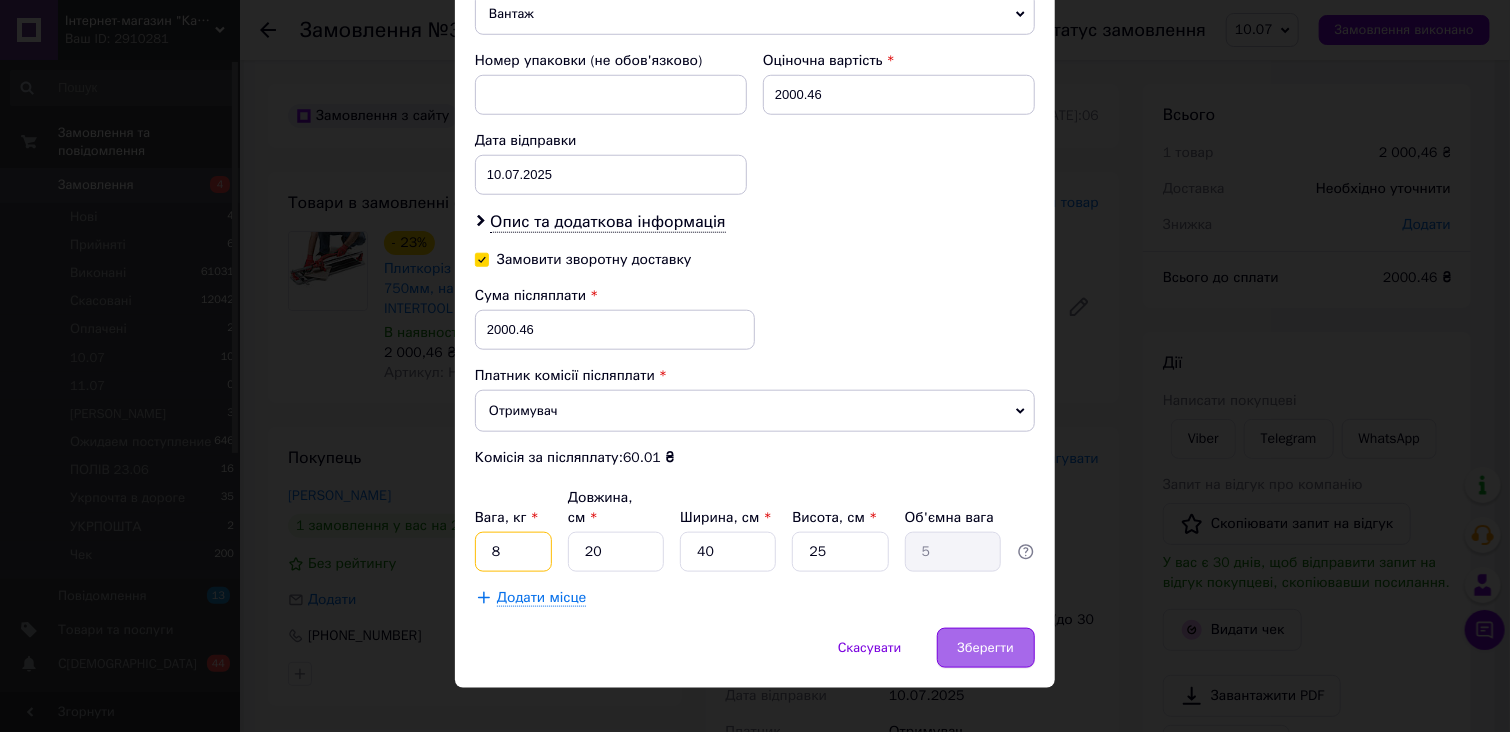 type on "8" 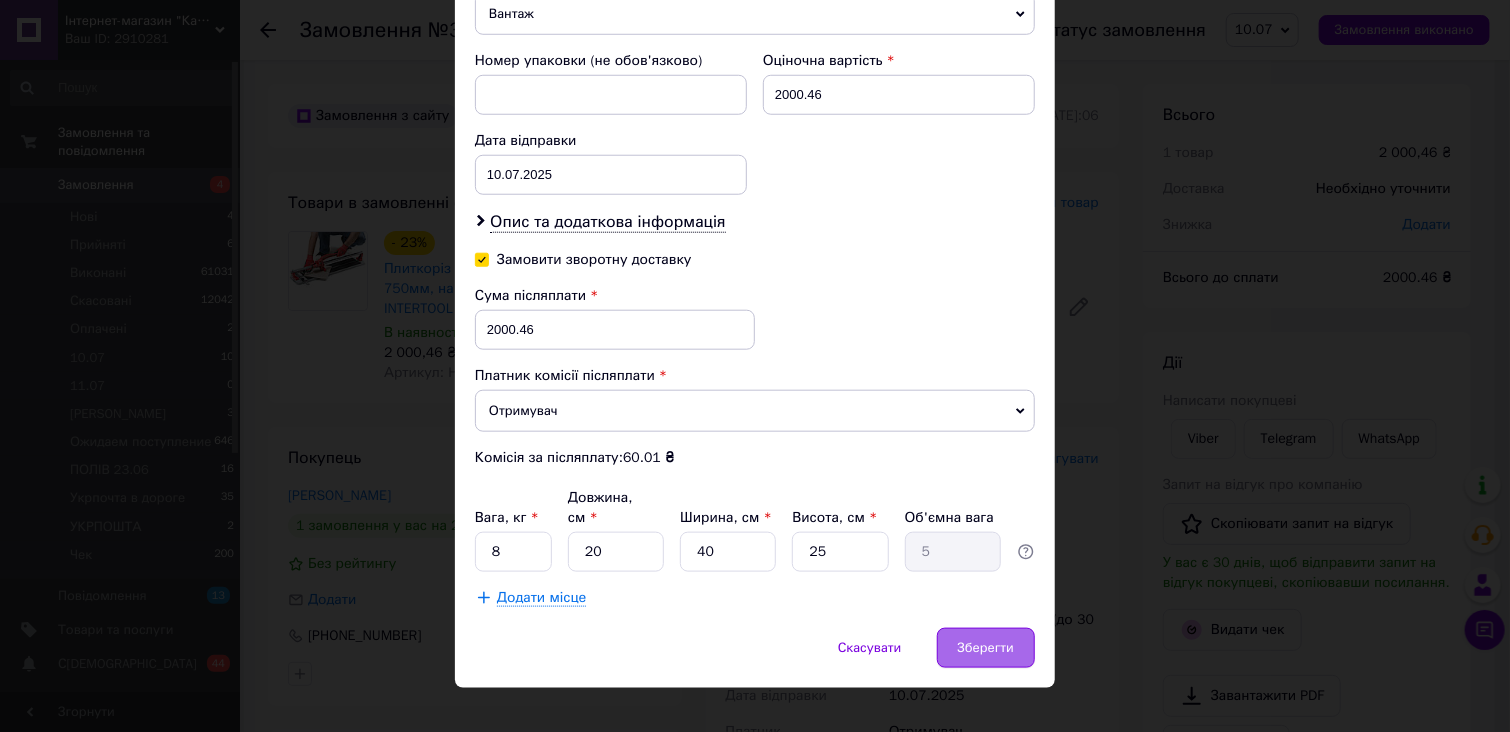 click on "Зберегти" at bounding box center [986, 648] 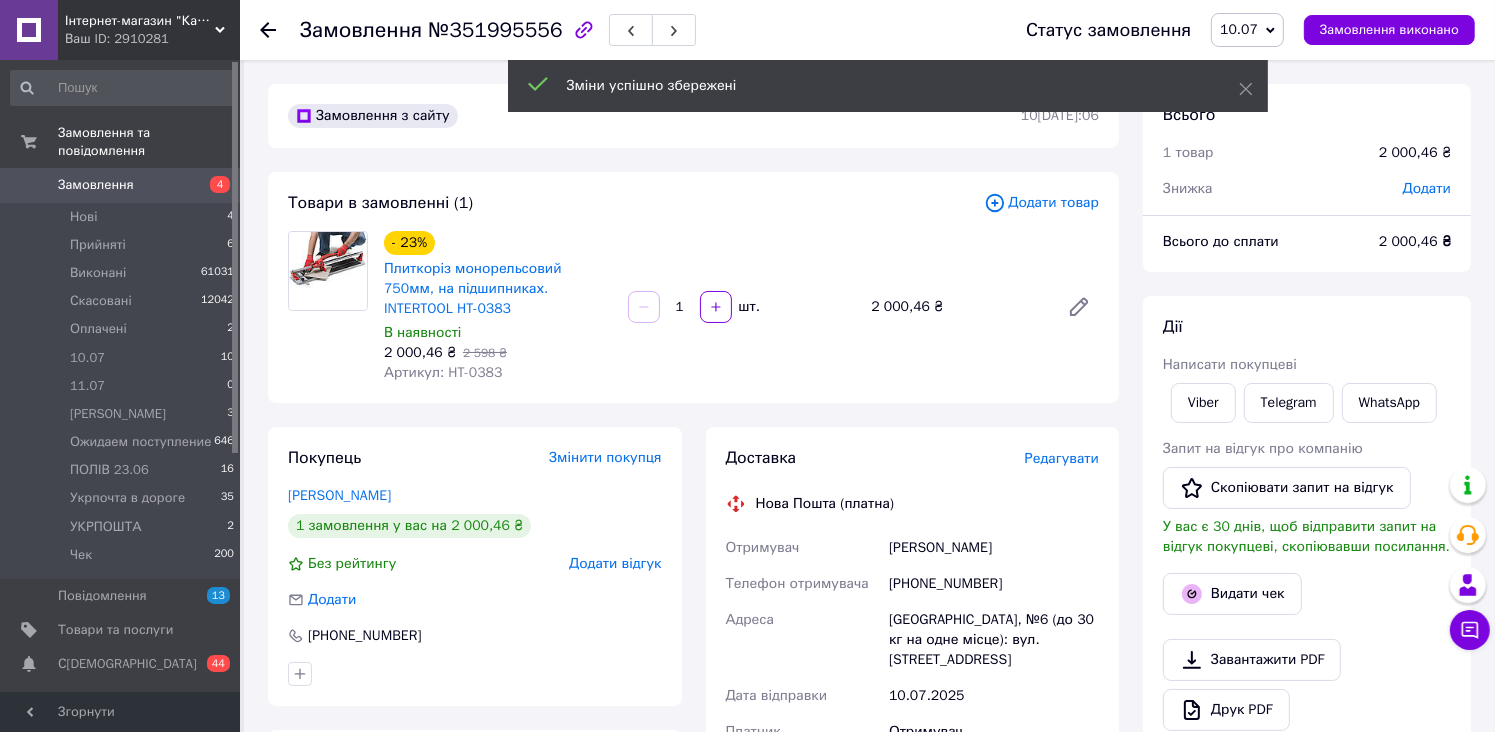 scroll, scrollTop: 500, scrollLeft: 0, axis: vertical 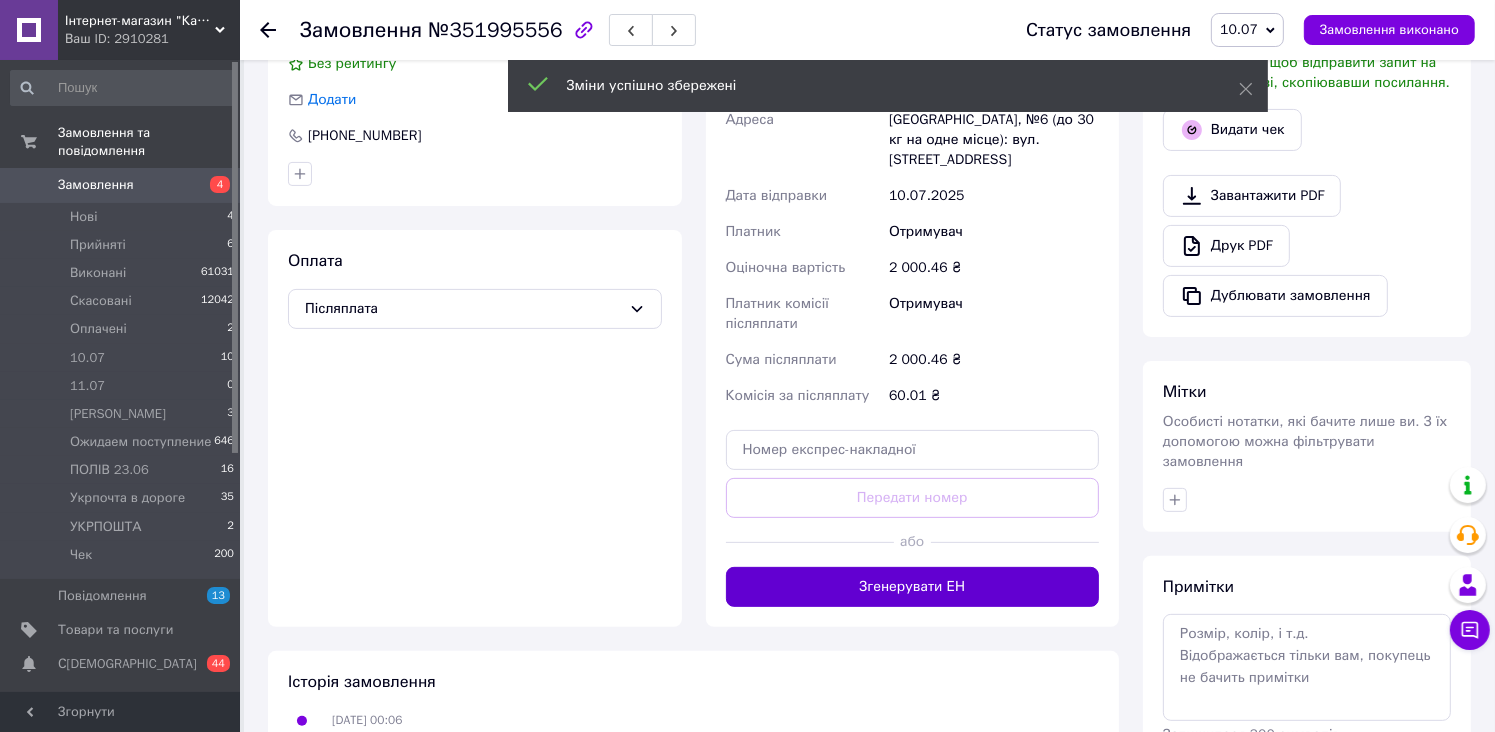 click on "Згенерувати ЕН" at bounding box center [913, 587] 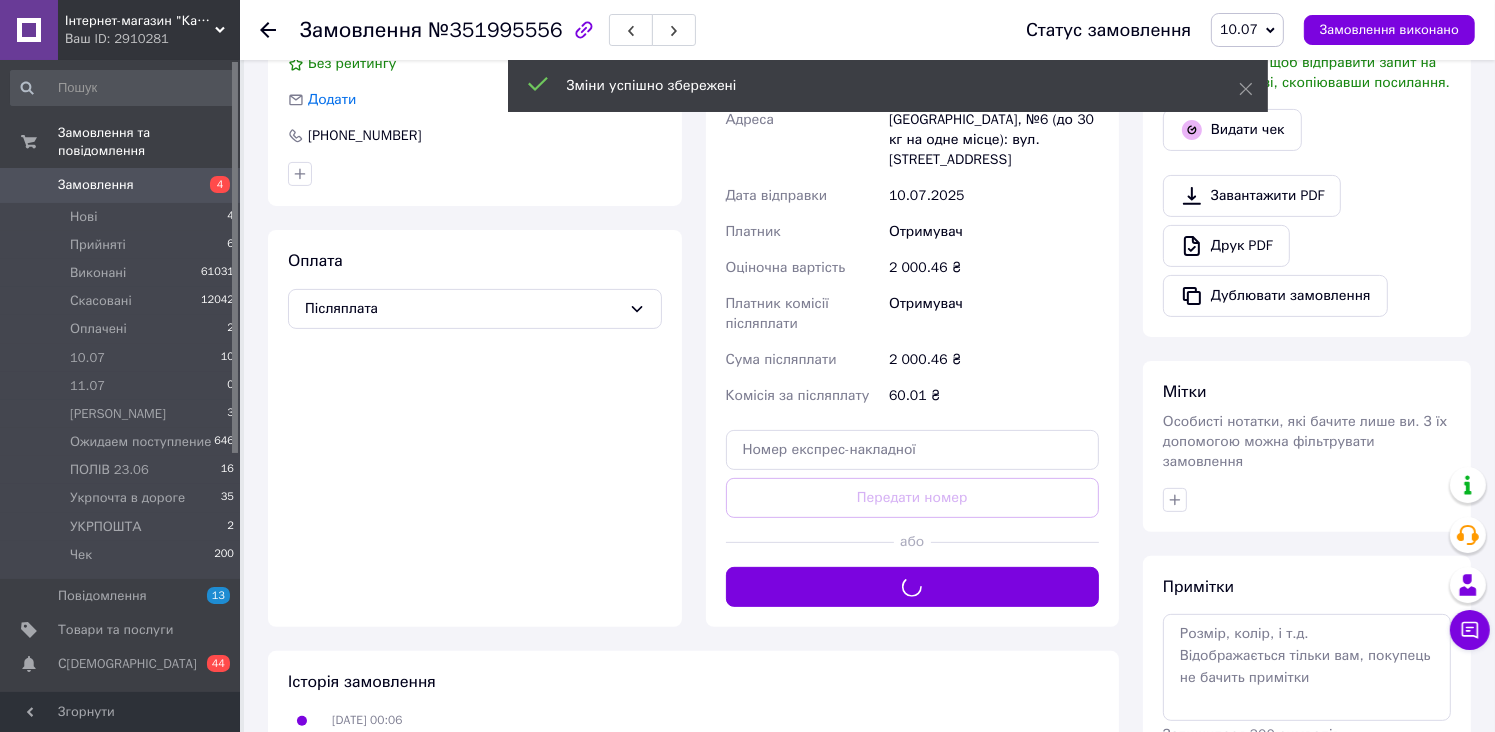 scroll, scrollTop: 0, scrollLeft: 0, axis: both 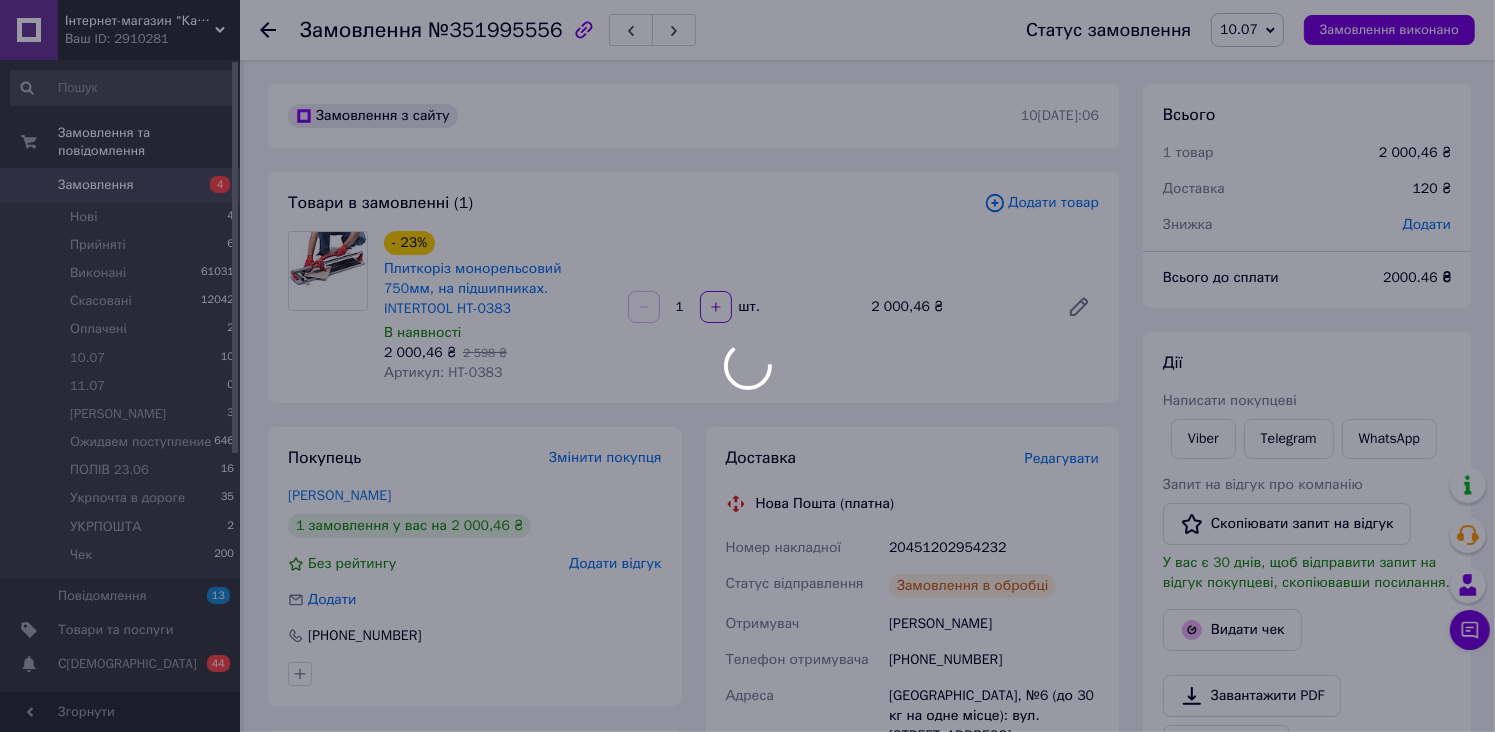 click on "Інтернет-магазин "Катушка" Ваш ID: 2910281 Сайт Інтернет-магазин "Катушка" Кабінет покупця Перевірити стан системи Сторінка на порталі Довідка Вийти Замовлення та повідомлення Замовлення 4 Нові 4 Прийняті 6 Виконані 61031 Скасовані 12042 Оплачені 2 10.07 10 11.07 0 [PERSON_NAME] 3 Ожидаем поступление 646 ПОЛІВ 23.06 16 Укрпочта в дороге 35 УКРПОШТА 2 Чек 200 Повідомлення 13 Товари та послуги Сповіщення 0 44 Показники роботи компанії Панель управління Відгуки Клієнти Каталог ProSale Аналітика Управління сайтом Гаманець компанії Маркет Prom топ 10.07" at bounding box center (747, 756) 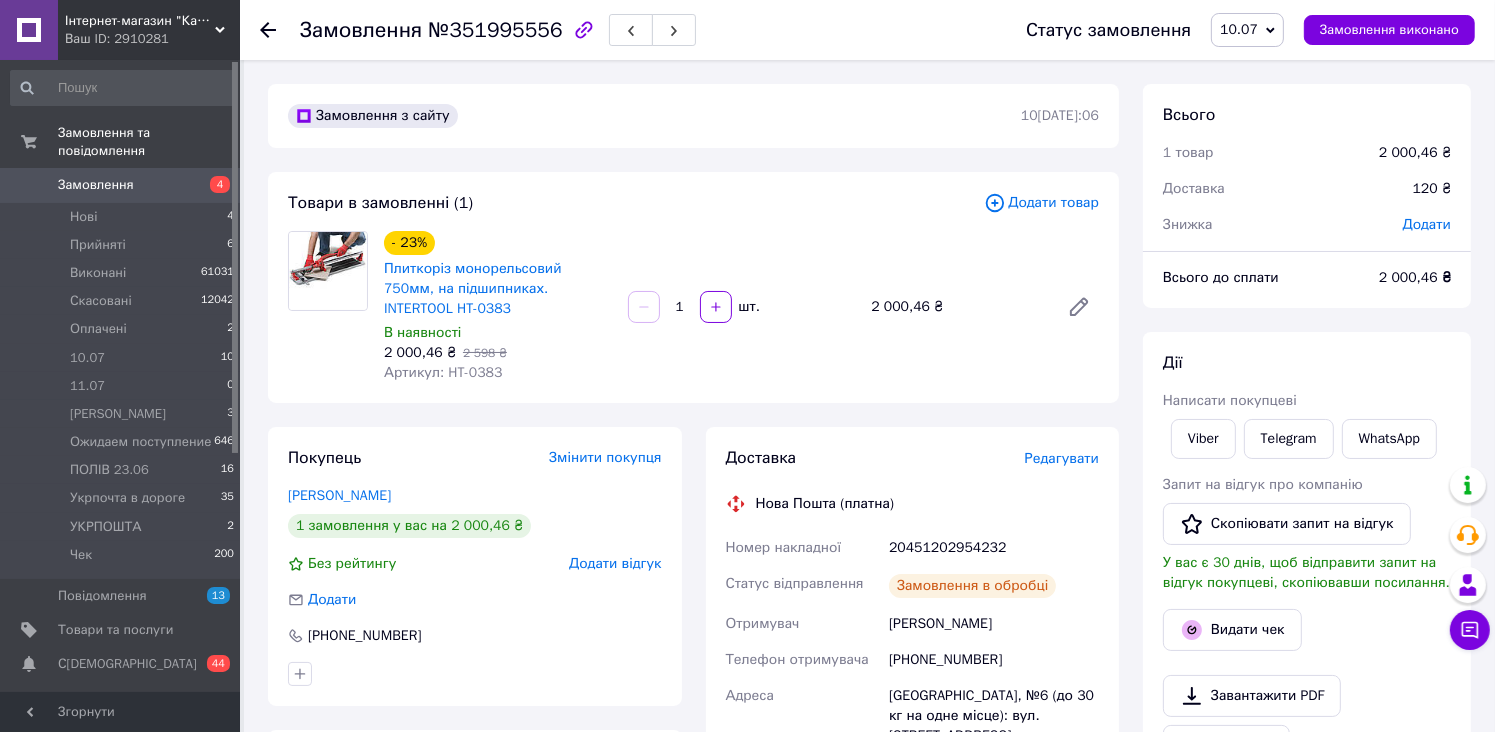 click on "10.07" at bounding box center [1239, 29] 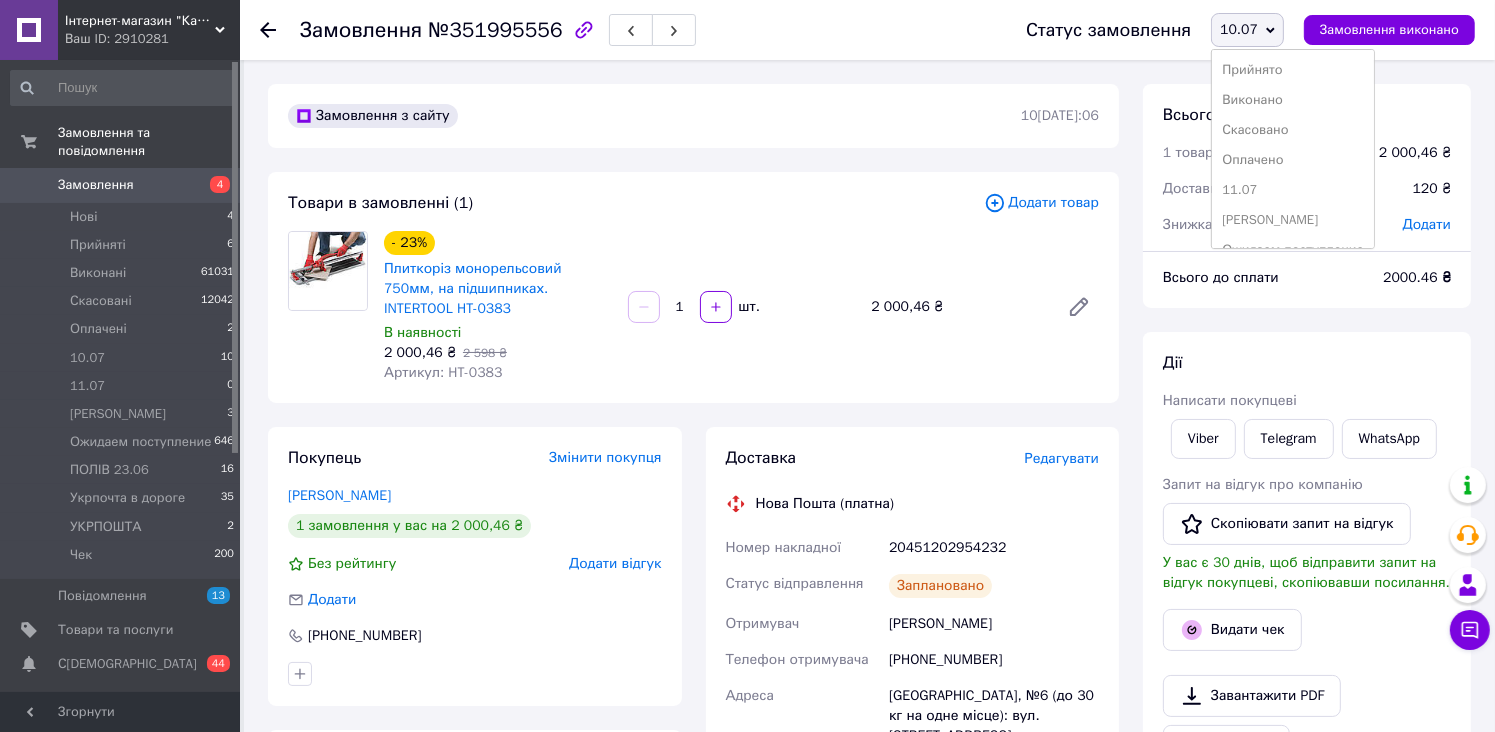 scroll, scrollTop: 141, scrollLeft: 0, axis: vertical 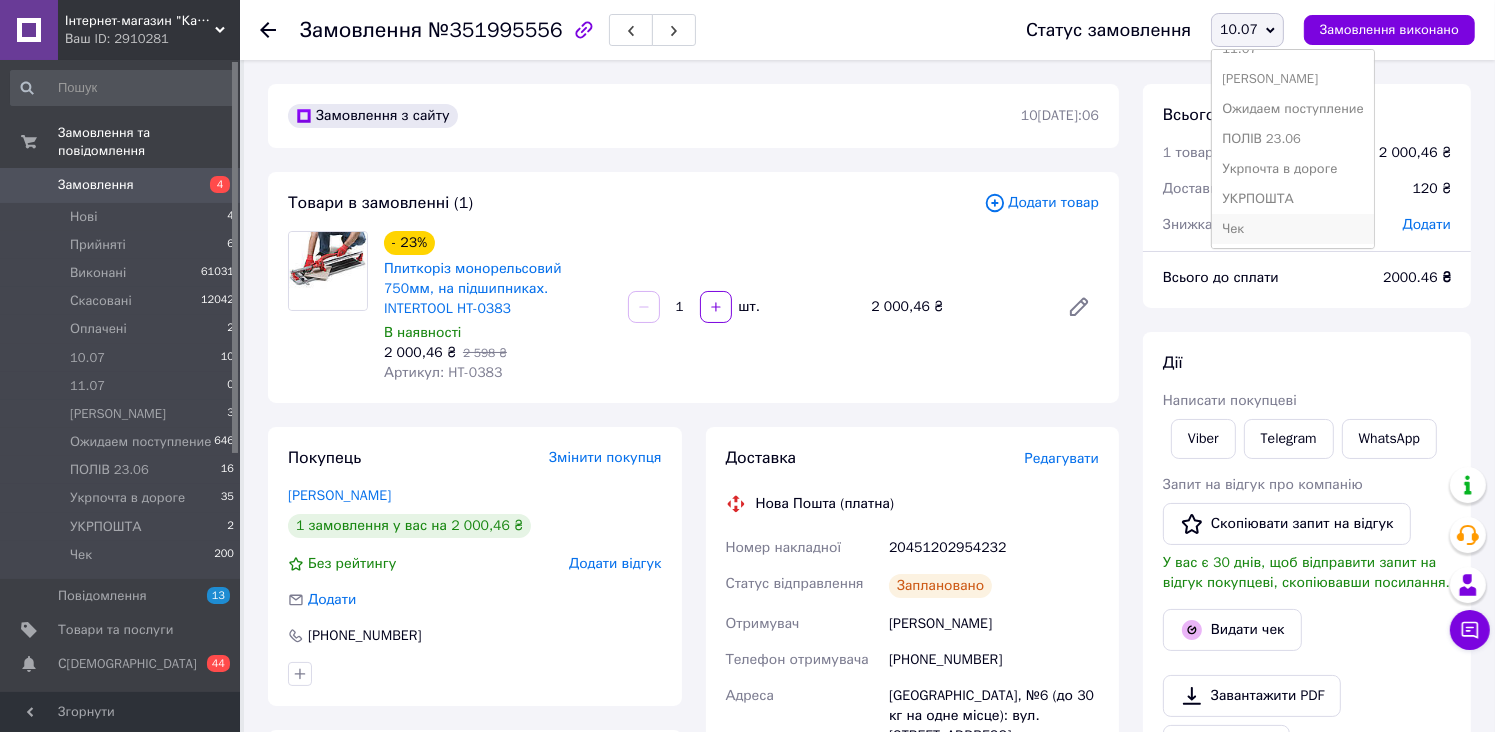 click on "Чек" at bounding box center (1293, 229) 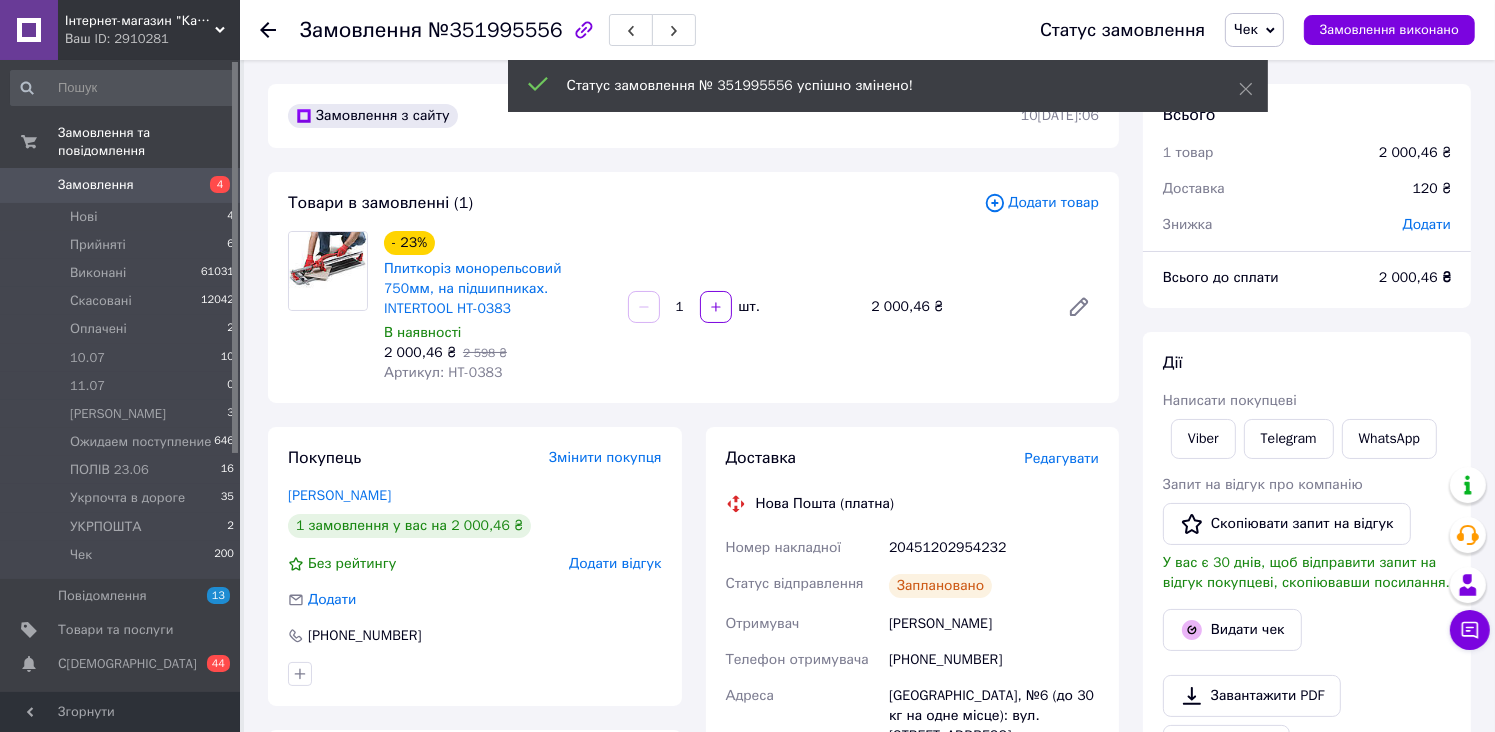 click on "10.07 10" at bounding box center [123, 358] 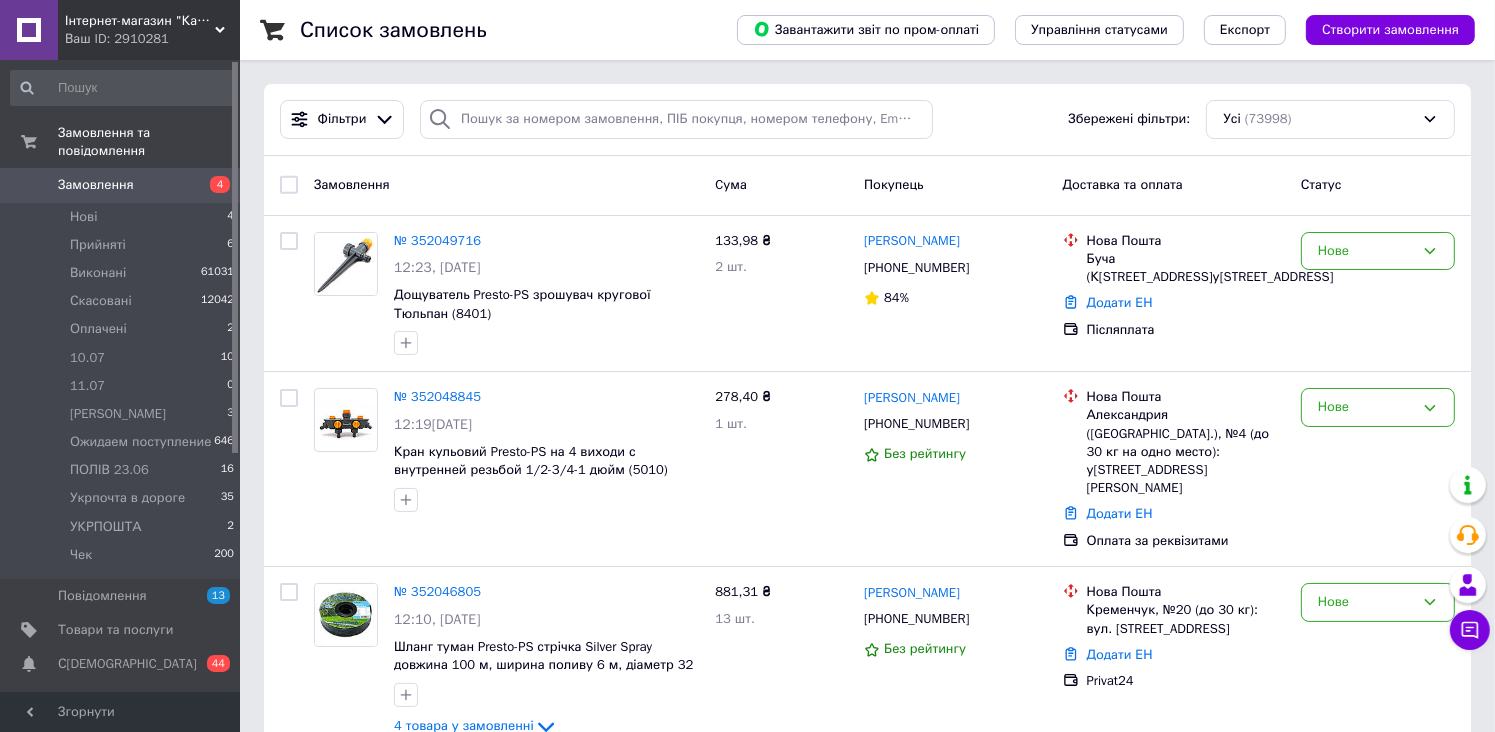 click on "10.07 10" at bounding box center (123, 358) 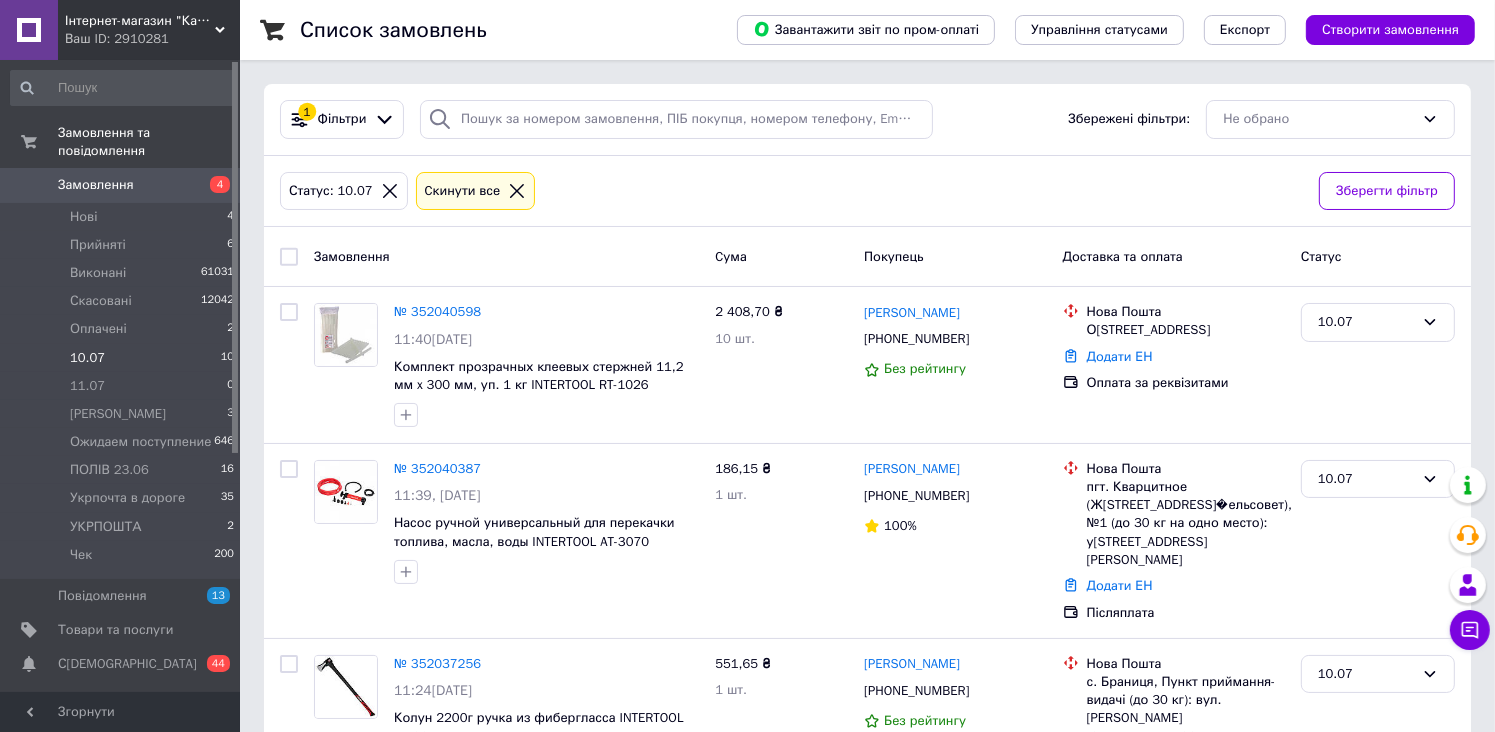 click on "10.07 10" at bounding box center [123, 358] 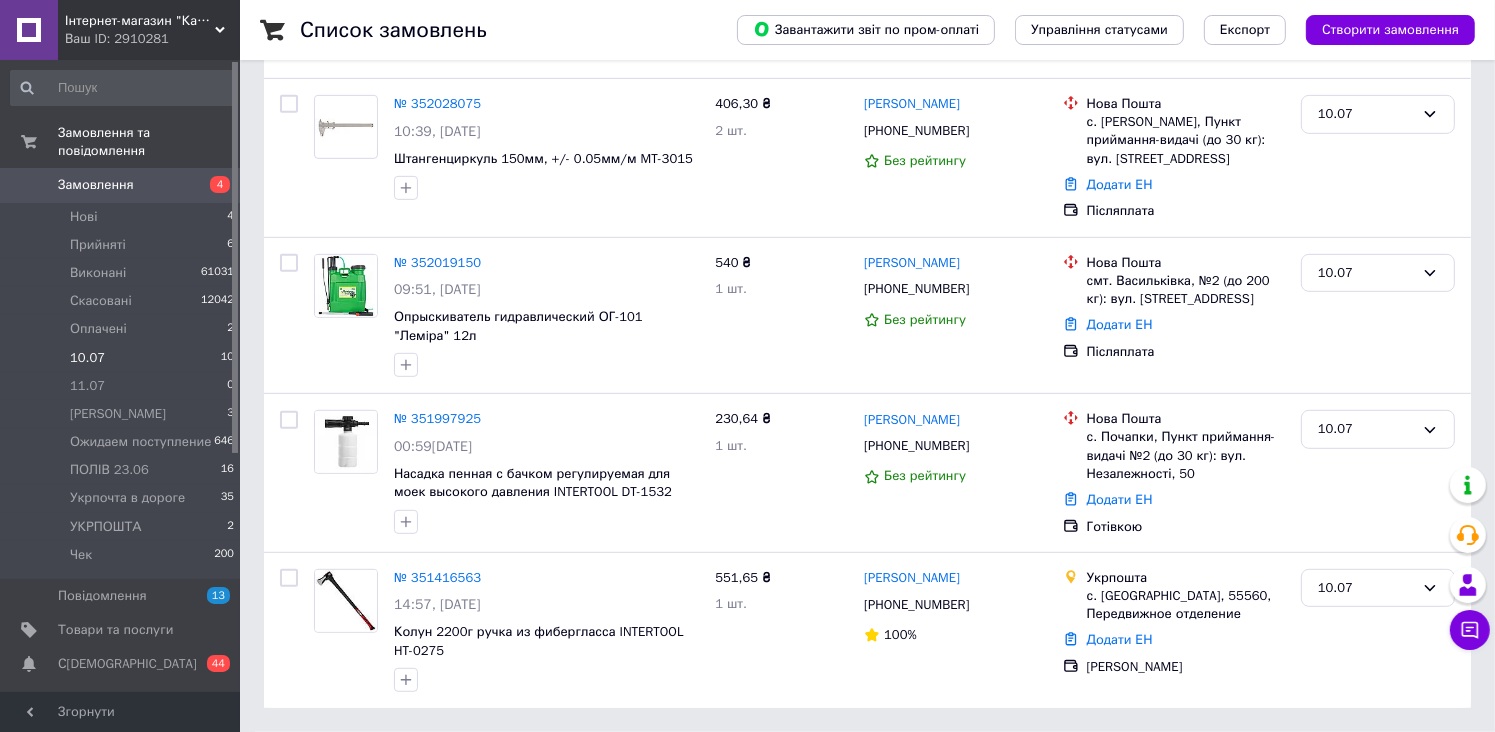 scroll, scrollTop: 0, scrollLeft: 0, axis: both 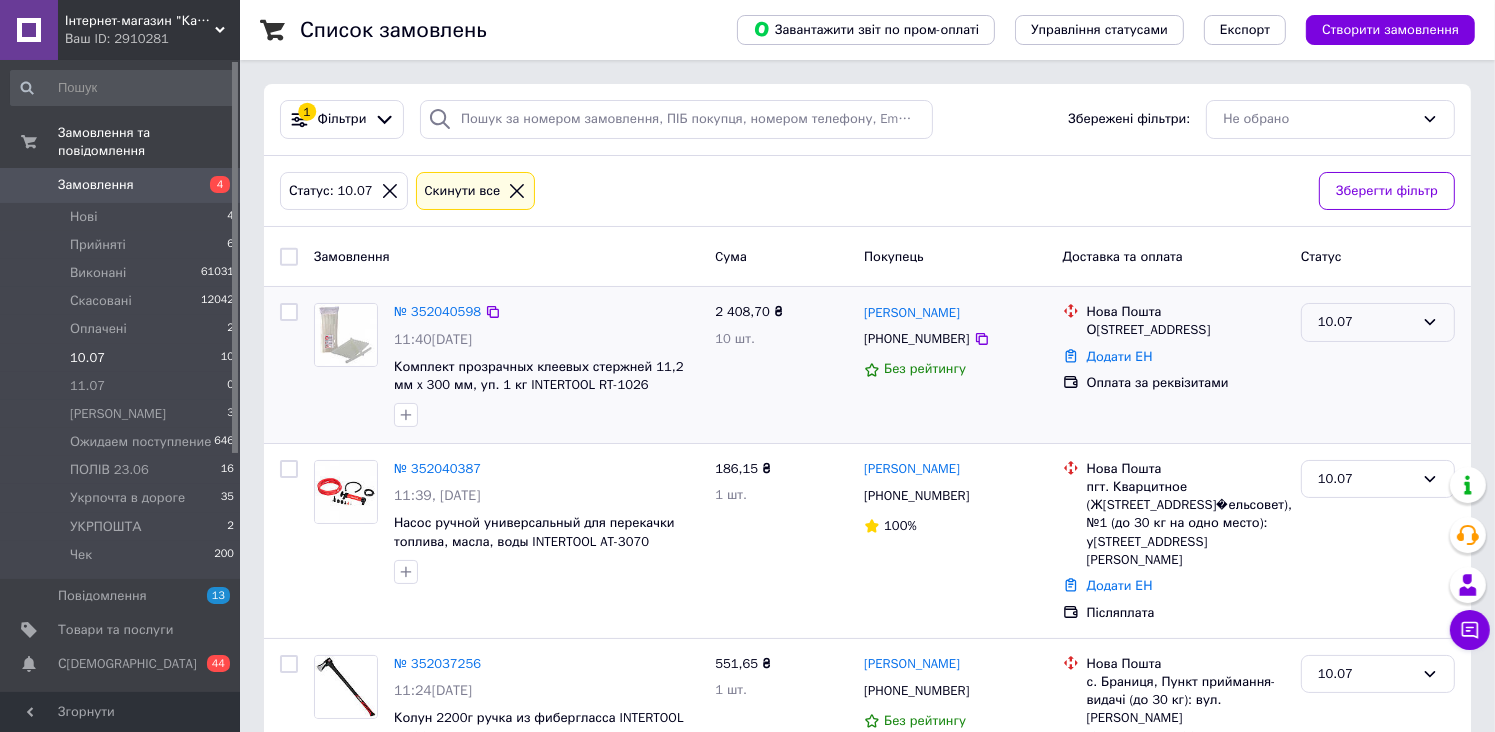 click on "10.07" at bounding box center (1366, 322) 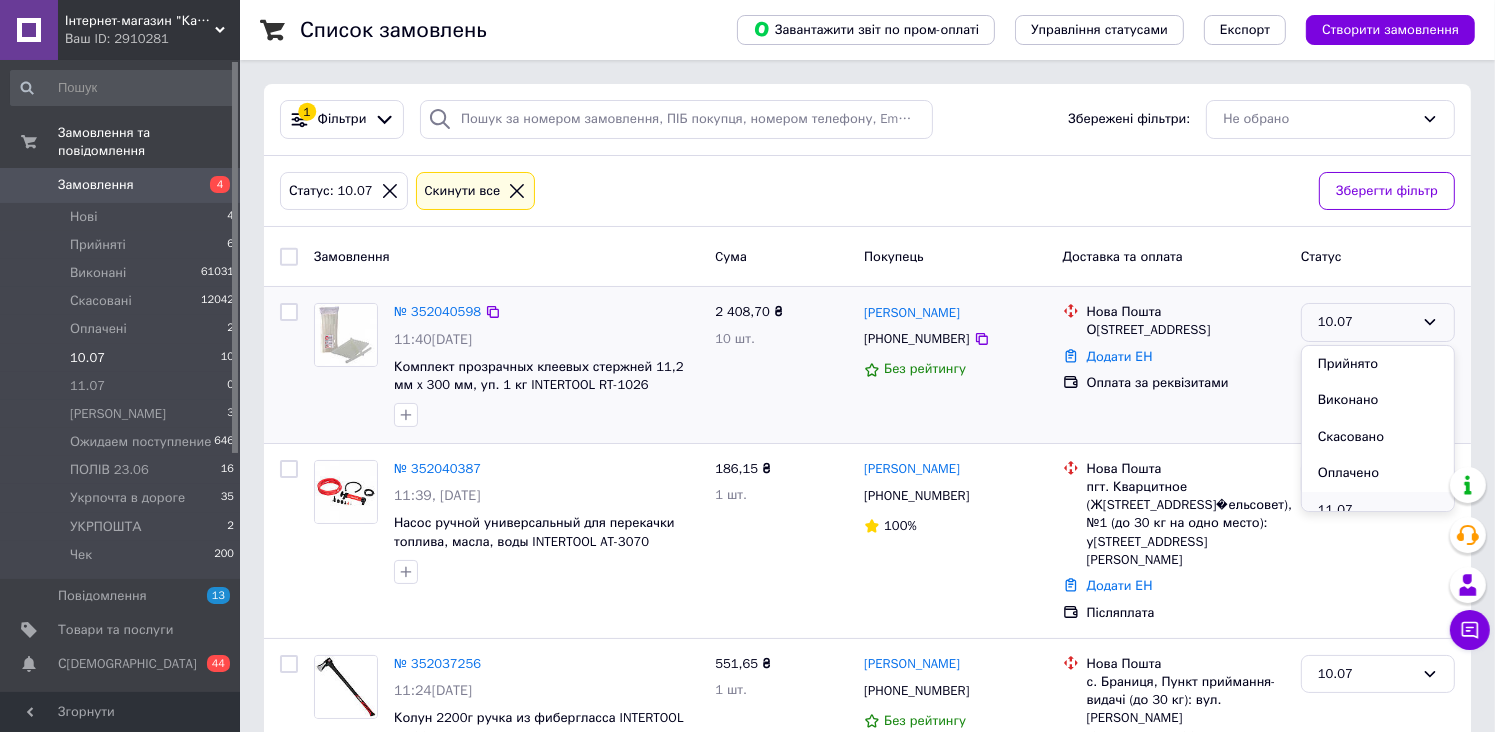 click on "11.07" at bounding box center [1378, 510] 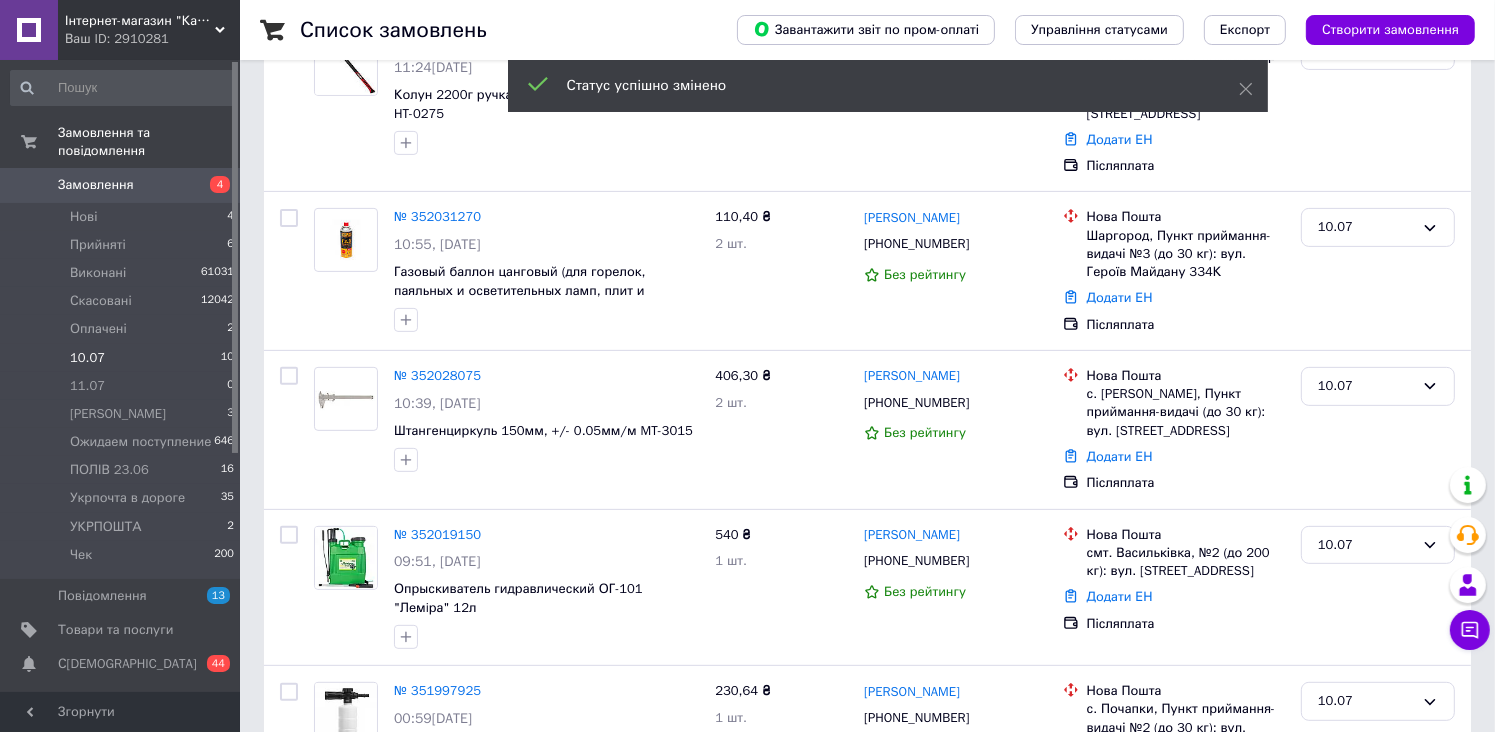 scroll, scrollTop: 872, scrollLeft: 0, axis: vertical 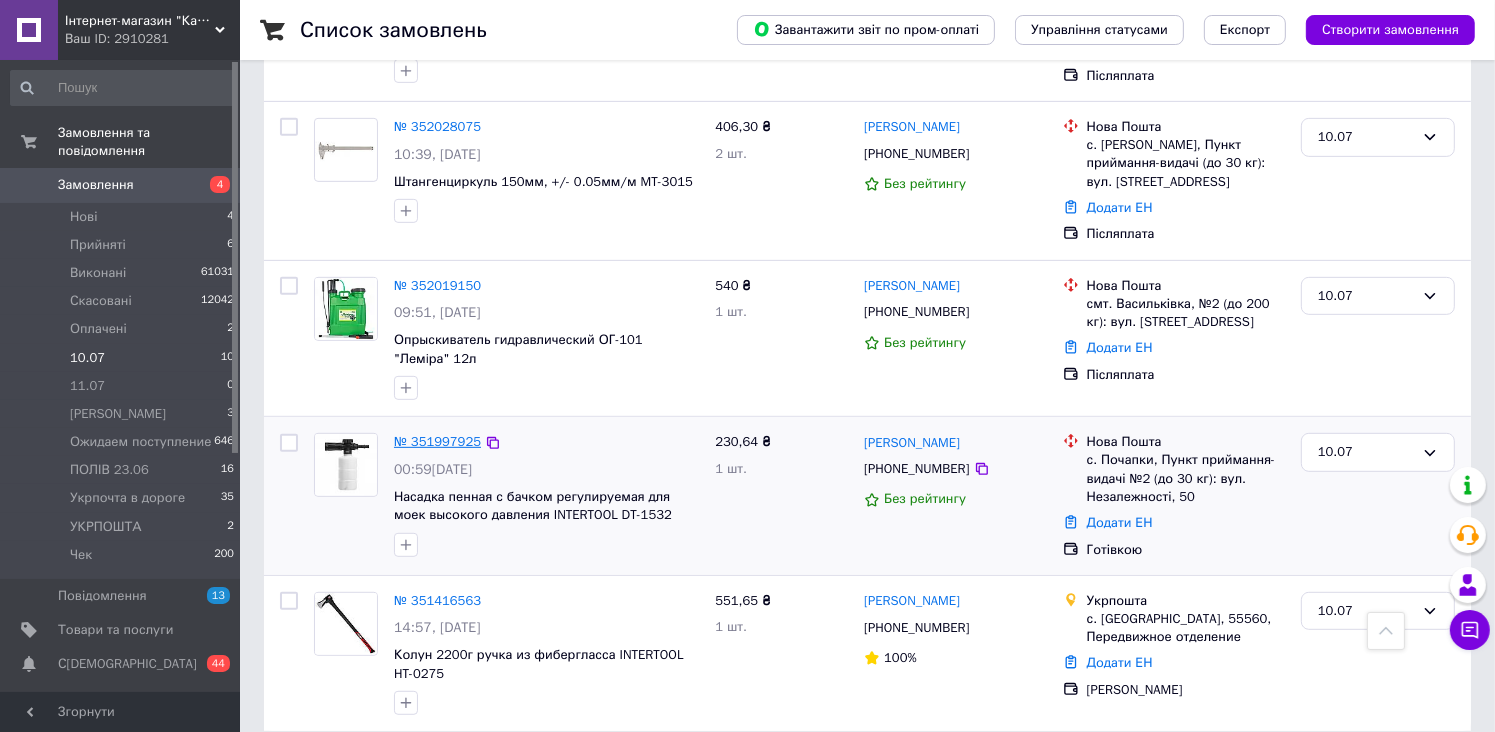 click on "№ 351997925" at bounding box center [437, 441] 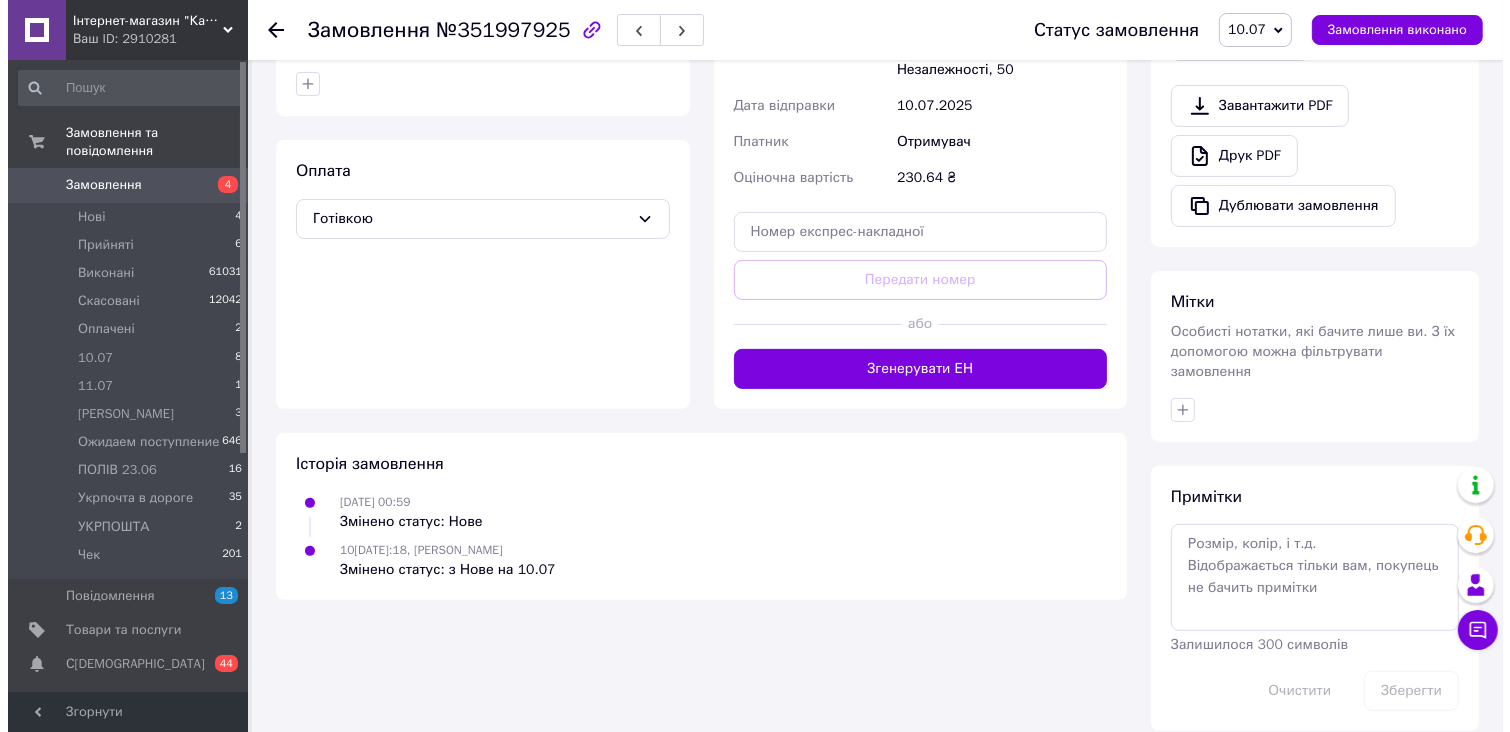 scroll, scrollTop: 90, scrollLeft: 0, axis: vertical 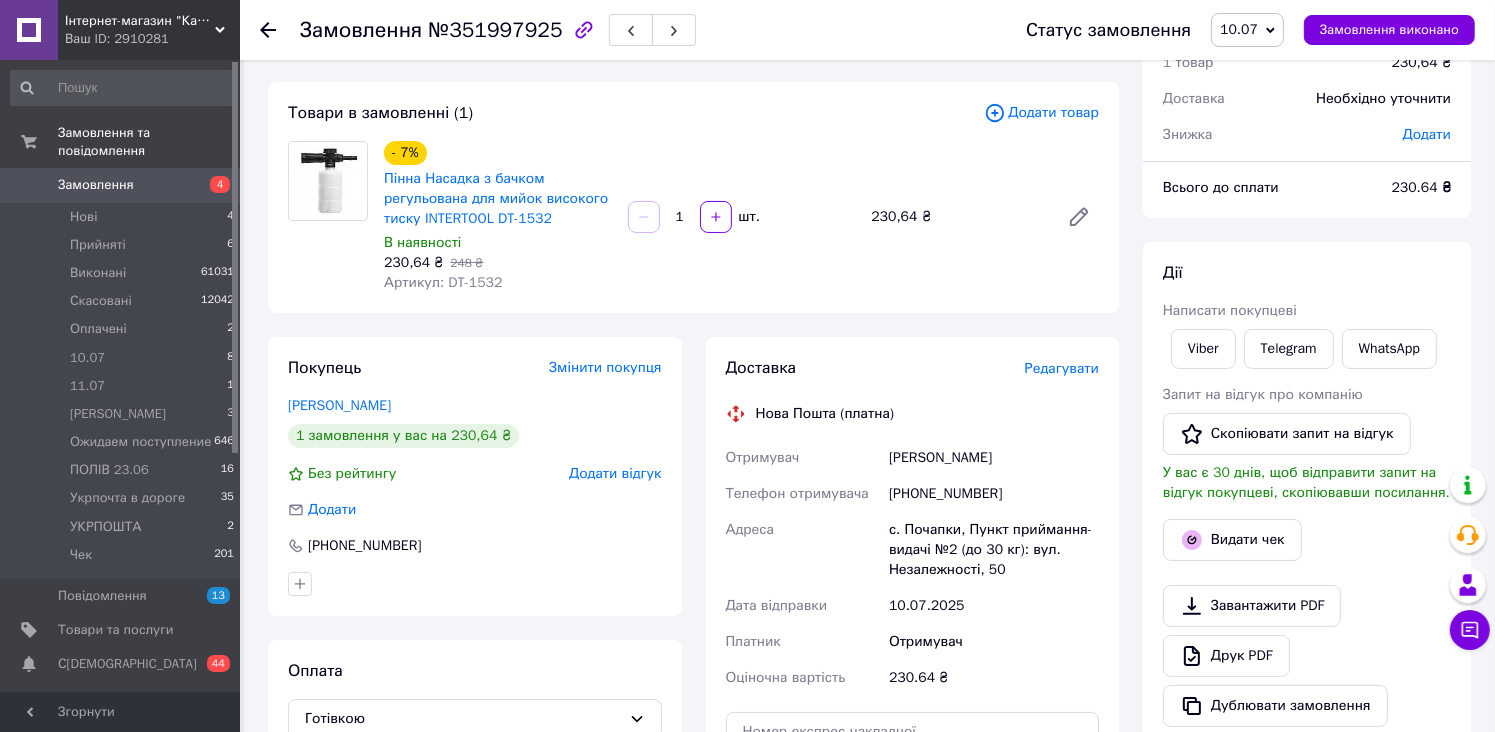 click on "Редагувати" at bounding box center (1062, 368) 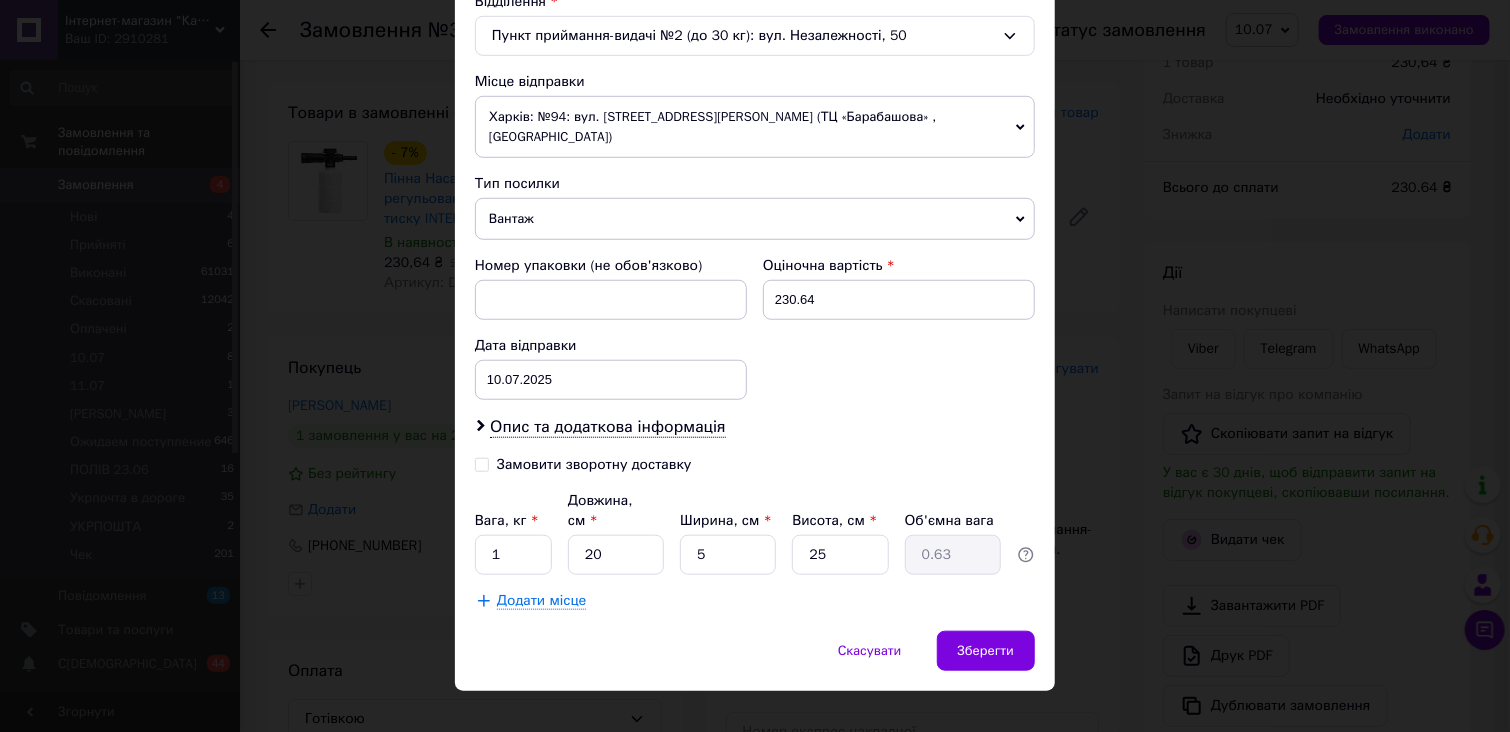 scroll, scrollTop: 646, scrollLeft: 0, axis: vertical 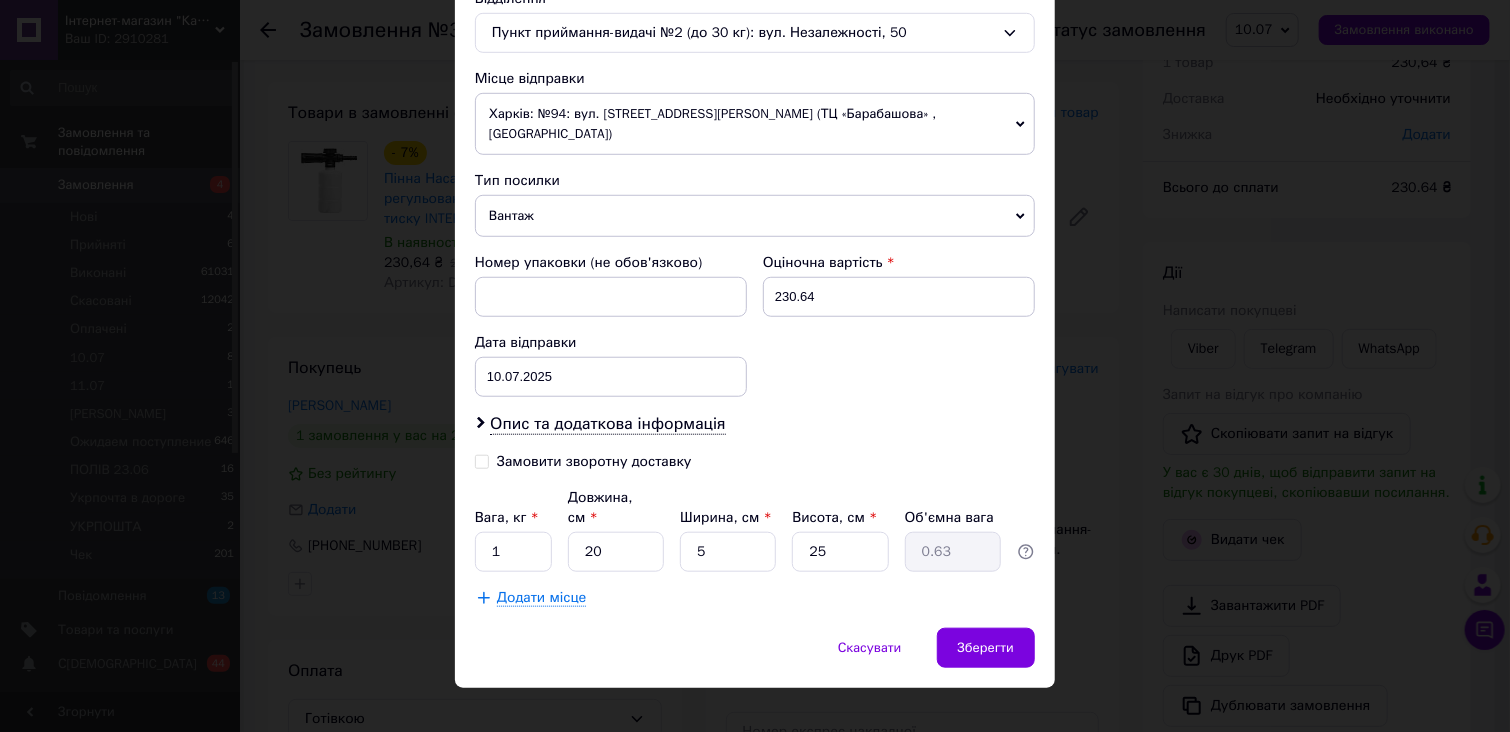 click on "Замовити зворотну доставку" at bounding box center (482, 460) 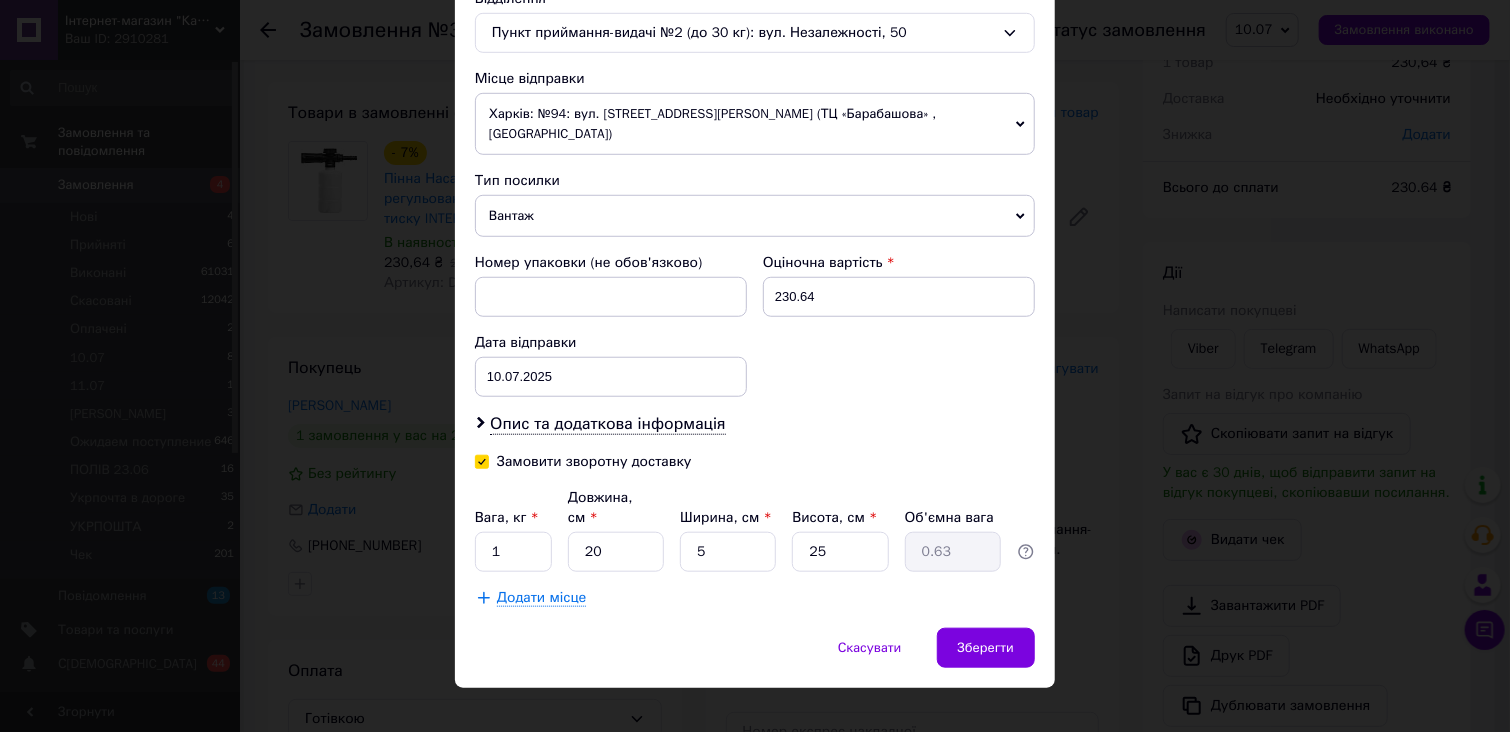checkbox on "true" 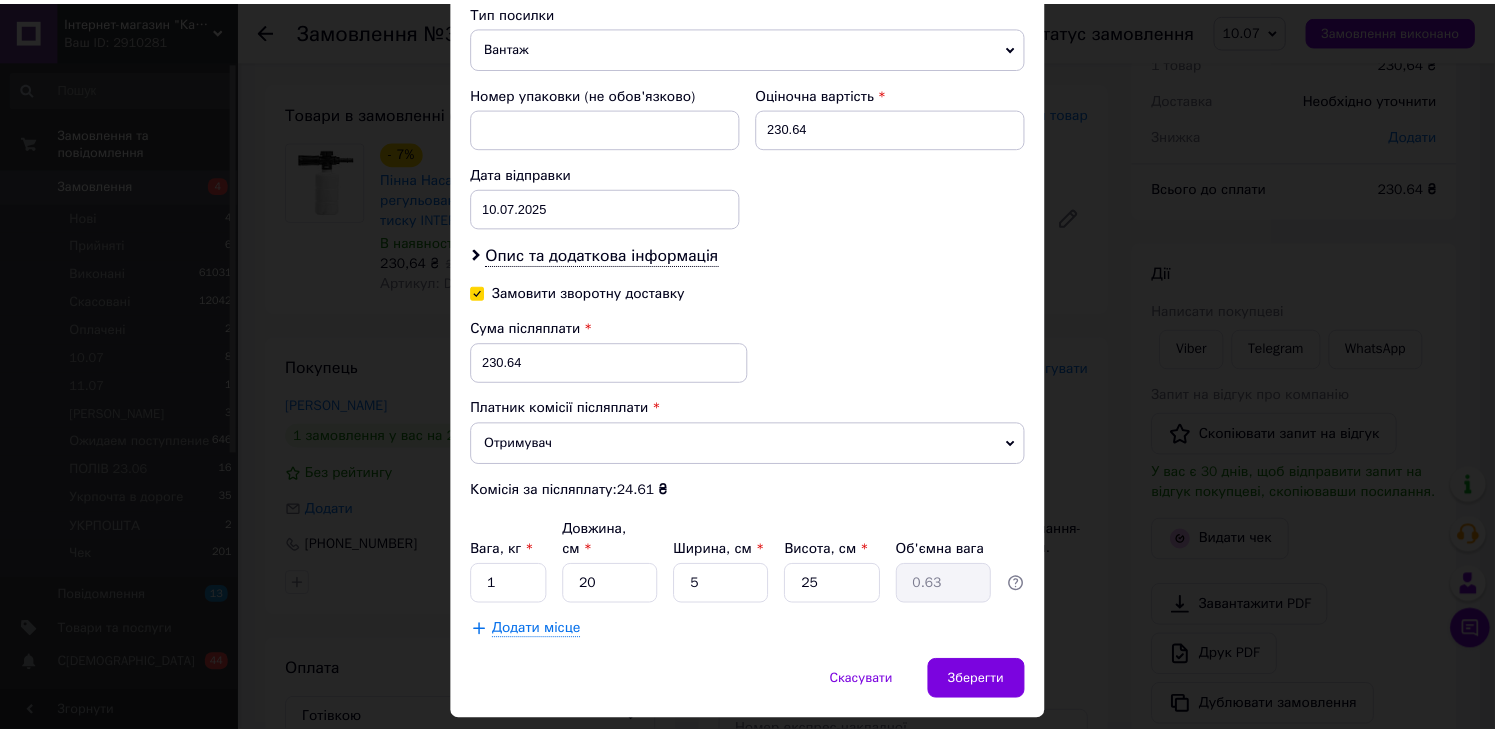 scroll, scrollTop: 848, scrollLeft: 0, axis: vertical 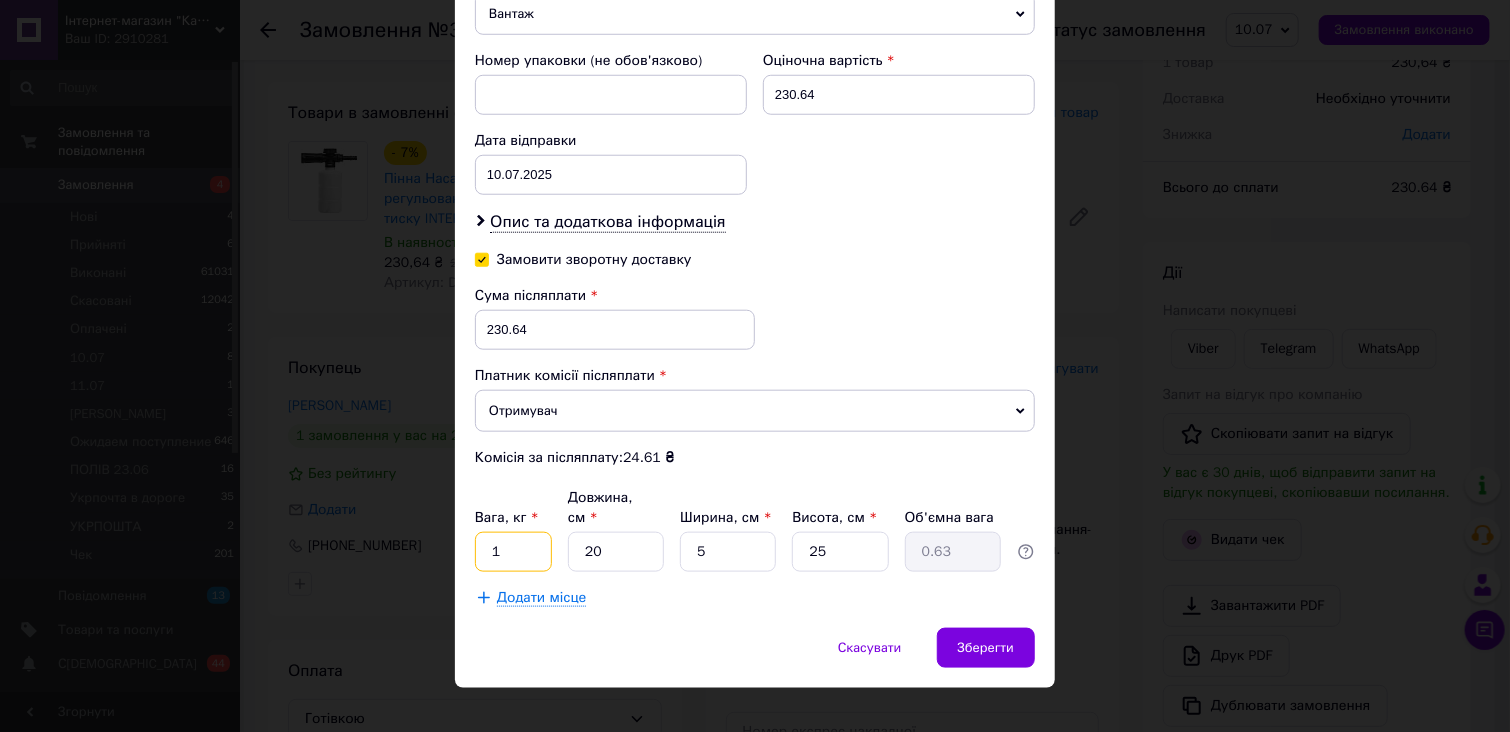 drag, startPoint x: 504, startPoint y: 539, endPoint x: 481, endPoint y: 537, distance: 23.086792 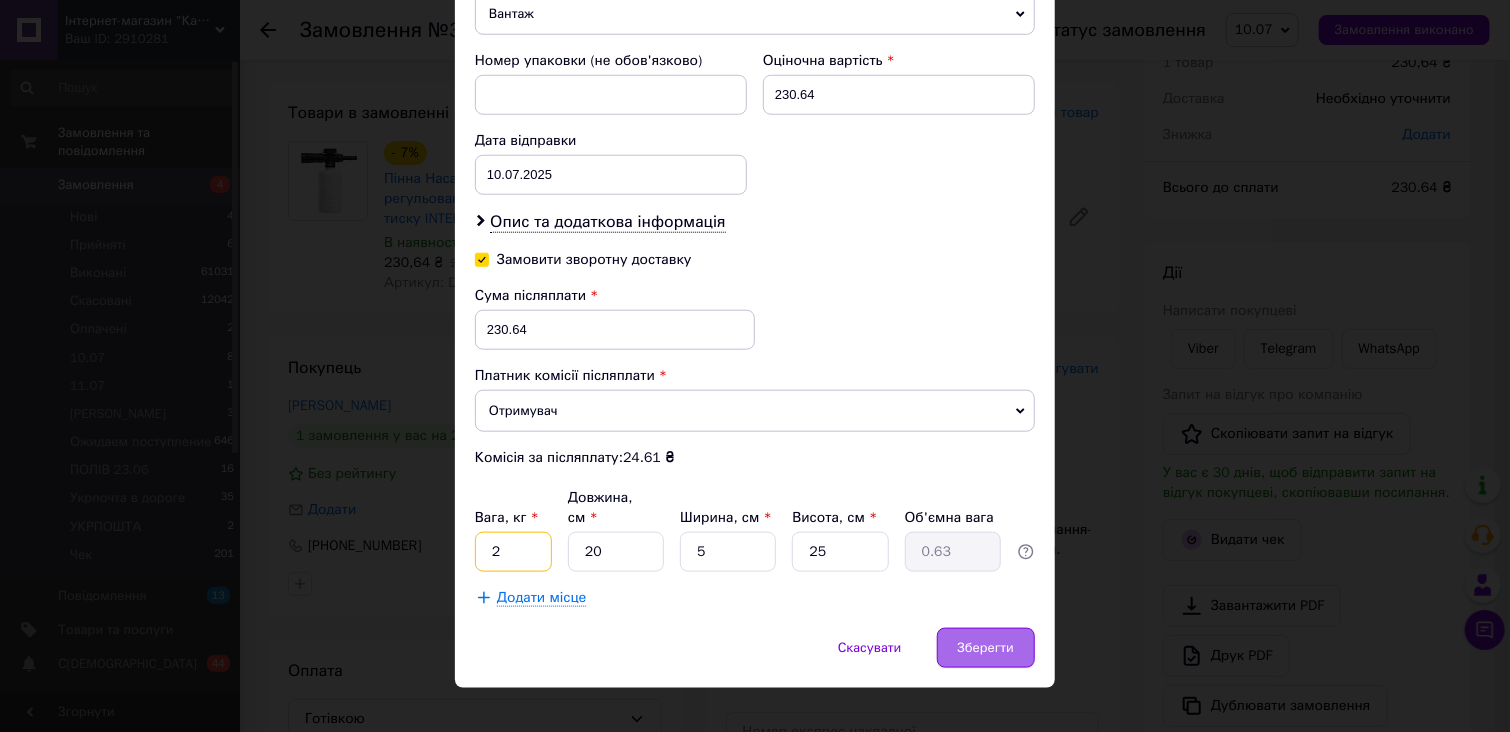 type on "2" 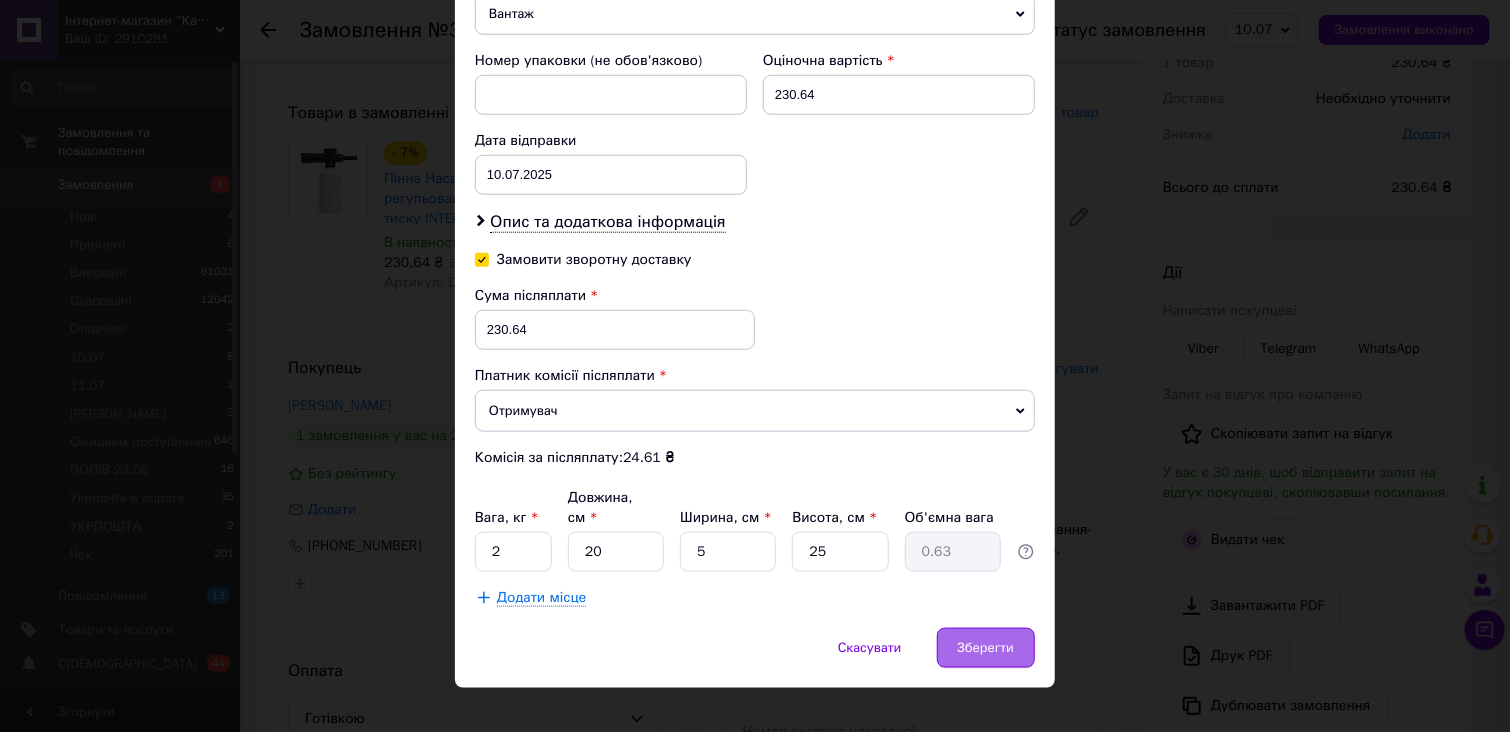 click on "Зберегти" at bounding box center (986, 648) 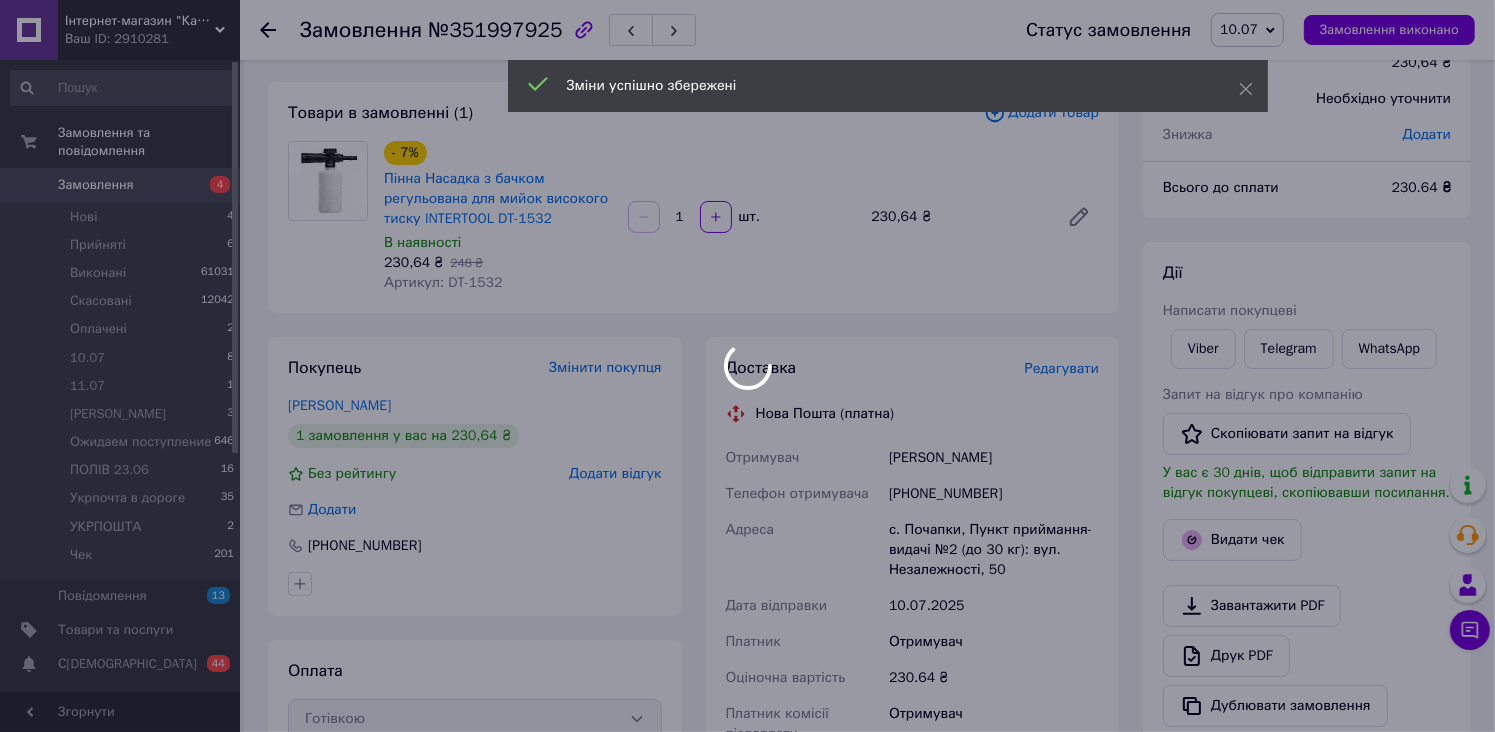 scroll, scrollTop: 590, scrollLeft: 0, axis: vertical 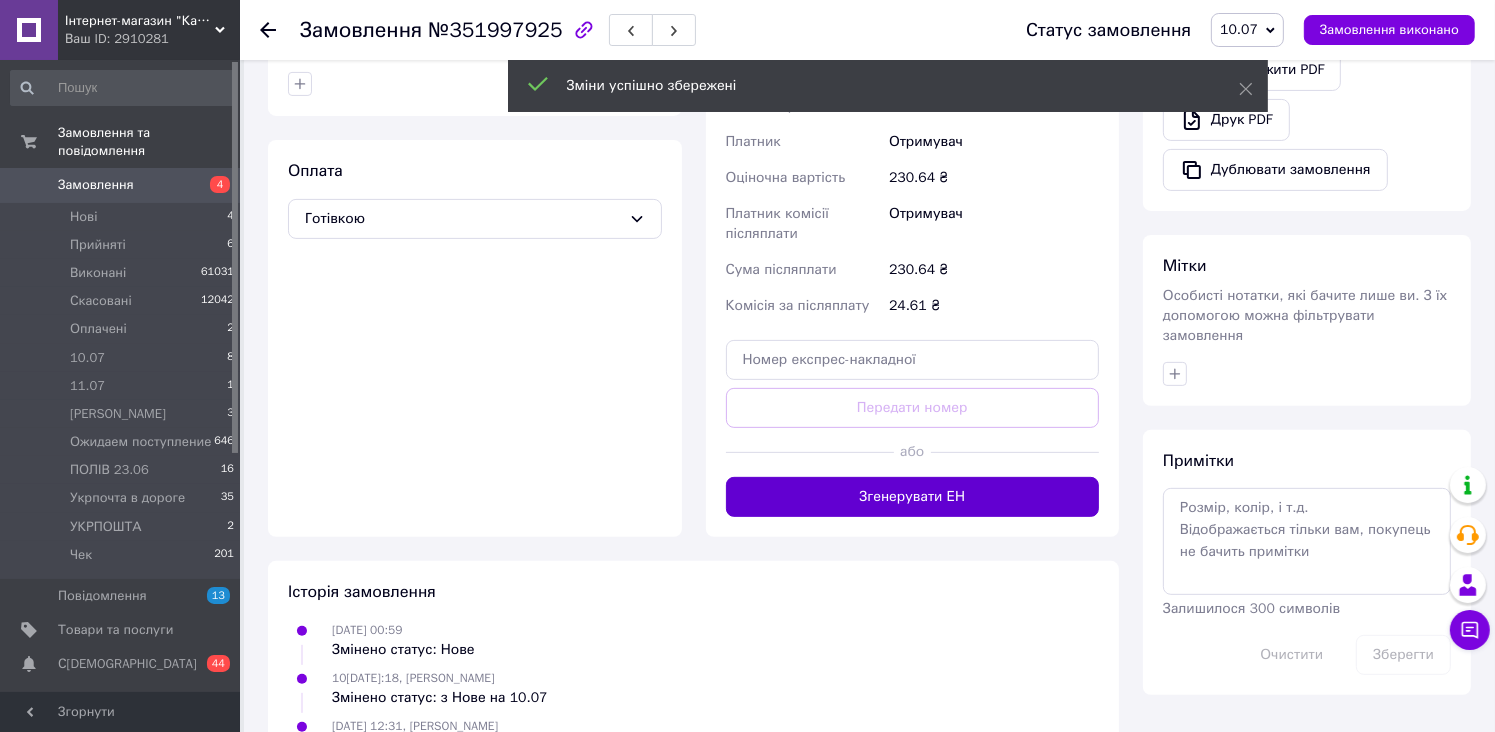 click on "Згенерувати ЕН" at bounding box center (913, 497) 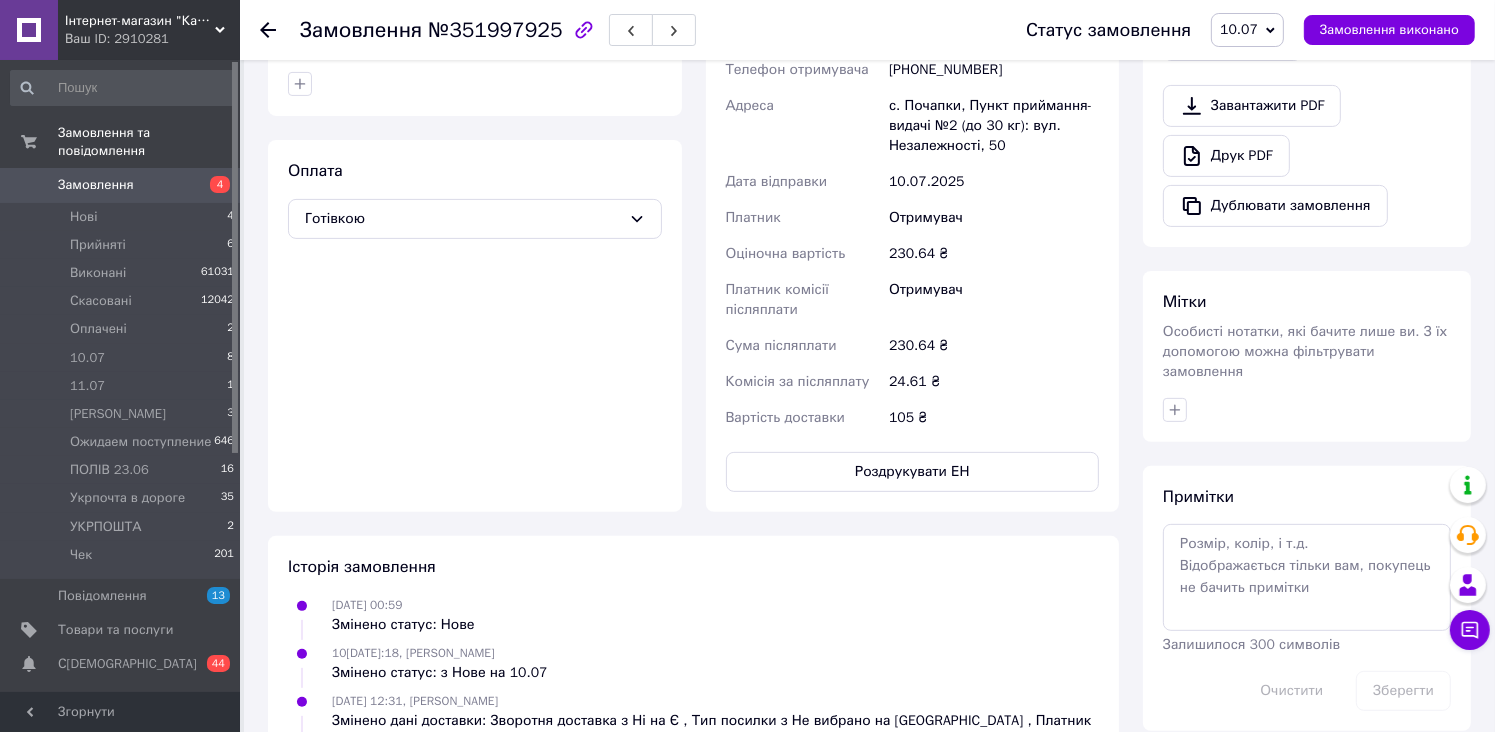 click on "10.07" at bounding box center (1239, 29) 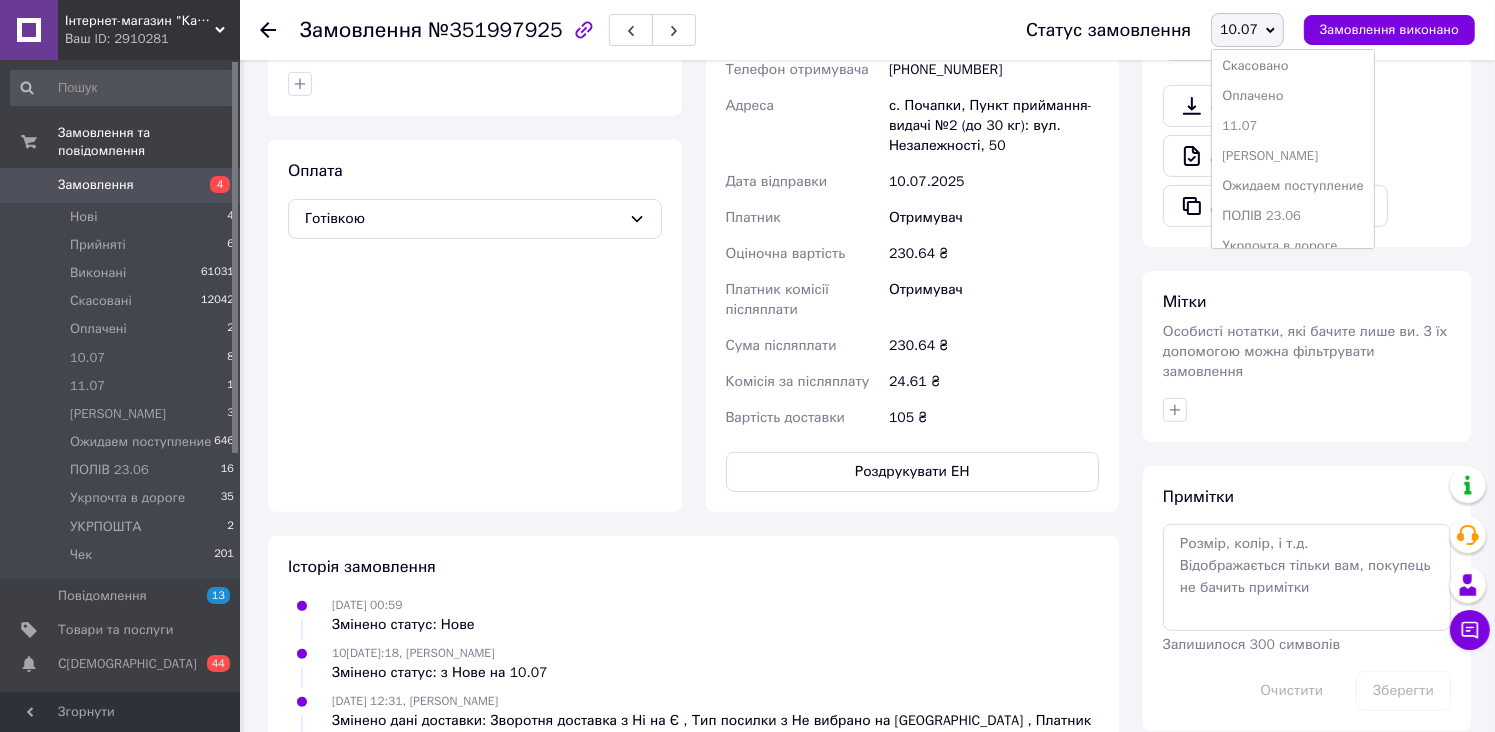 scroll, scrollTop: 141, scrollLeft: 0, axis: vertical 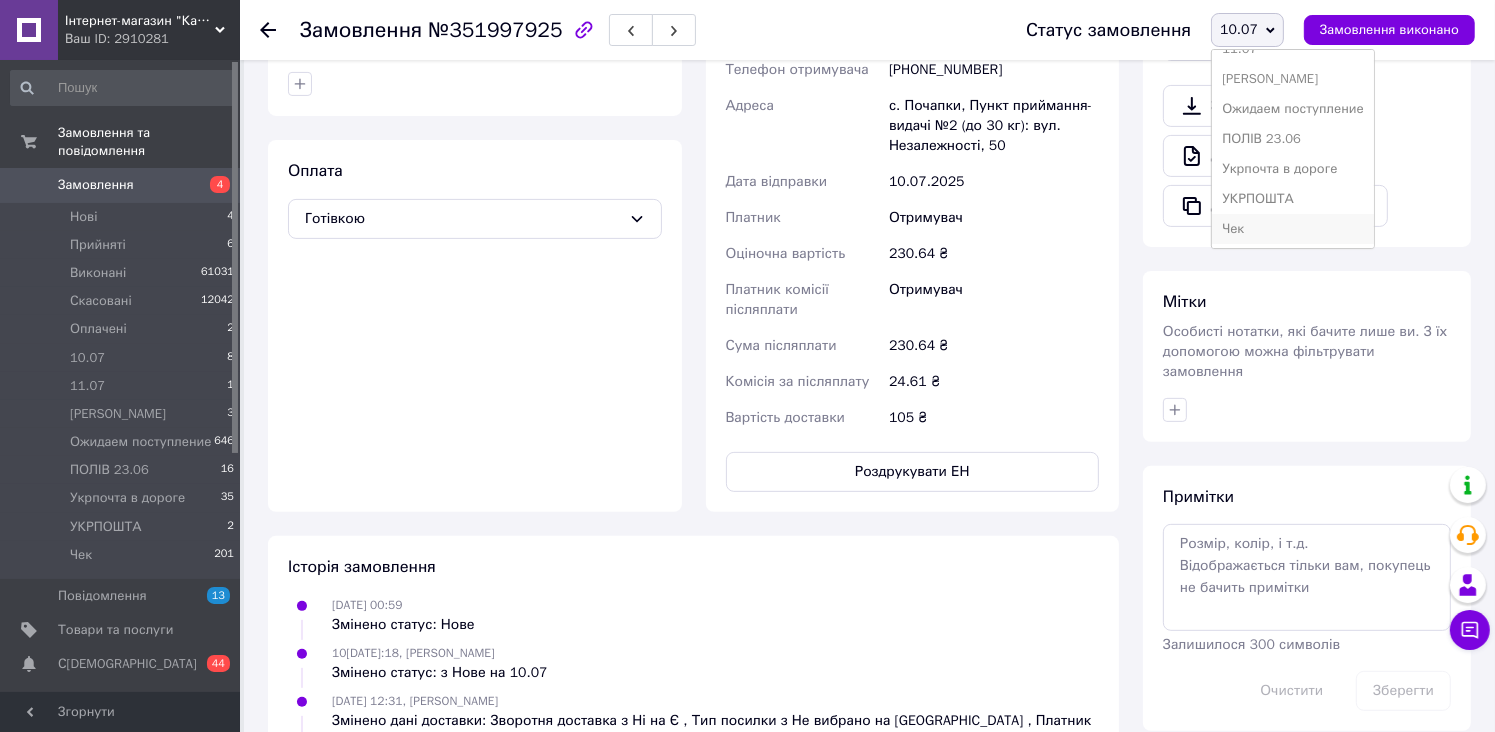 click on "Чек" at bounding box center (1293, 229) 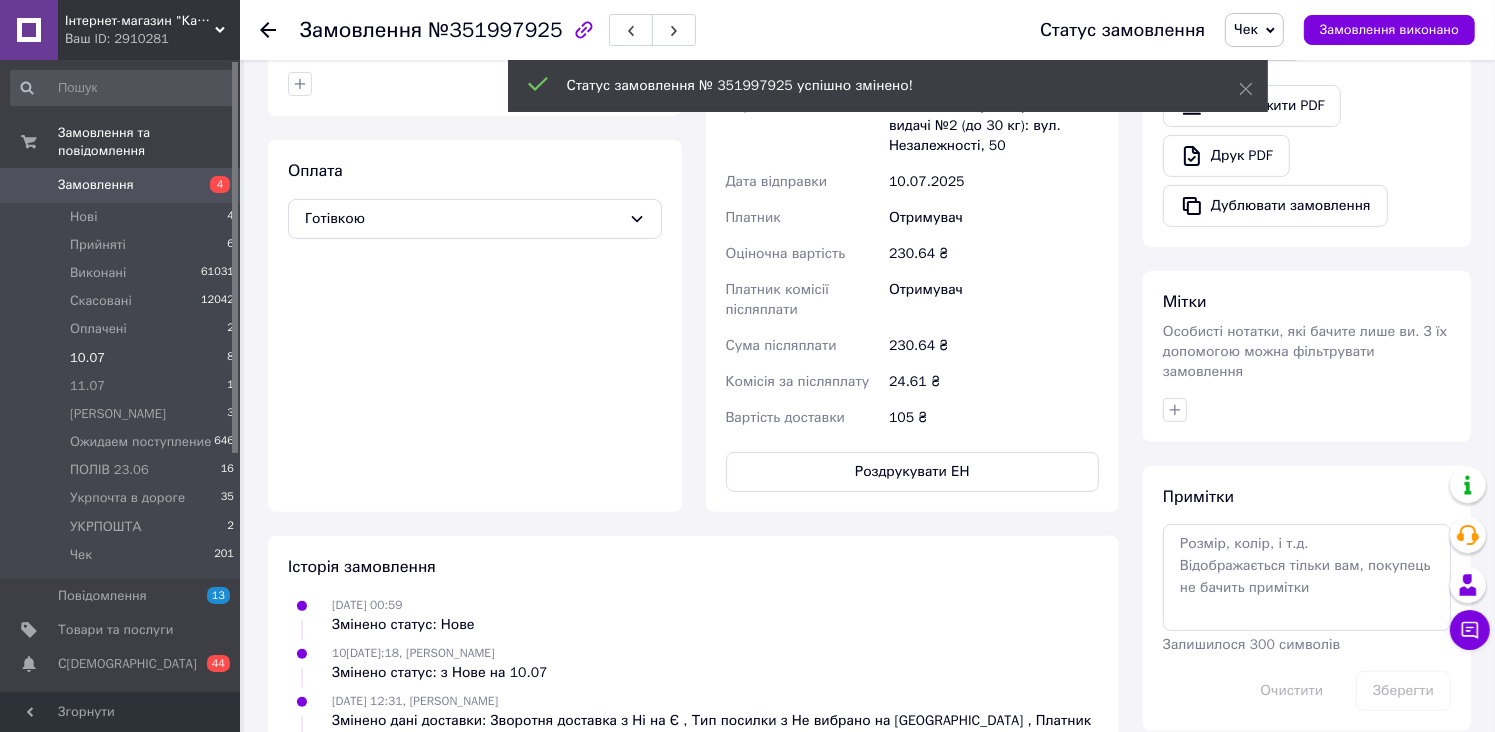 click on "10.07 8" at bounding box center (123, 358) 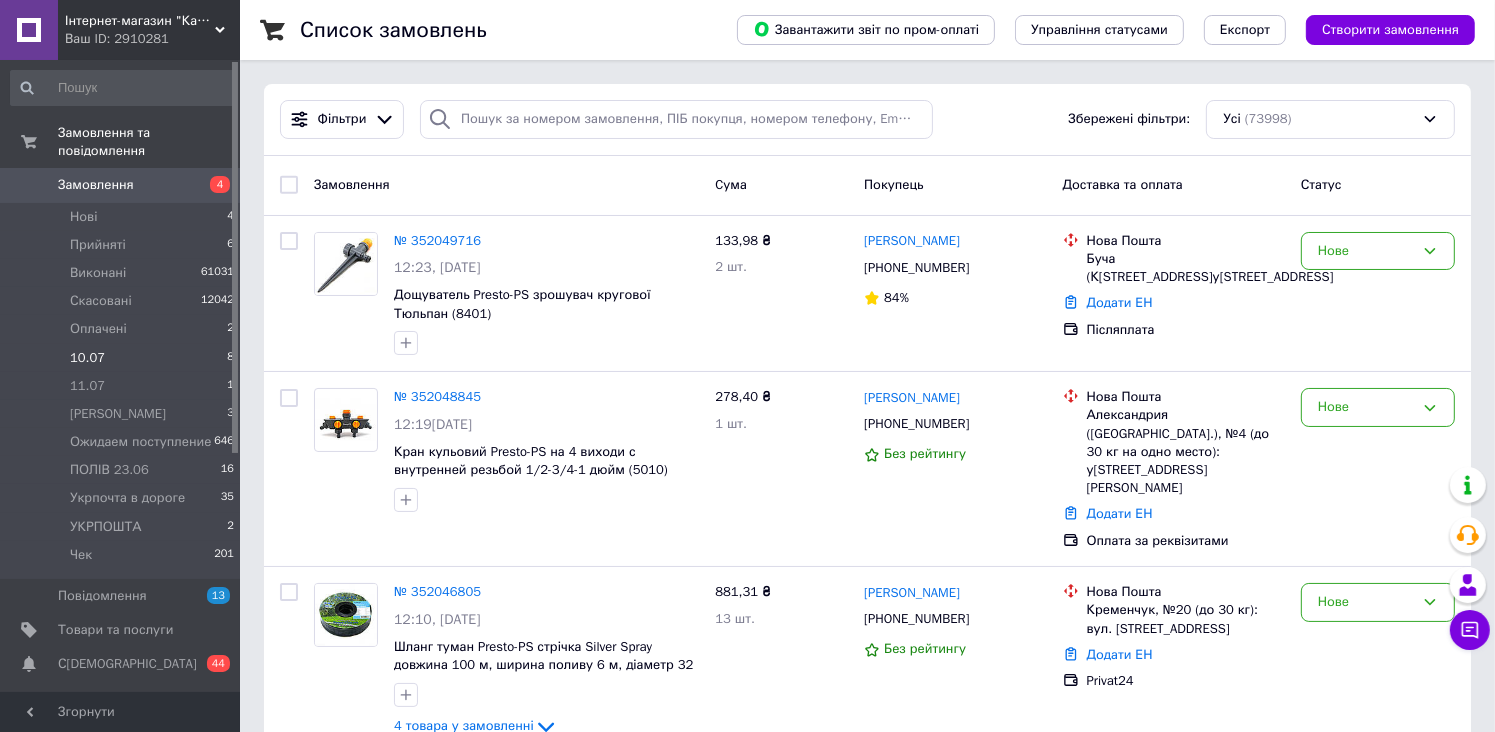 click on "10.07 8" at bounding box center (123, 358) 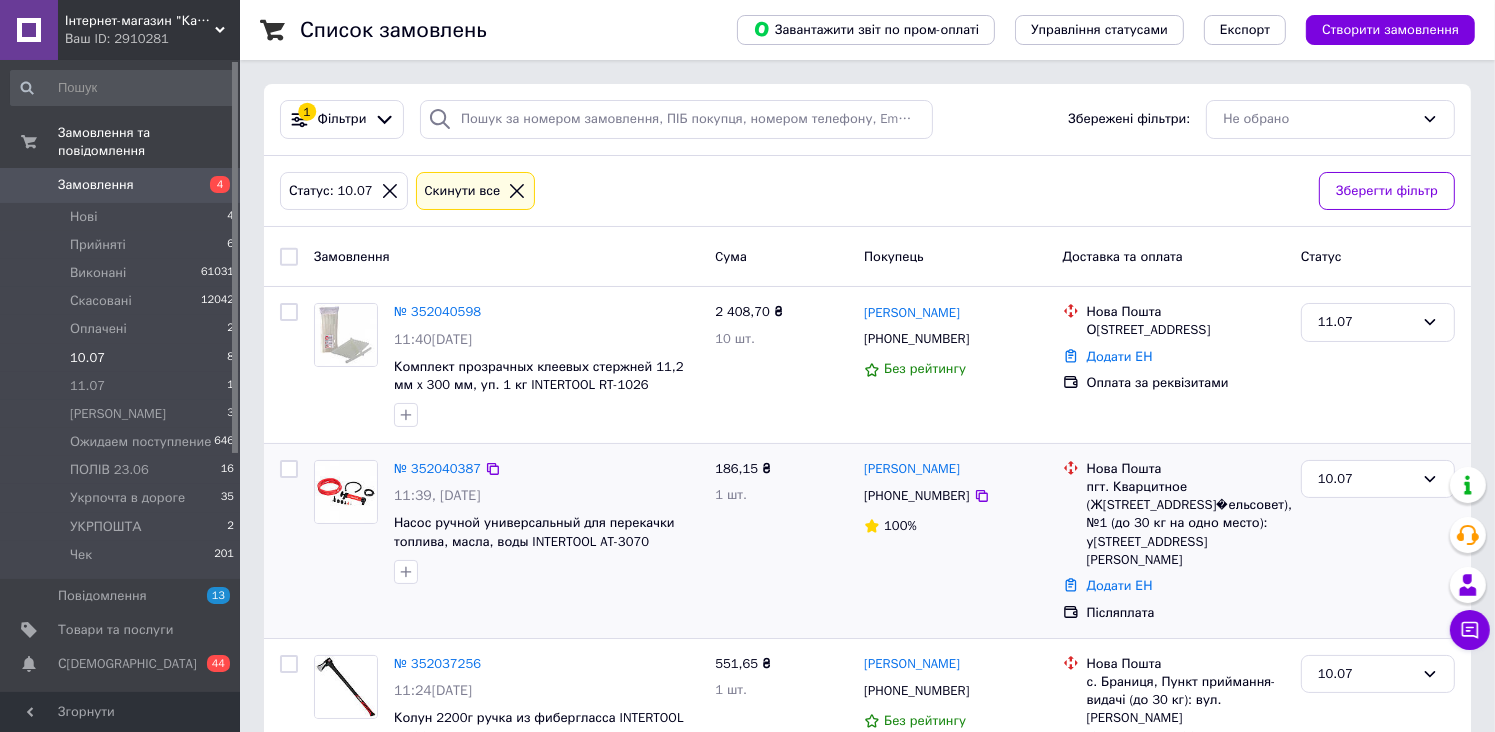 scroll, scrollTop: 900, scrollLeft: 0, axis: vertical 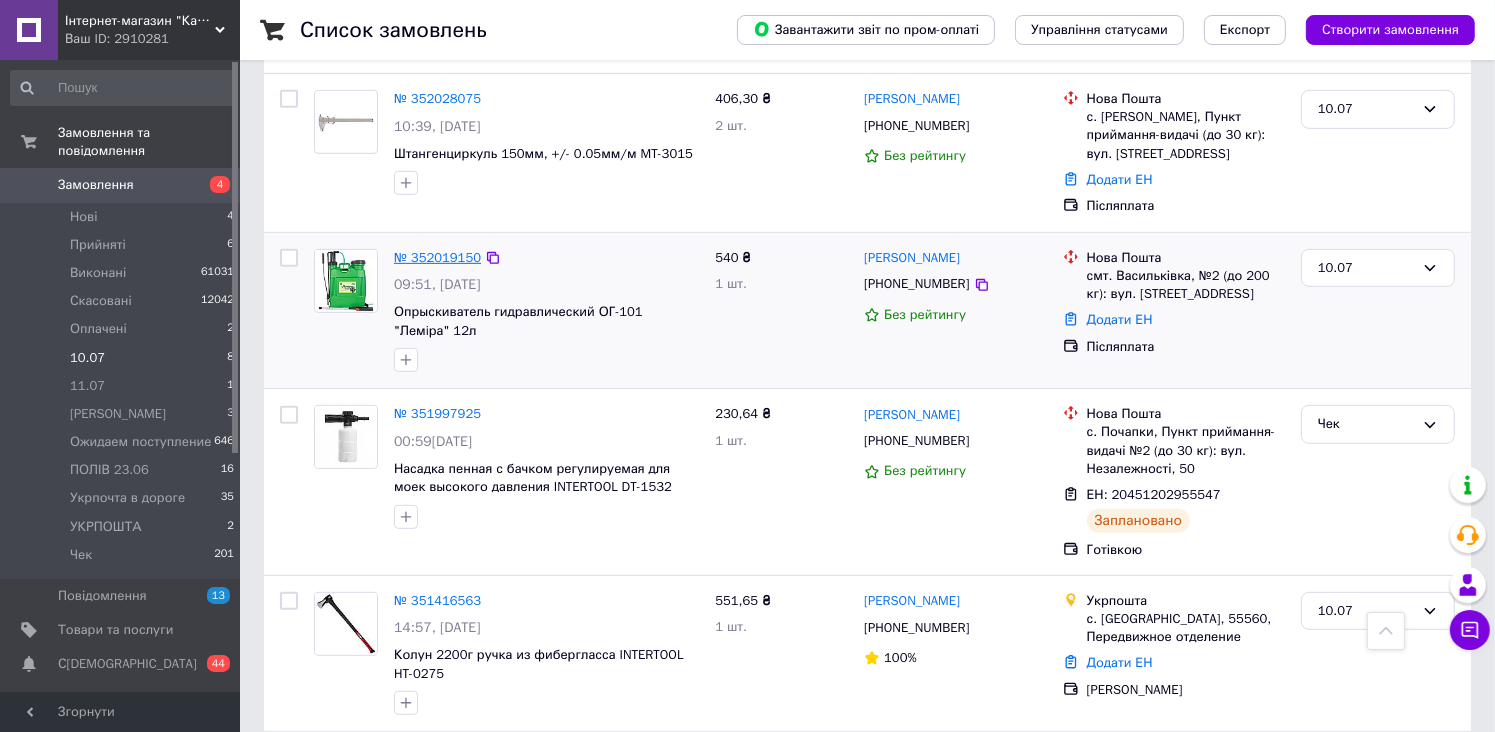 click on "№ 352019150" at bounding box center [437, 257] 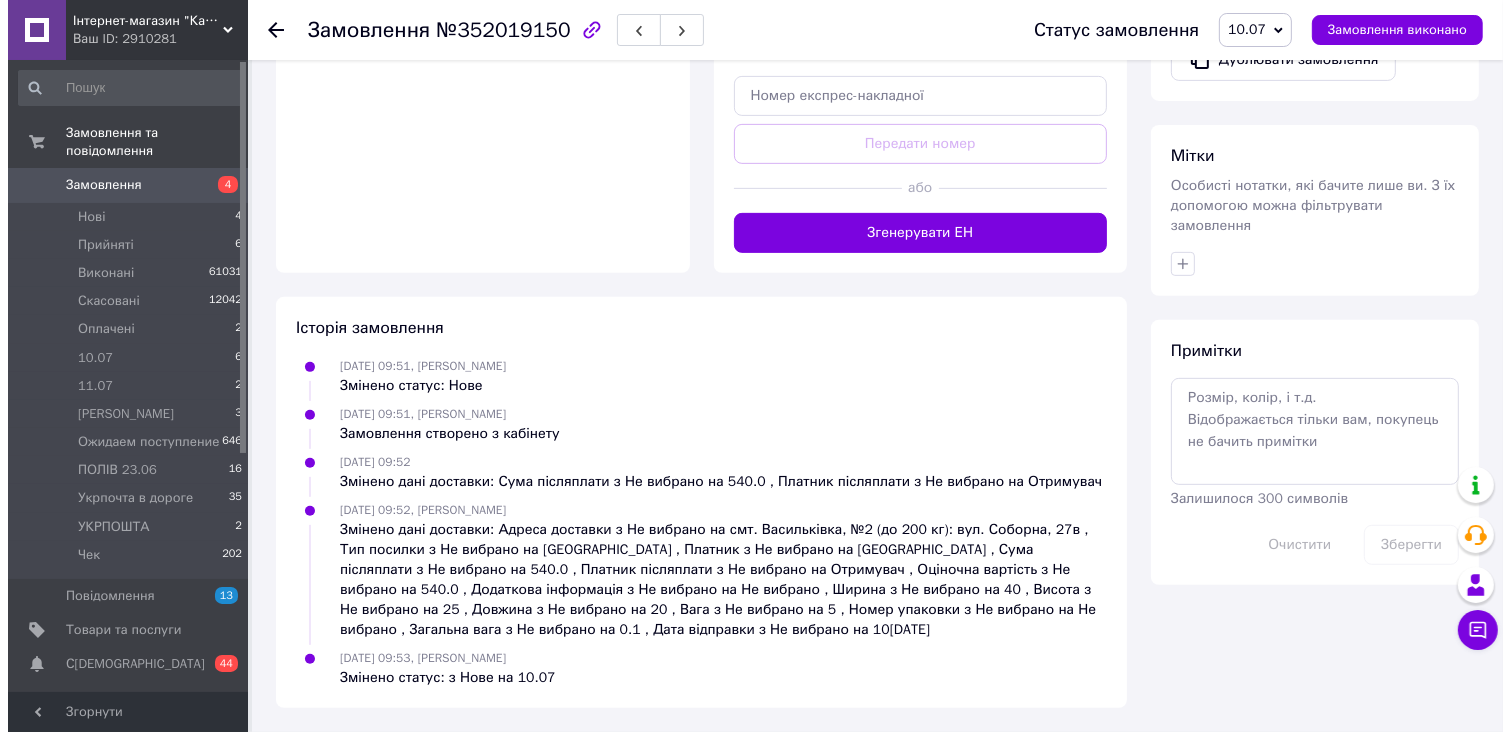scroll, scrollTop: 0, scrollLeft: 0, axis: both 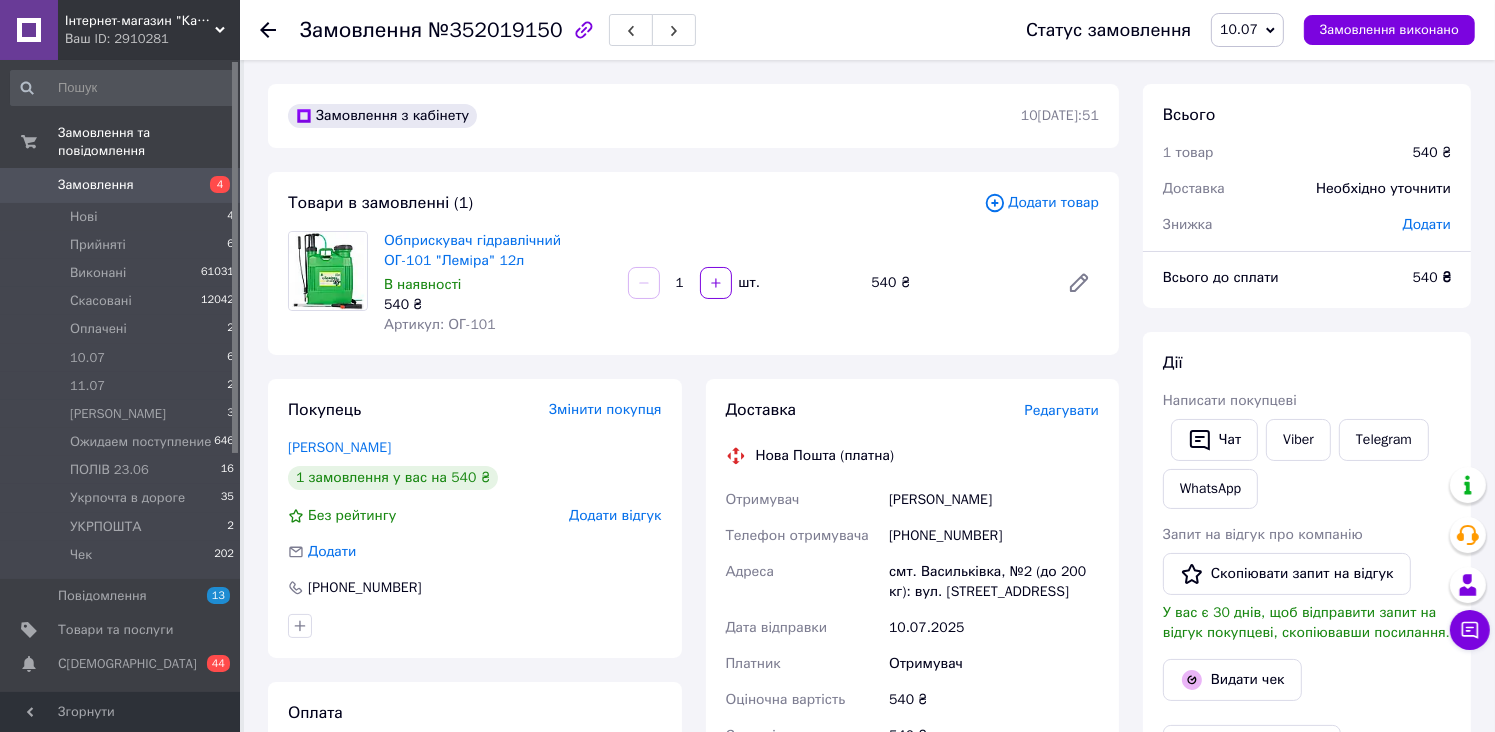 click on "Редагувати" at bounding box center [1062, 410] 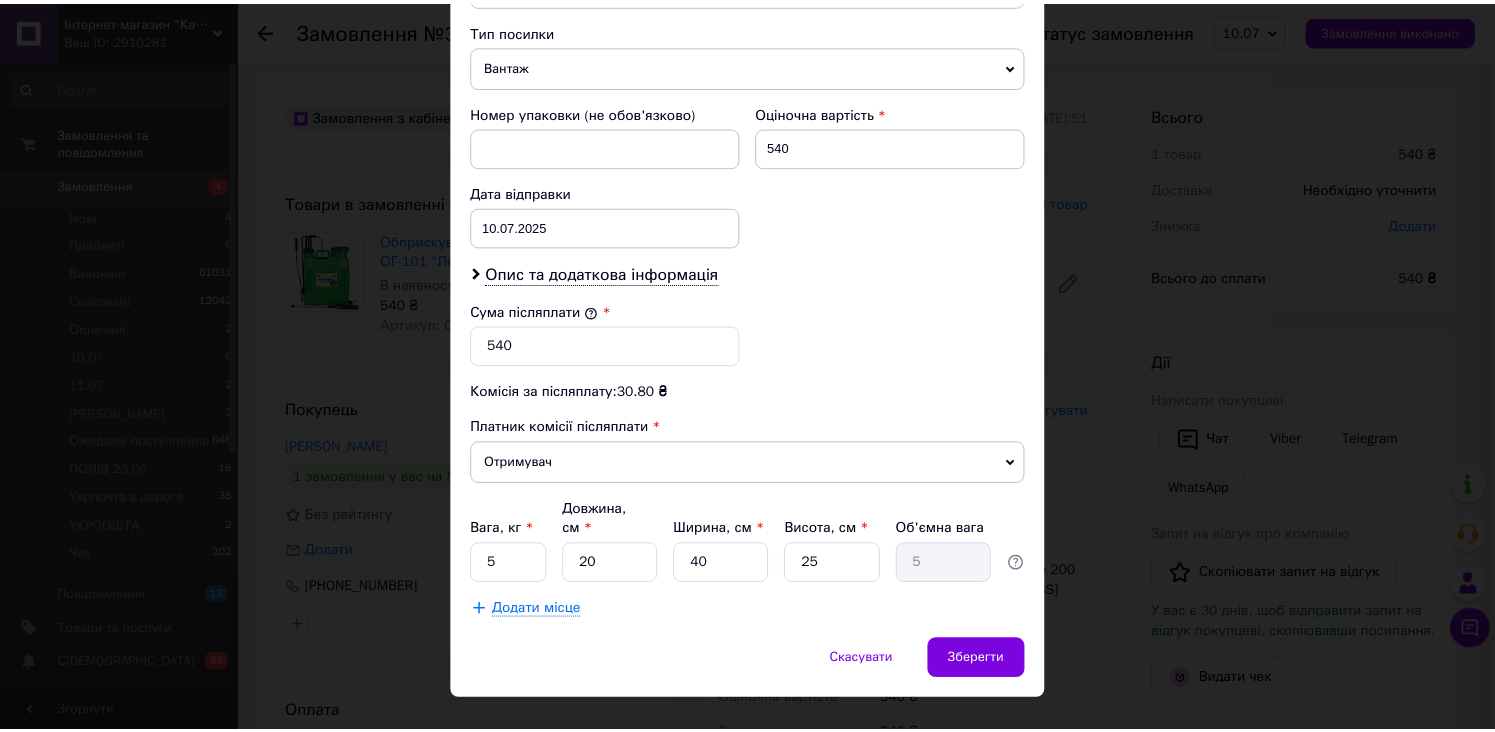 scroll, scrollTop: 808, scrollLeft: 0, axis: vertical 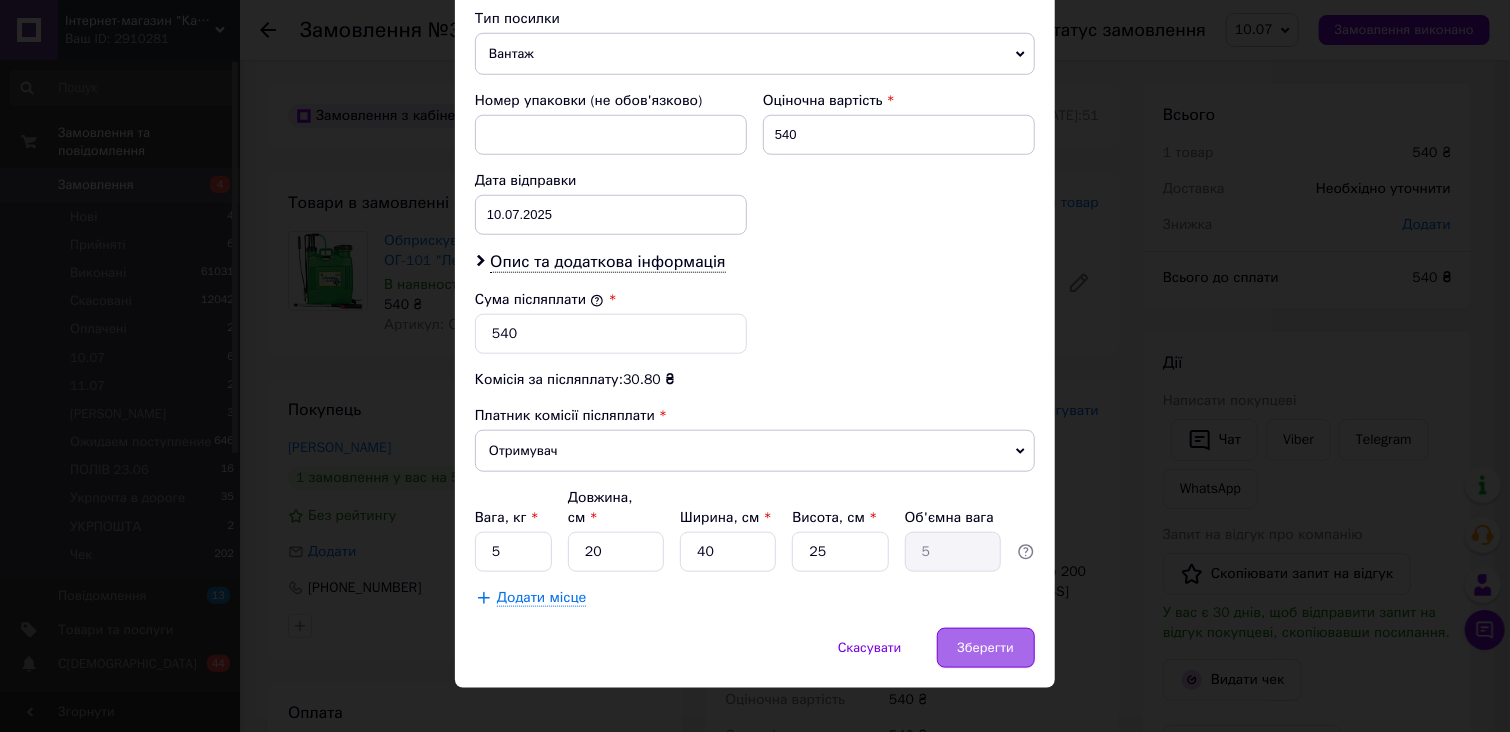 click on "Зберегти" at bounding box center [986, 648] 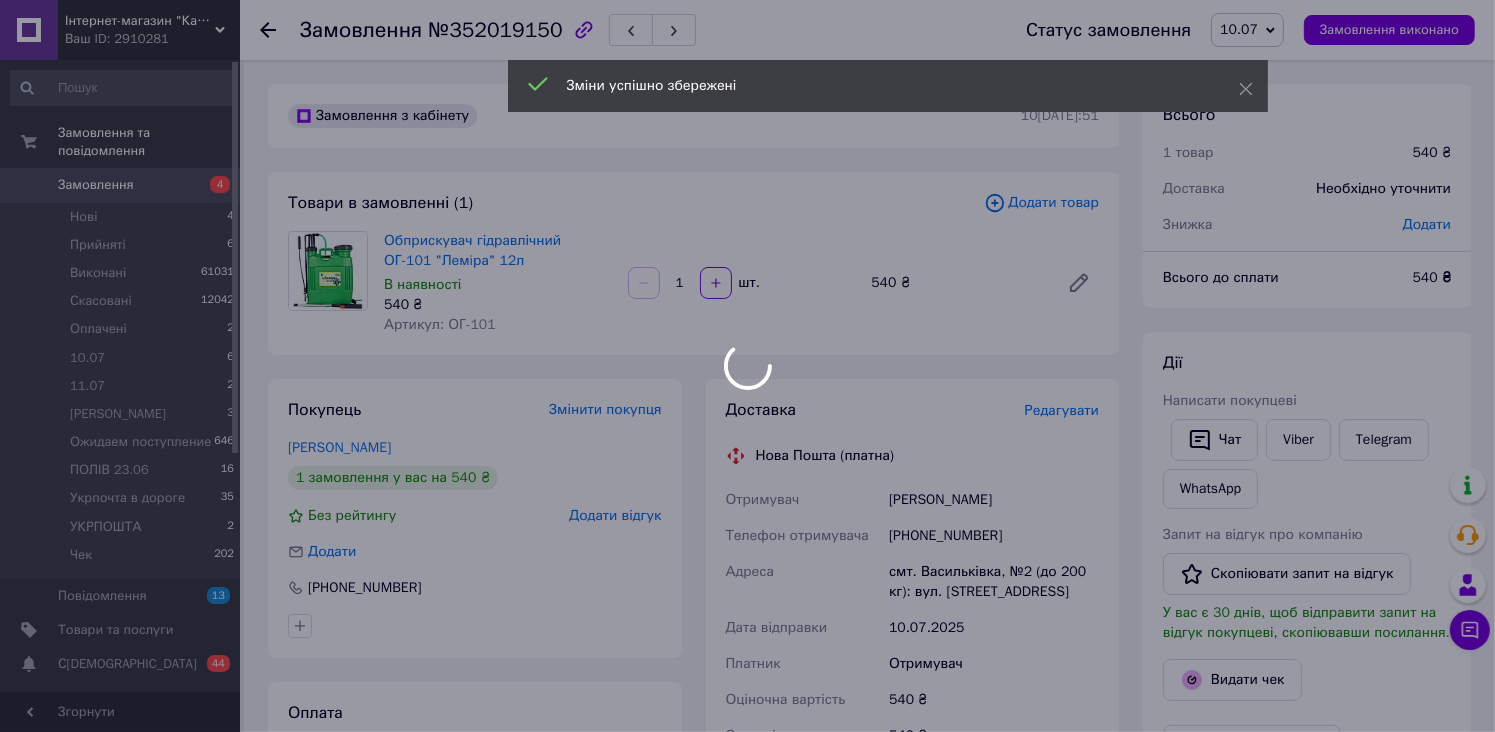 scroll, scrollTop: 500, scrollLeft: 0, axis: vertical 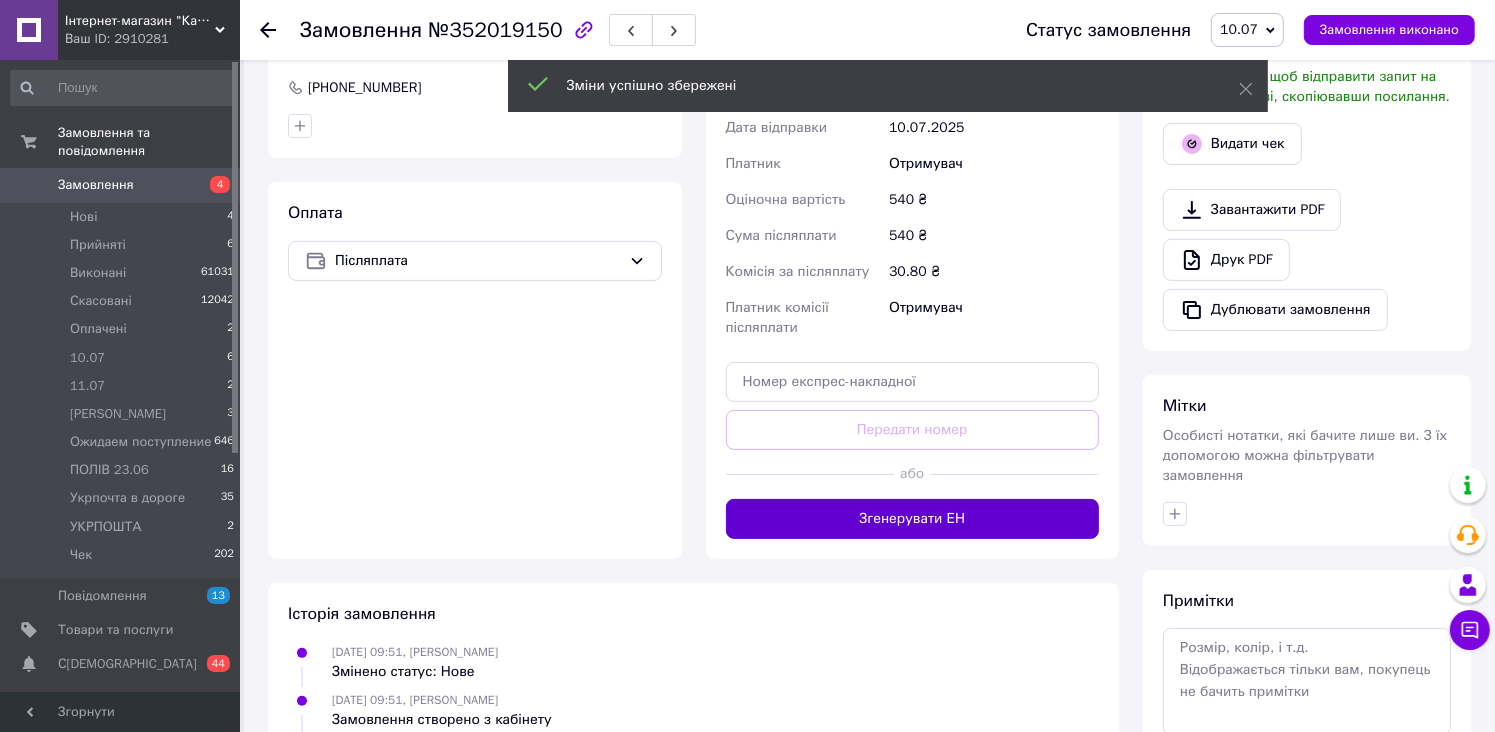 click on "Згенерувати ЕН" at bounding box center (913, 519) 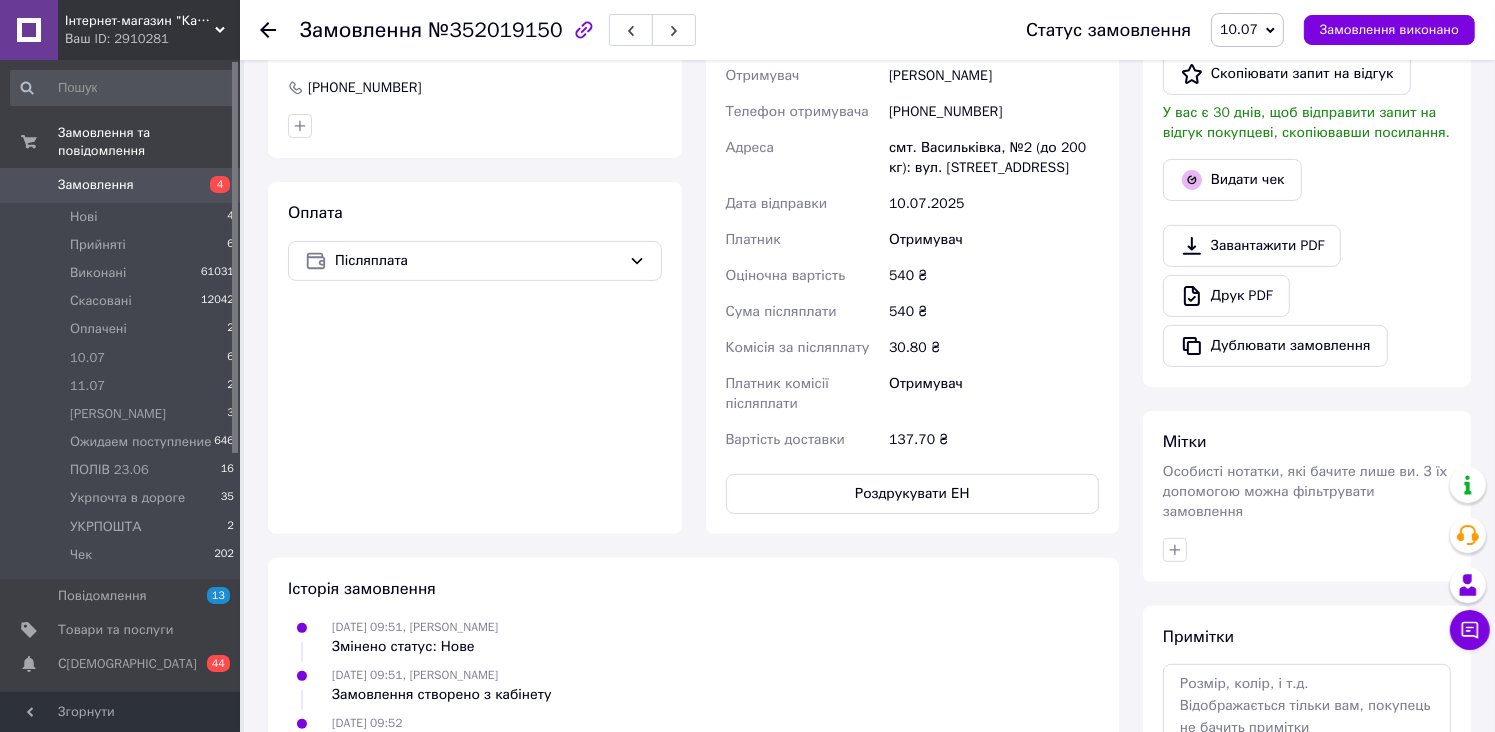 click on "10.07" at bounding box center (1239, 29) 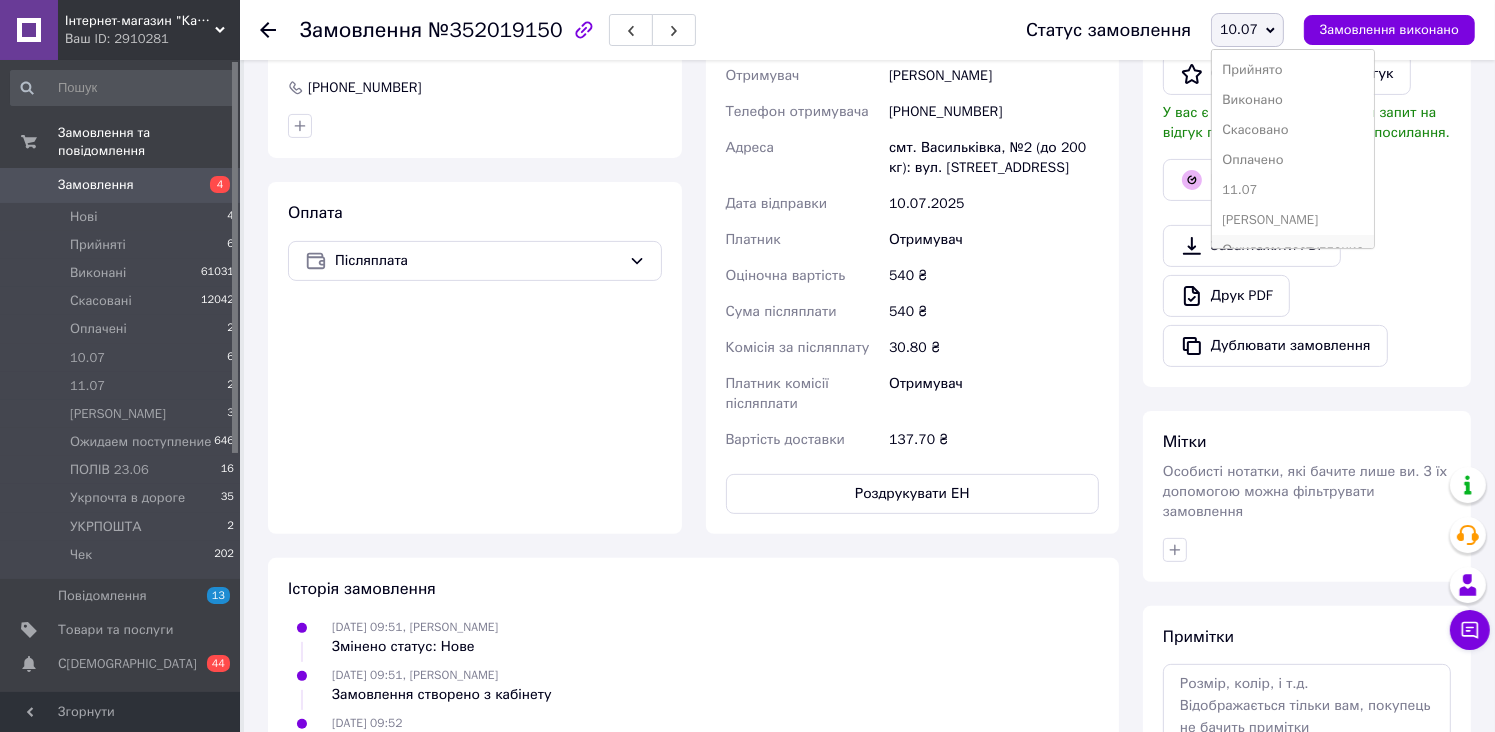 scroll, scrollTop: 141, scrollLeft: 0, axis: vertical 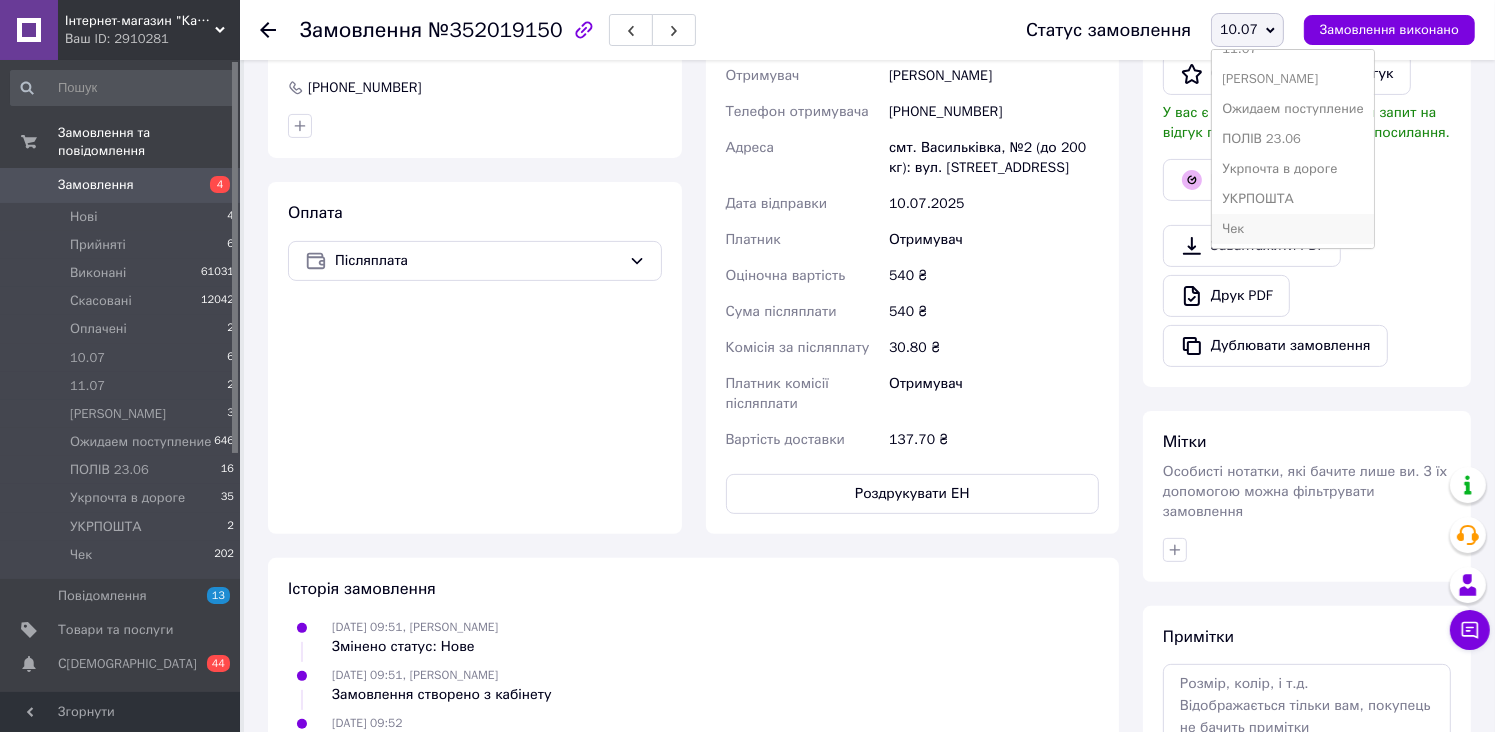 click on "Чек" at bounding box center (1293, 229) 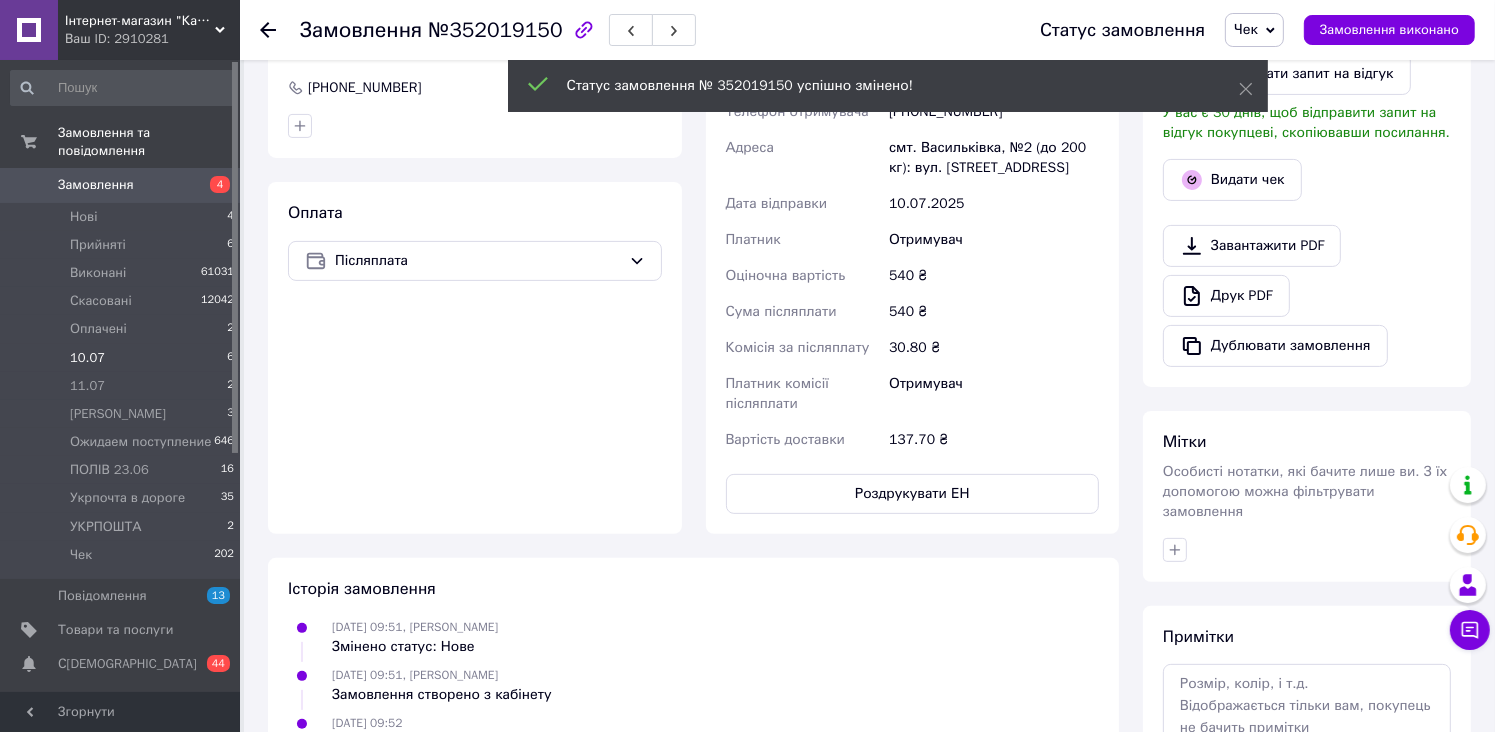 click on "10.07 6" at bounding box center [123, 358] 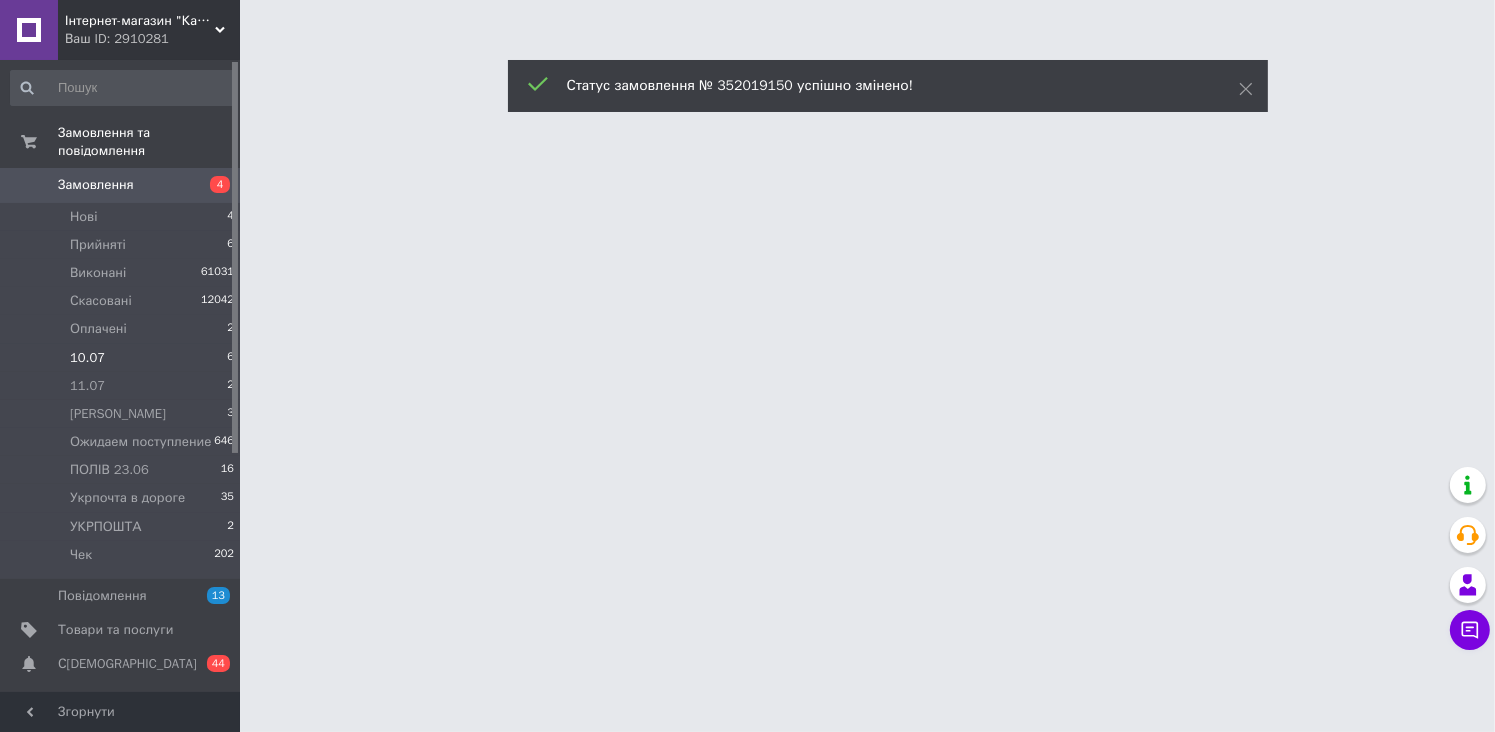 scroll, scrollTop: 0, scrollLeft: 0, axis: both 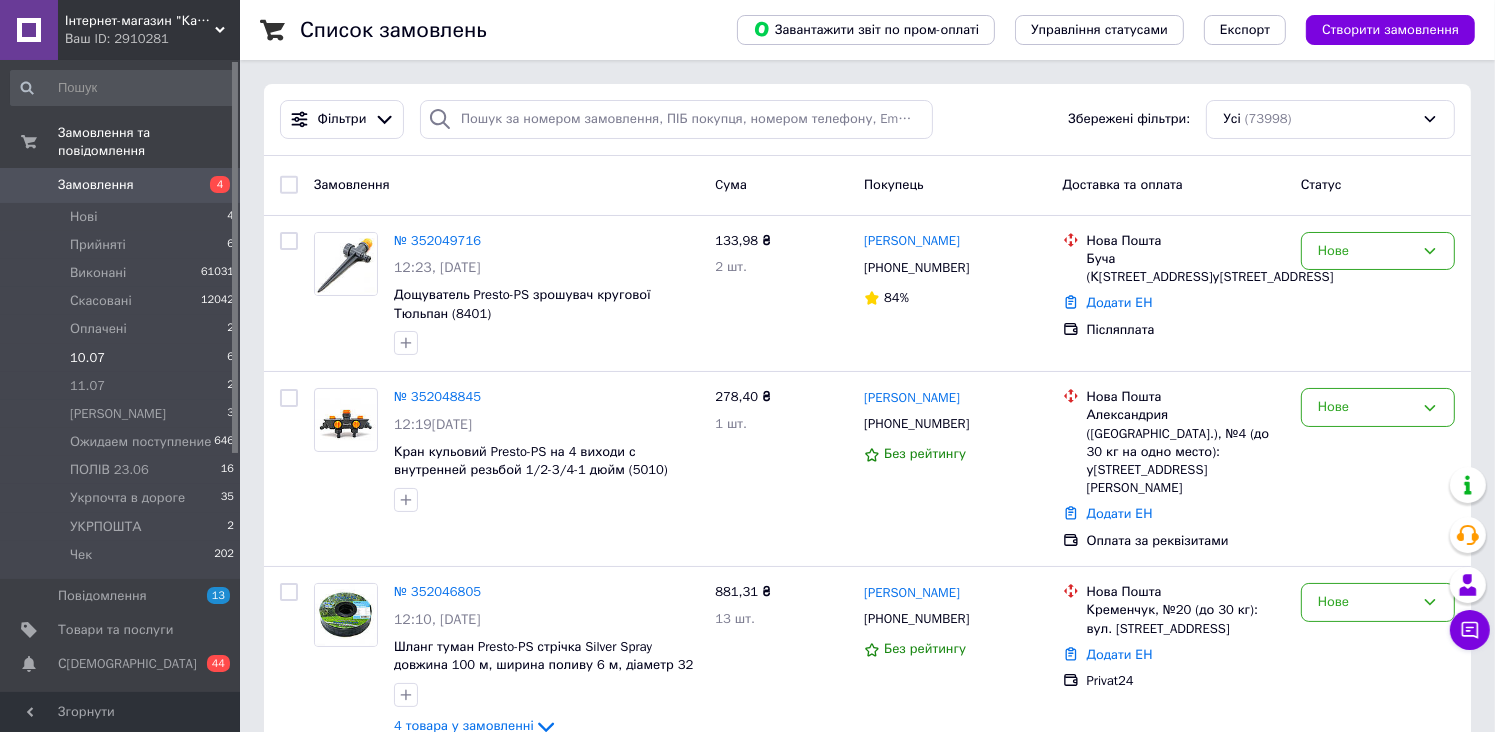 click on "10.07 6" at bounding box center (123, 358) 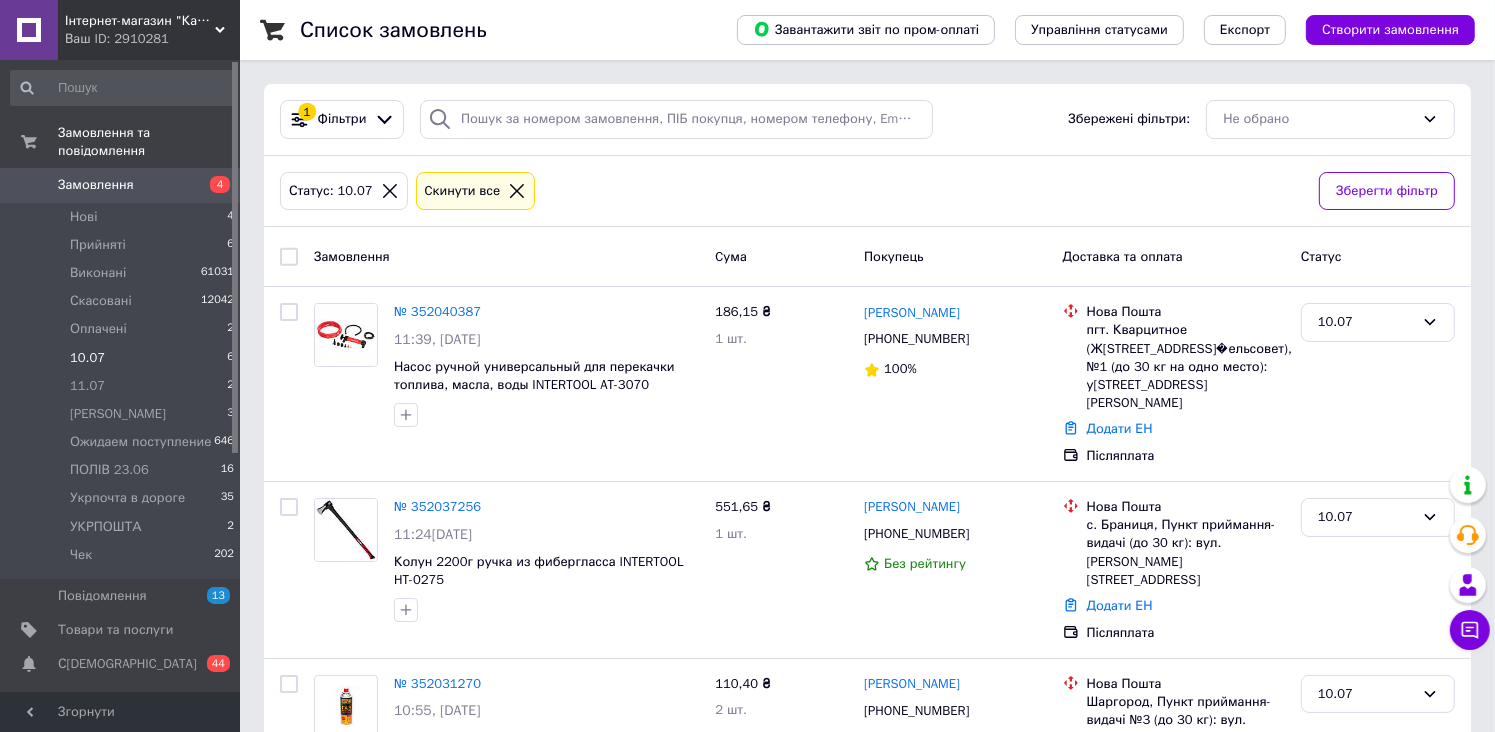 click on "10.07 6" at bounding box center [123, 358] 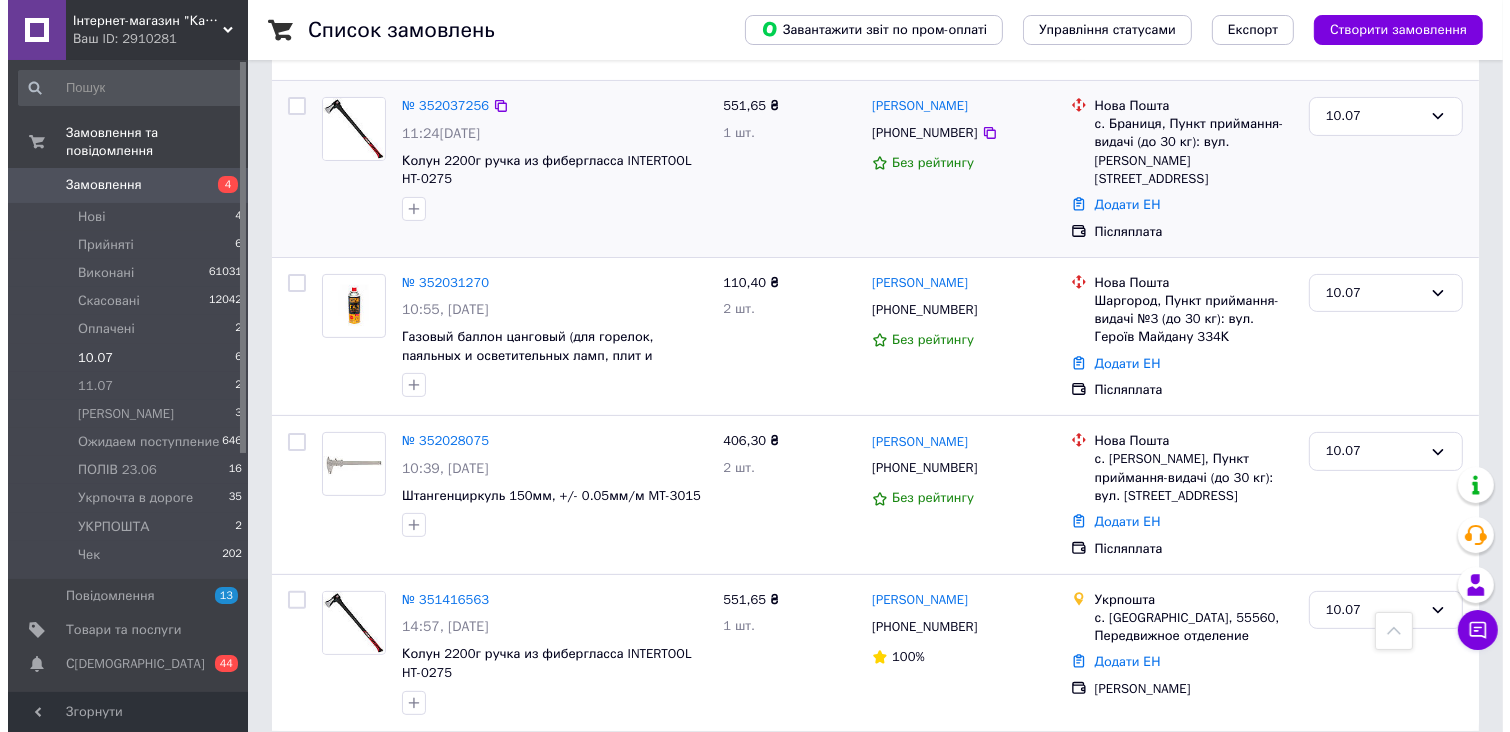 scroll, scrollTop: 0, scrollLeft: 0, axis: both 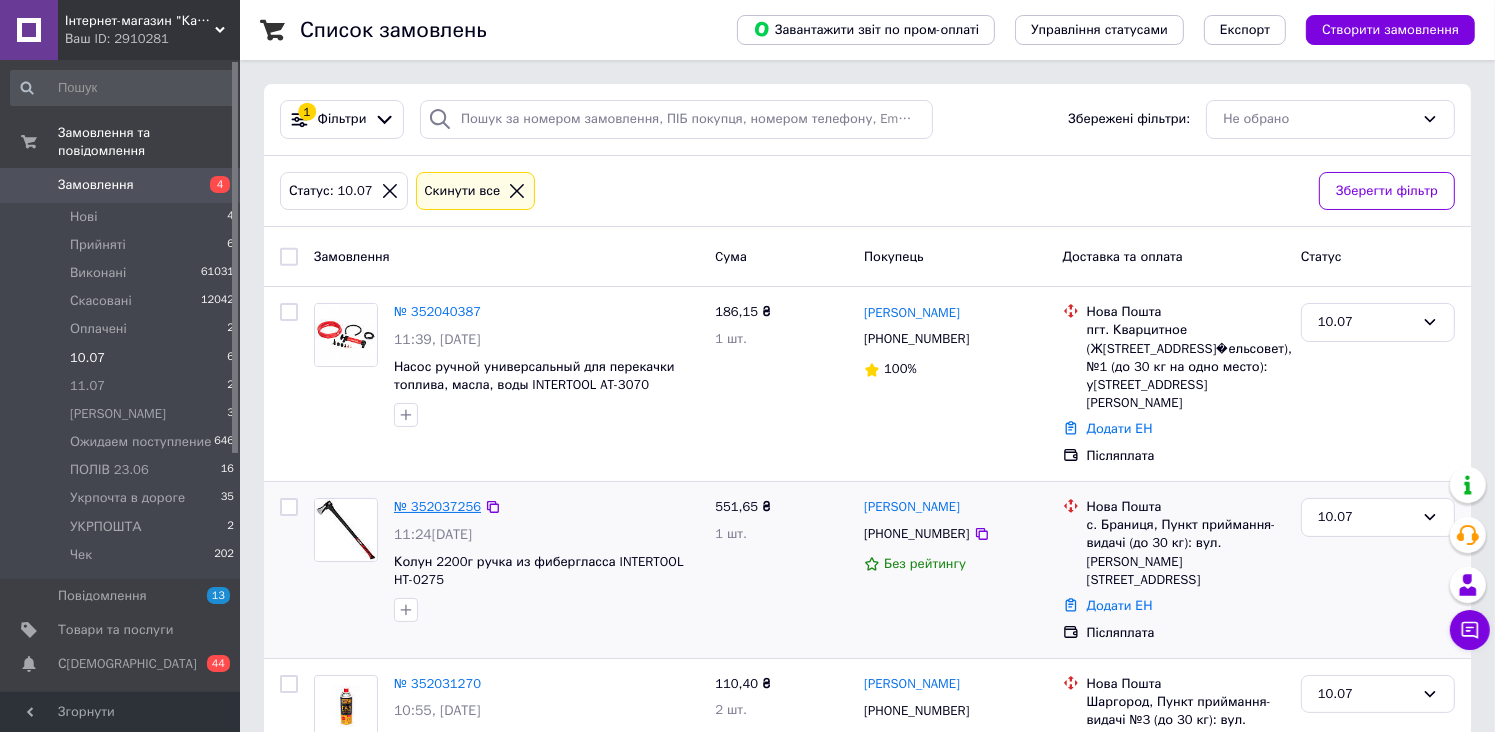 click on "№ 352037256" at bounding box center (437, 506) 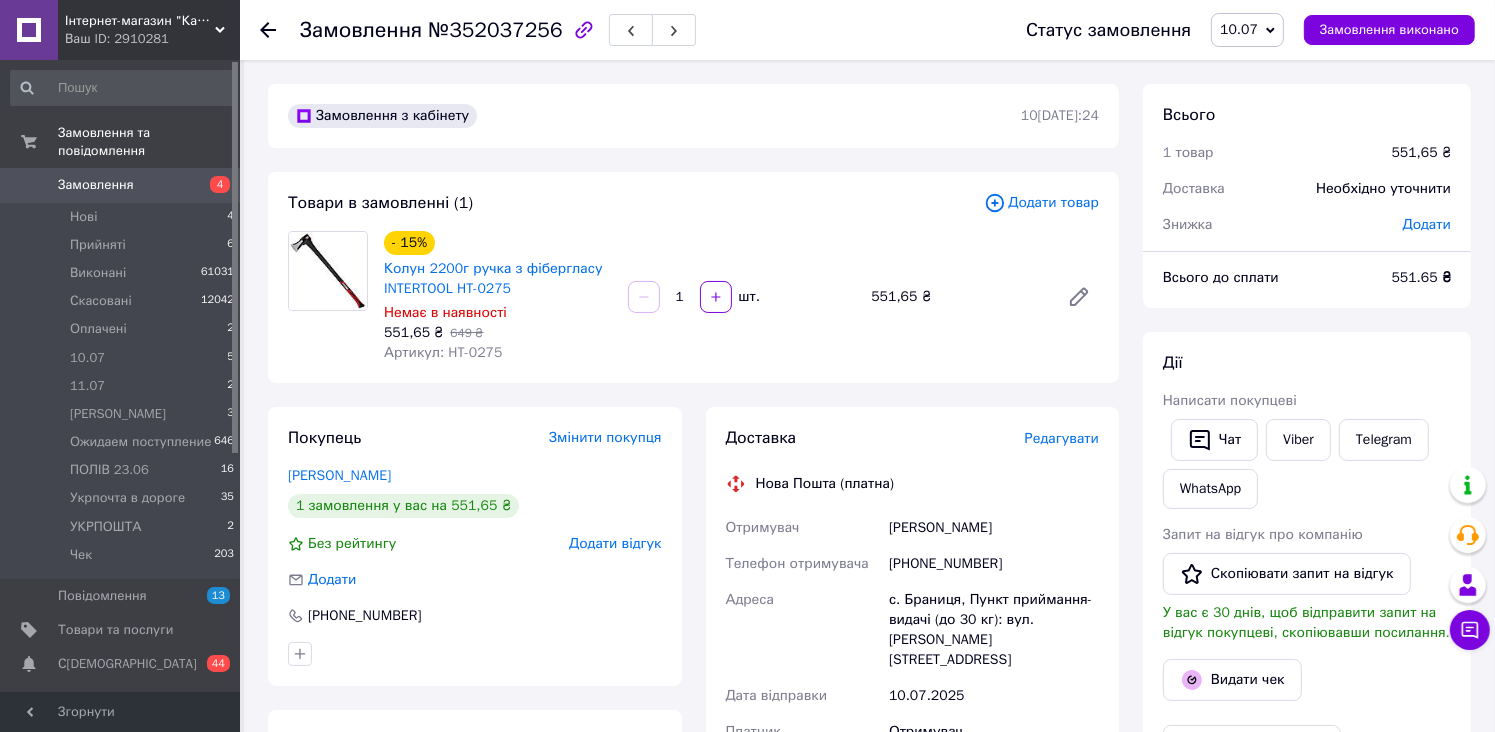 click on "Редагувати" at bounding box center [1062, 438] 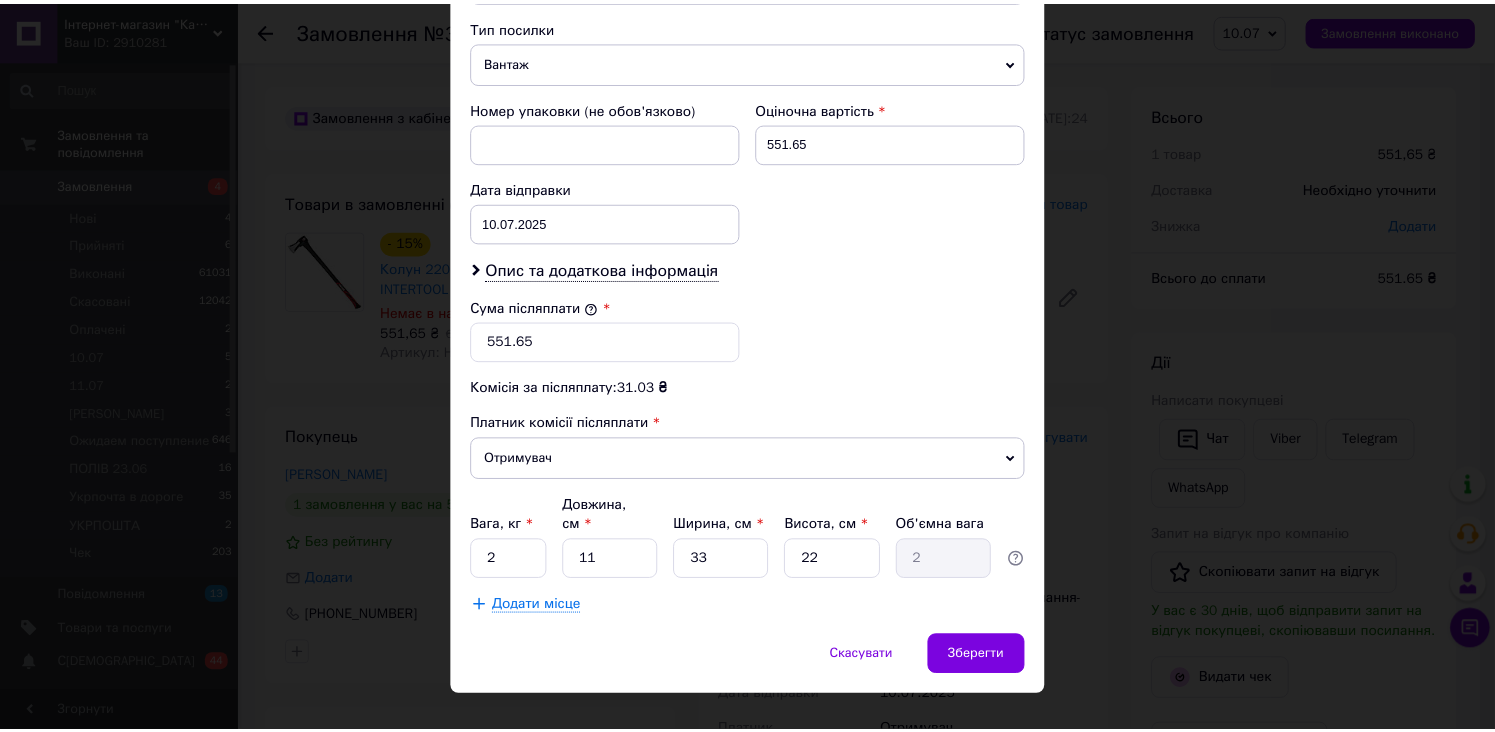 scroll, scrollTop: 808, scrollLeft: 0, axis: vertical 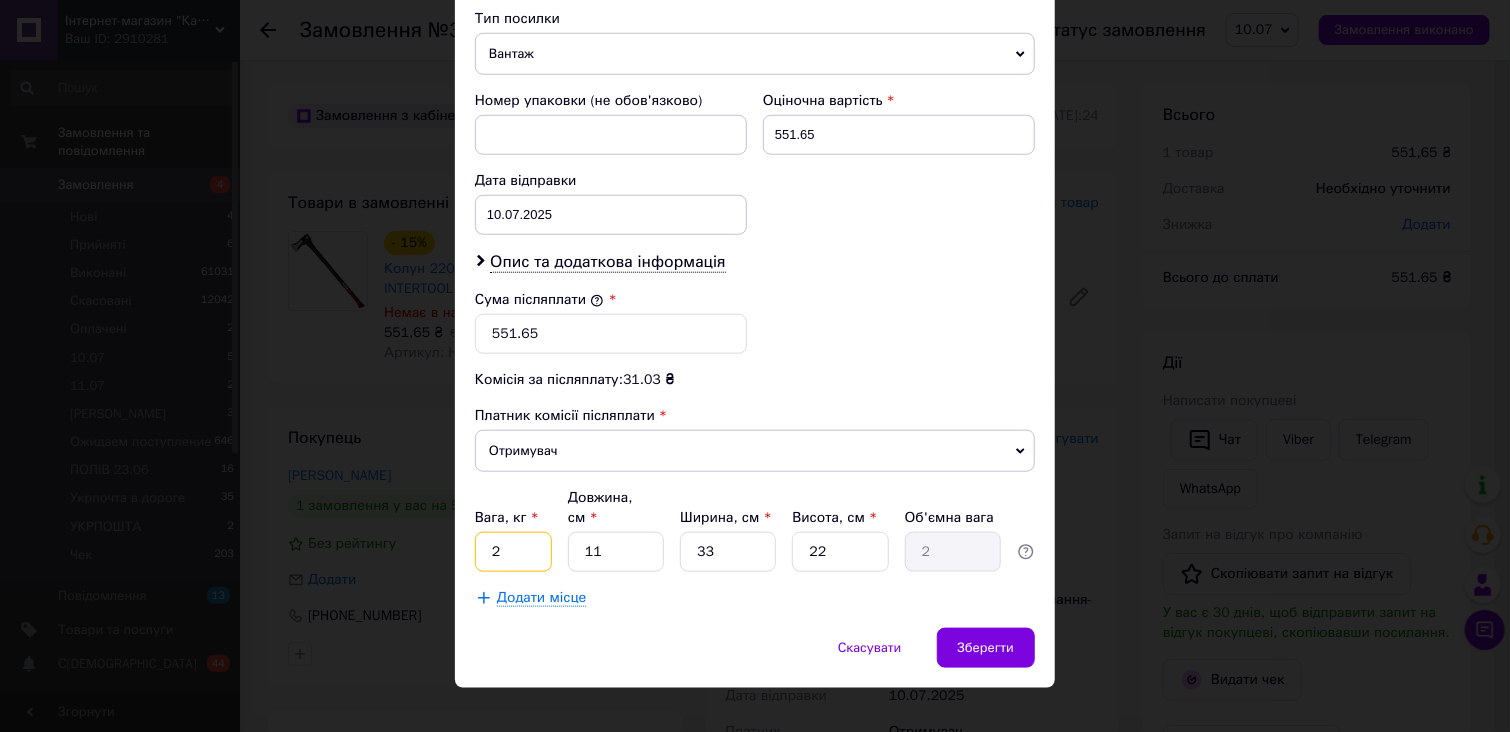 drag, startPoint x: 504, startPoint y: 537, endPoint x: 486, endPoint y: 535, distance: 18.110771 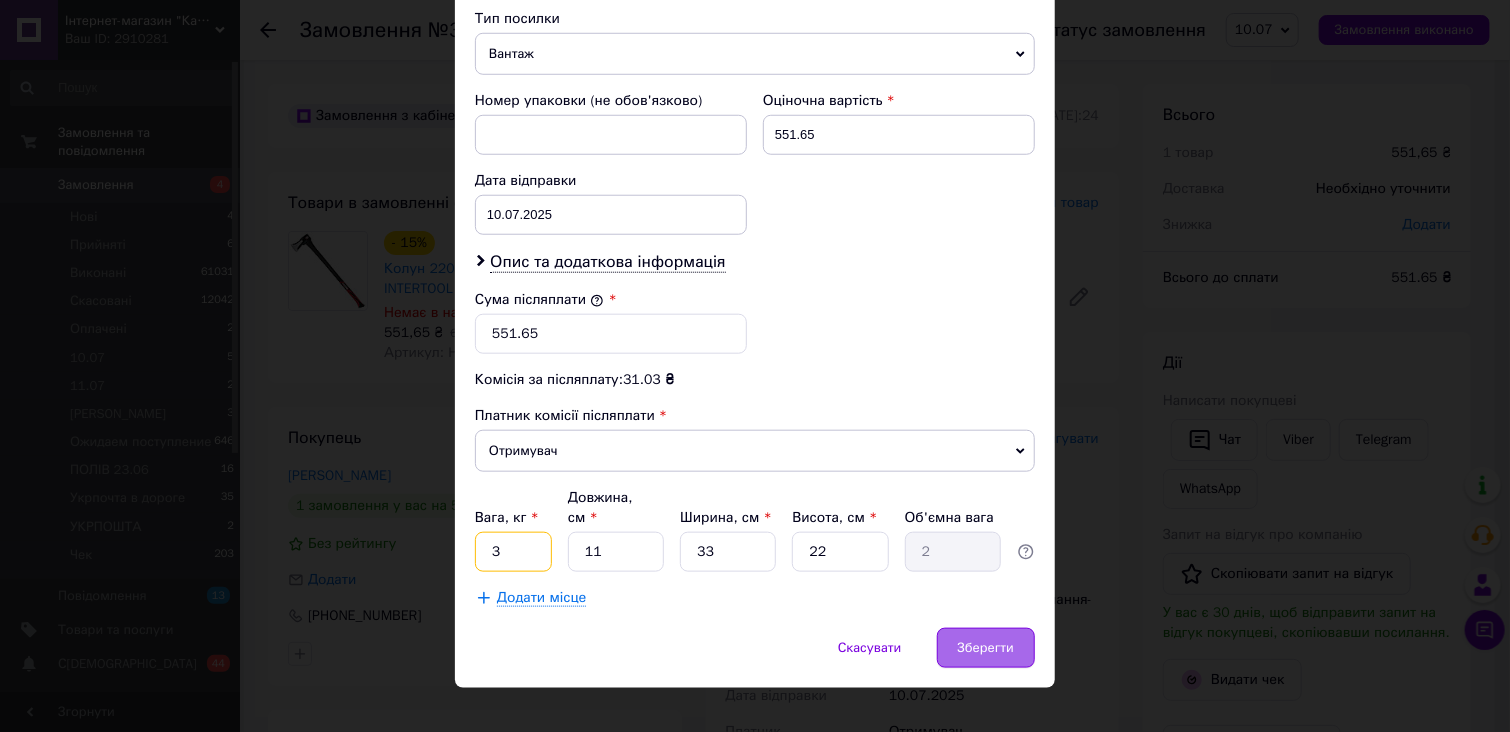 type on "3" 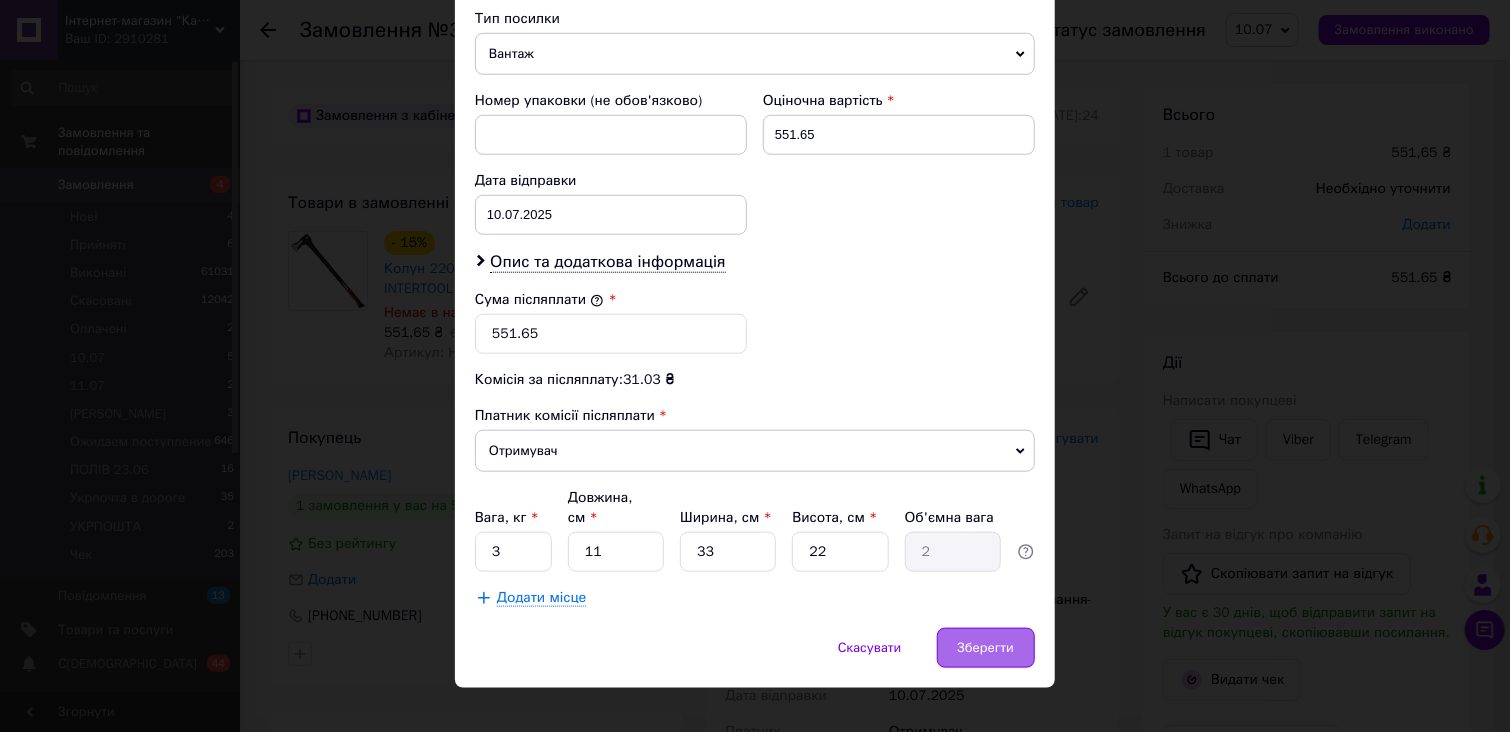 click on "Зберегти" at bounding box center (986, 648) 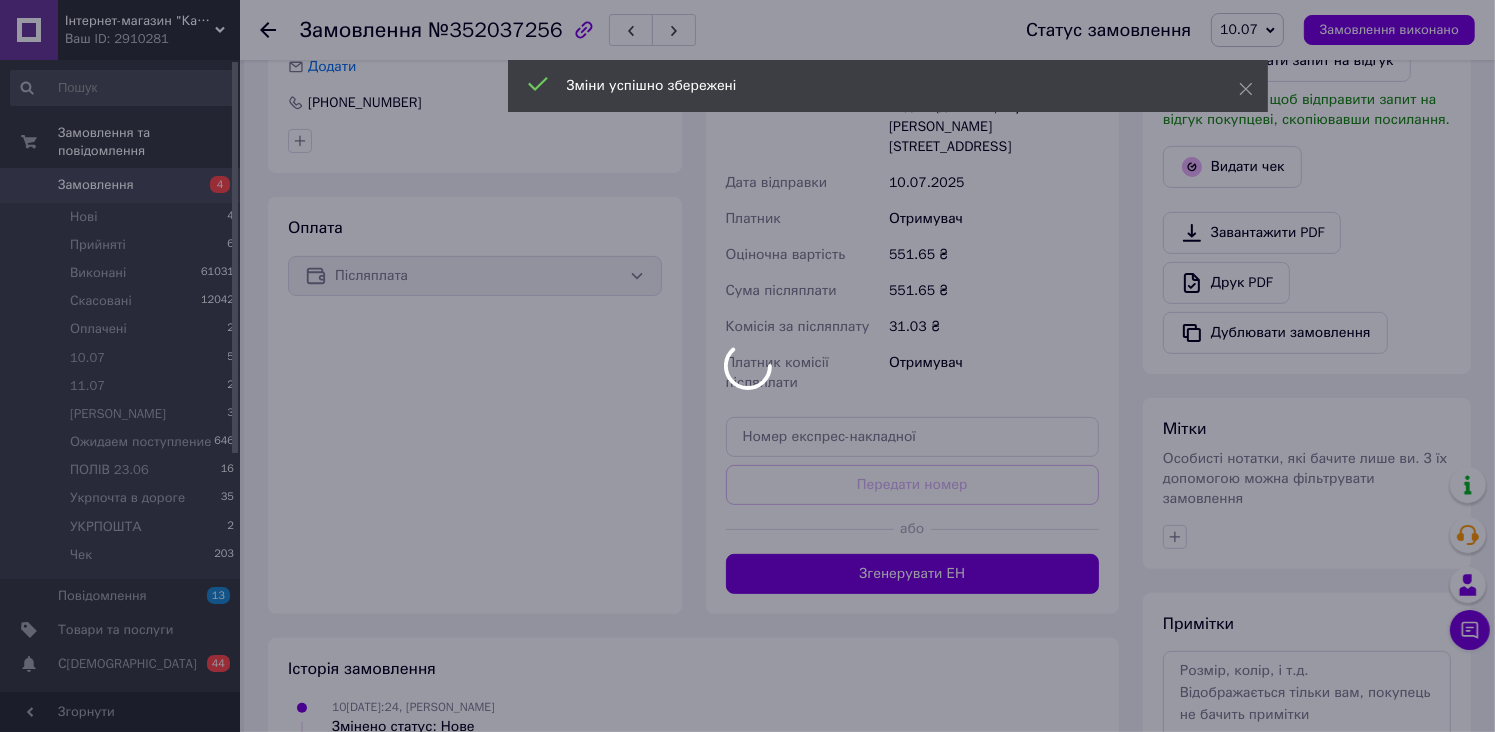 scroll, scrollTop: 815, scrollLeft: 0, axis: vertical 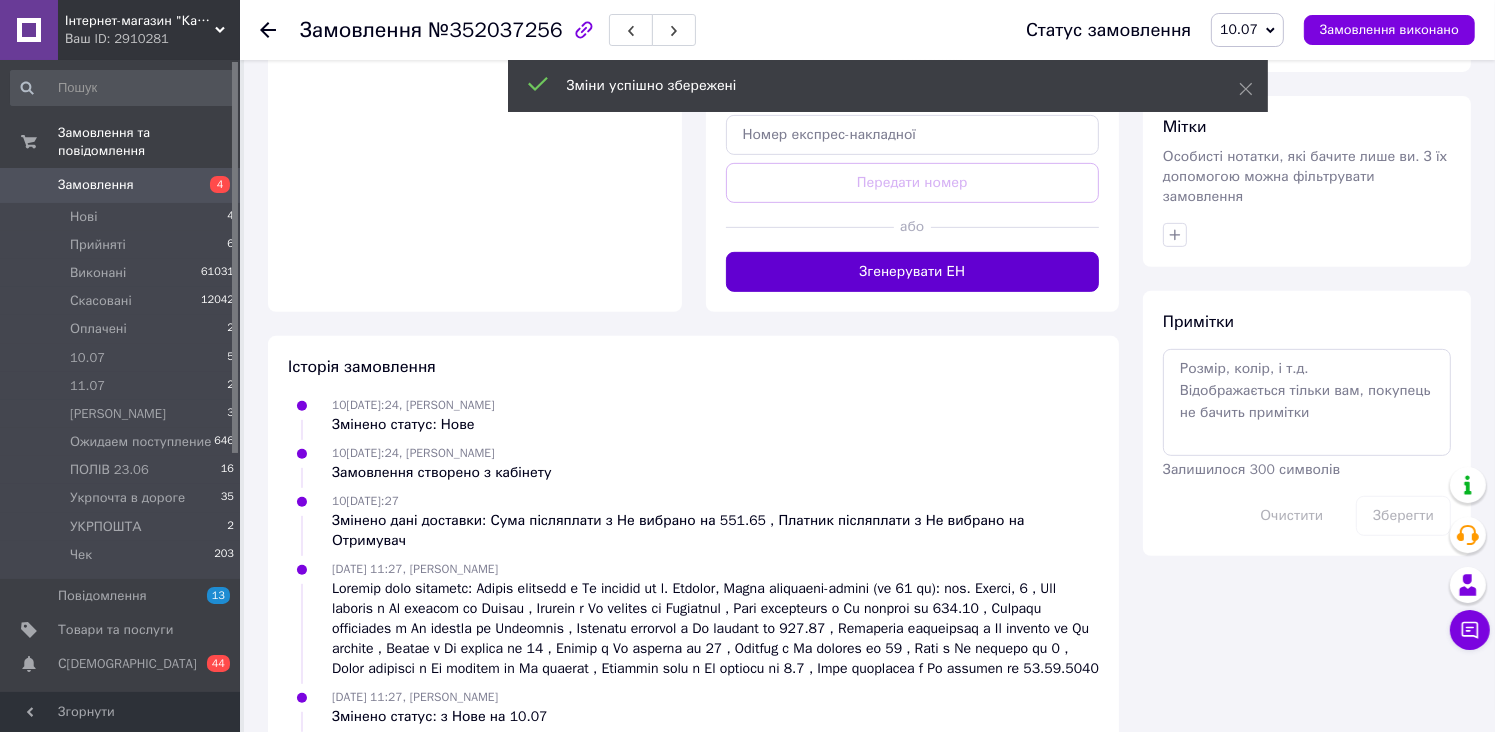 click on "Згенерувати ЕН" at bounding box center [913, 272] 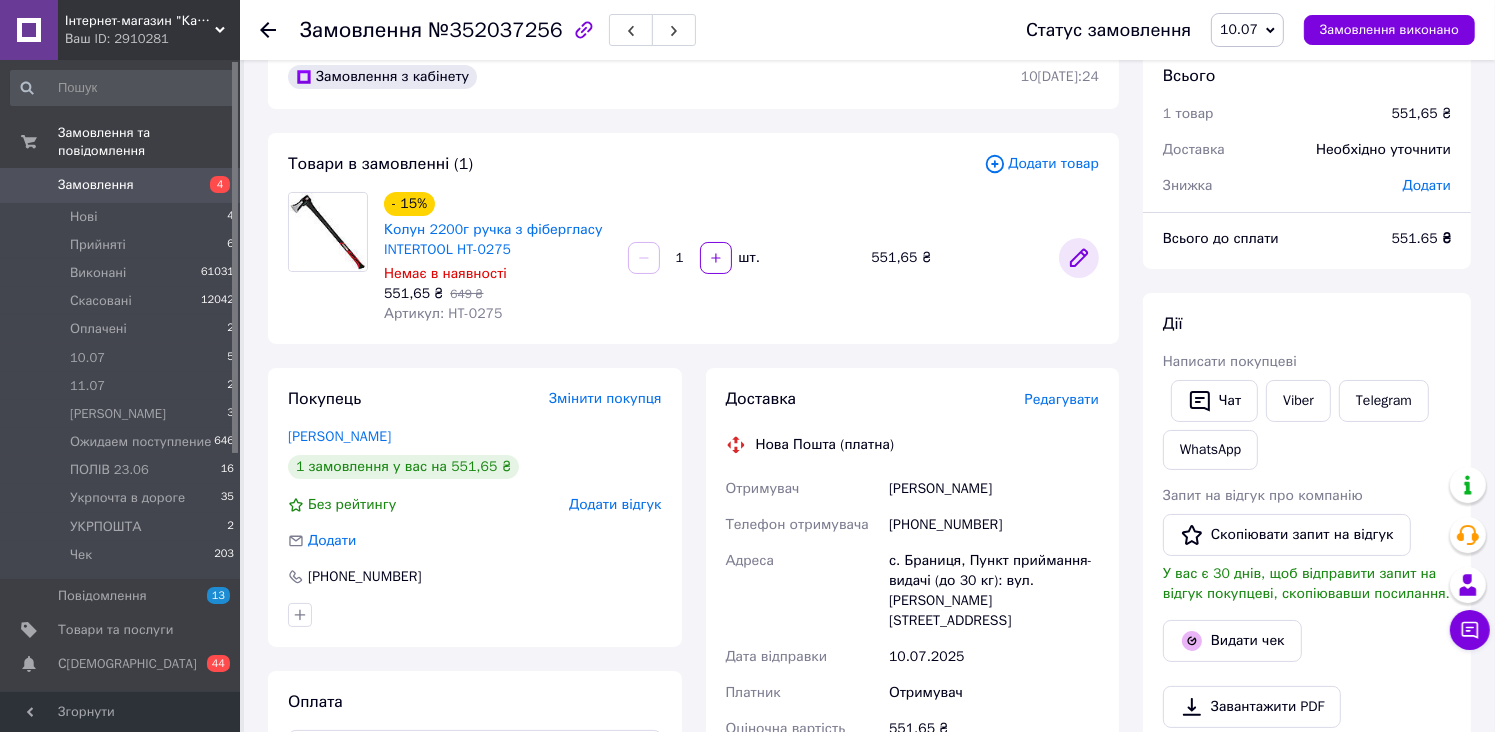 scroll, scrollTop: 0, scrollLeft: 0, axis: both 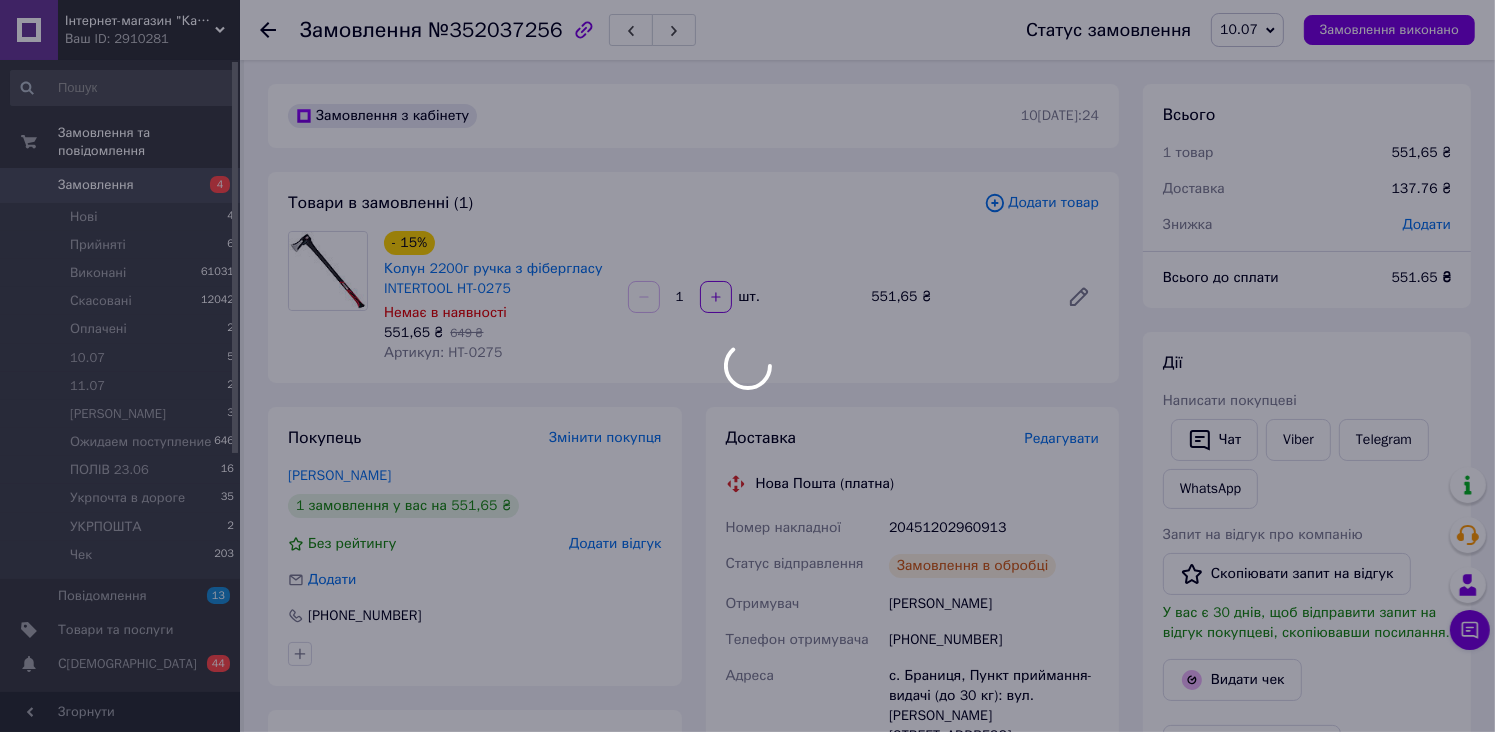 click at bounding box center (747, 366) 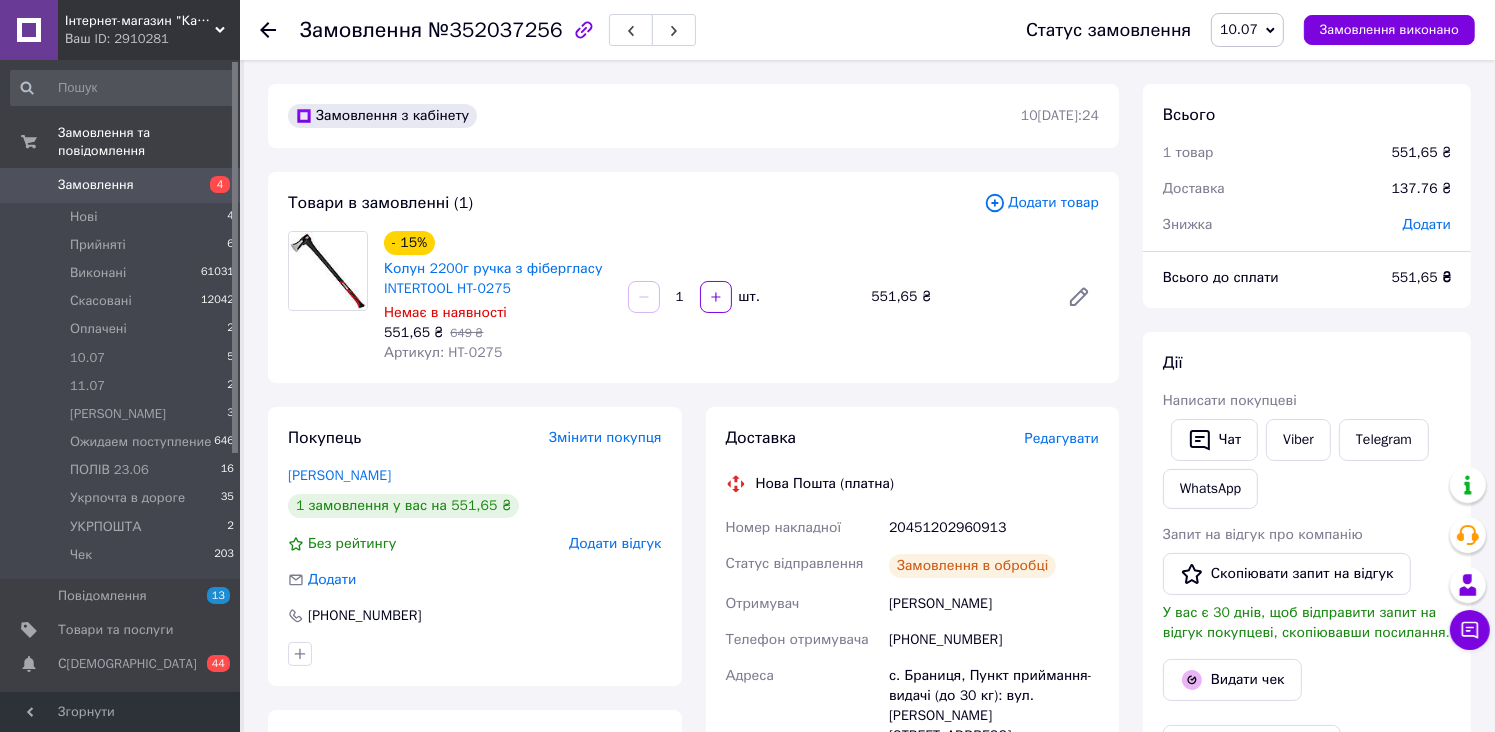 click on "10.07" at bounding box center (1239, 29) 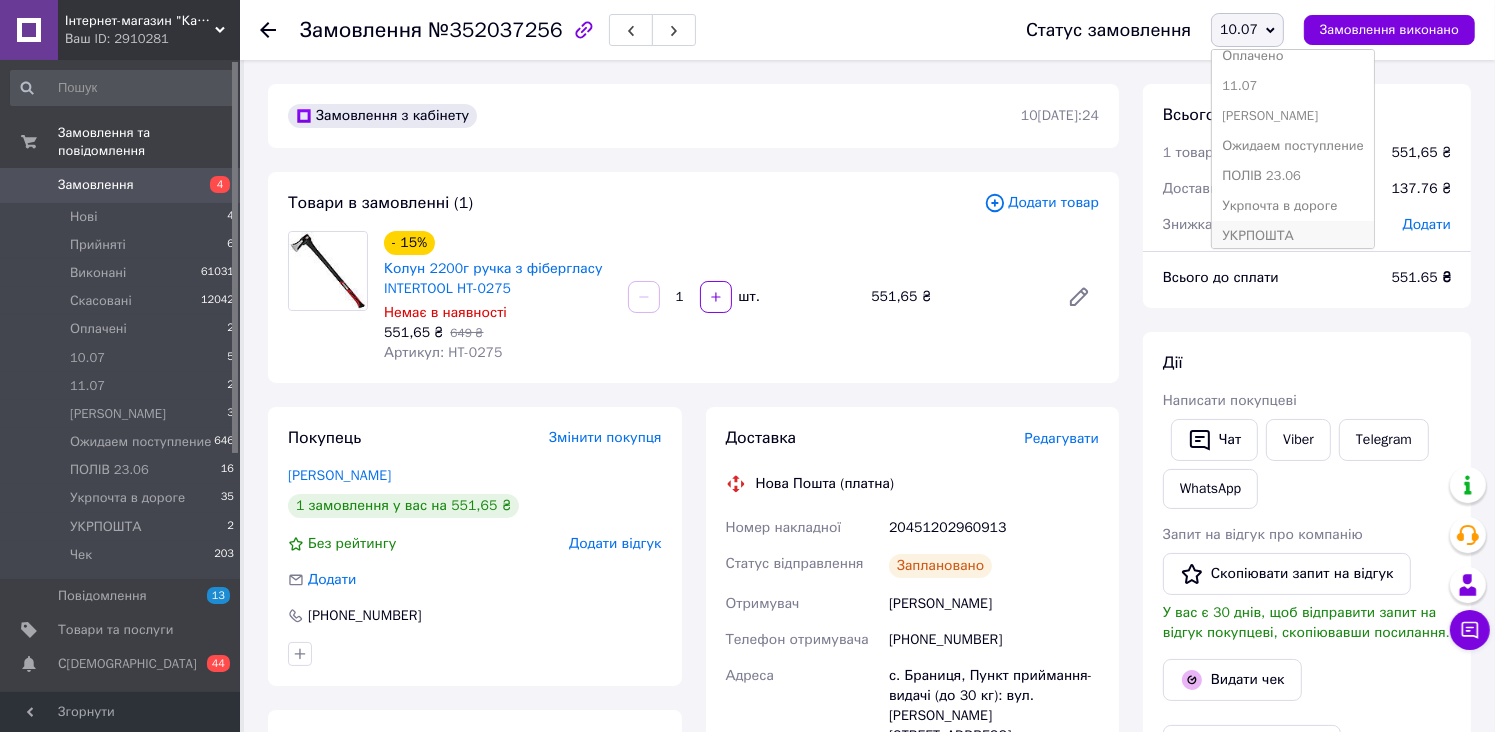 scroll, scrollTop: 141, scrollLeft: 0, axis: vertical 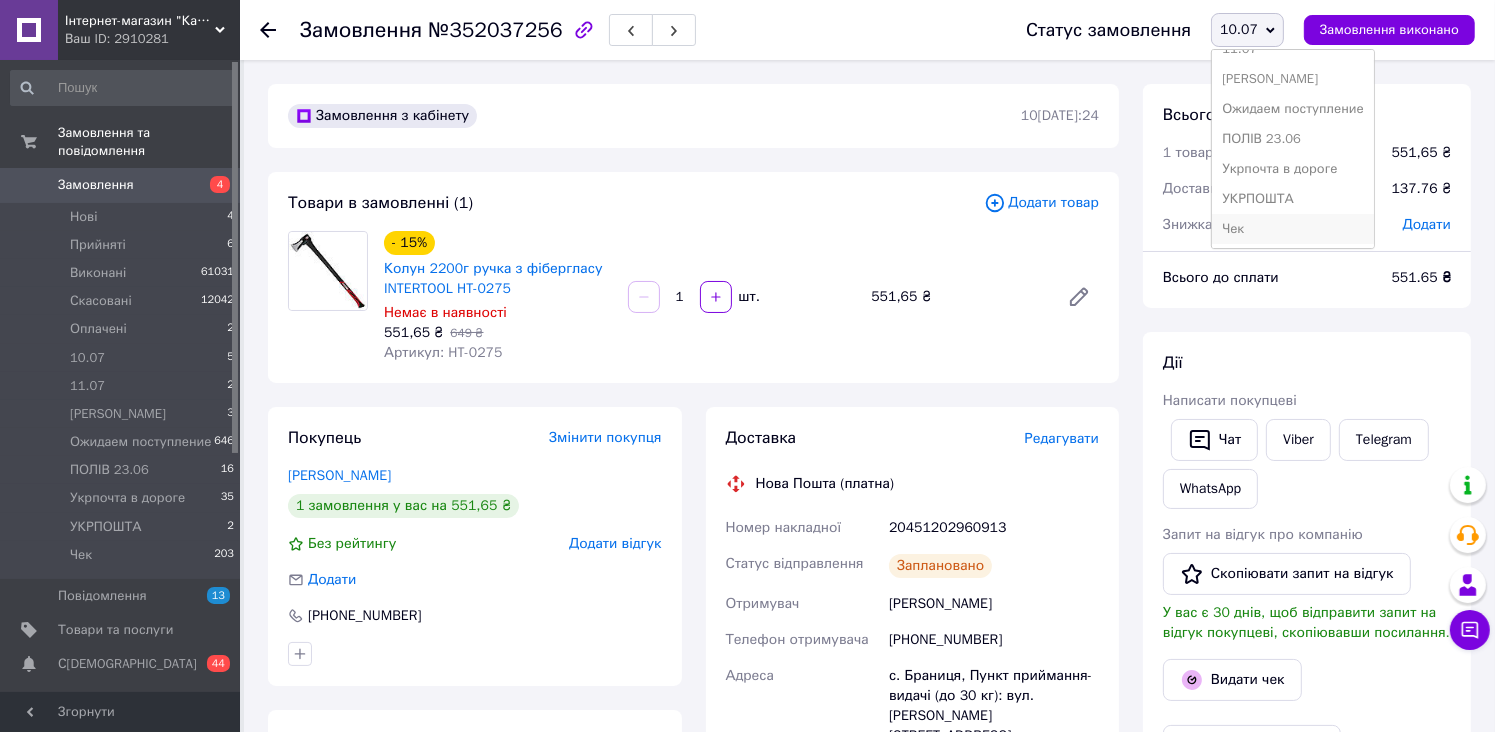 click on "Чек" at bounding box center [1293, 229] 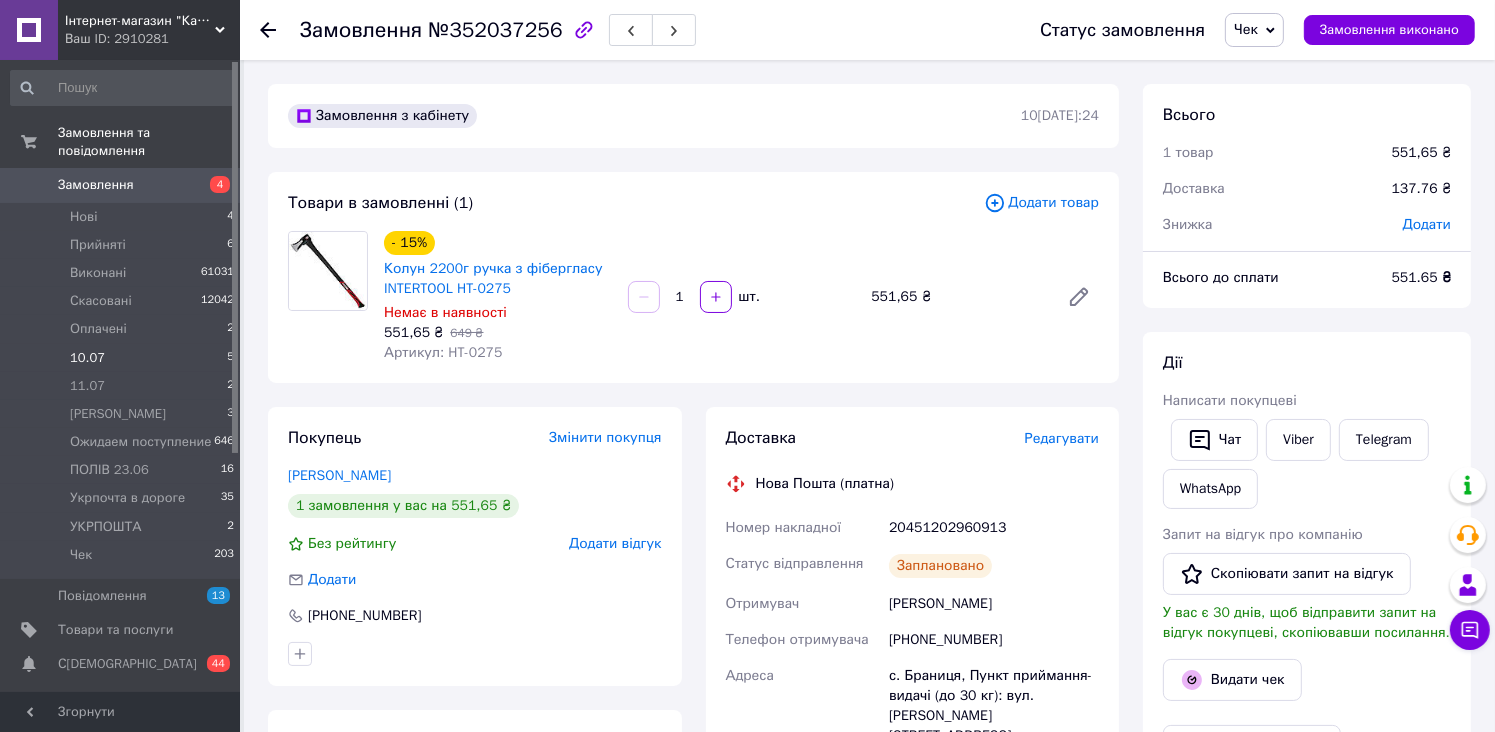 click on "10.07 5" at bounding box center (123, 358) 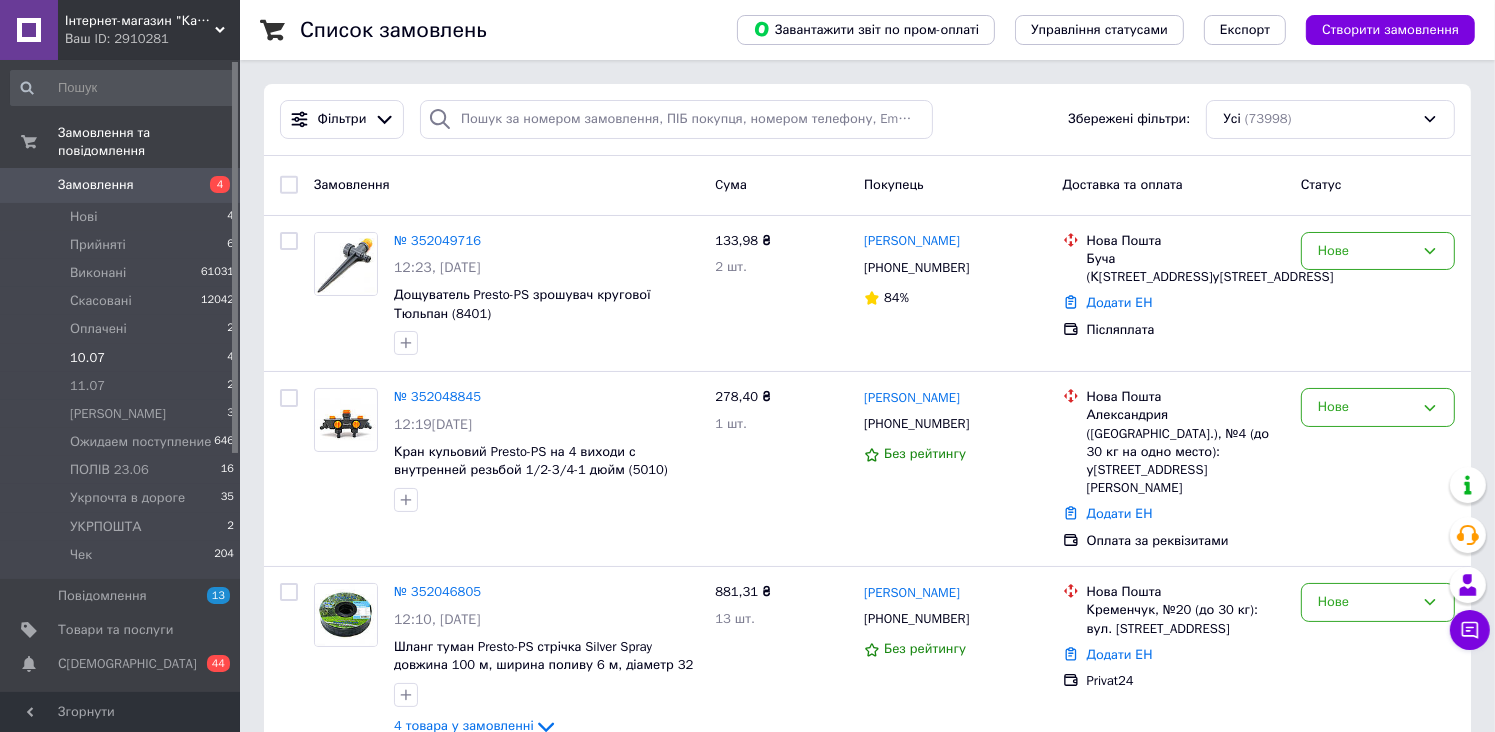 click on "10.07 4" at bounding box center [123, 358] 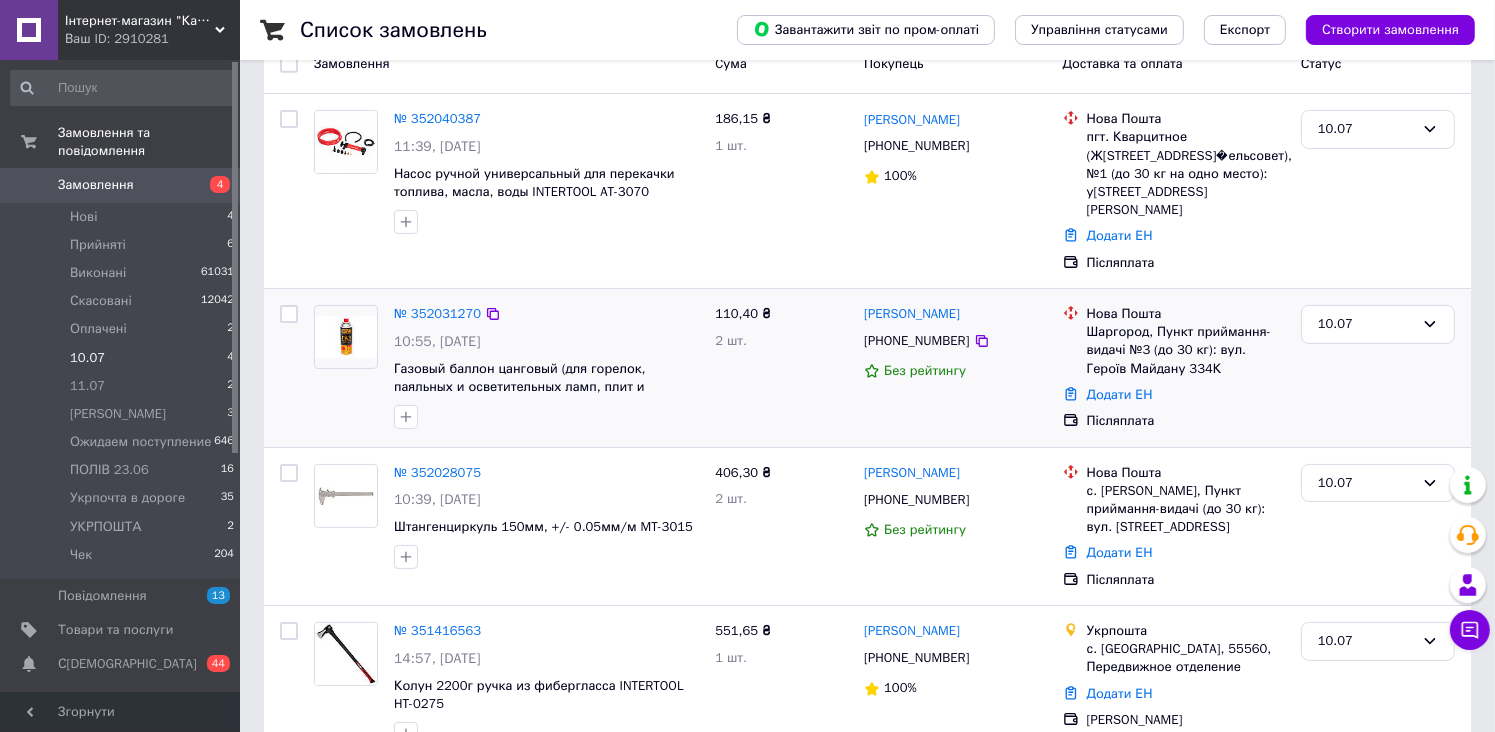scroll, scrollTop: 245, scrollLeft: 0, axis: vertical 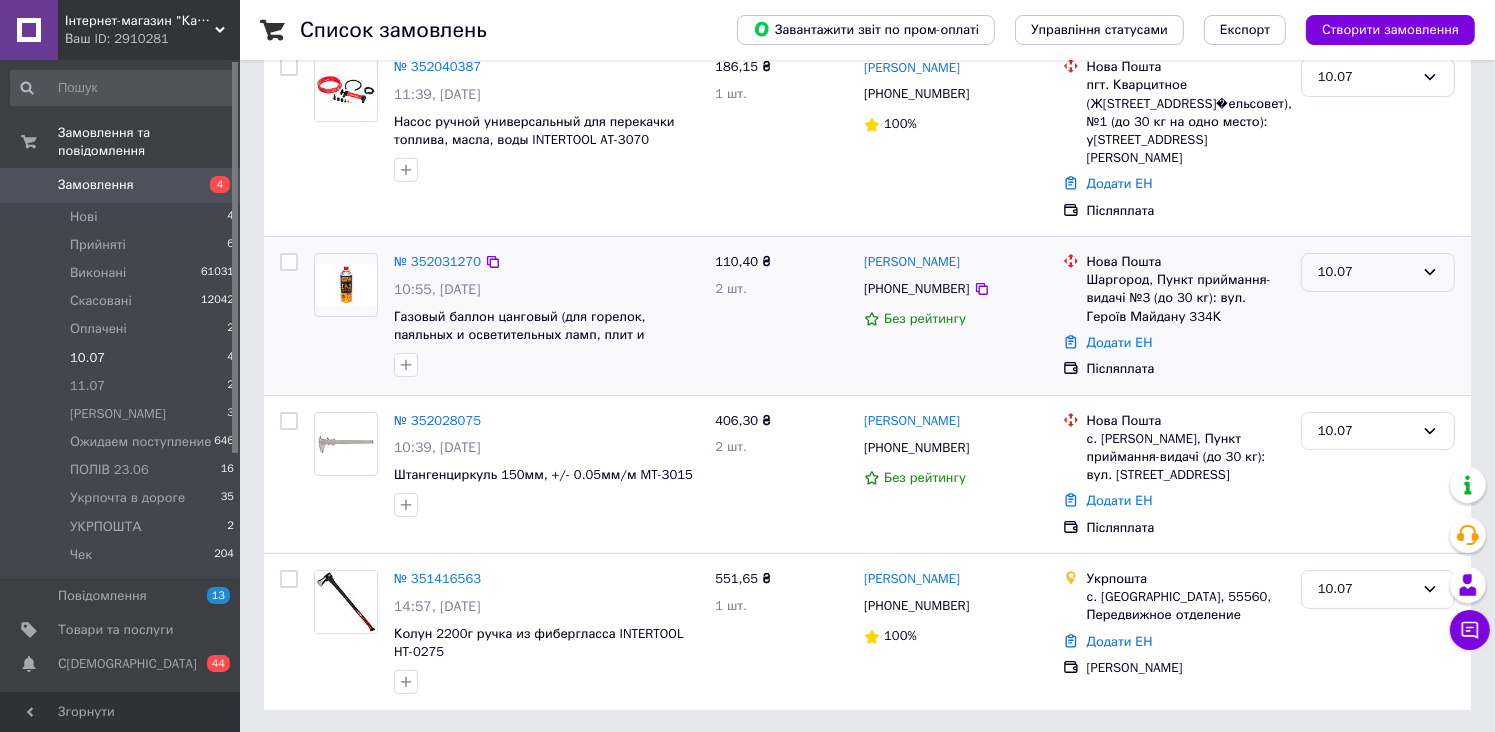 click on "10.07" at bounding box center [1366, 272] 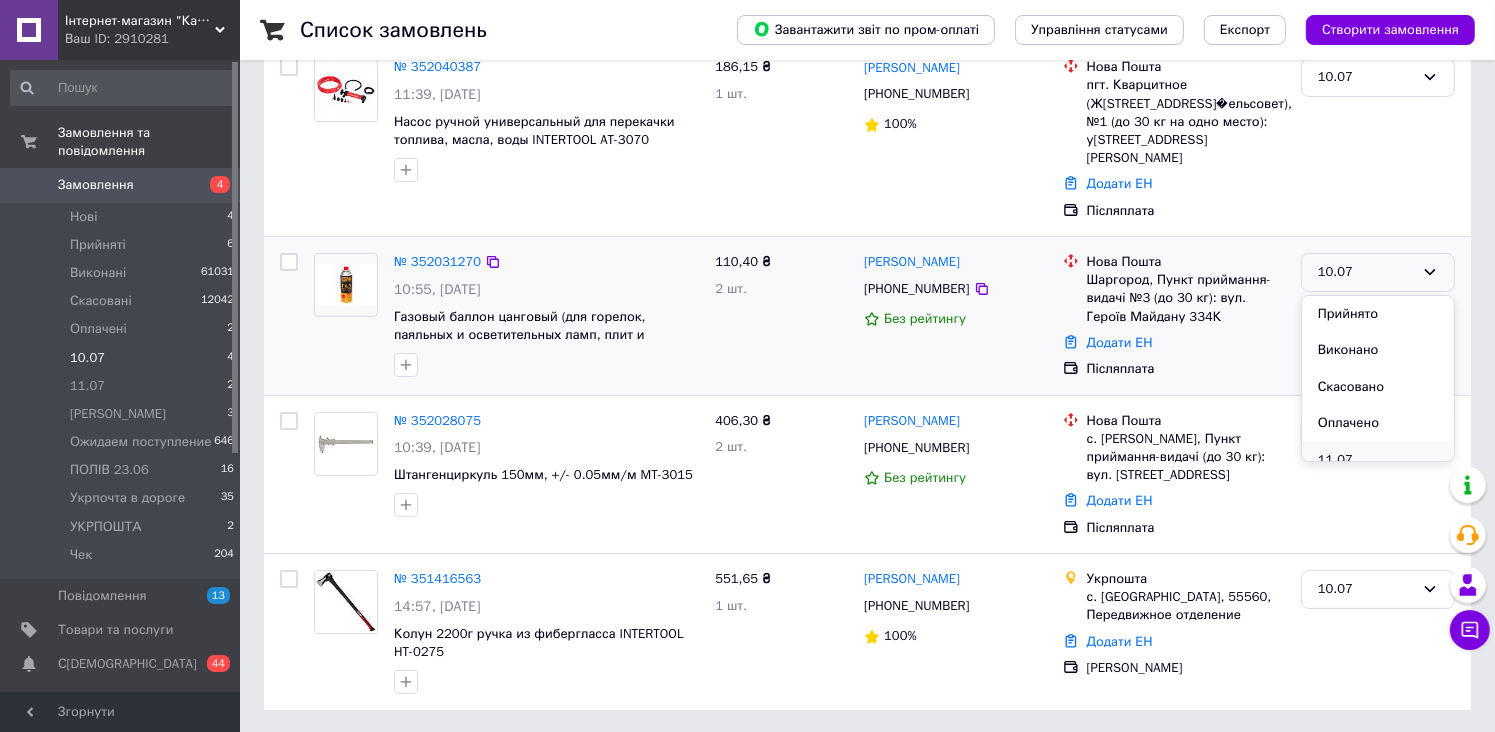 click on "11.07" at bounding box center [1378, 460] 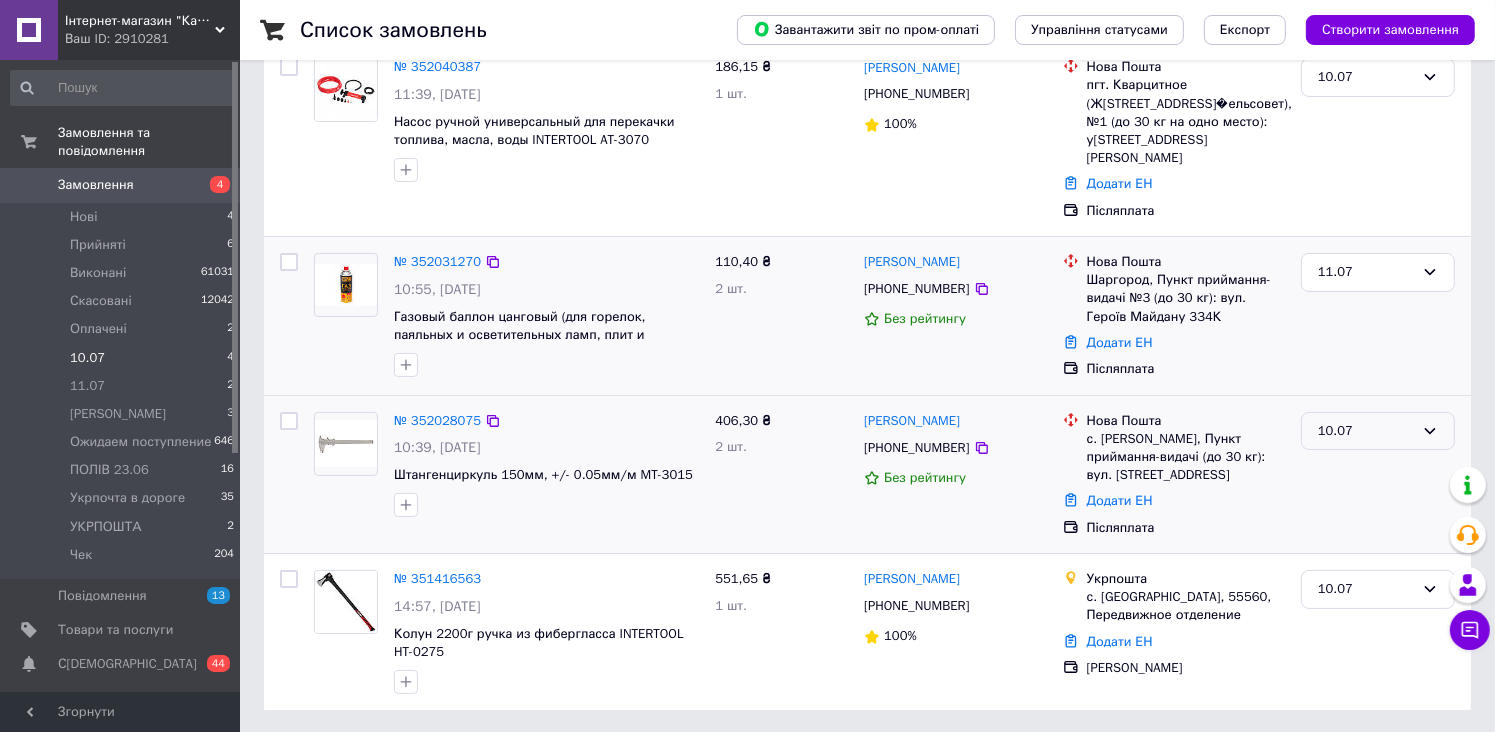 click on "10.07" at bounding box center [1378, 431] 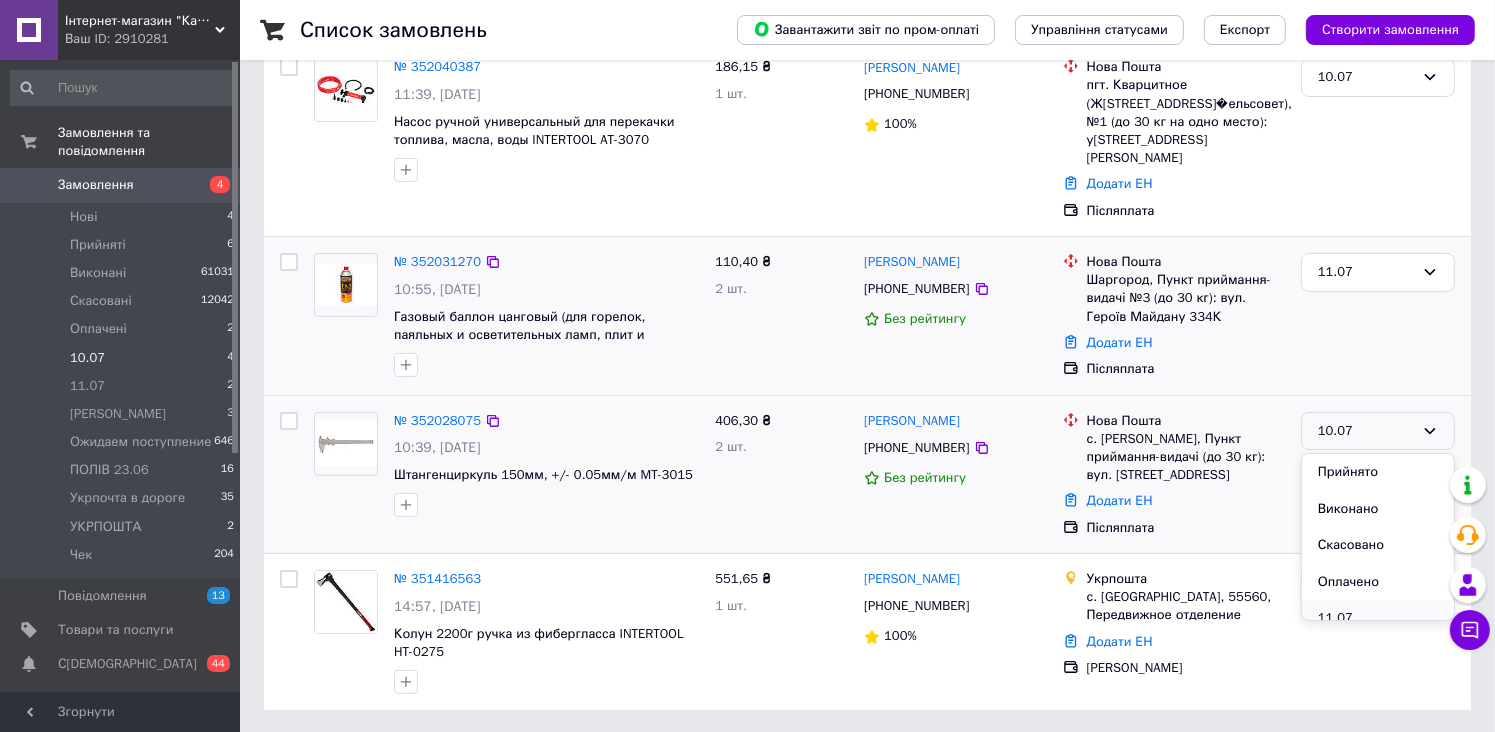 click on "11.07" at bounding box center (1378, 618) 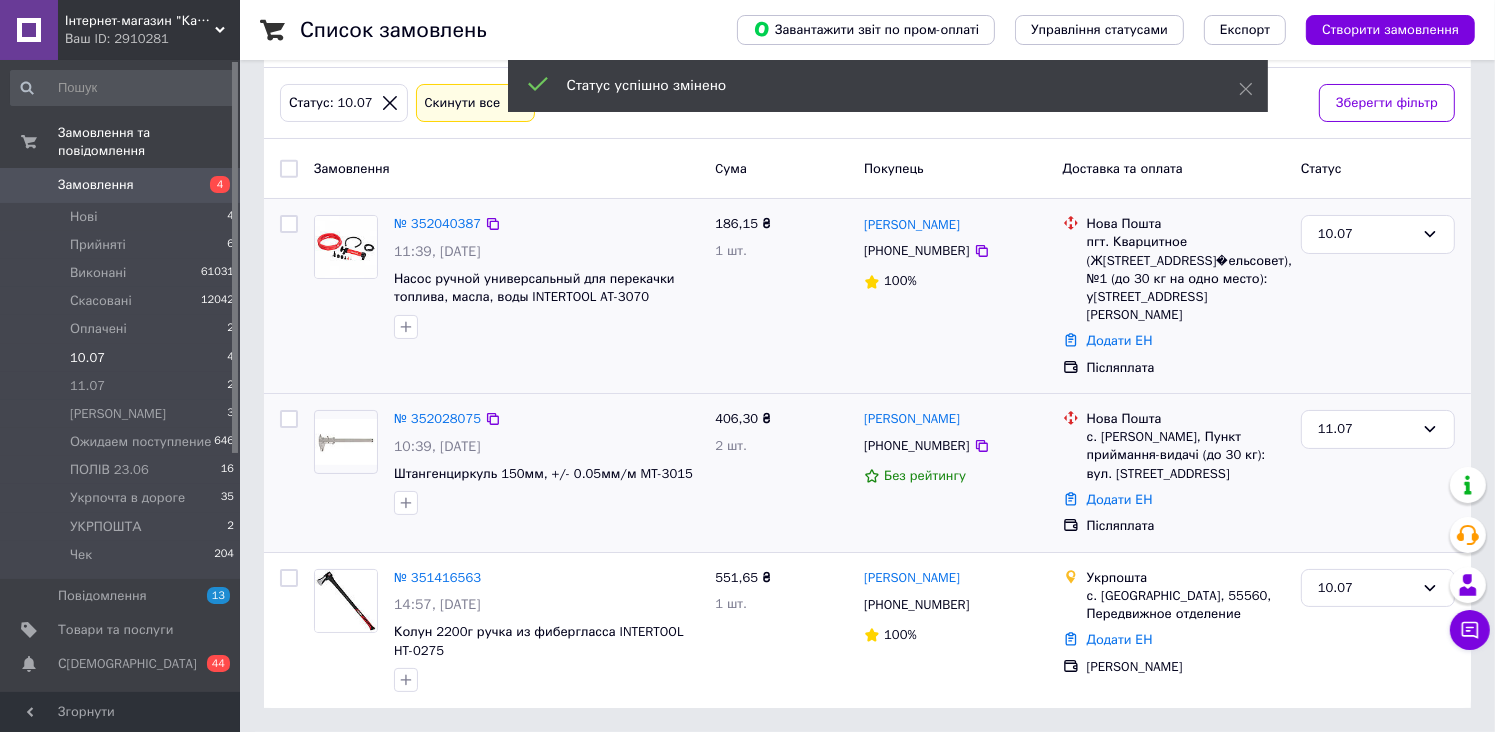 scroll, scrollTop: 87, scrollLeft: 0, axis: vertical 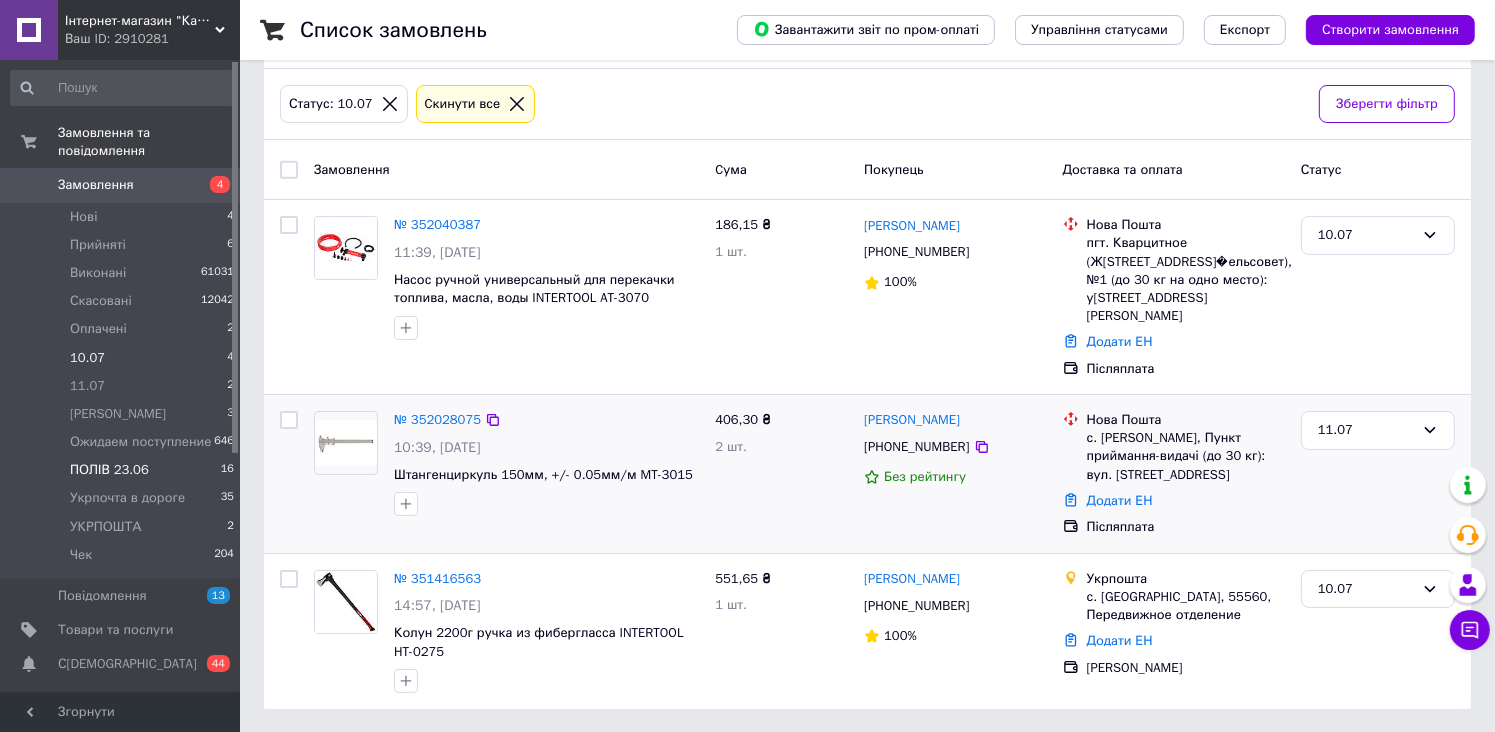 click on "ПОЛІВ 23.06" at bounding box center (109, 470) 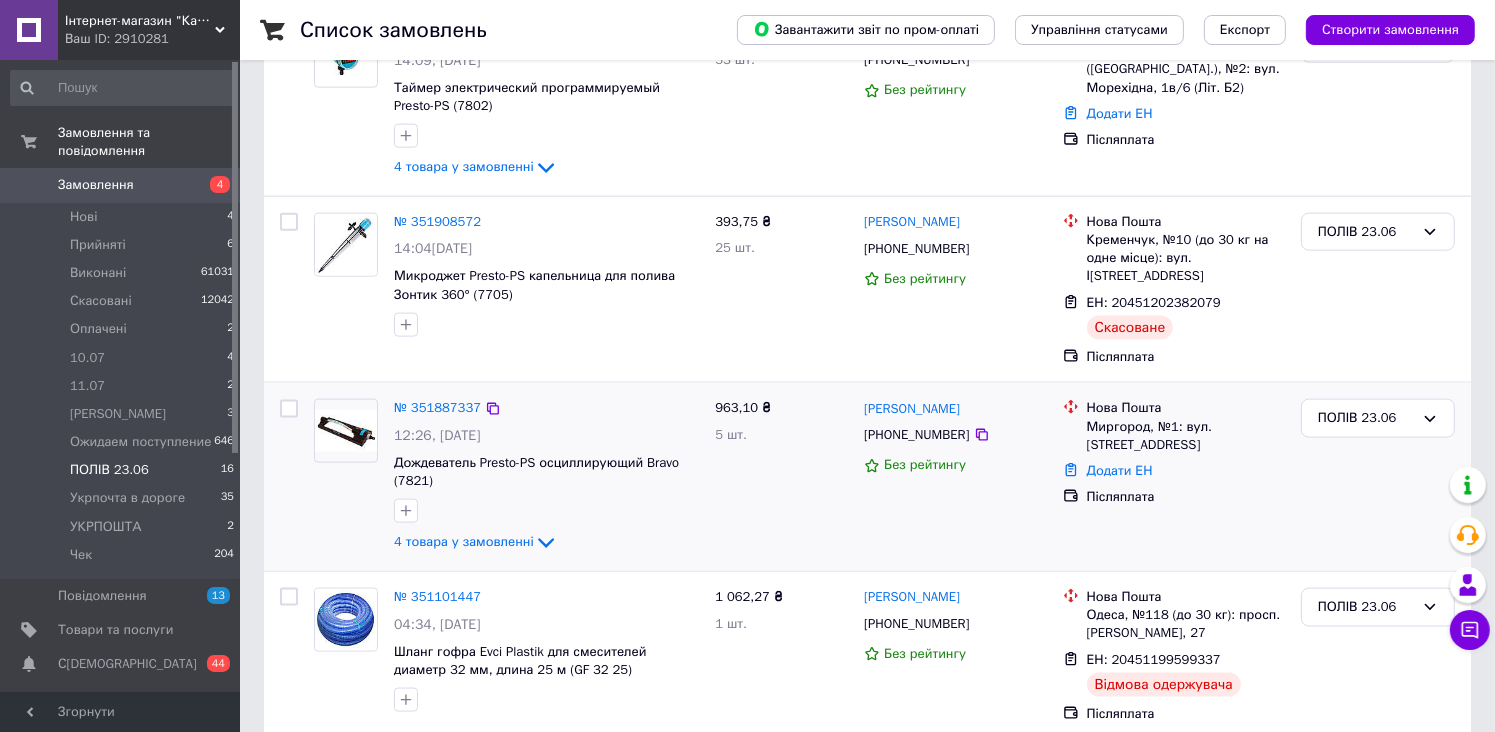 scroll, scrollTop: 2501, scrollLeft: 0, axis: vertical 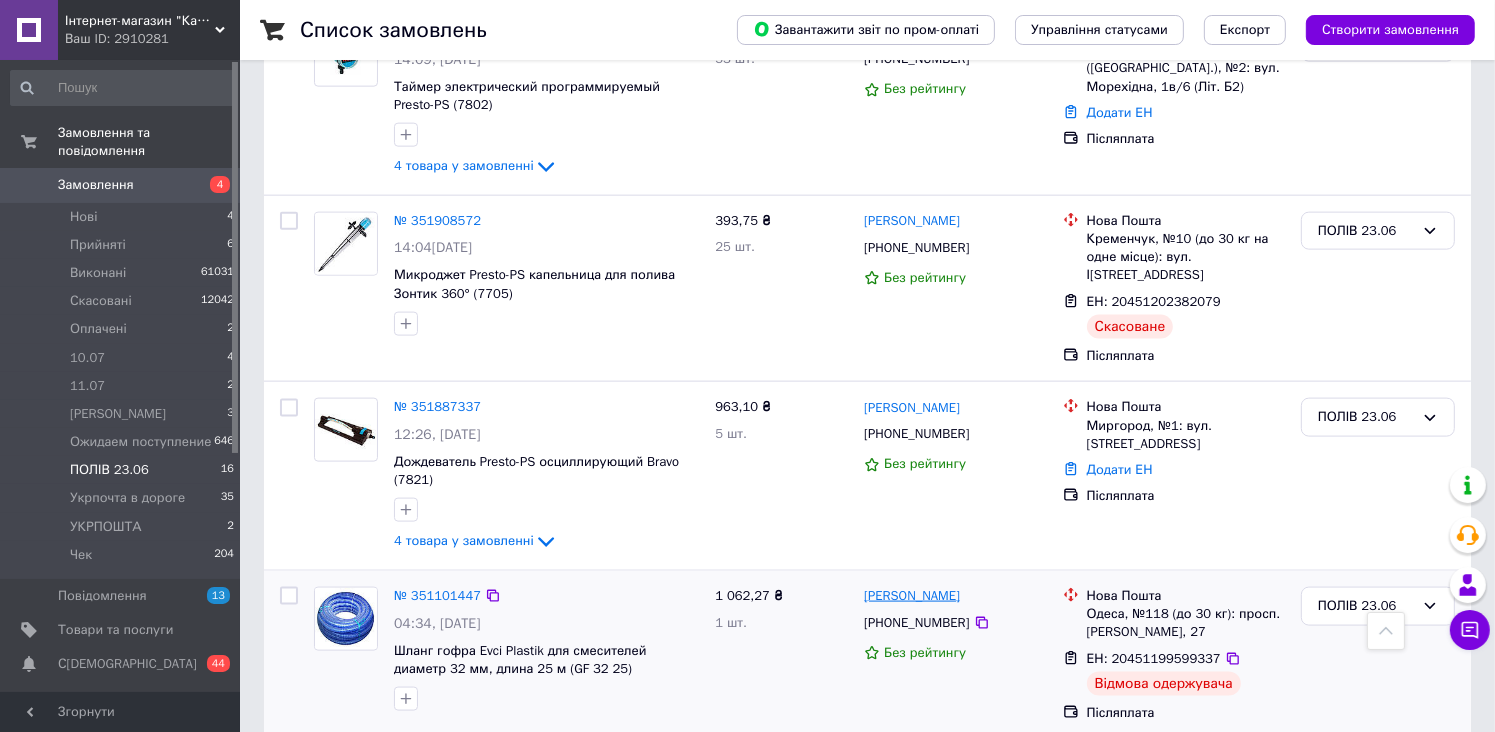 click on "[PERSON_NAME]" at bounding box center [912, 596] 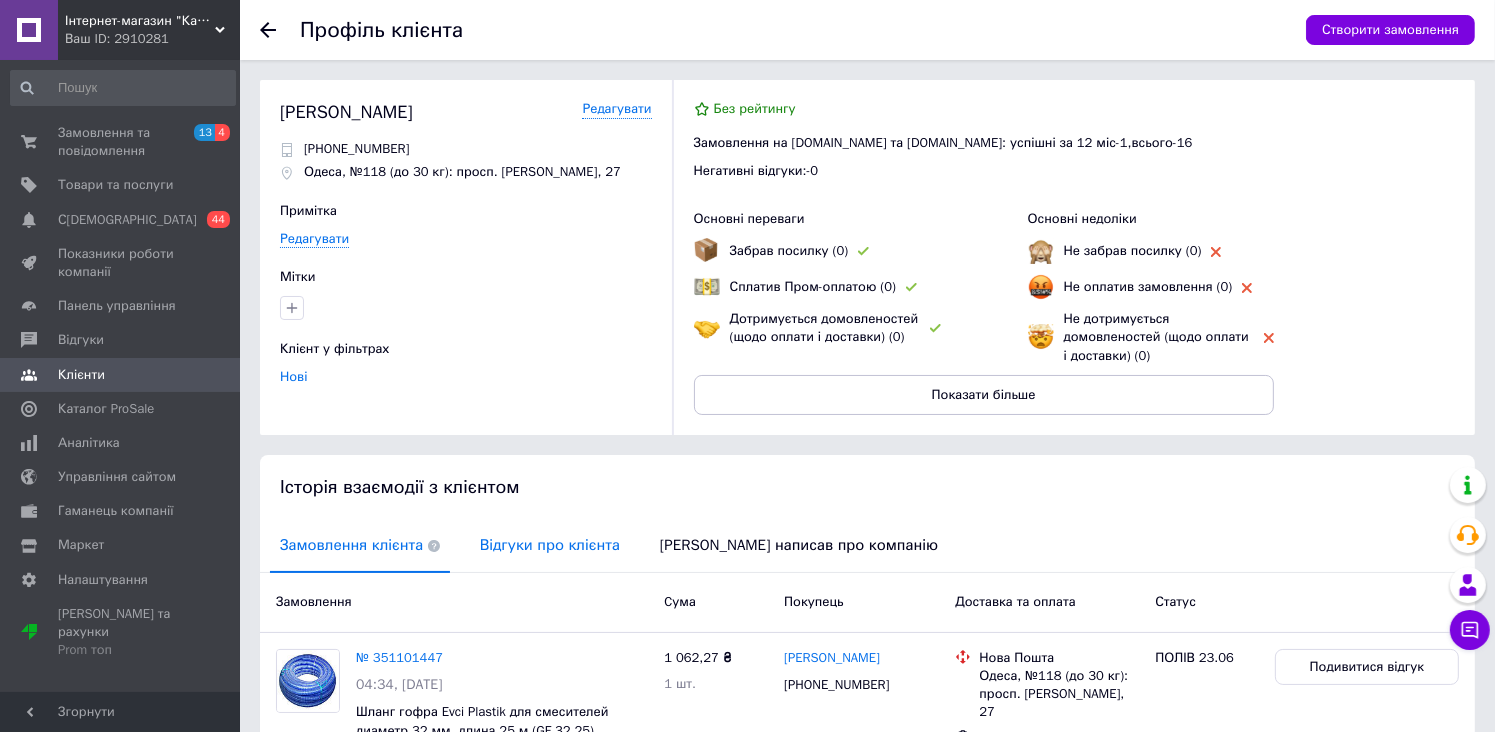 click on "Відгуки про клієнта" at bounding box center [550, 545] 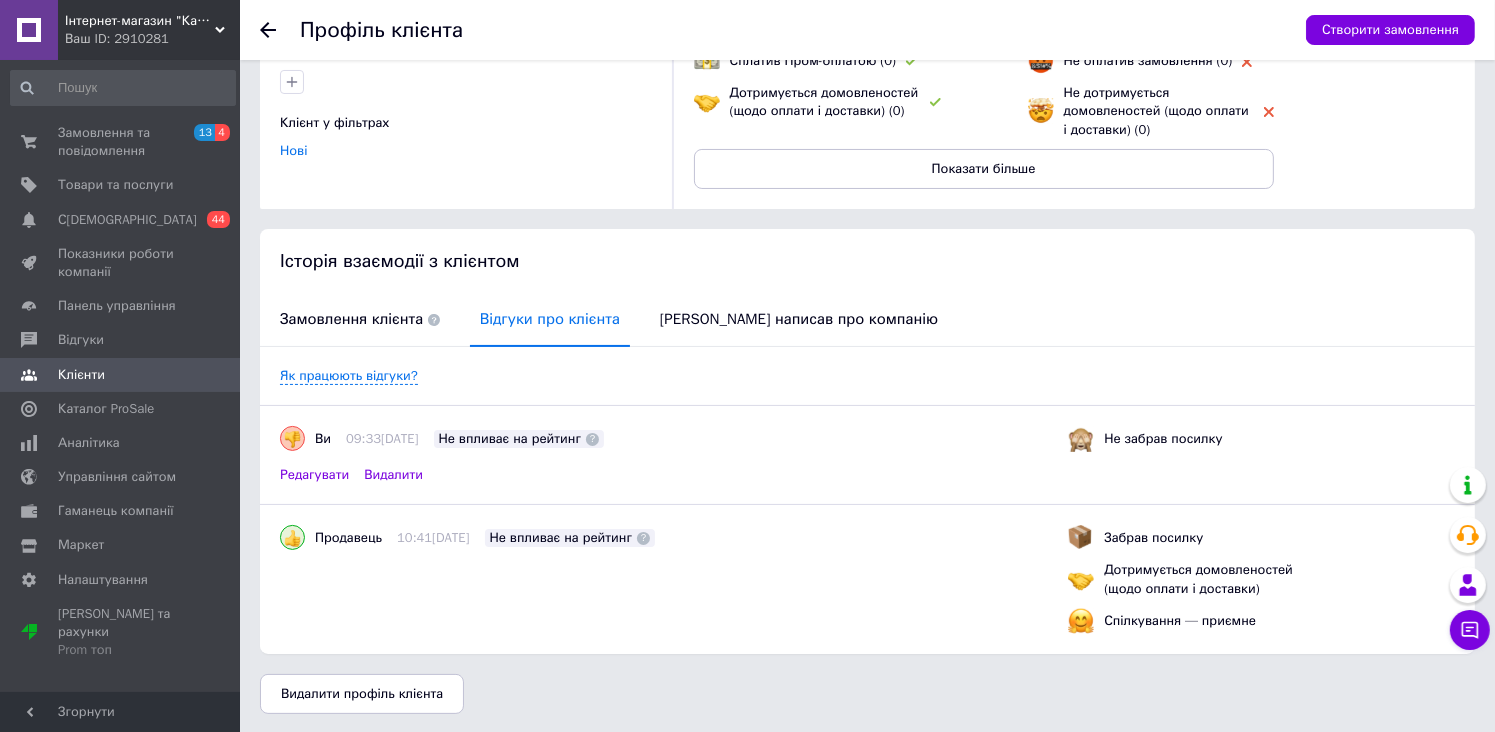 scroll, scrollTop: 0, scrollLeft: 0, axis: both 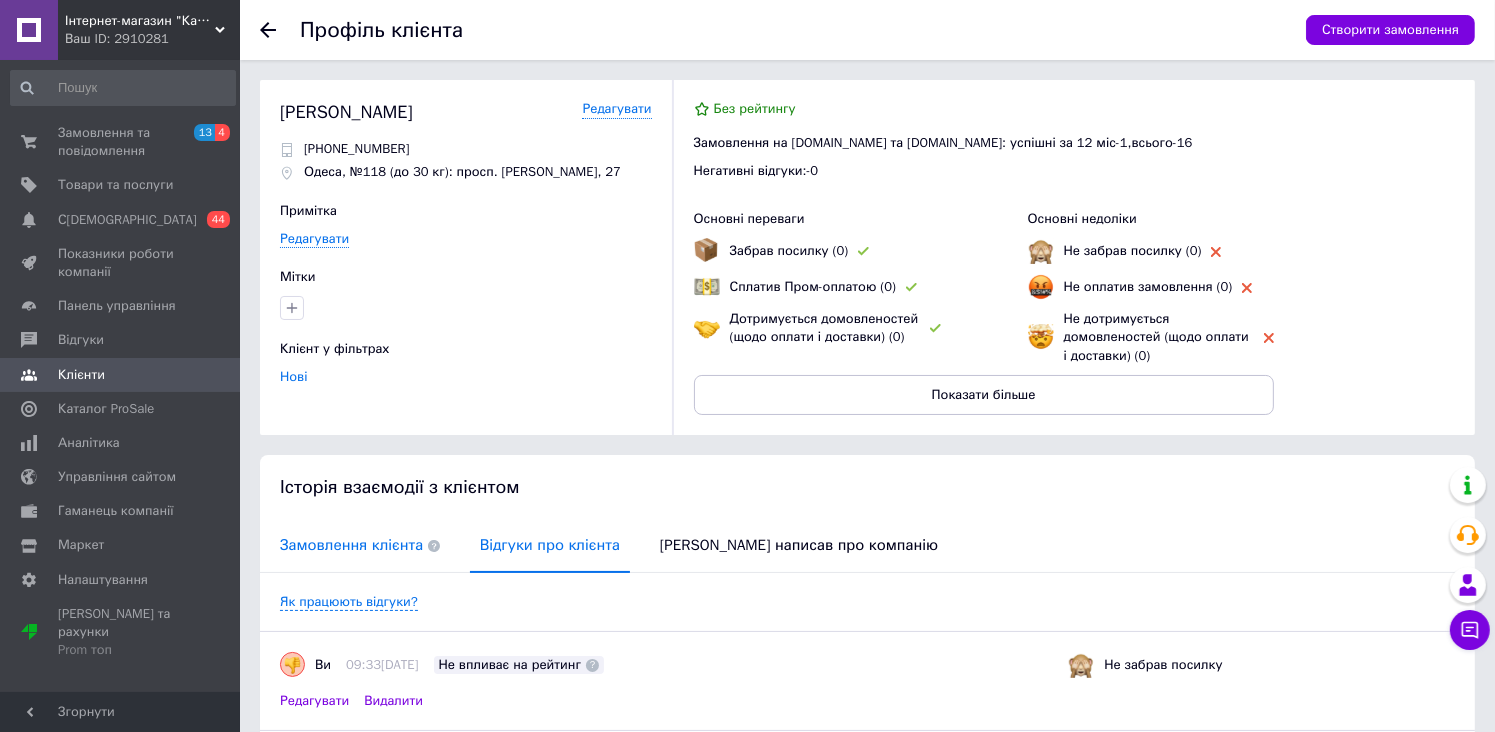 click on "Замовлення клієнта" at bounding box center [360, 545] 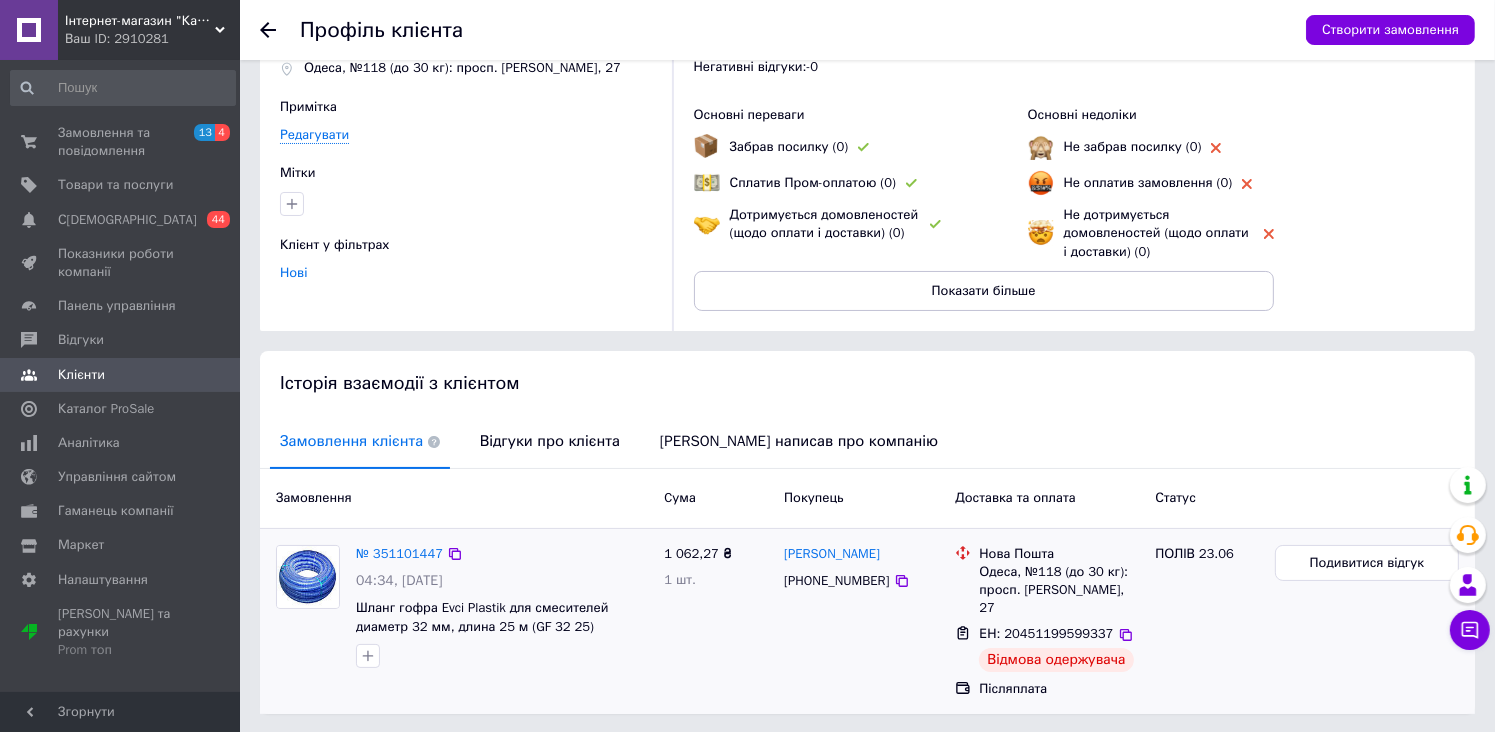 scroll, scrollTop: 147, scrollLeft: 0, axis: vertical 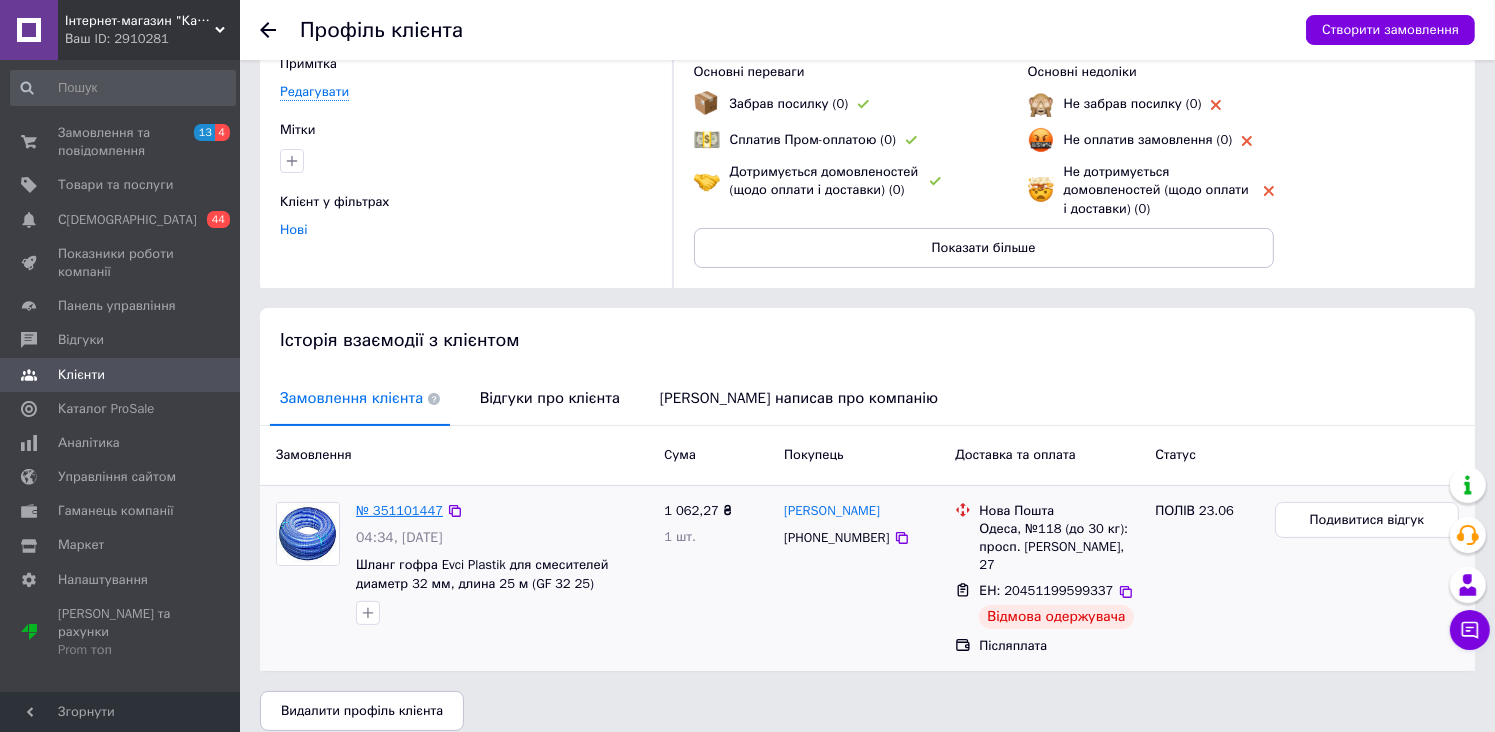click on "№ 351101447" at bounding box center (399, 510) 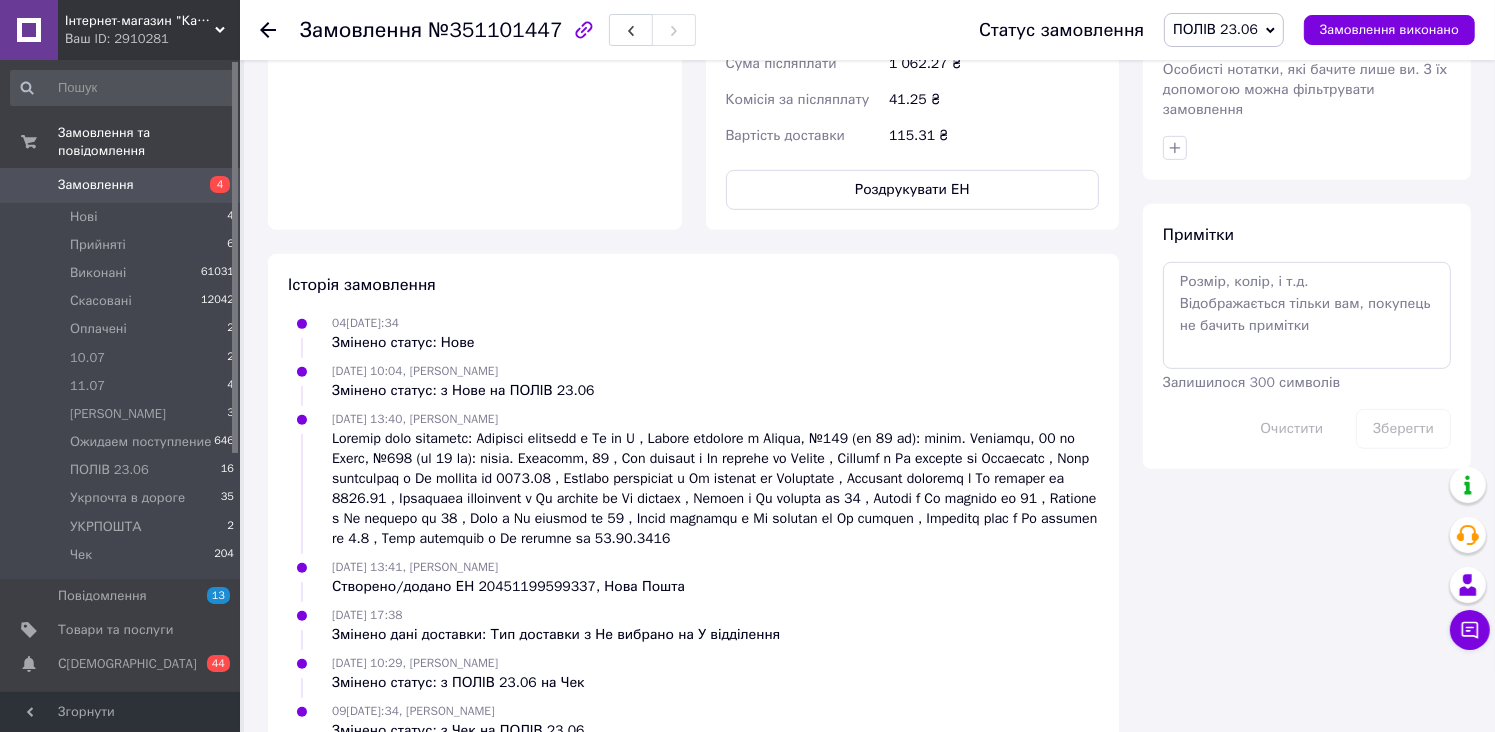 scroll, scrollTop: 908, scrollLeft: 0, axis: vertical 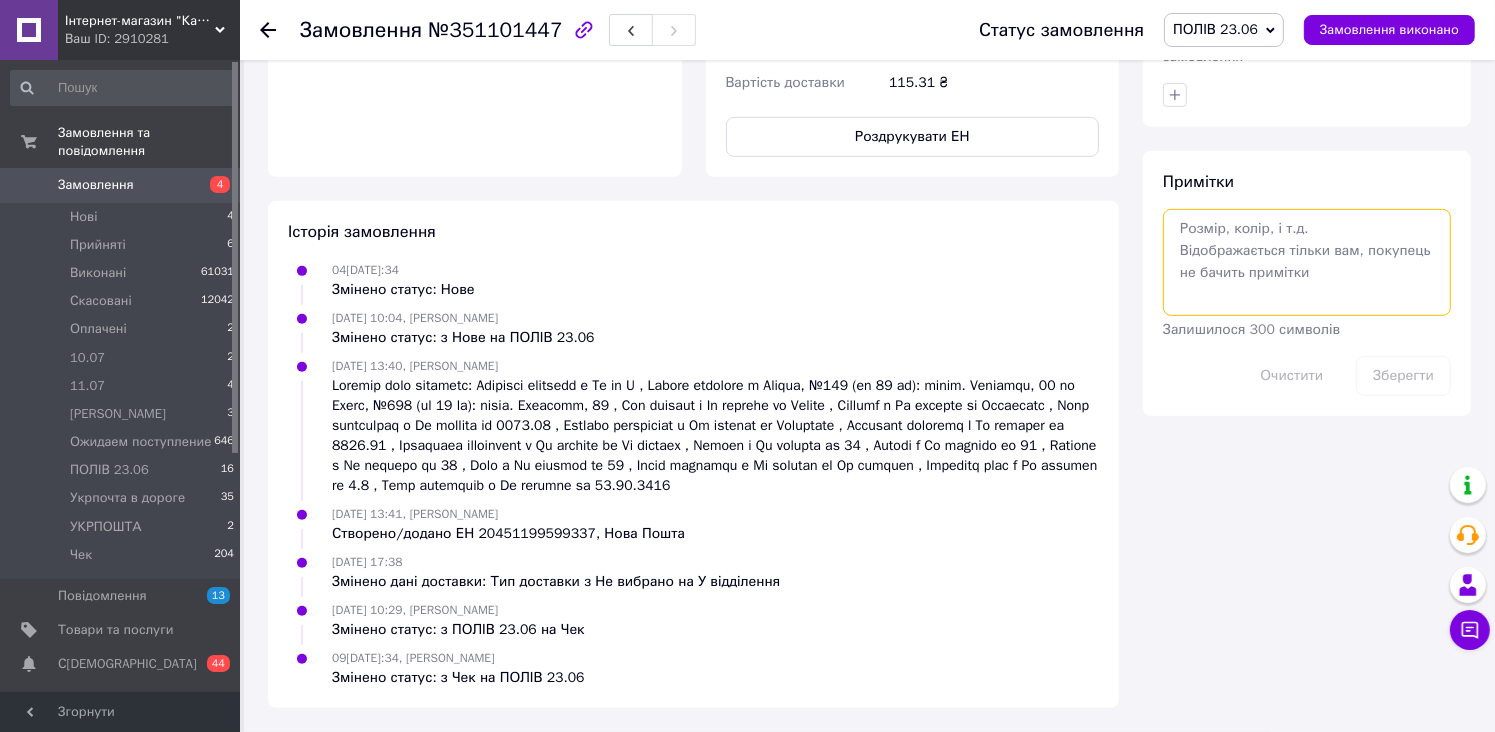 click at bounding box center (1307, 262) 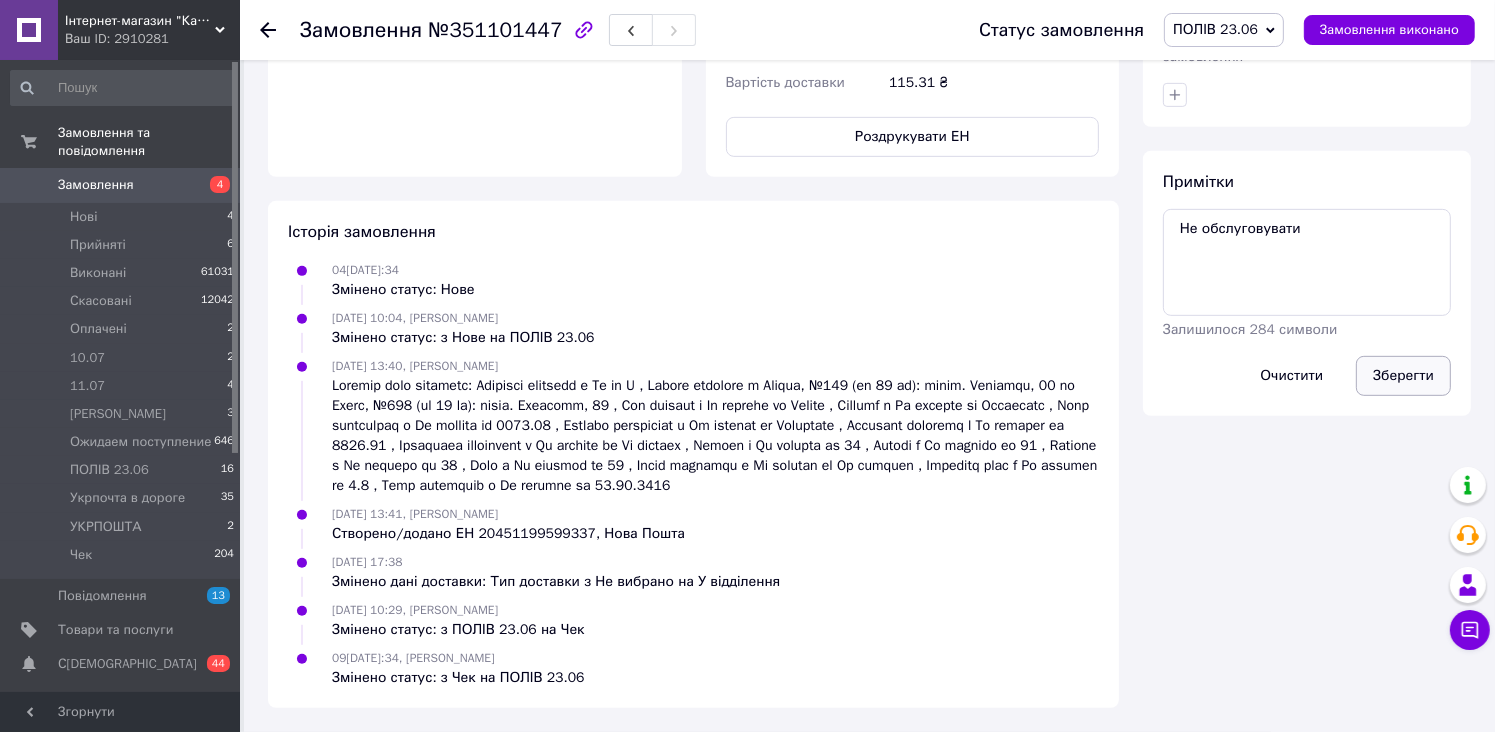 click on "Зберегти" at bounding box center [1403, 376] 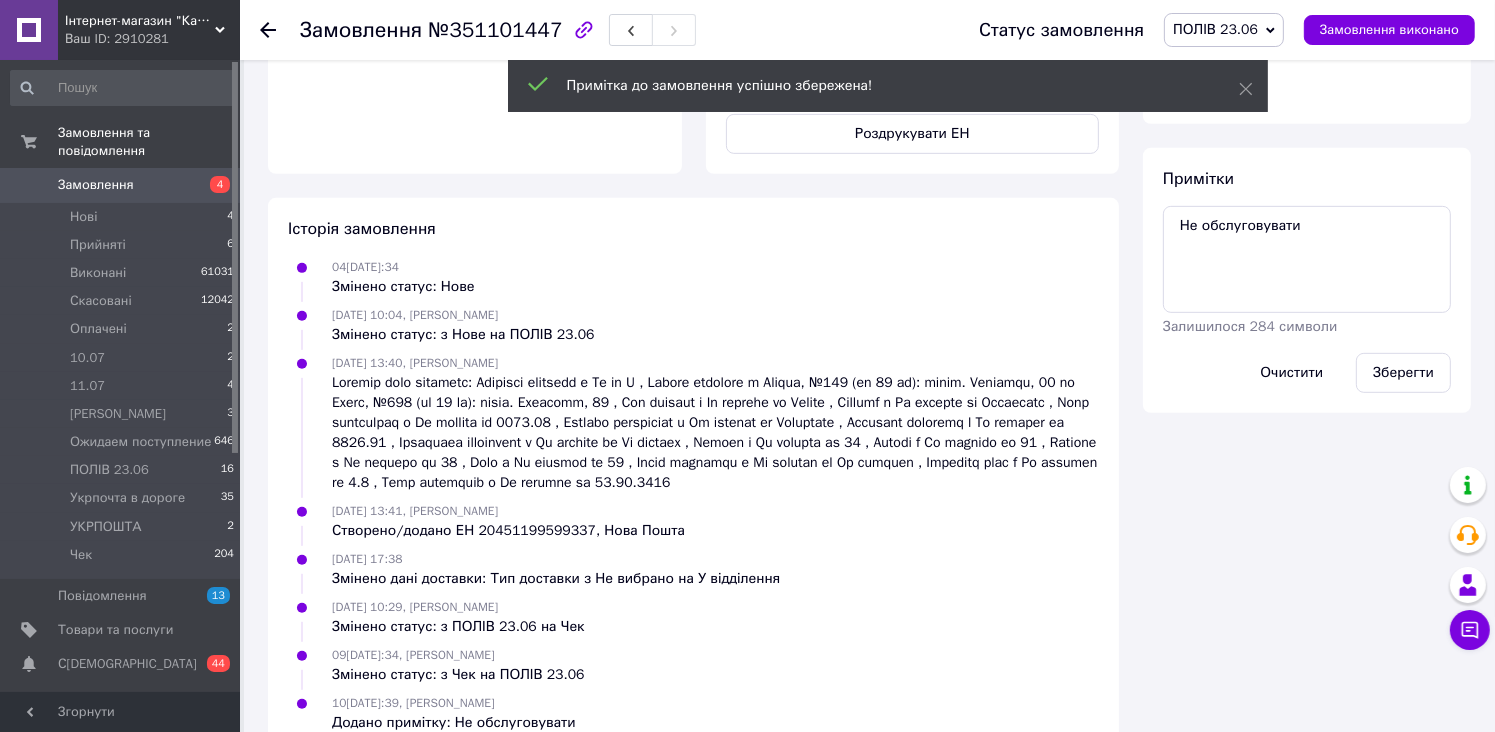 scroll, scrollTop: 0, scrollLeft: 0, axis: both 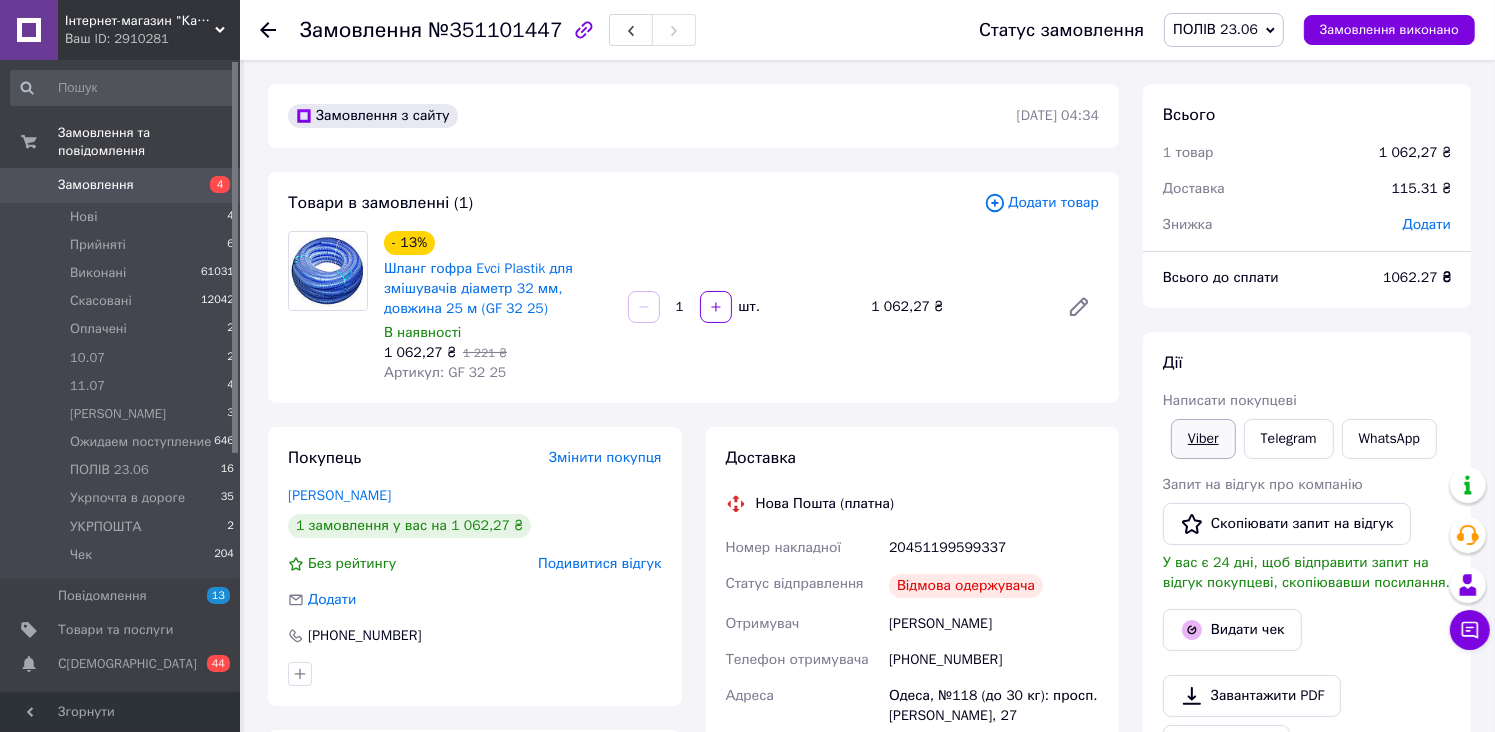 click on "Viber" at bounding box center (1203, 439) 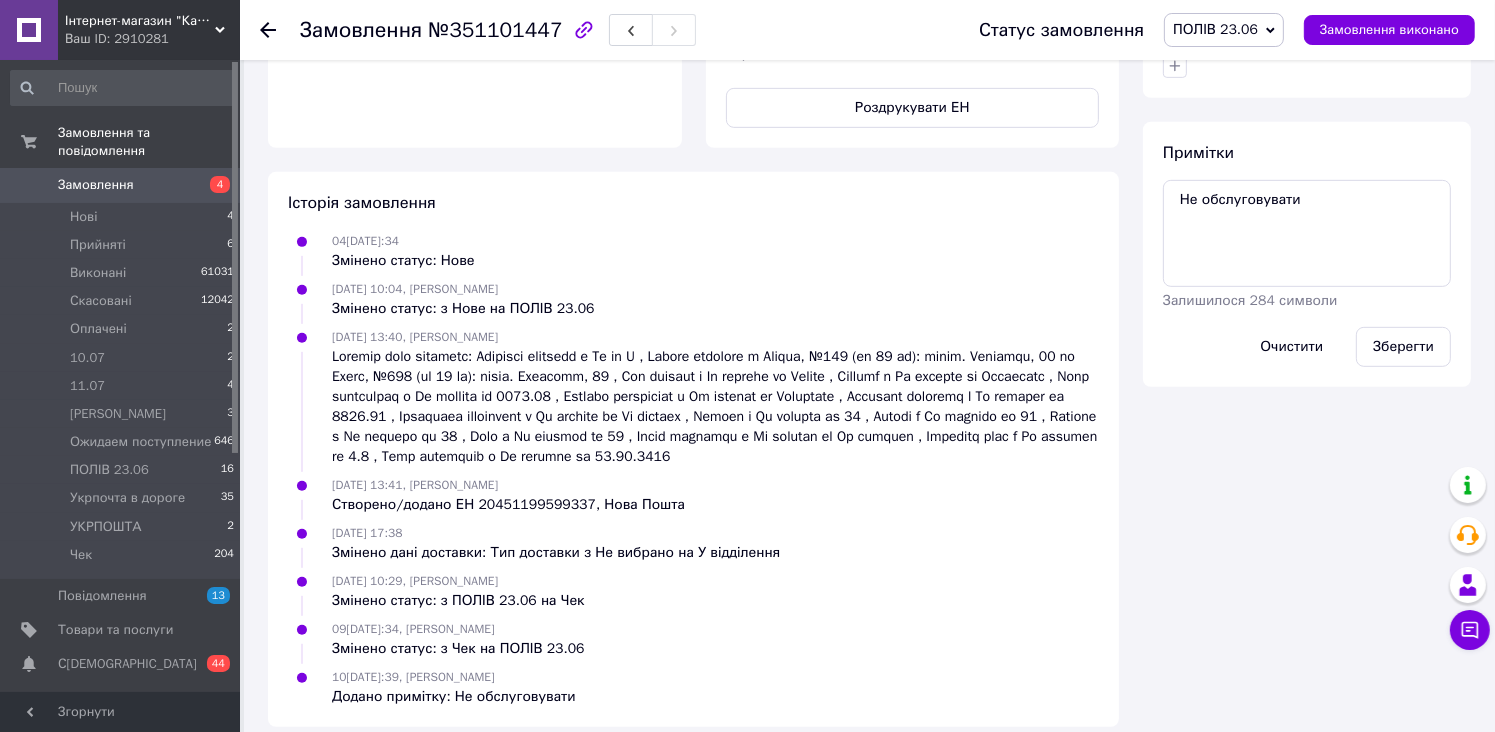 scroll, scrollTop: 956, scrollLeft: 0, axis: vertical 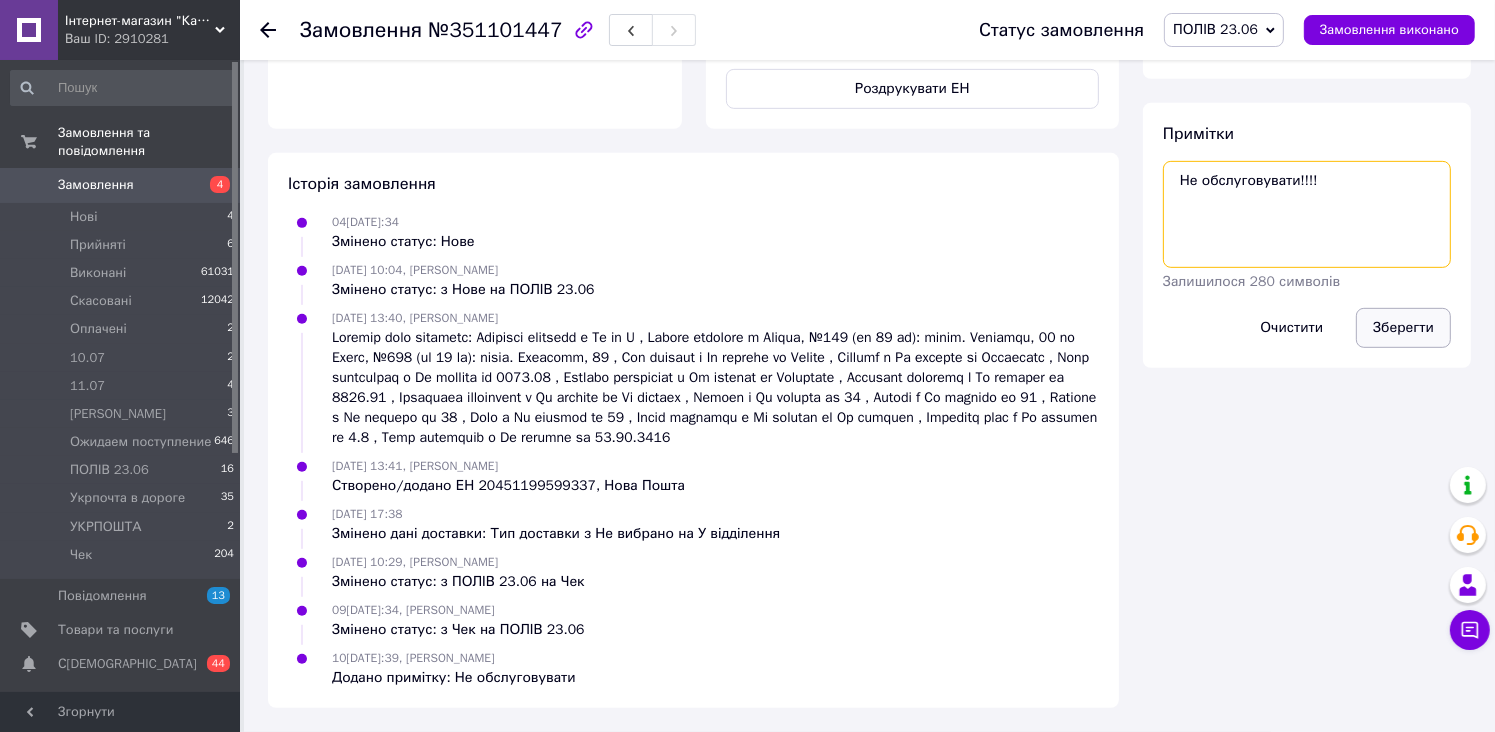 type on "Не обслуговувати!!!!" 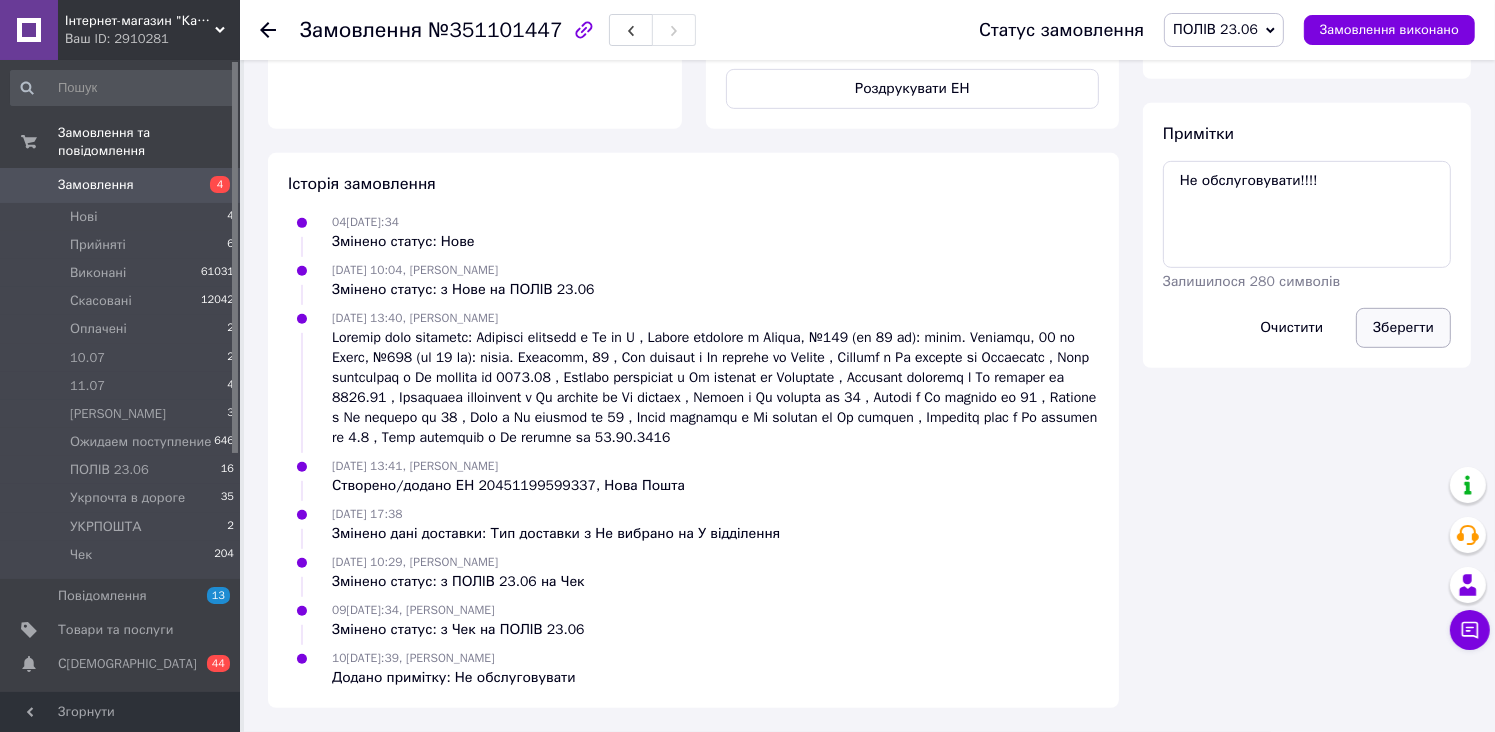click on "Зберегти" at bounding box center [1403, 328] 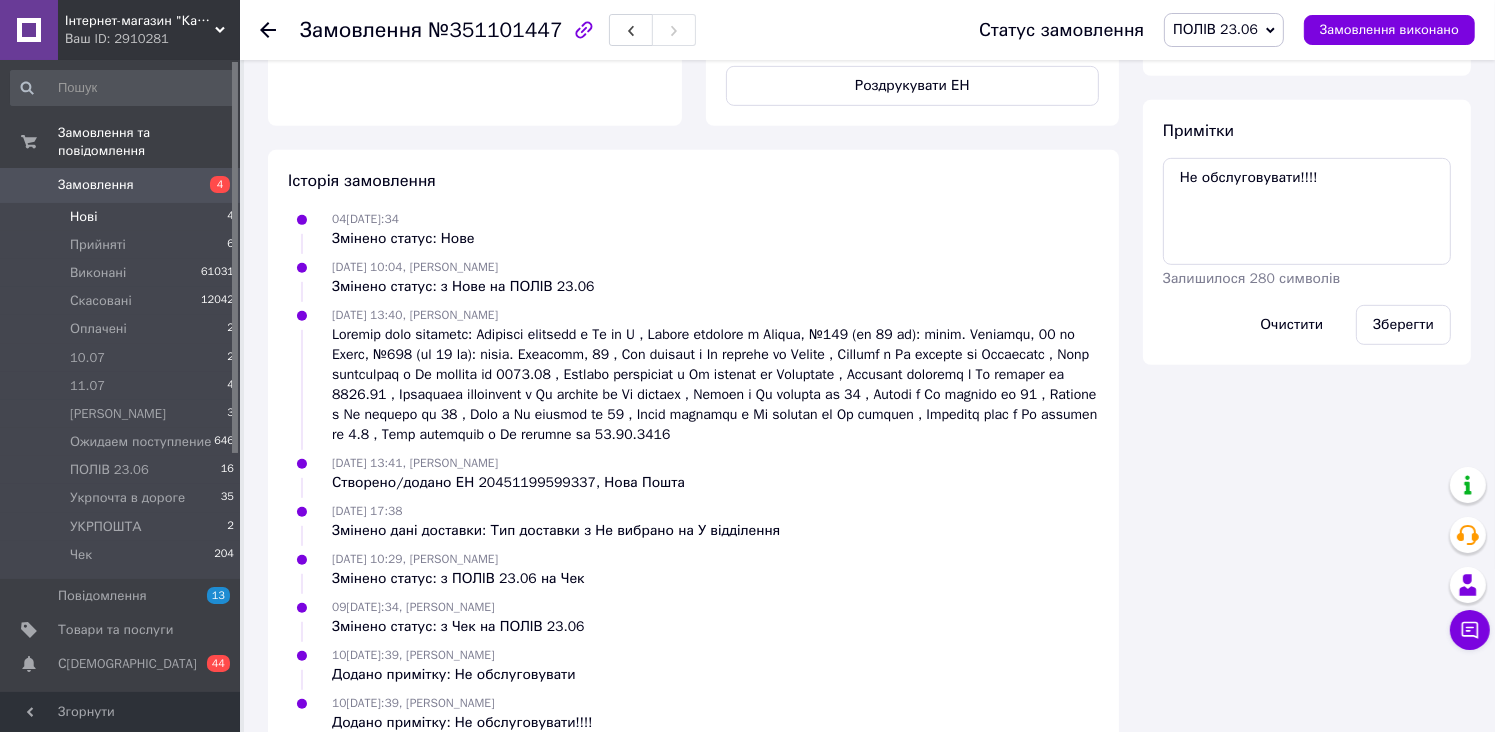 click on "Нові 4" at bounding box center (123, 217) 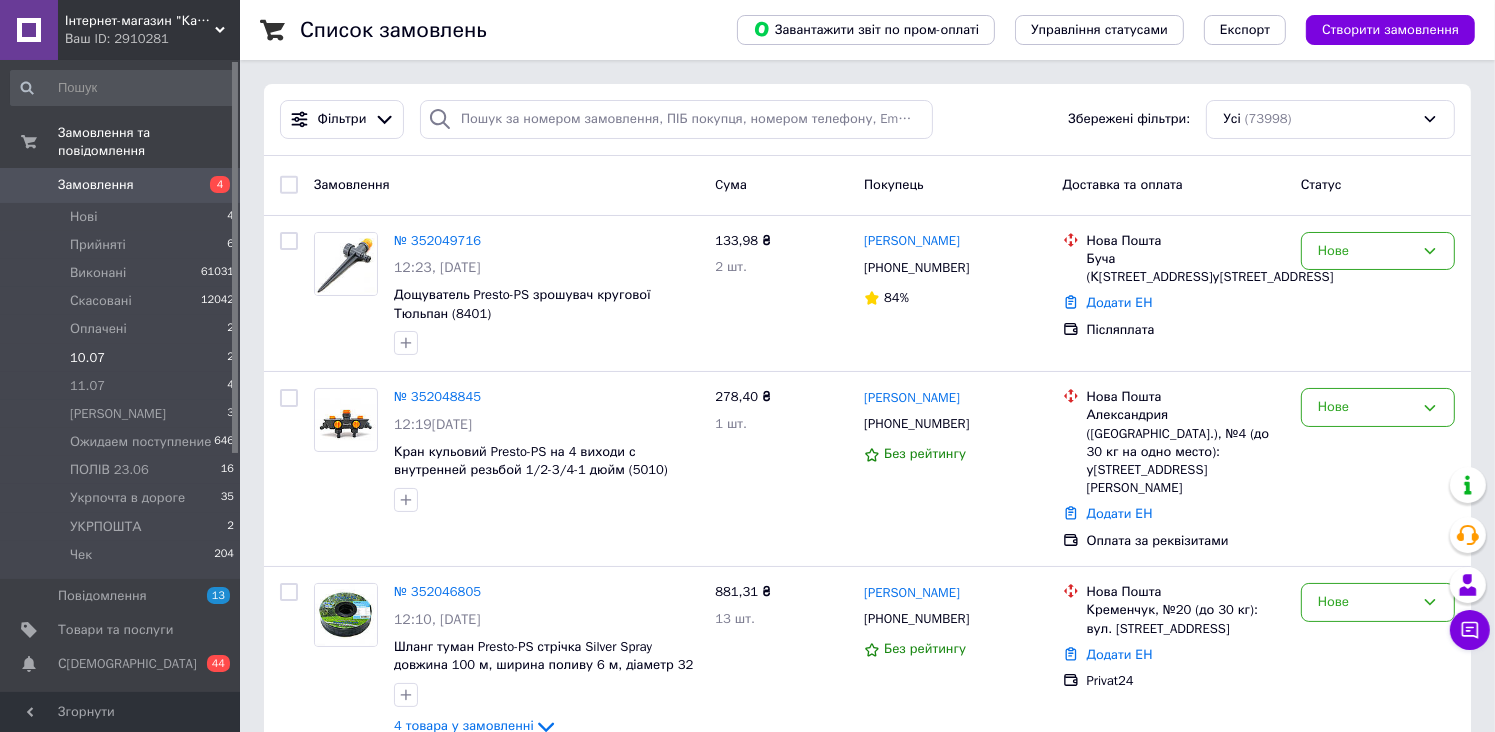 click on "10.07 2" at bounding box center [123, 358] 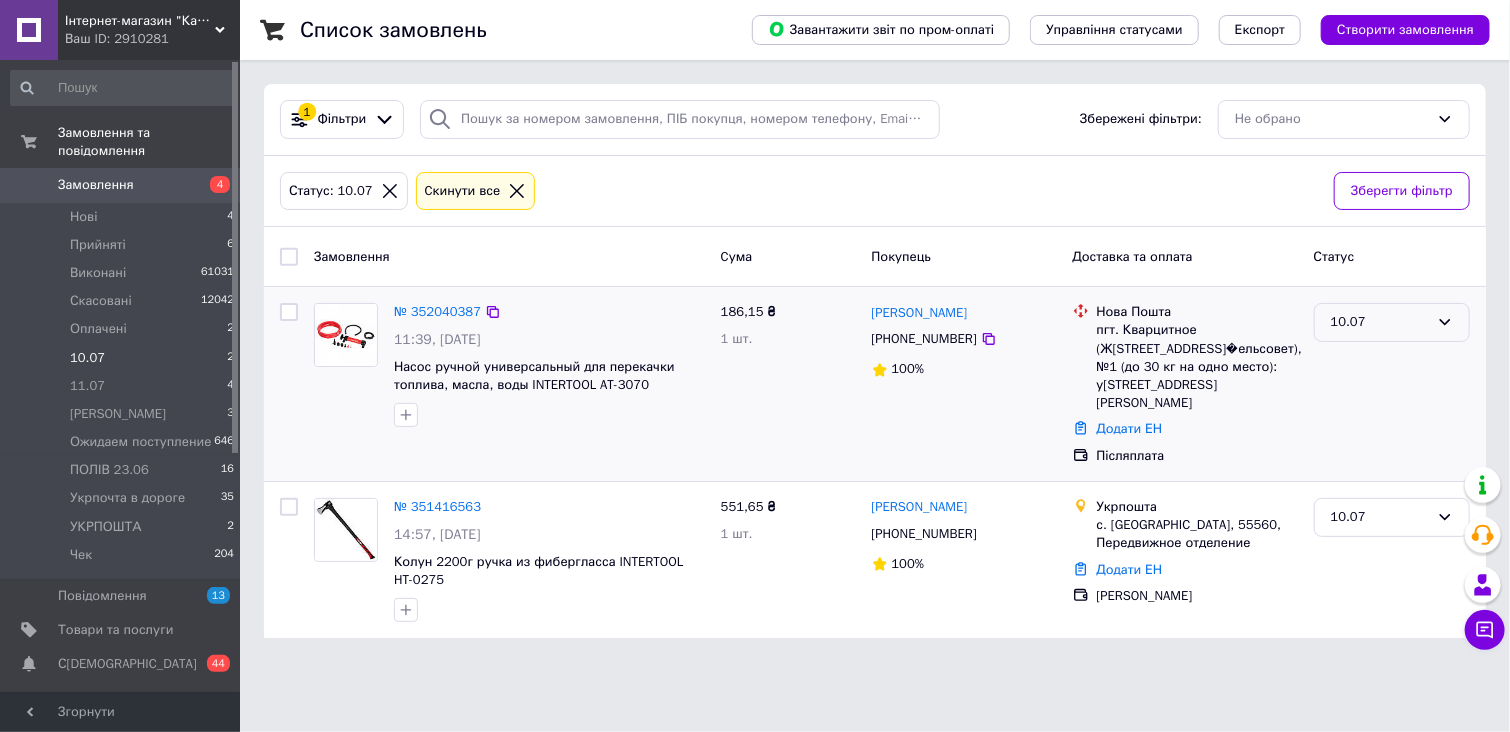 click on "10.07" at bounding box center [1380, 322] 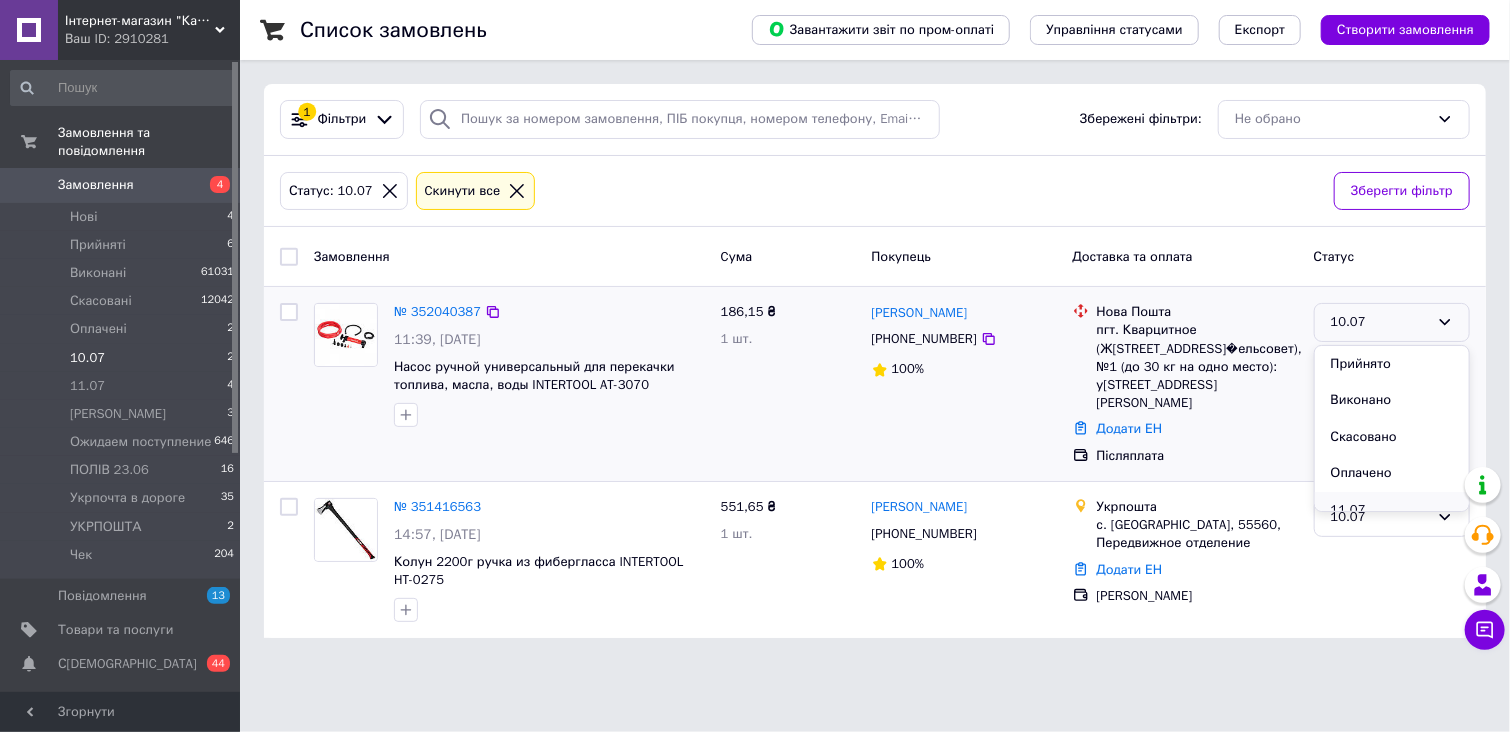 click on "11.07" at bounding box center (1392, 510) 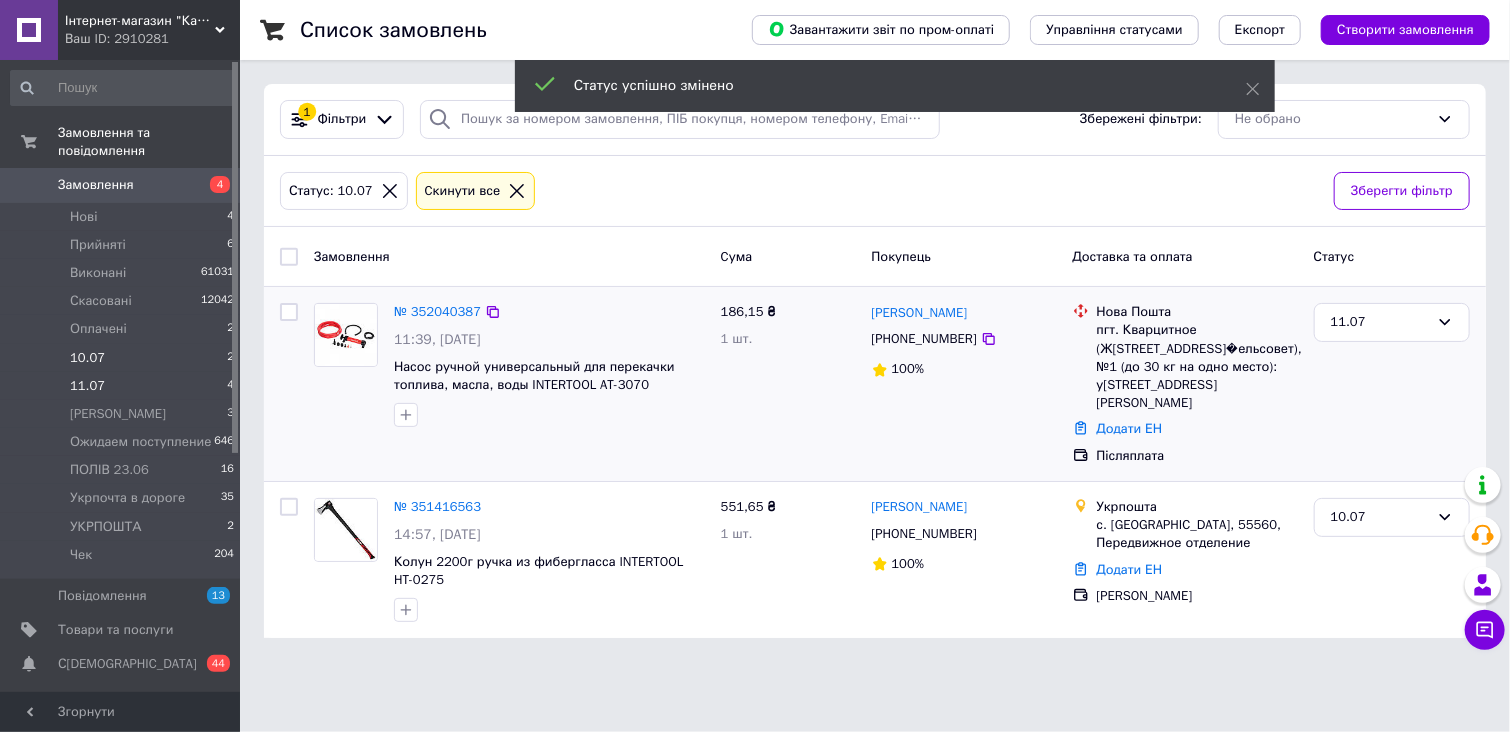 click on "11.07 4" at bounding box center (123, 386) 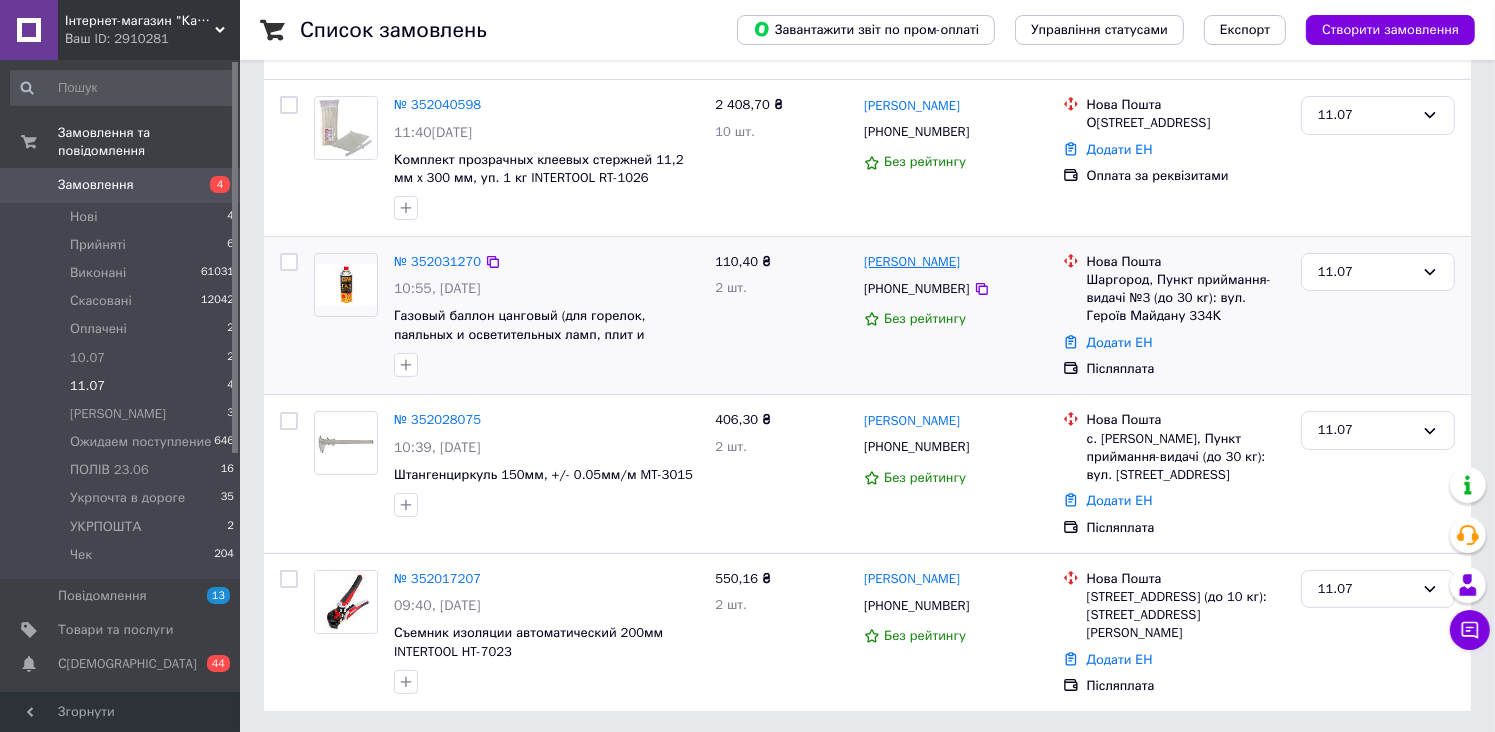 scroll, scrollTop: 0, scrollLeft: 0, axis: both 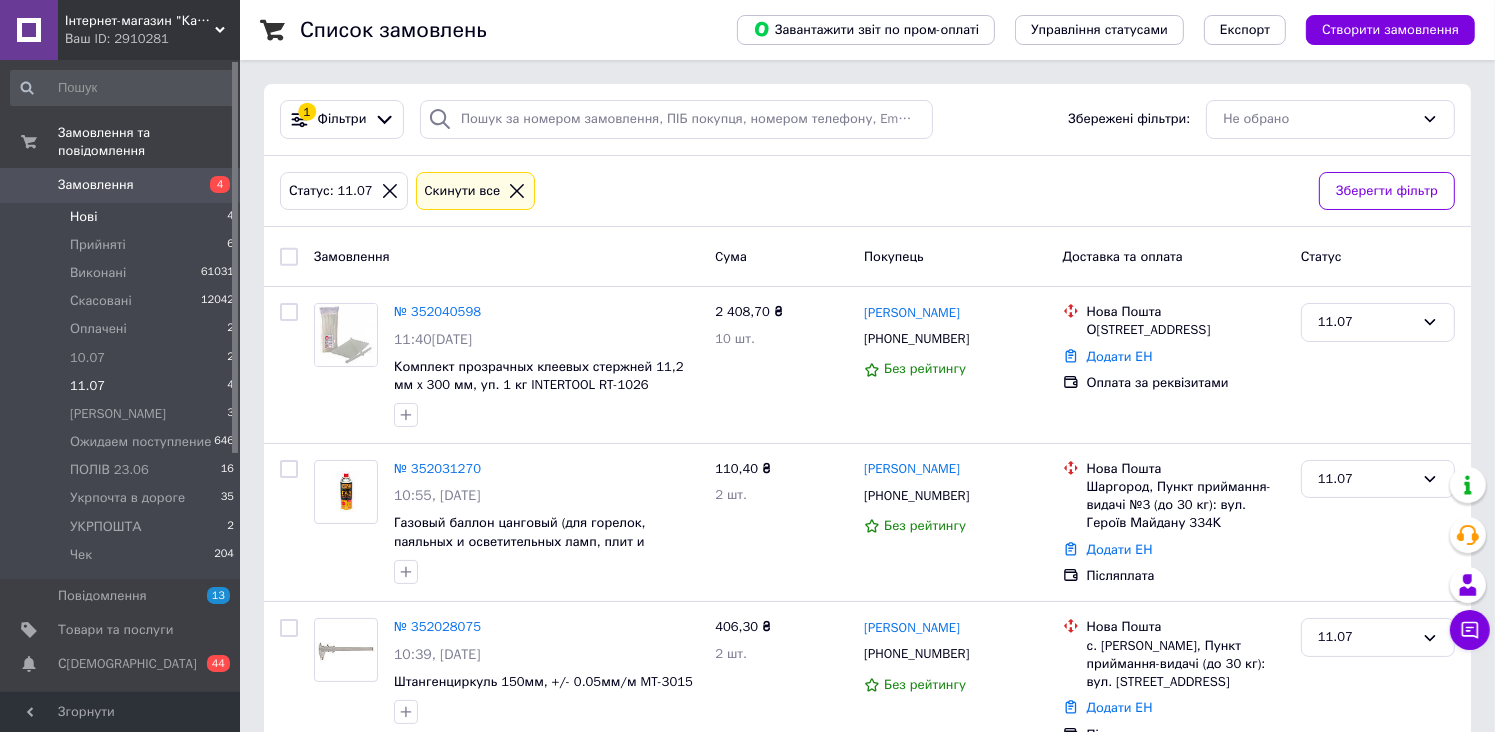 click on "Нові" at bounding box center [83, 217] 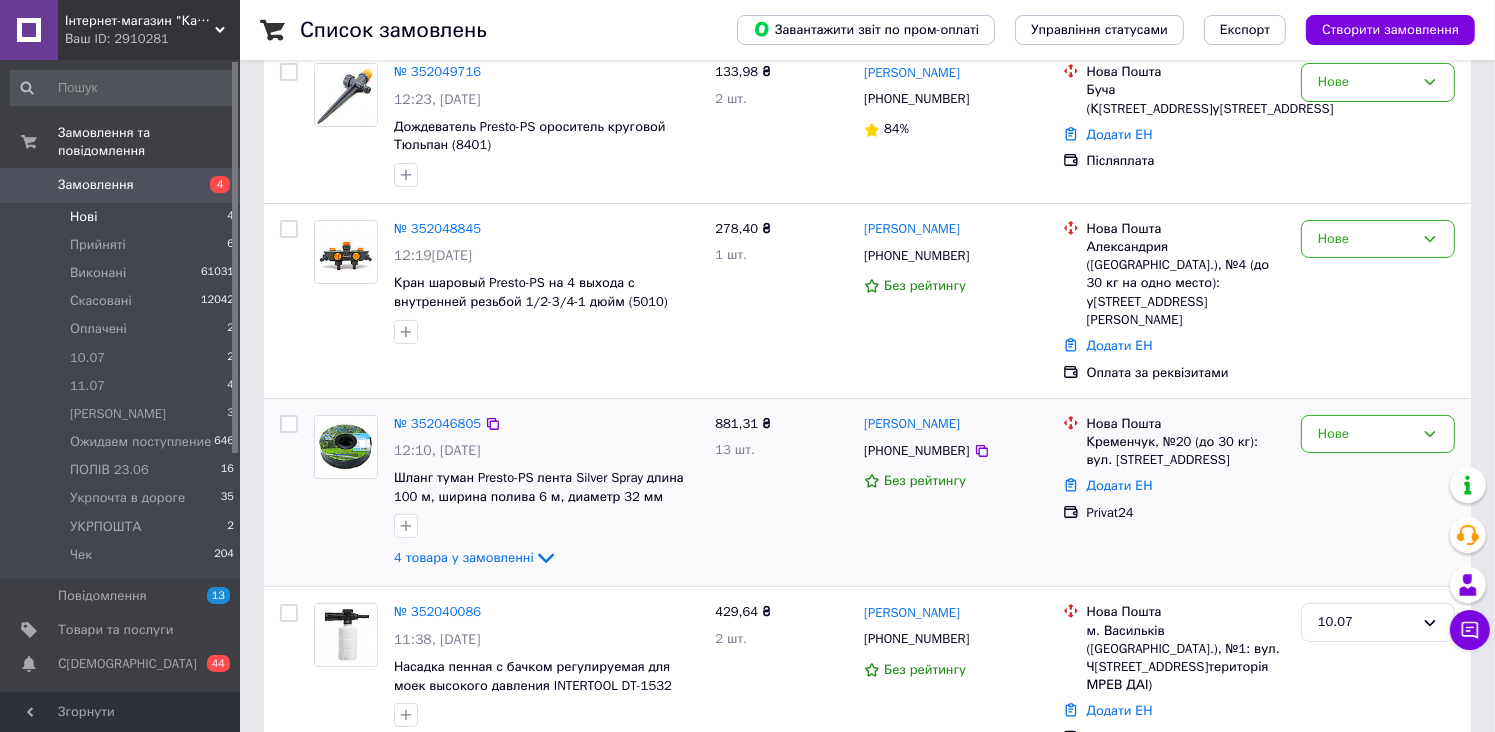 scroll, scrollTop: 268, scrollLeft: 0, axis: vertical 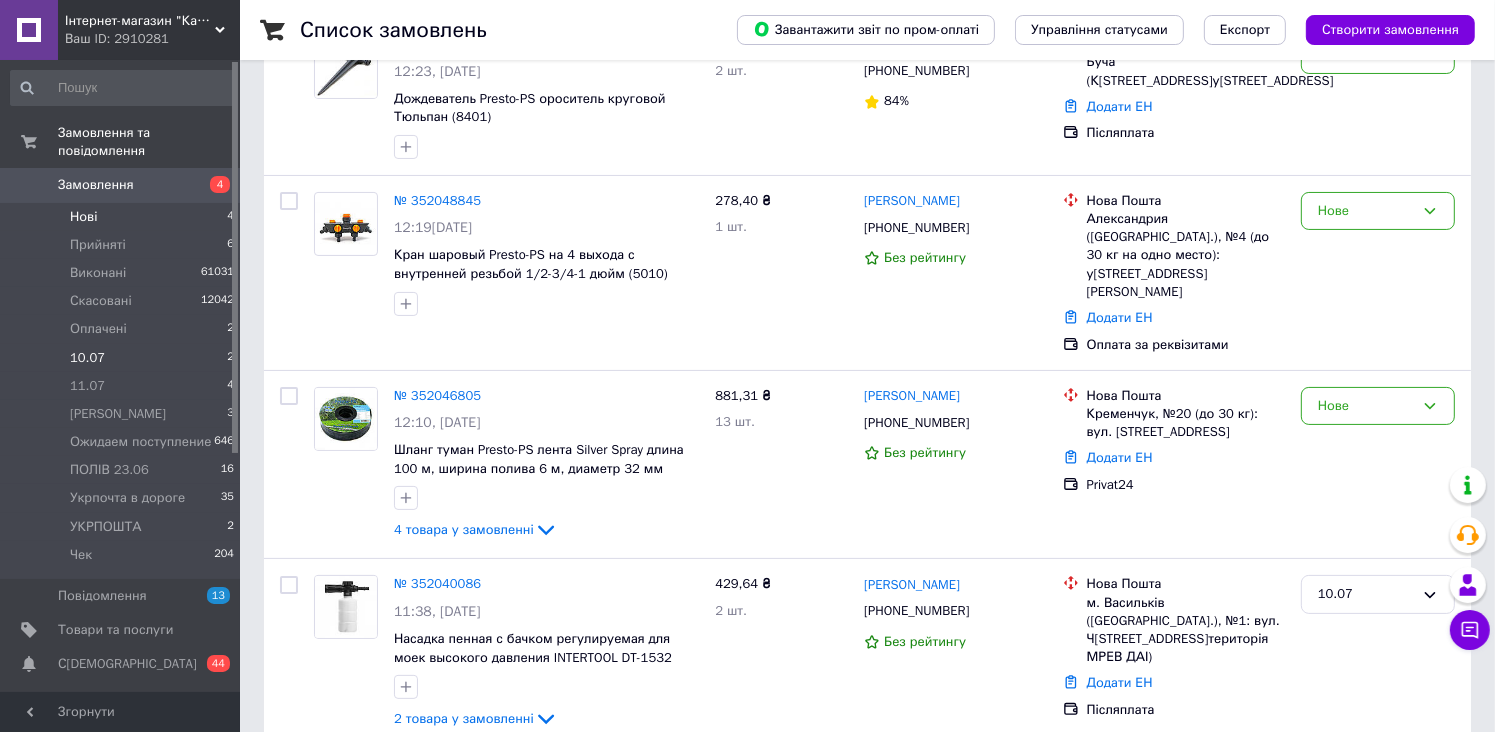 click on "10.07 2" at bounding box center [123, 358] 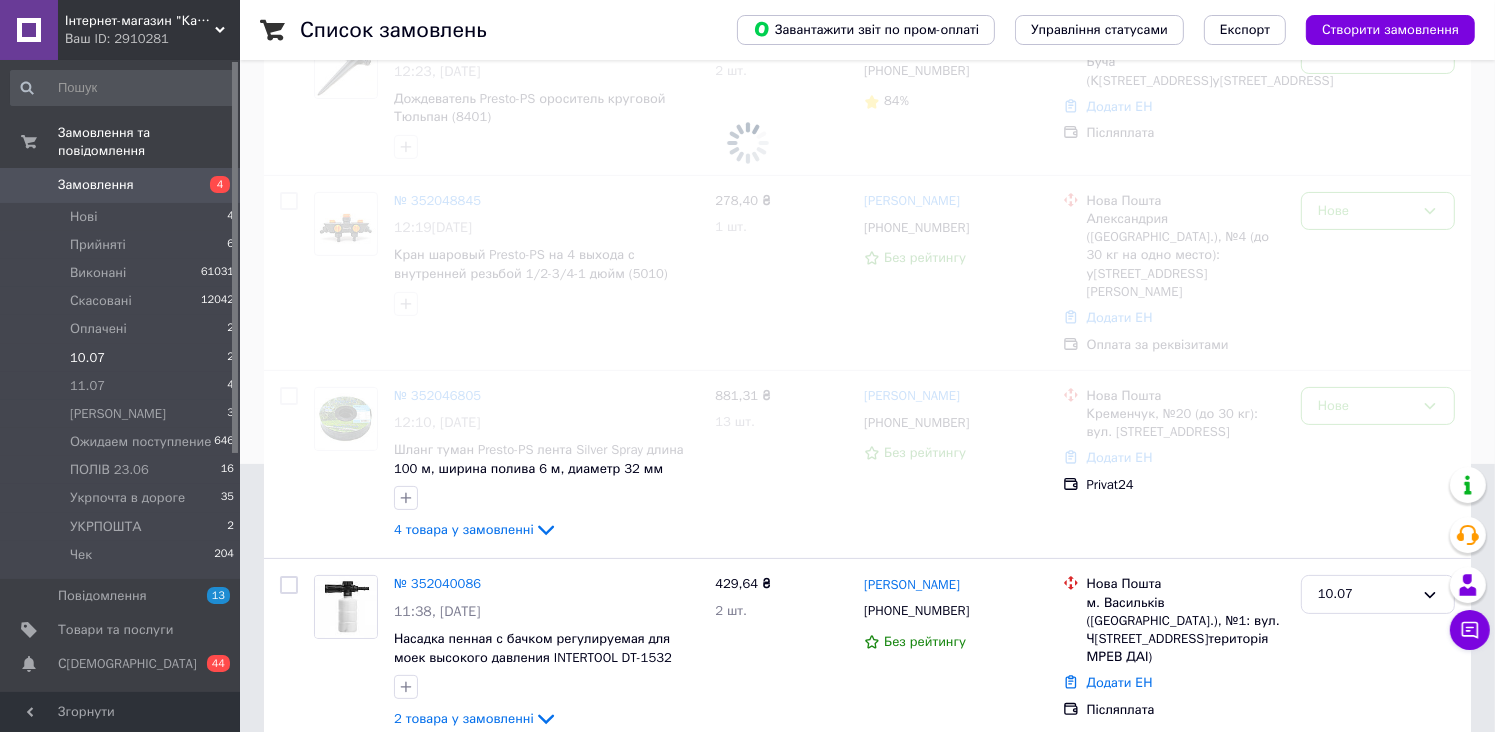 scroll, scrollTop: 0, scrollLeft: 0, axis: both 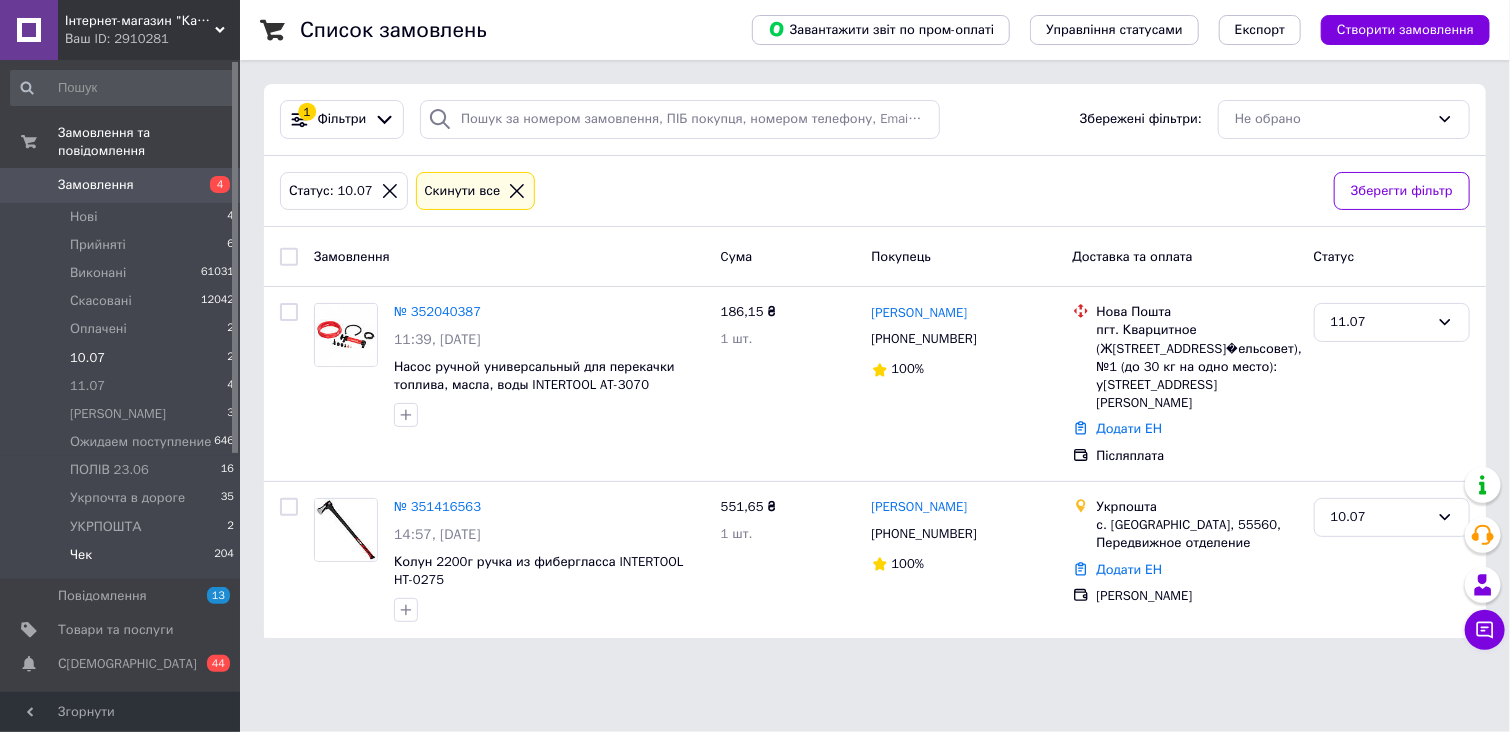 click on "Чек 204" at bounding box center (123, 560) 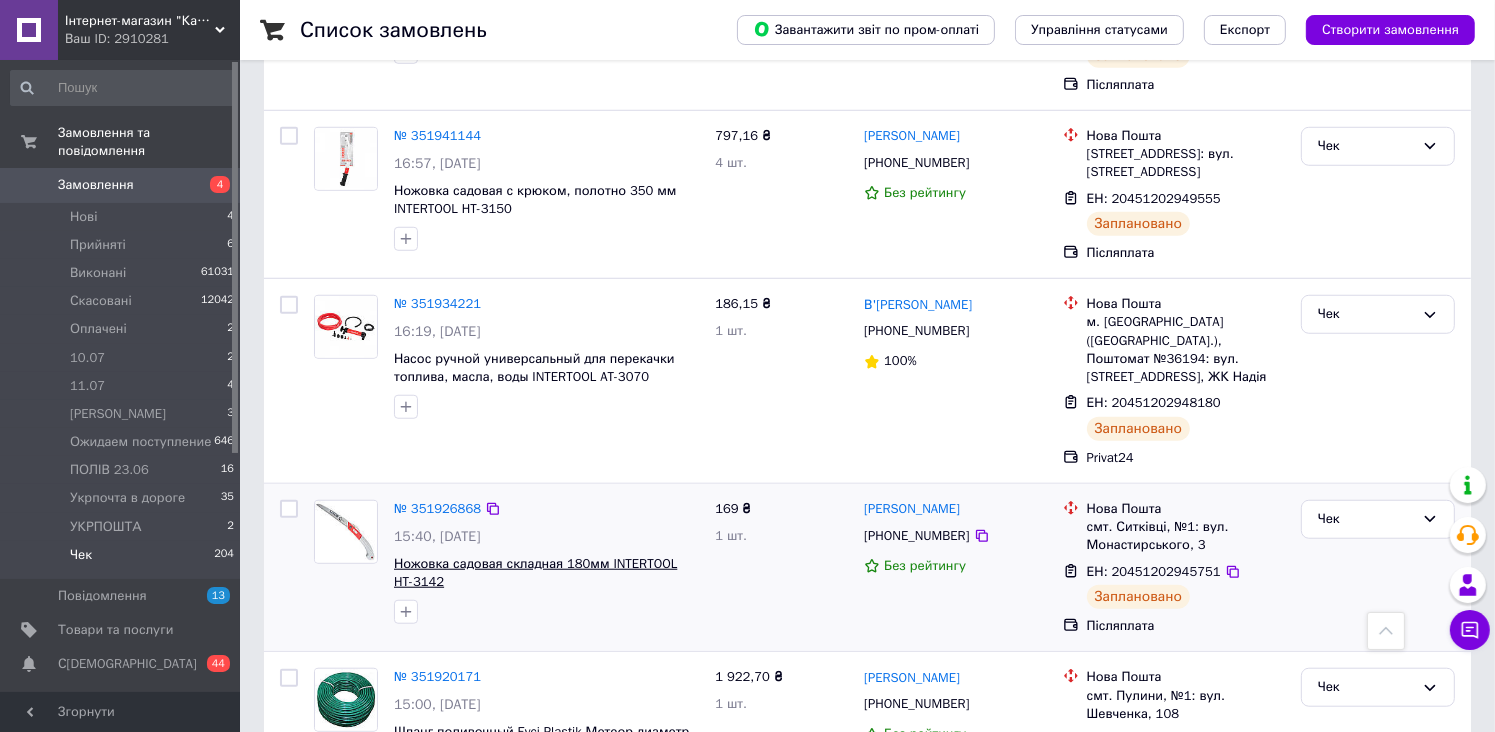 scroll, scrollTop: 2500, scrollLeft: 0, axis: vertical 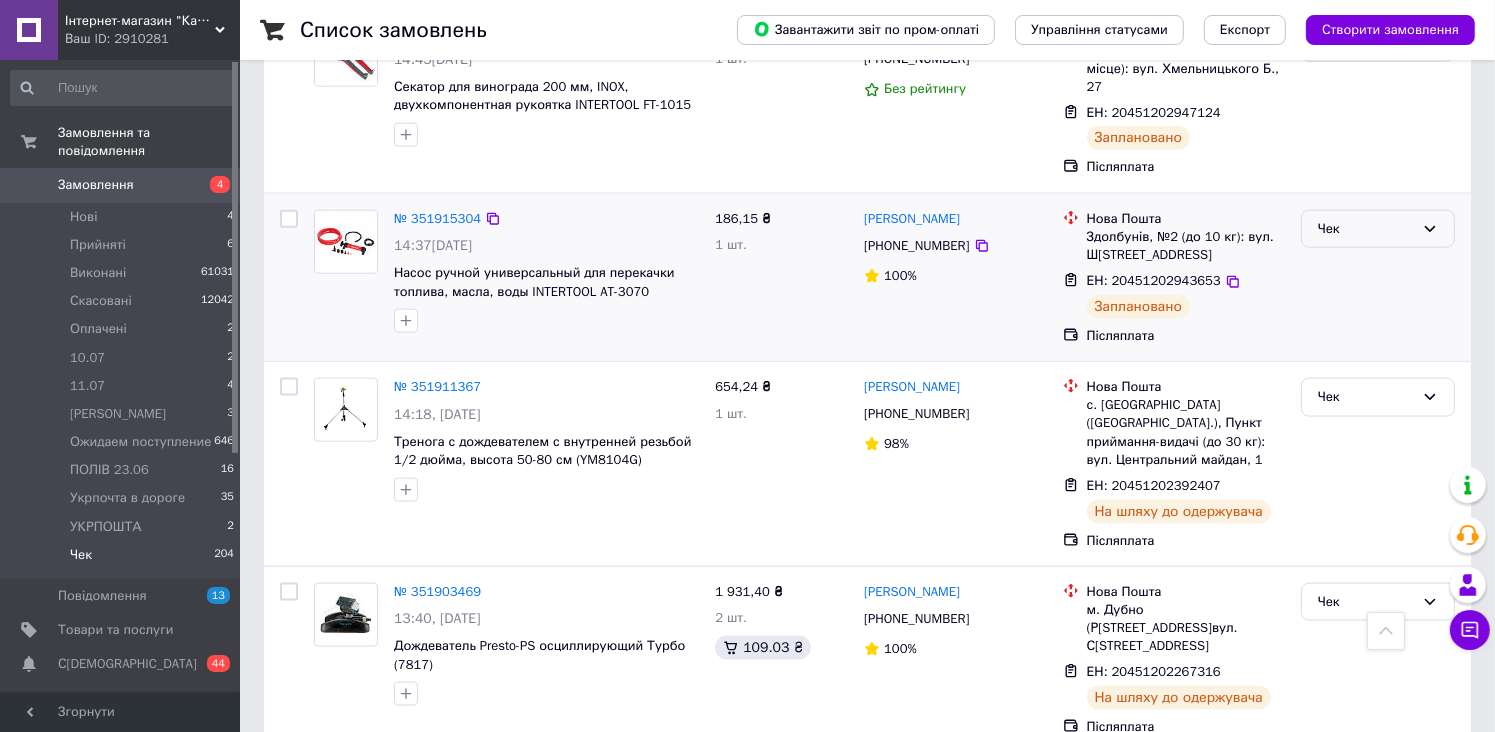 click on "Чек" at bounding box center (1366, 229) 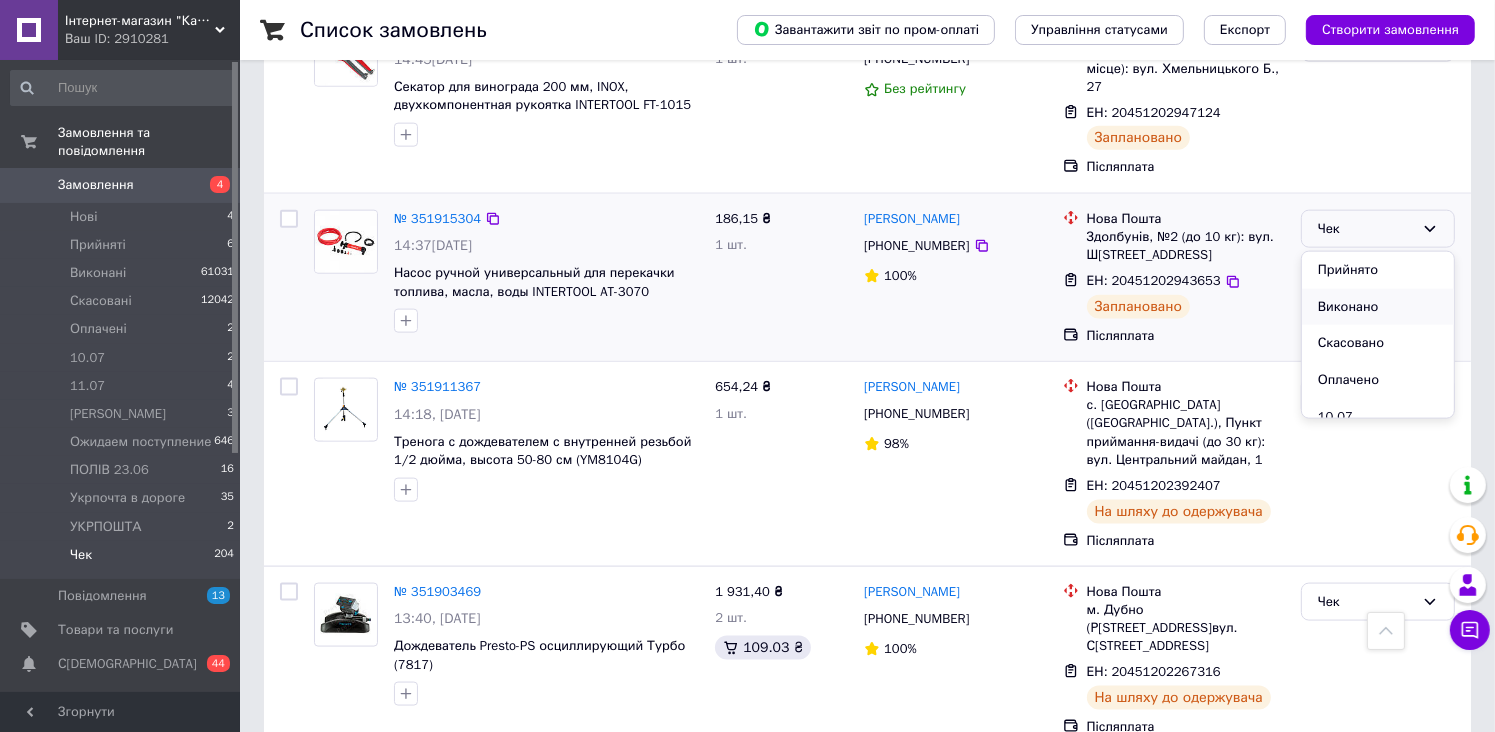 scroll, scrollTop: 256, scrollLeft: 0, axis: vertical 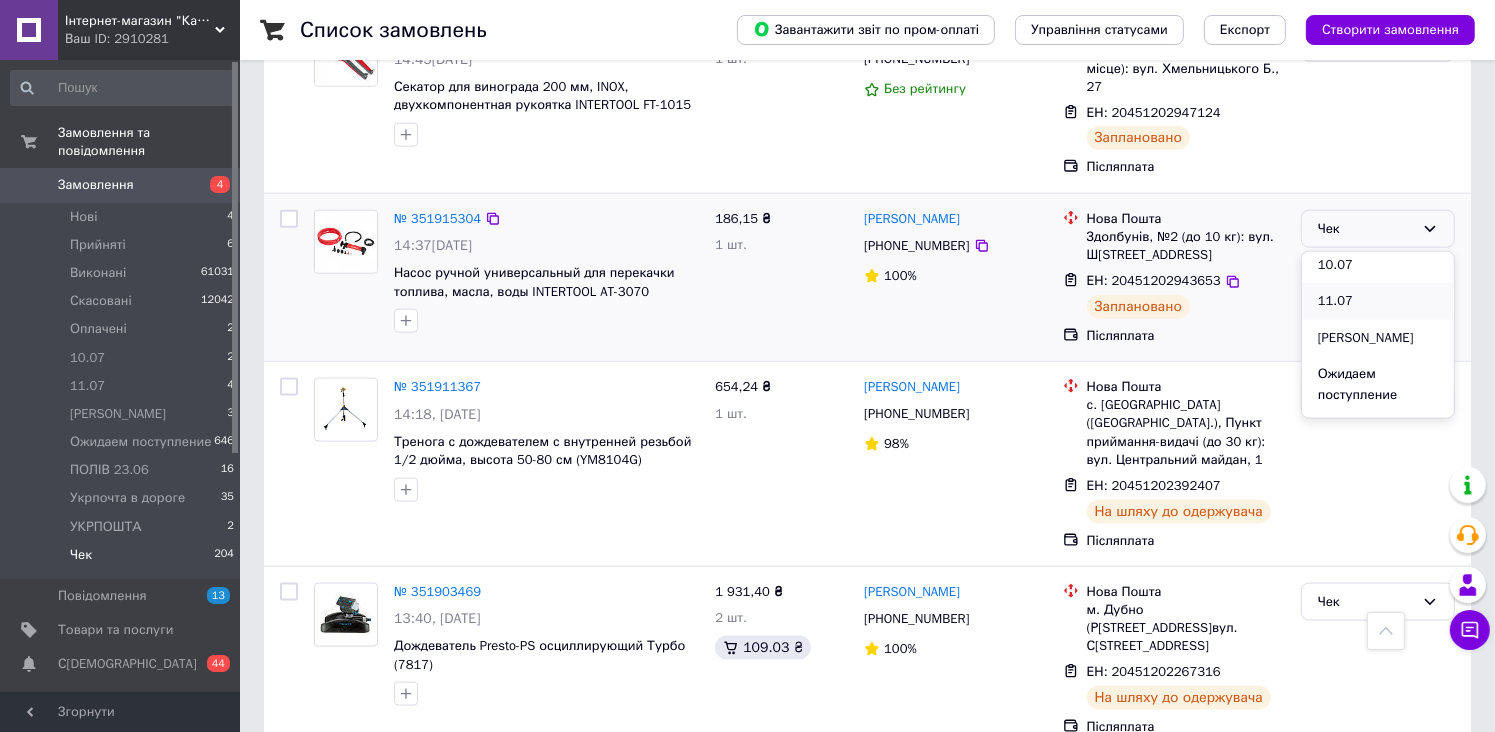 click on "11.07" at bounding box center (1378, 301) 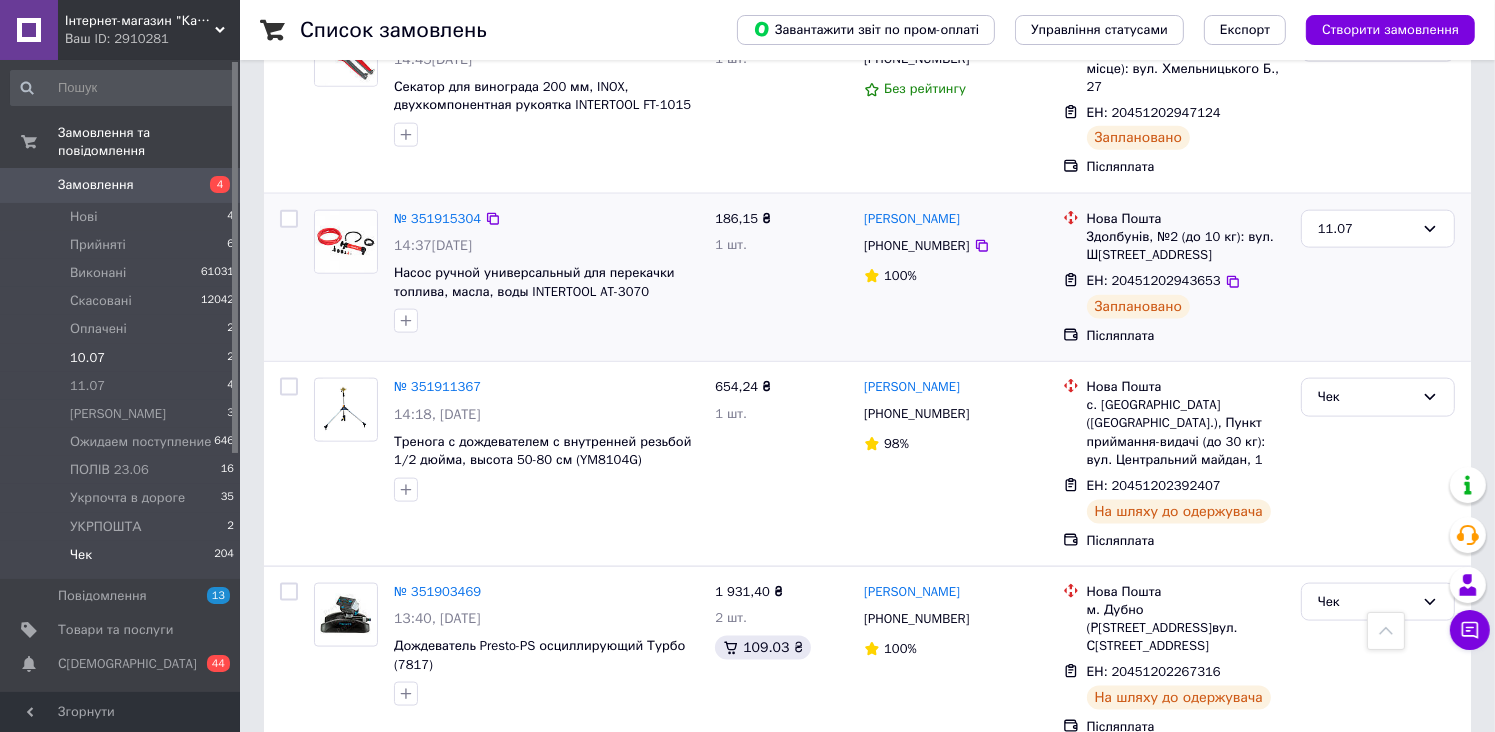 click on "10.07 2" at bounding box center [123, 358] 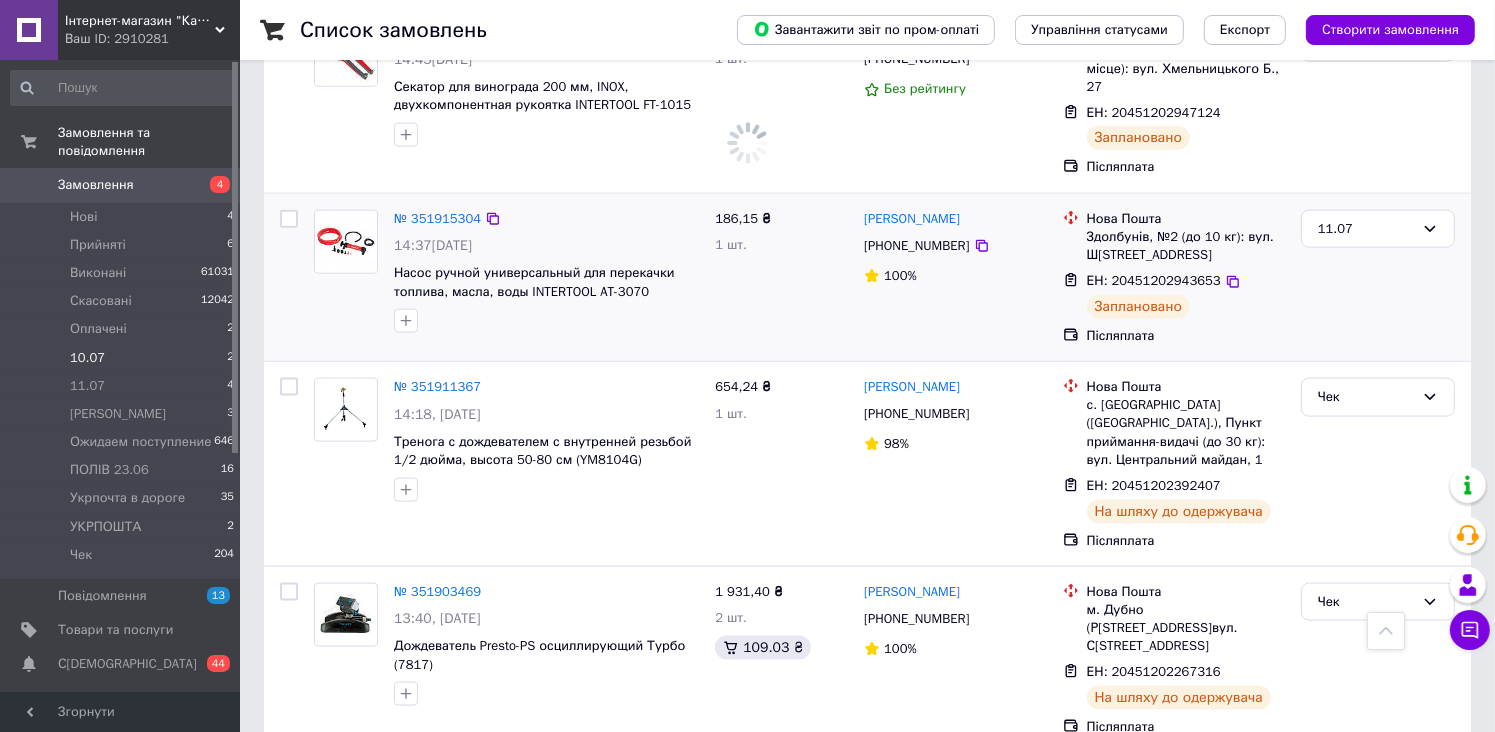 scroll, scrollTop: 0, scrollLeft: 0, axis: both 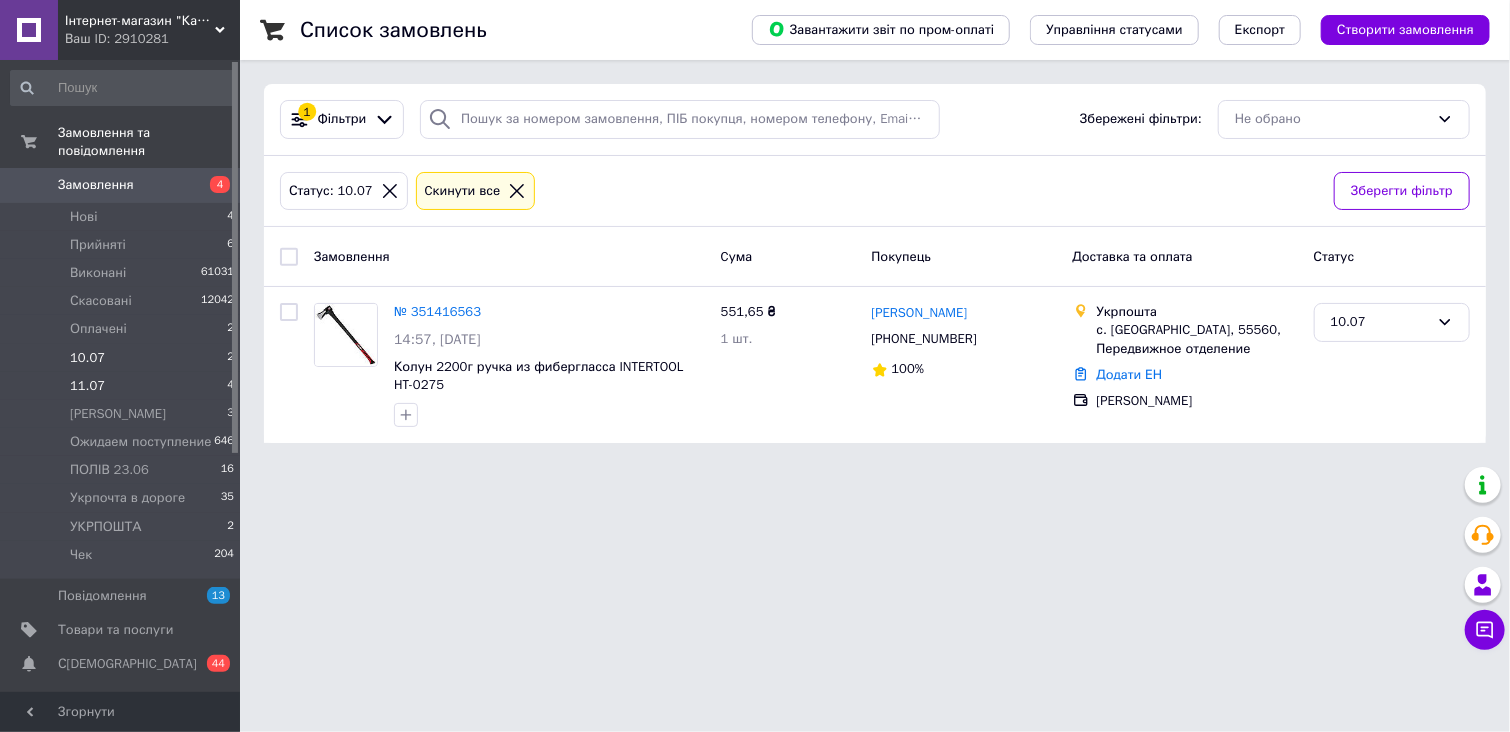 click on "11.07" at bounding box center (87, 386) 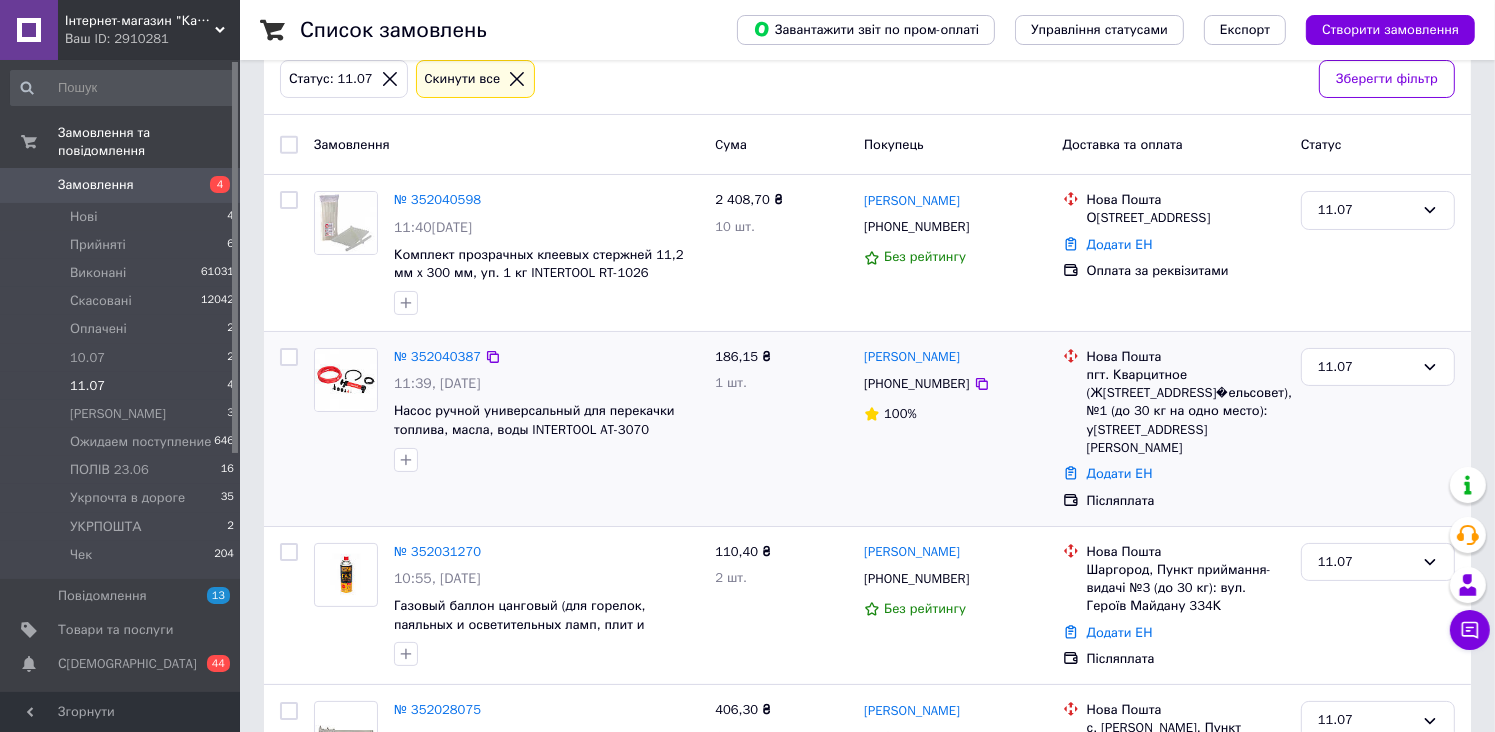 scroll, scrollTop: 401, scrollLeft: 0, axis: vertical 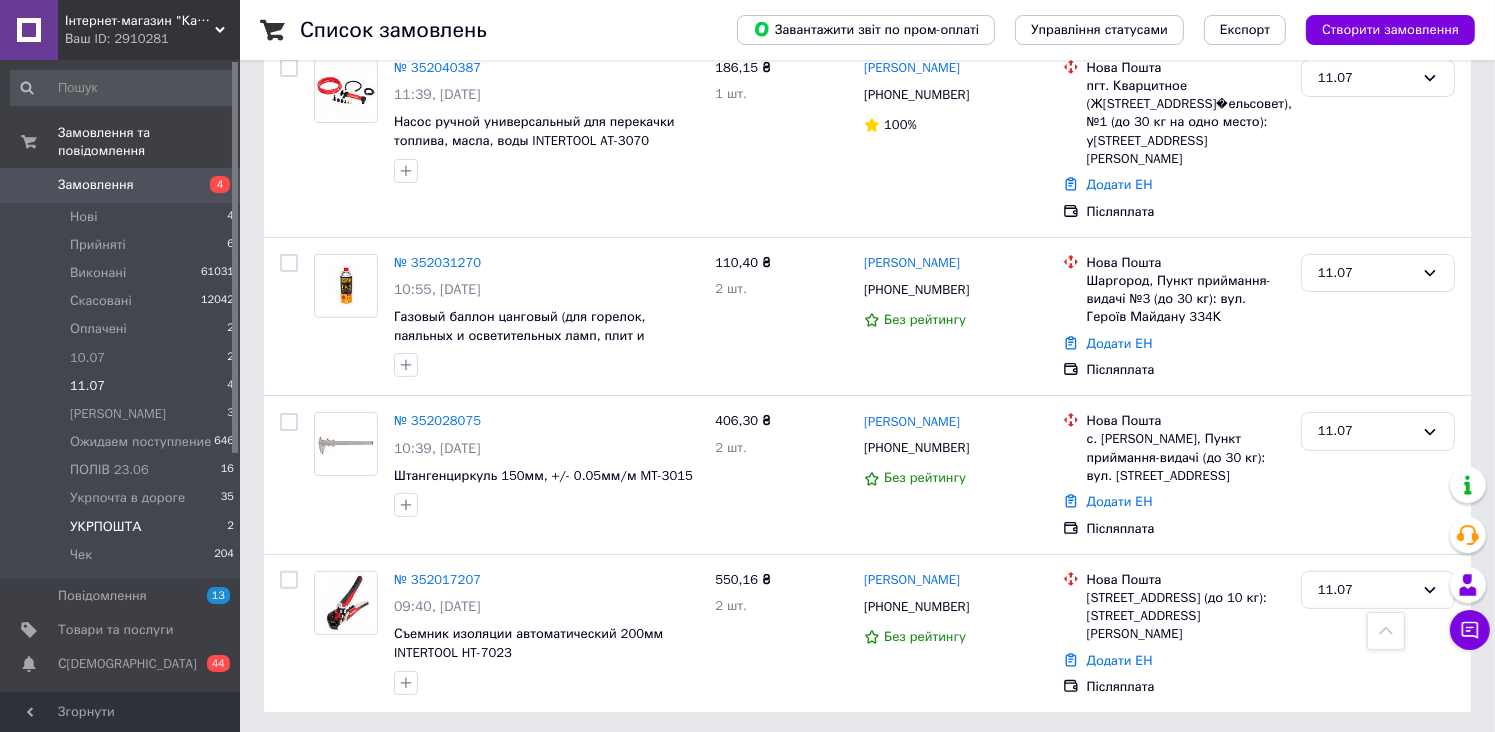 click on "УКРПОШТА" at bounding box center (106, 527) 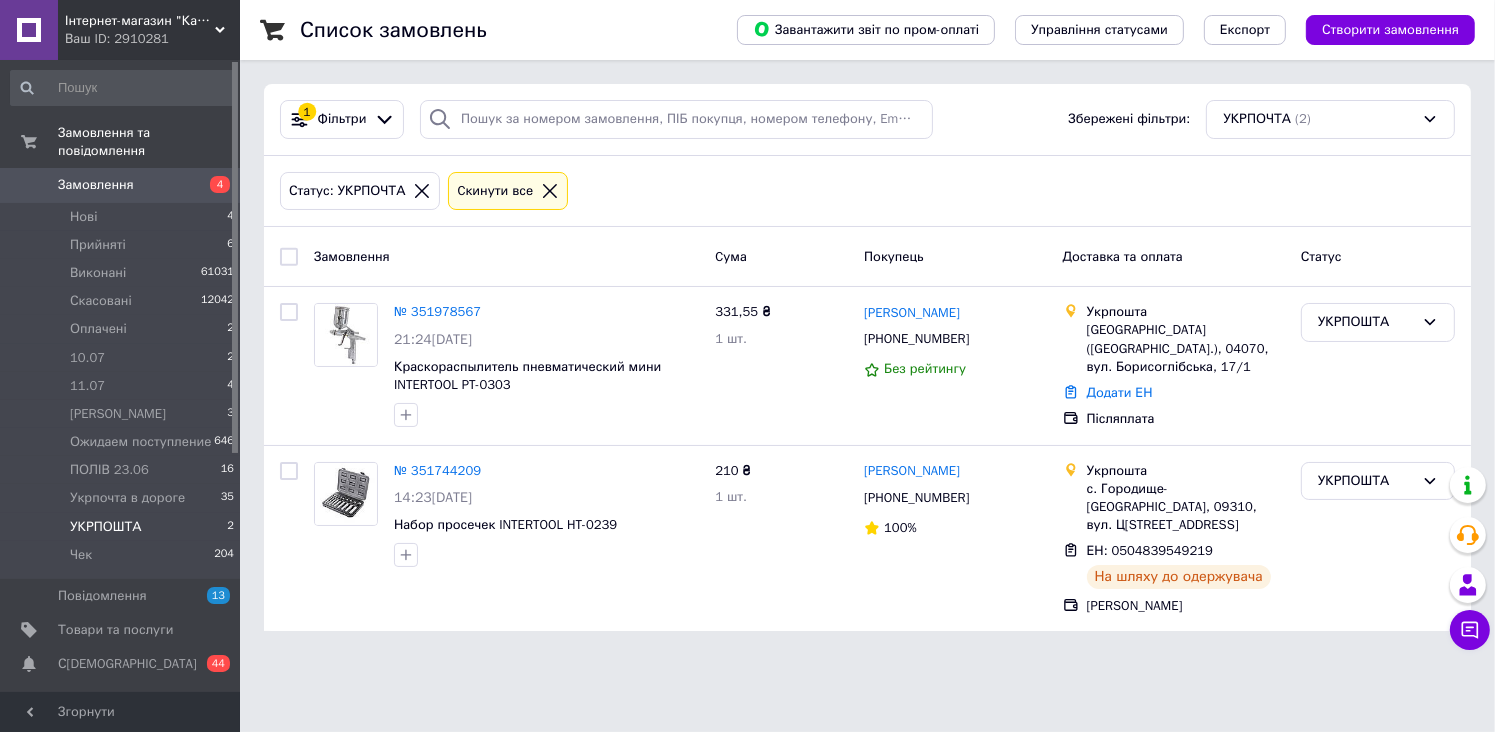 scroll, scrollTop: 0, scrollLeft: 0, axis: both 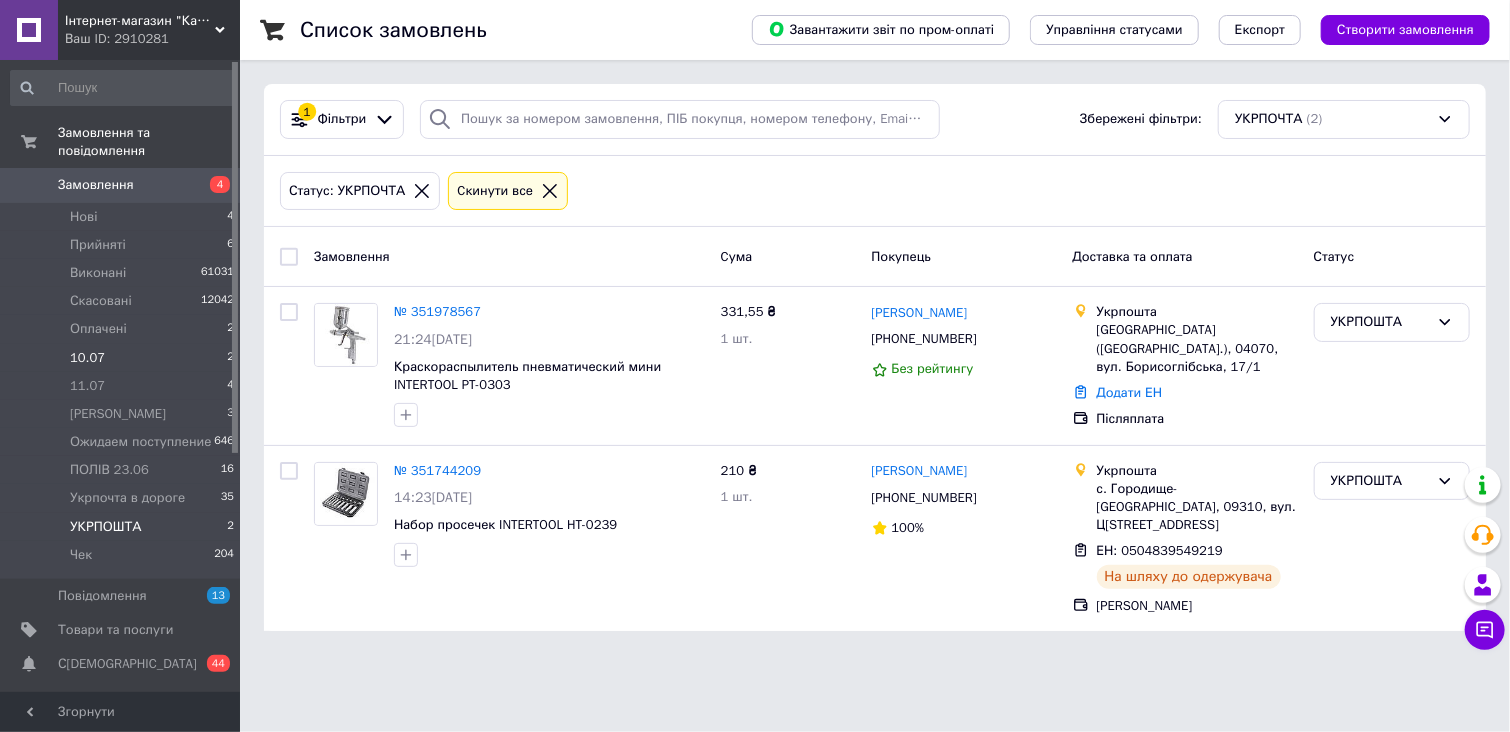 click on "10.07 2" at bounding box center [123, 358] 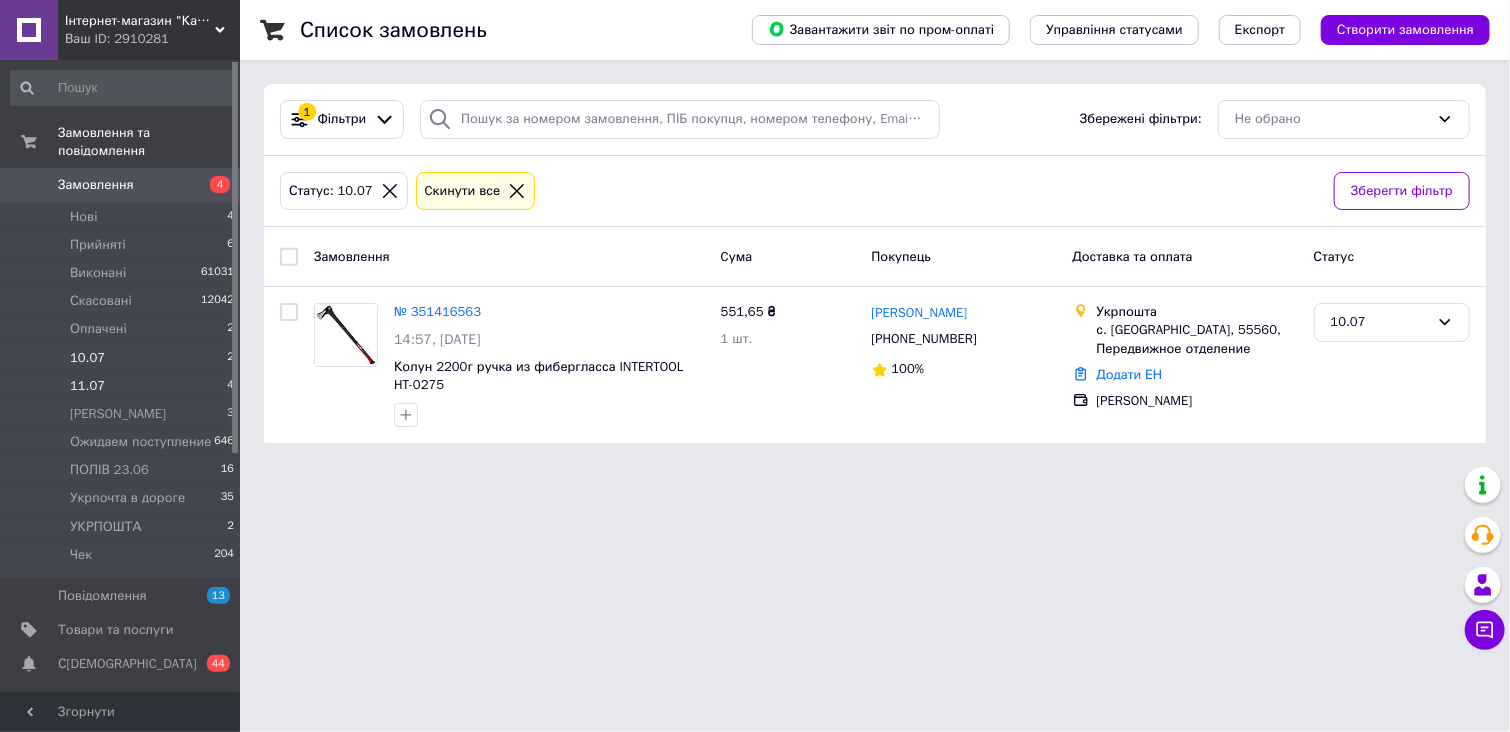 click on "11.07 4" at bounding box center [123, 386] 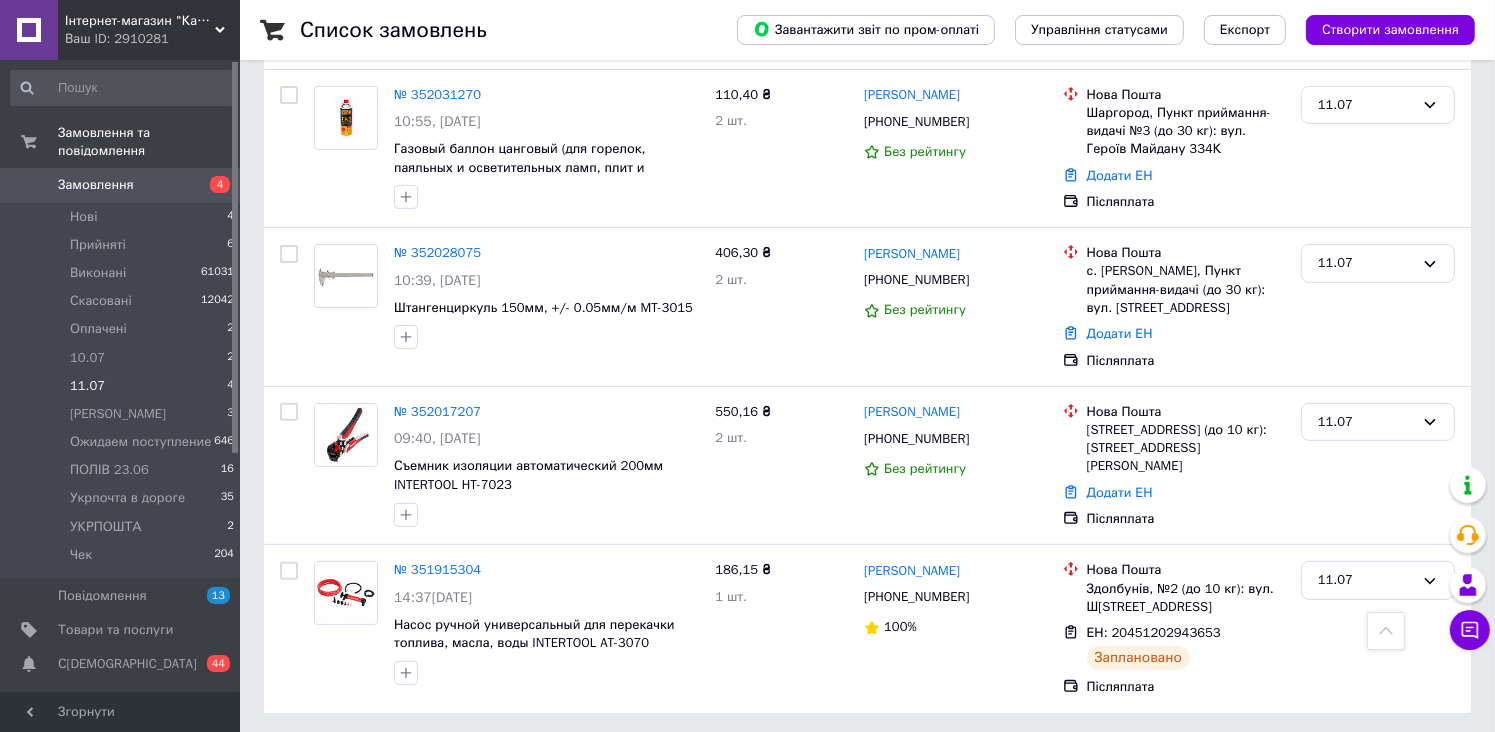 scroll, scrollTop: 0, scrollLeft: 0, axis: both 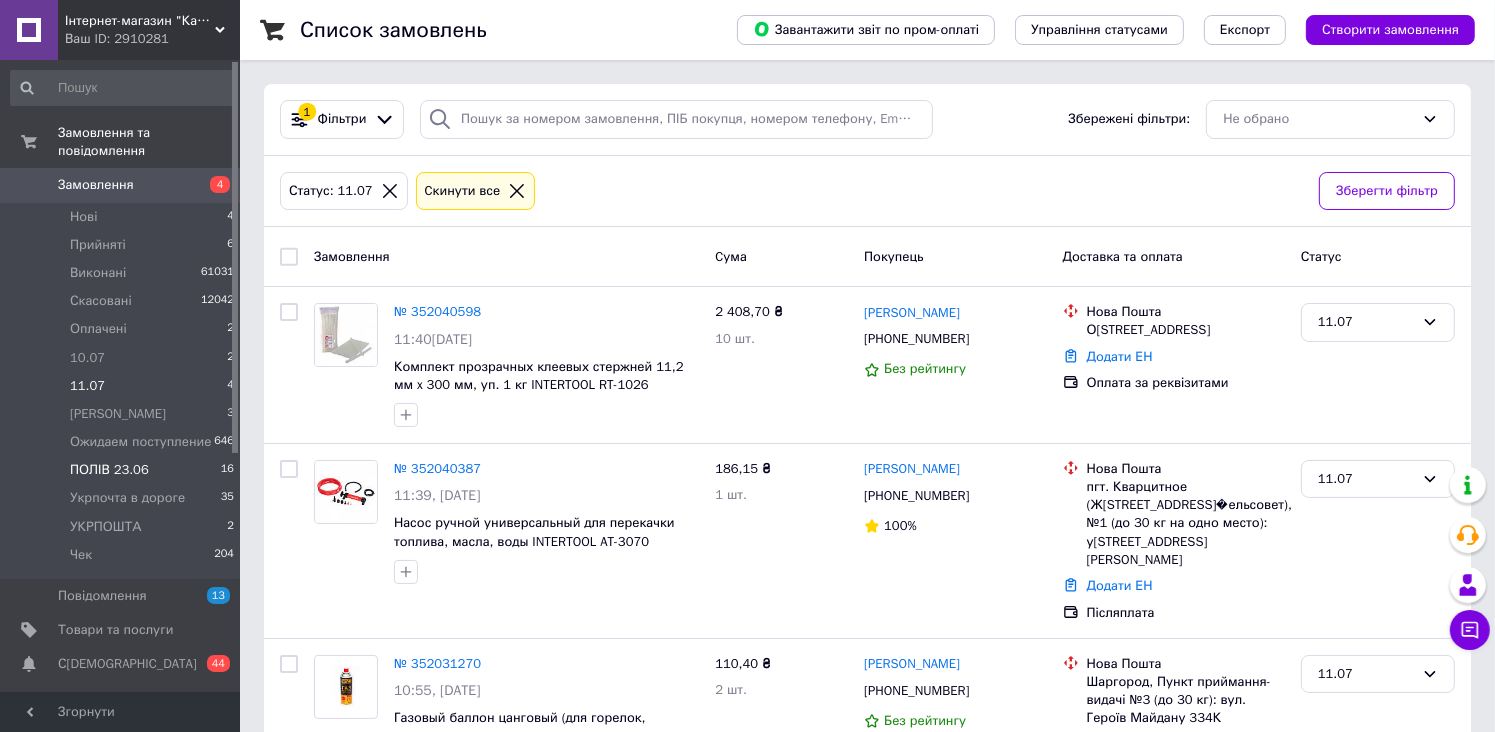 click on "ПОЛІВ 23.06" at bounding box center (109, 470) 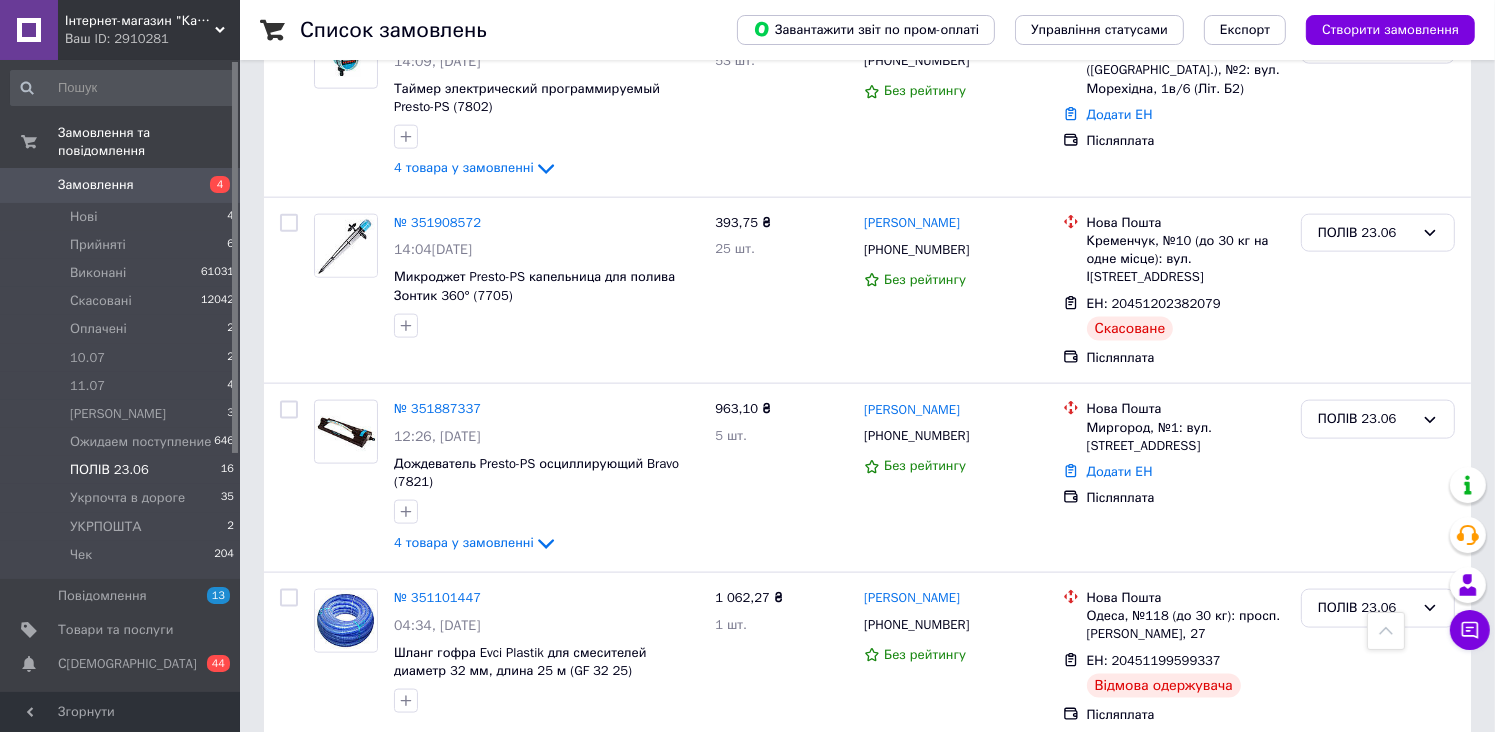scroll, scrollTop: 2501, scrollLeft: 0, axis: vertical 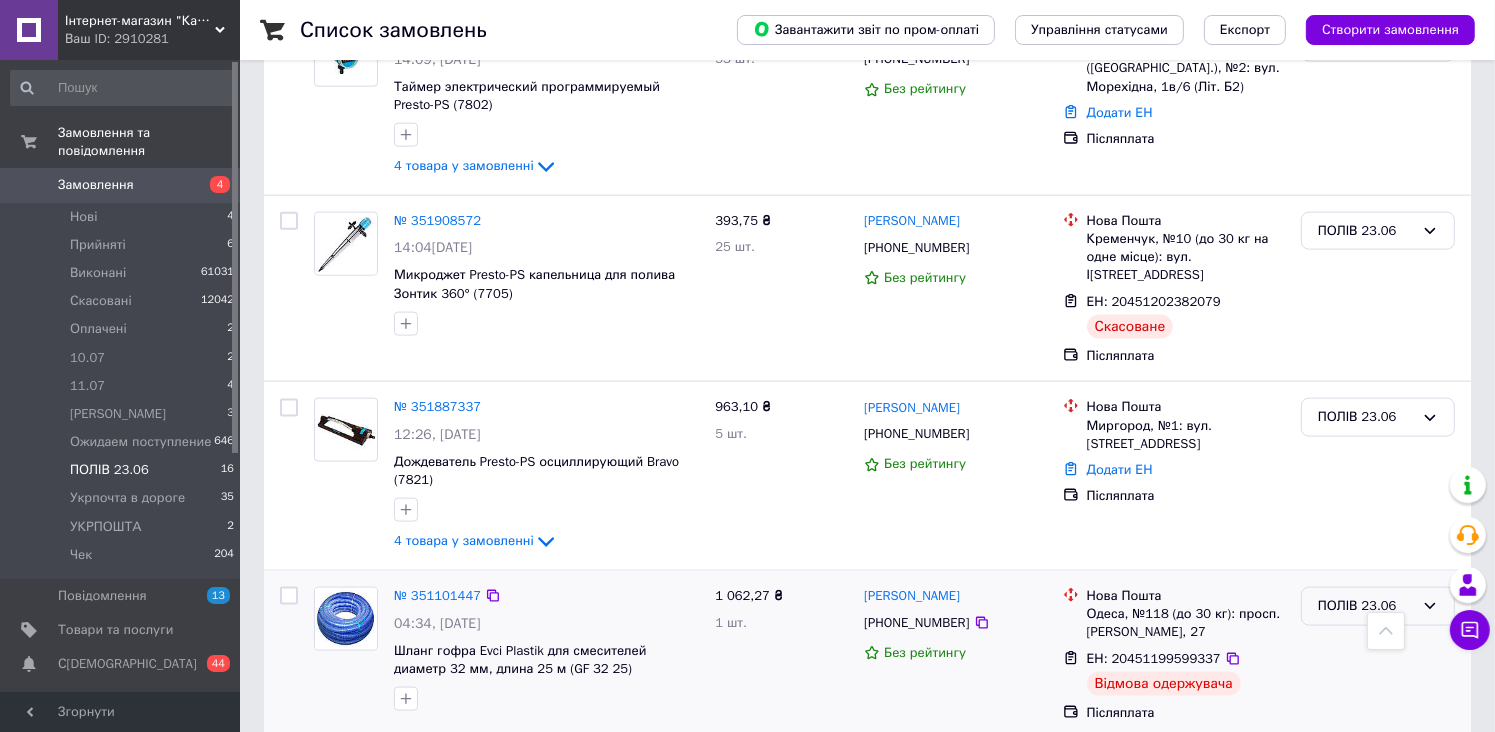 click on "ПОЛІВ 23.06" at bounding box center [1378, 606] 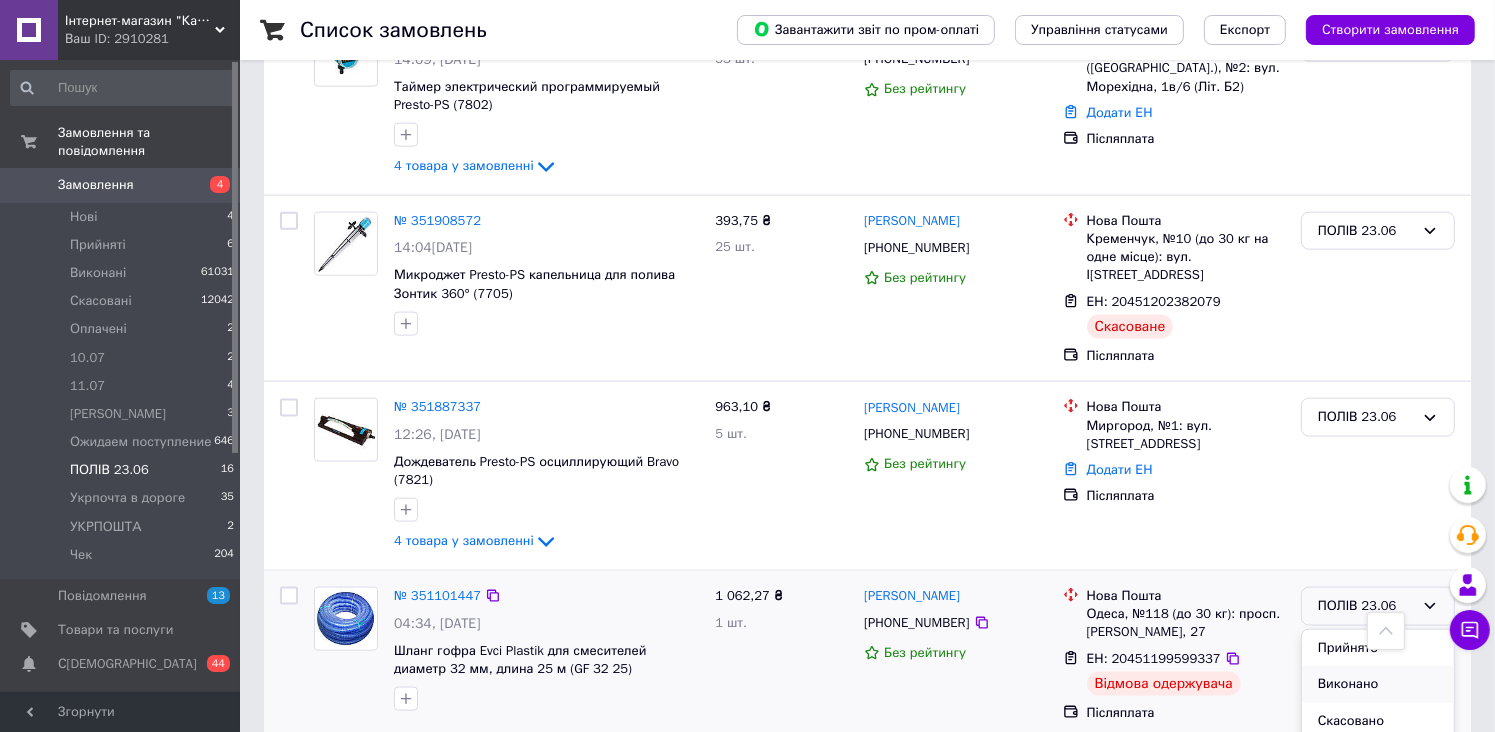 click on "Виконано" at bounding box center [1378, 684] 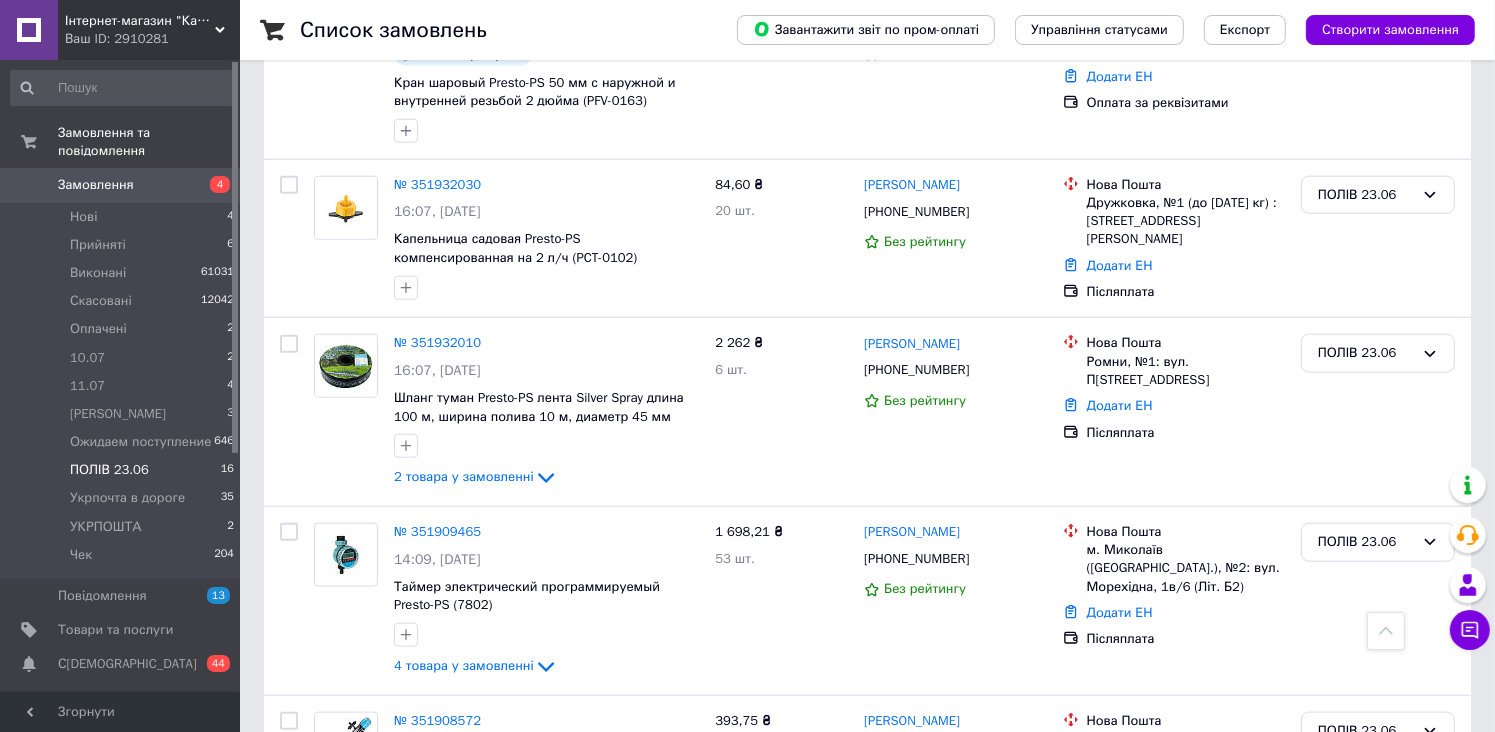 scroll, scrollTop: 1501, scrollLeft: 0, axis: vertical 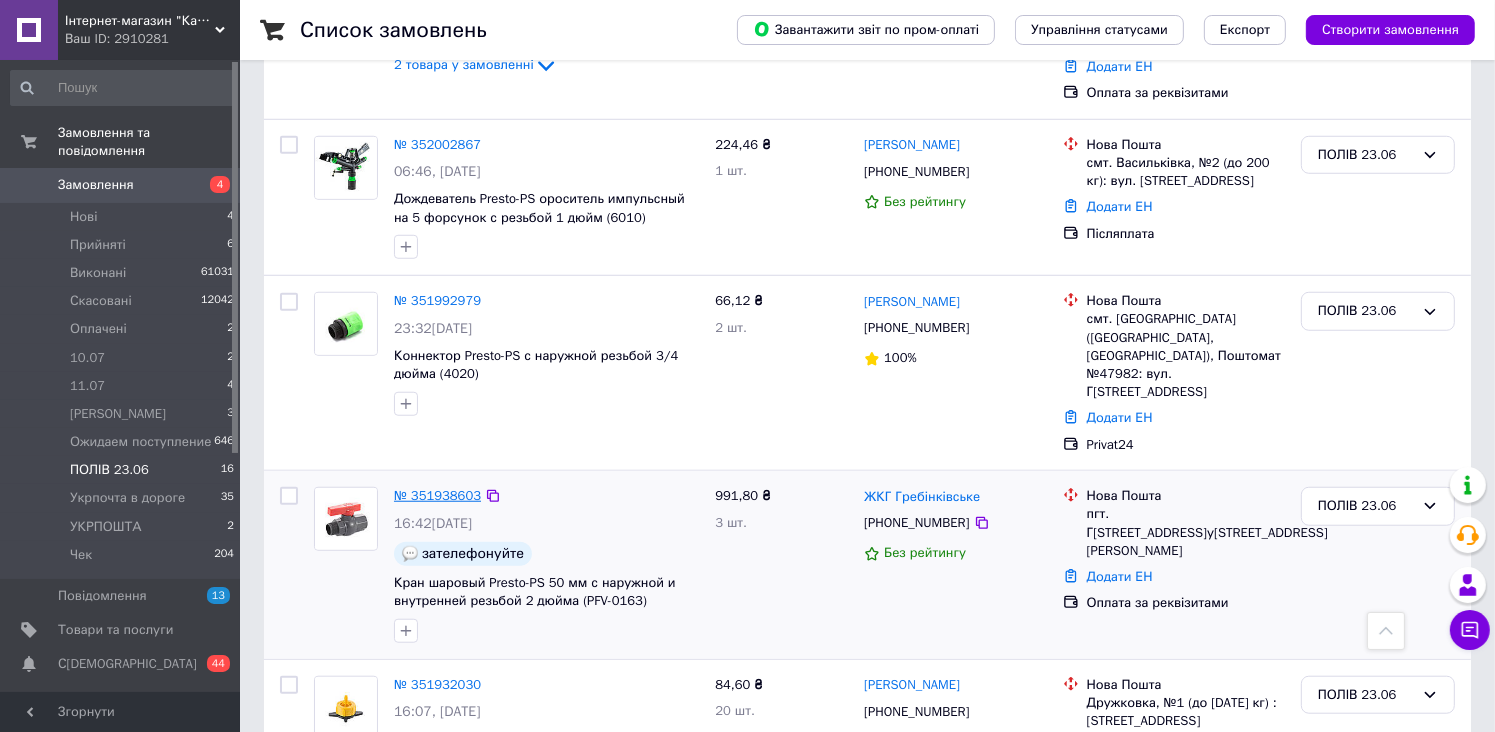 click on "№ 351938603" at bounding box center (437, 495) 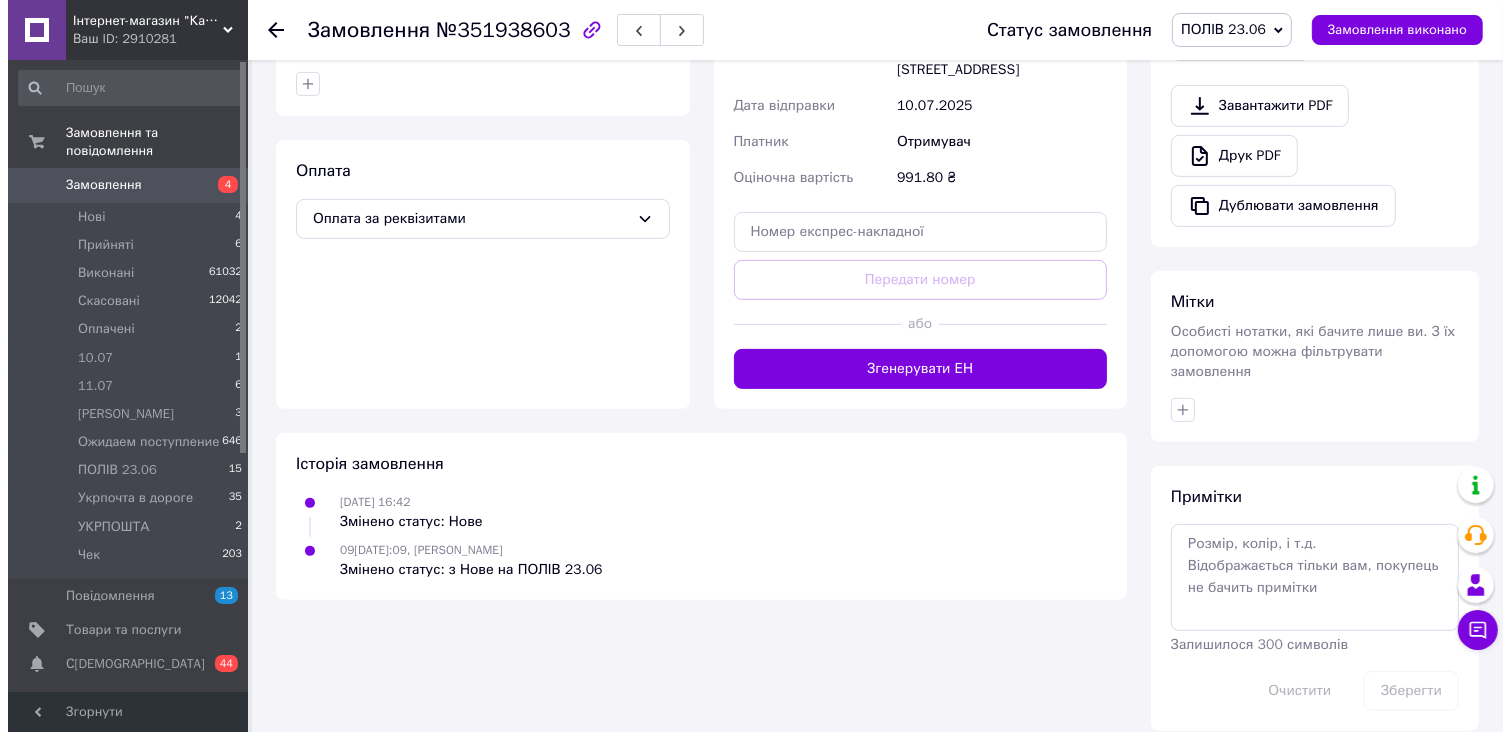 scroll, scrollTop: 0, scrollLeft: 0, axis: both 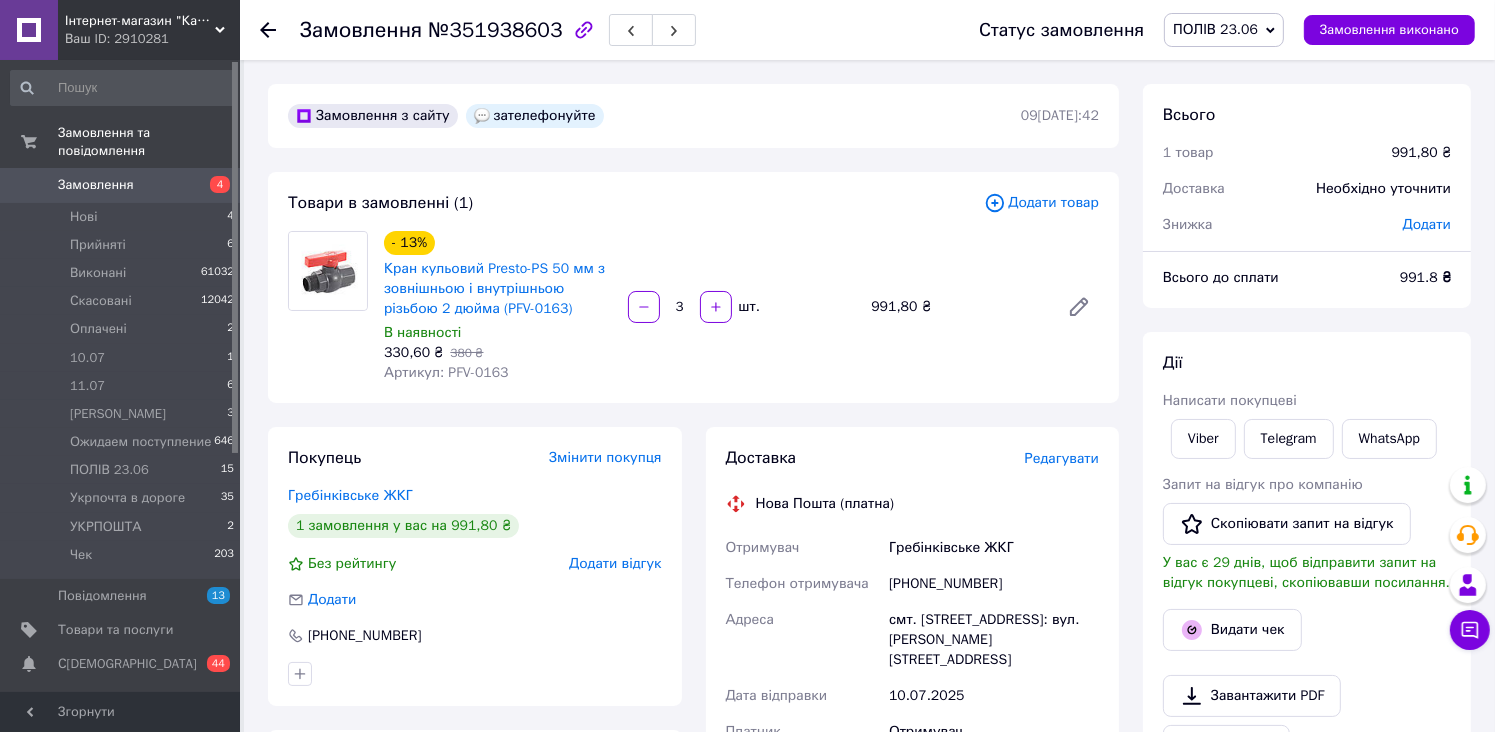 click on "Редагувати" at bounding box center [1062, 458] 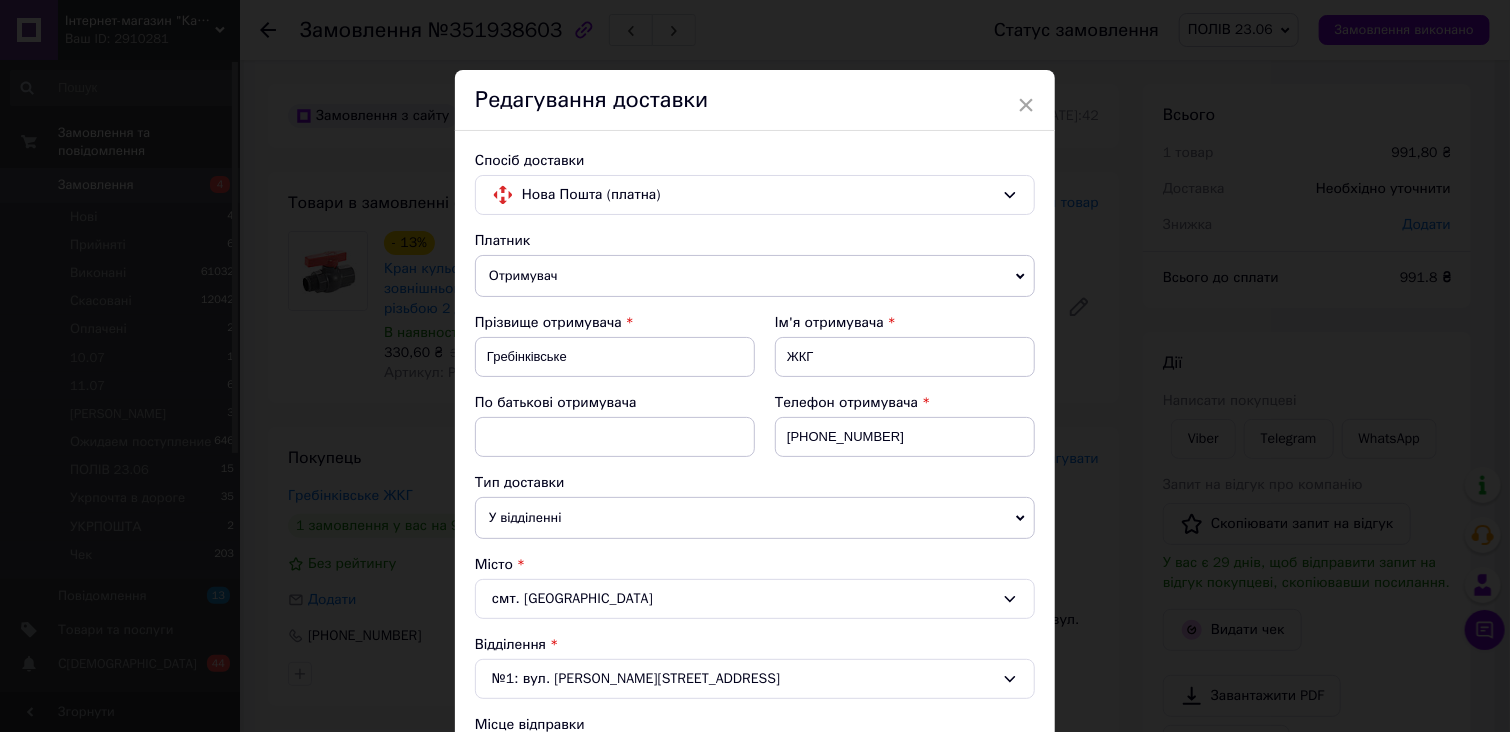 scroll, scrollTop: 646, scrollLeft: 0, axis: vertical 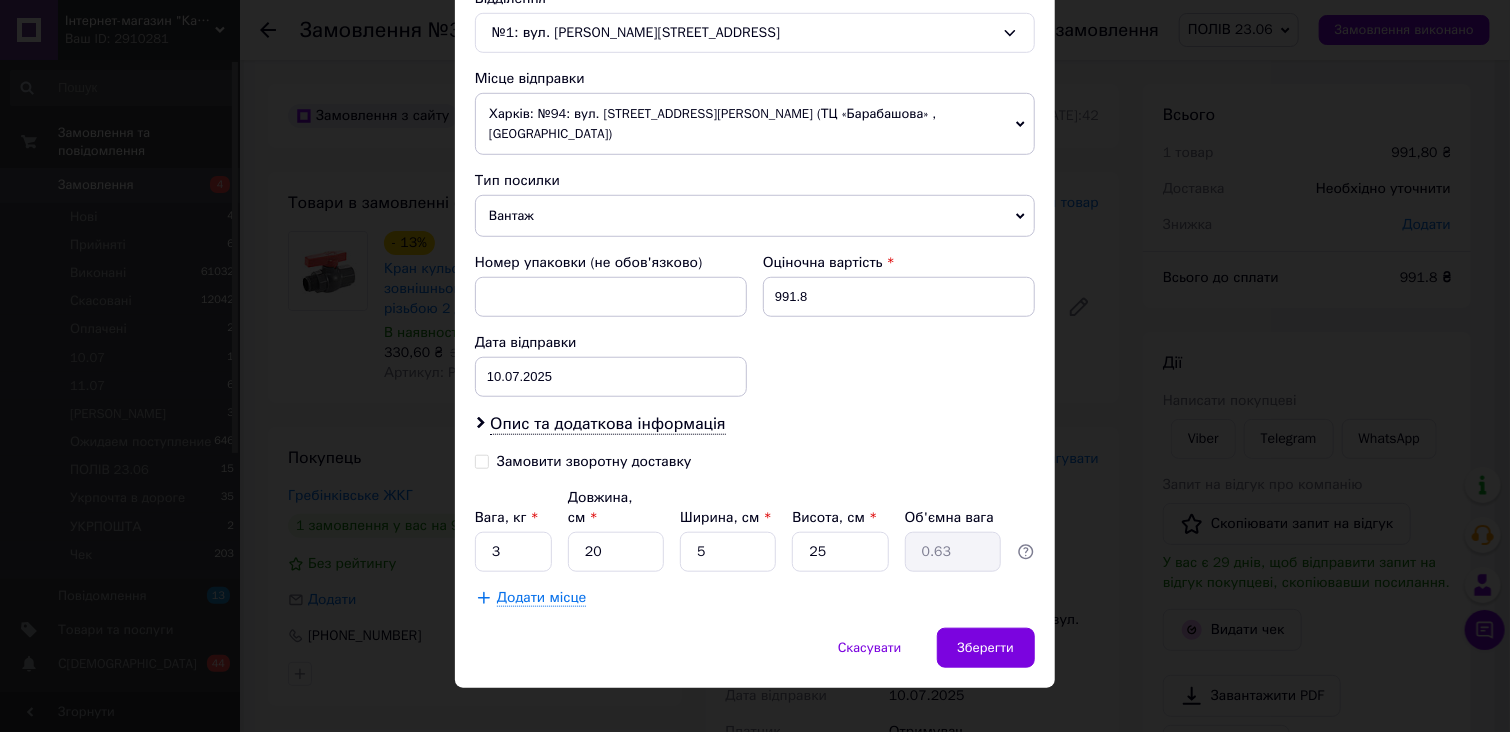 click on "Замовити зворотну доставку" at bounding box center (482, 460) 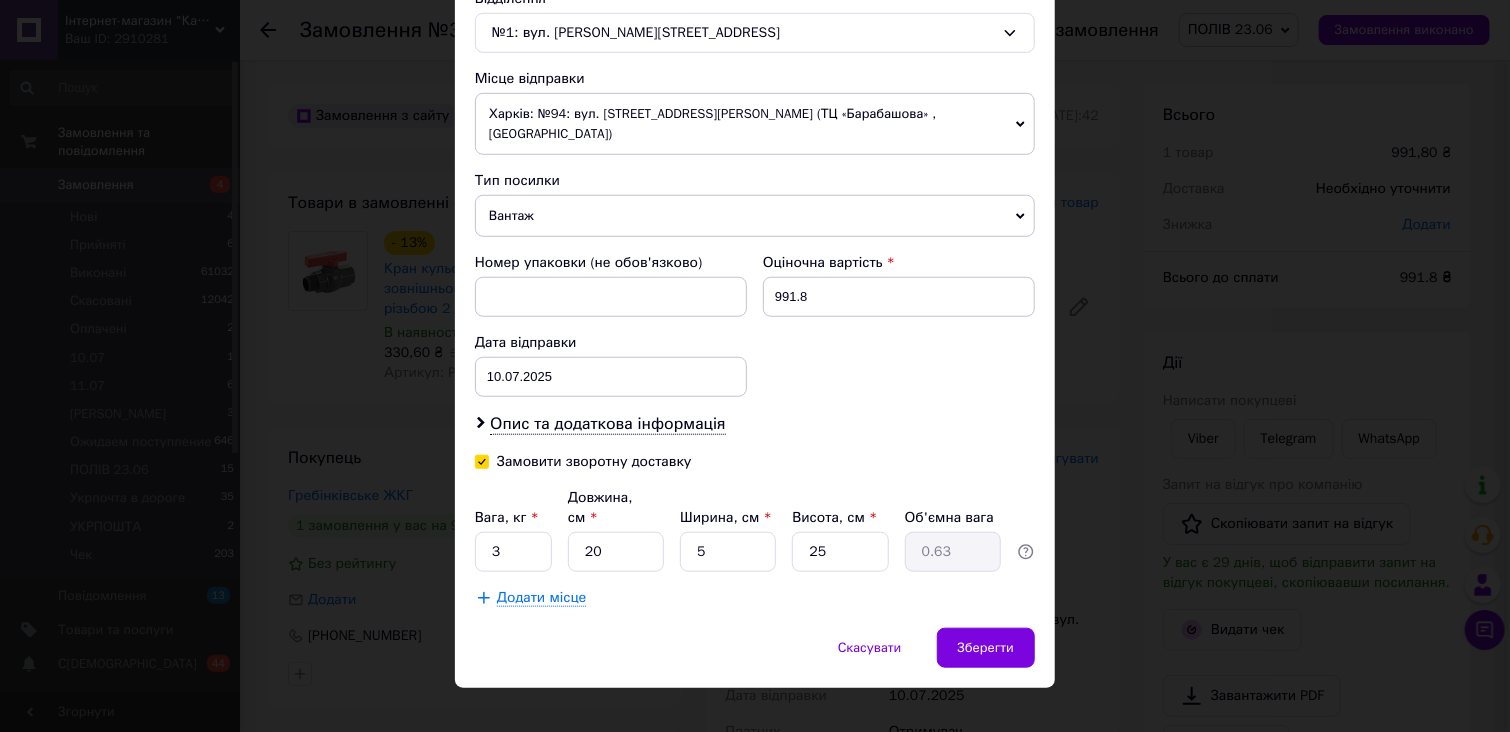 checkbox on "true" 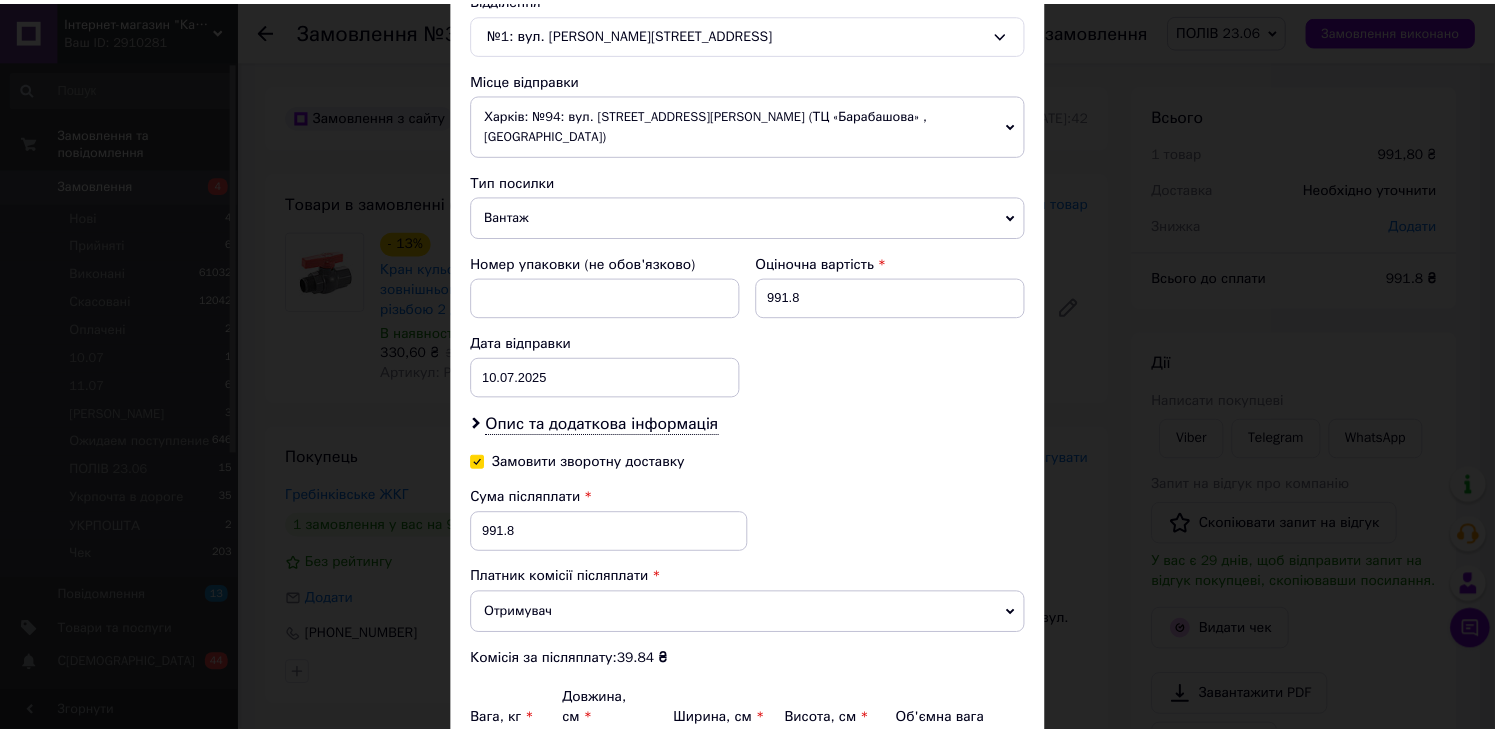 scroll, scrollTop: 848, scrollLeft: 0, axis: vertical 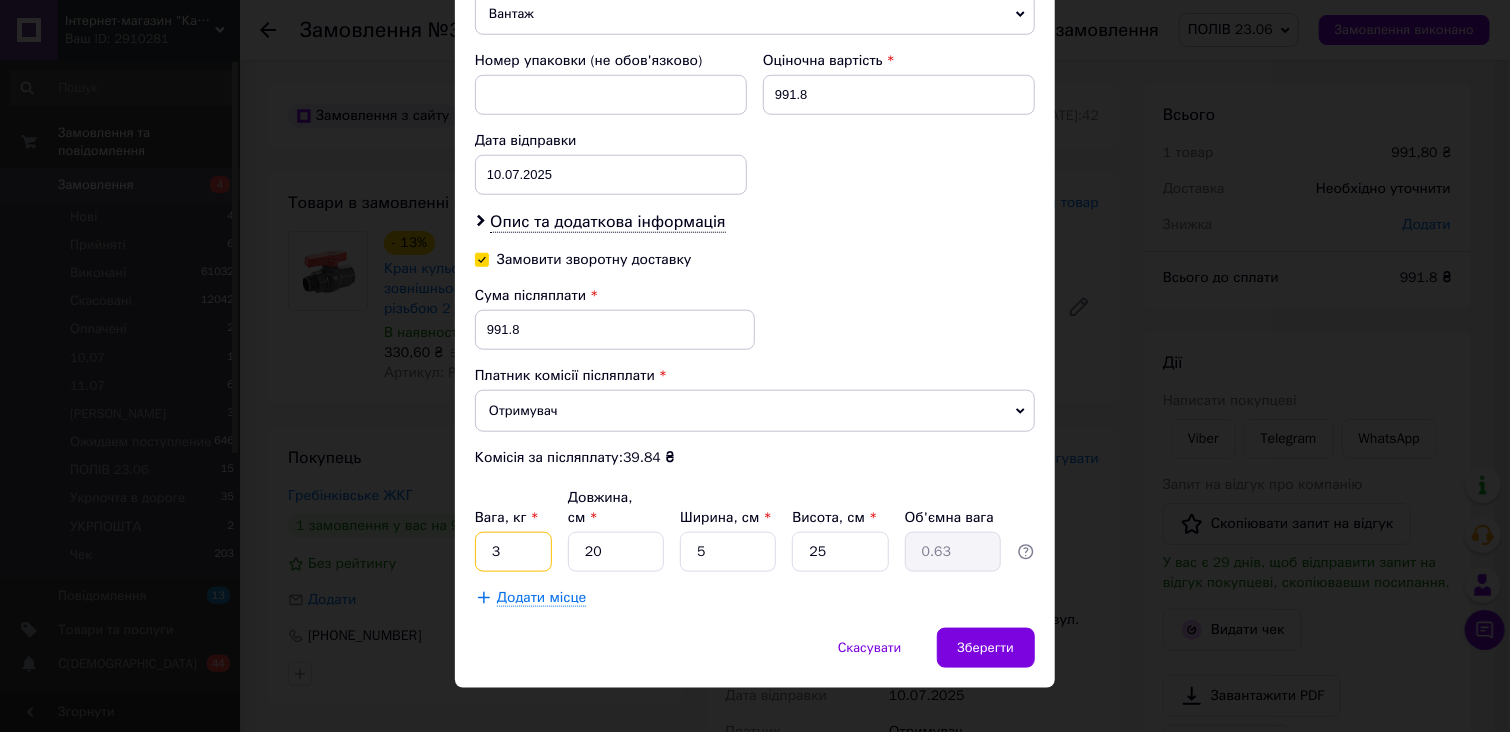 drag, startPoint x: 504, startPoint y: 536, endPoint x: 485, endPoint y: 535, distance: 19.026299 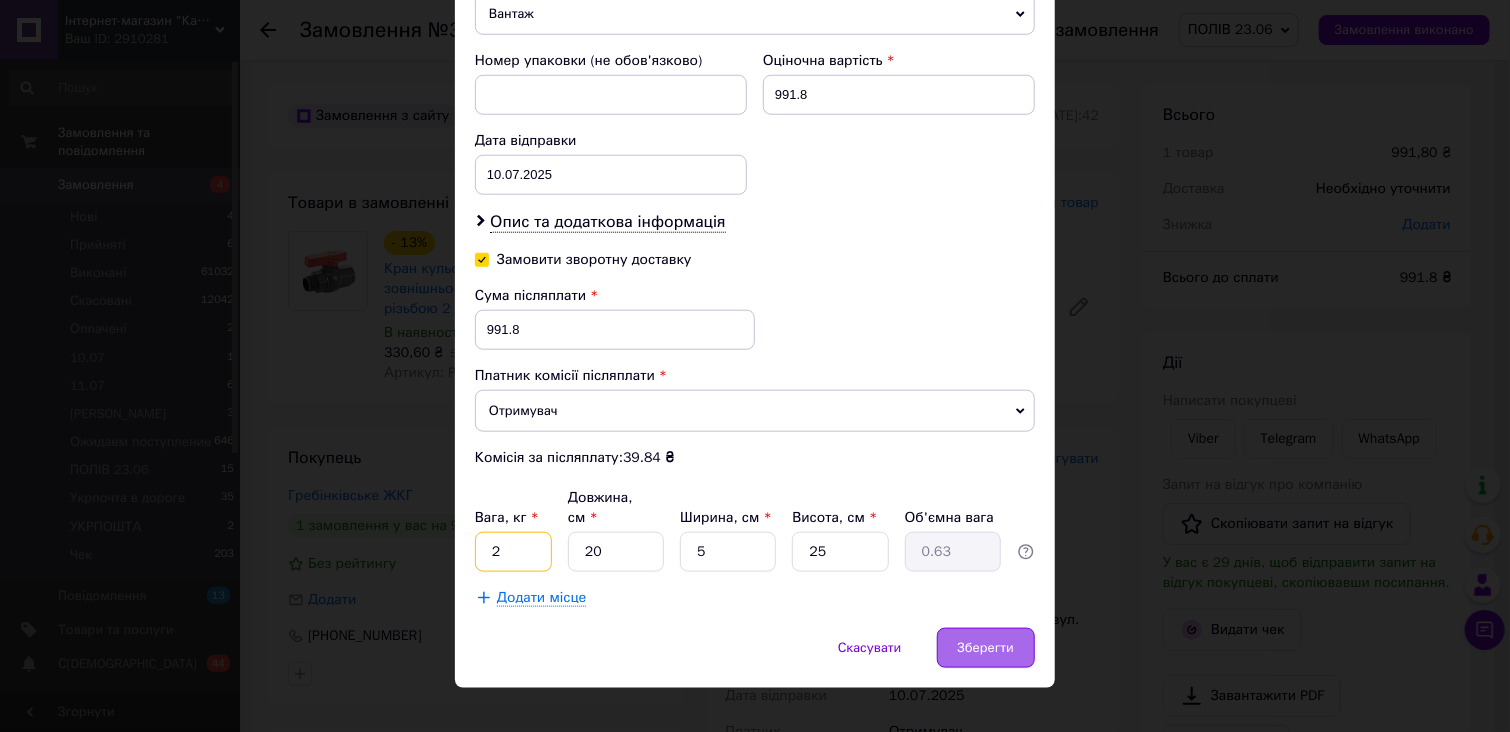 type on "2" 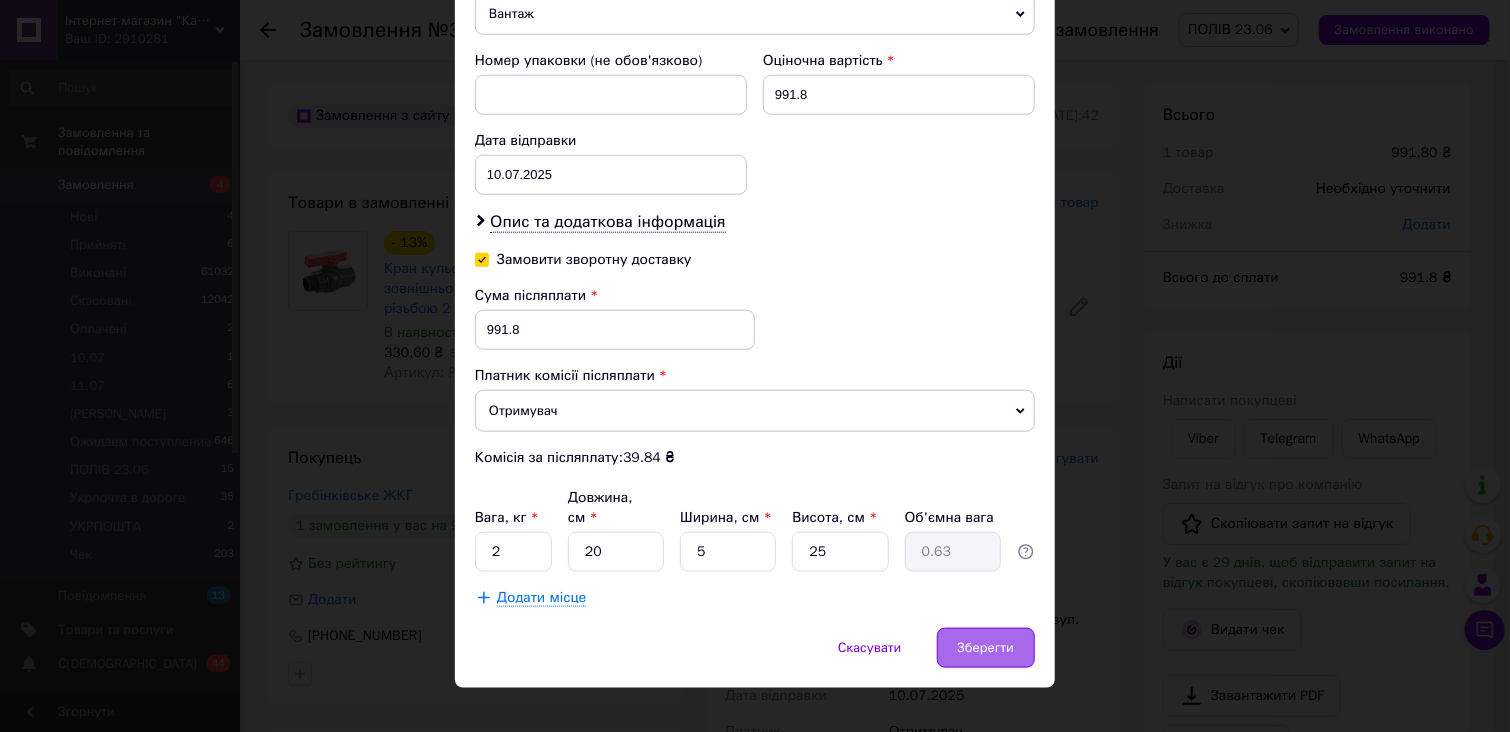 click on "Зберегти" at bounding box center (986, 648) 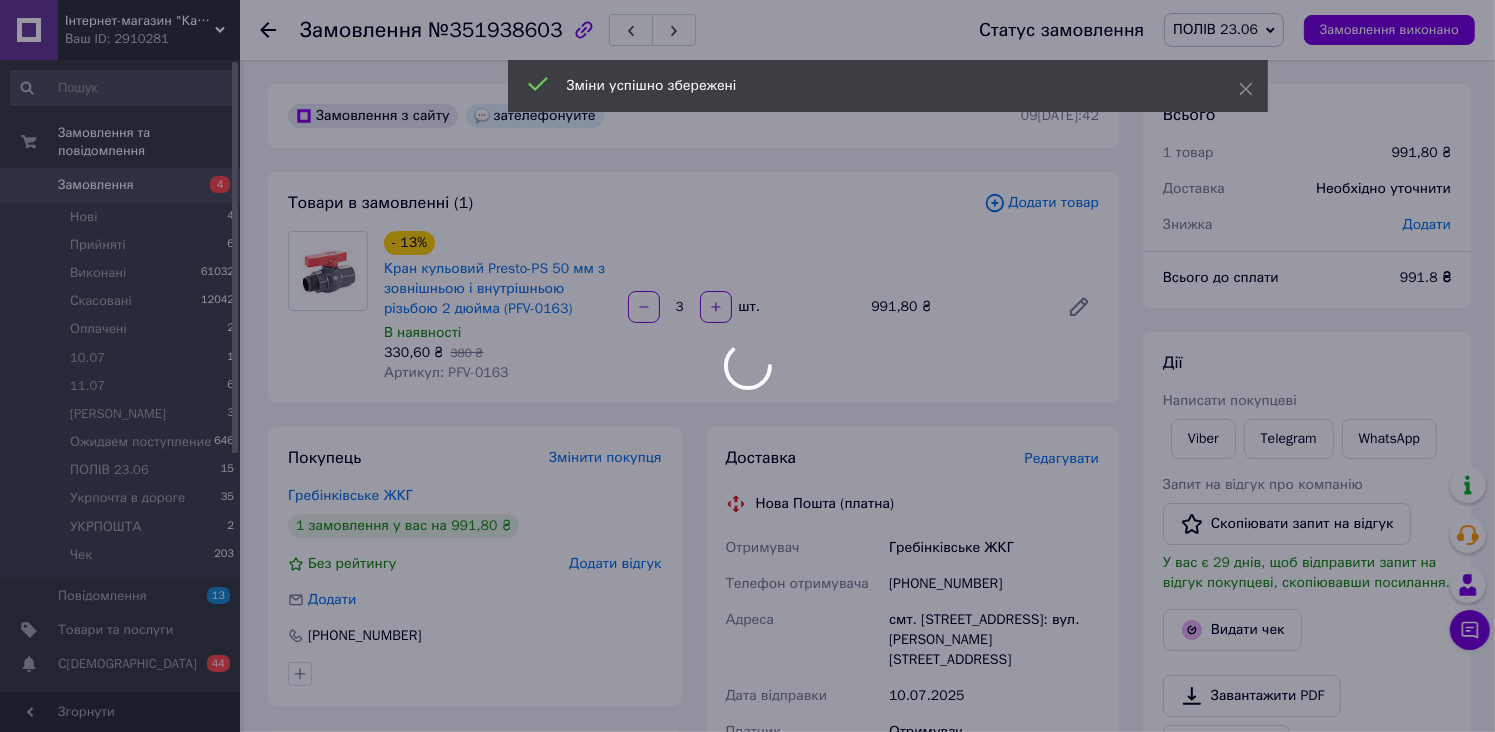 scroll, scrollTop: 590, scrollLeft: 0, axis: vertical 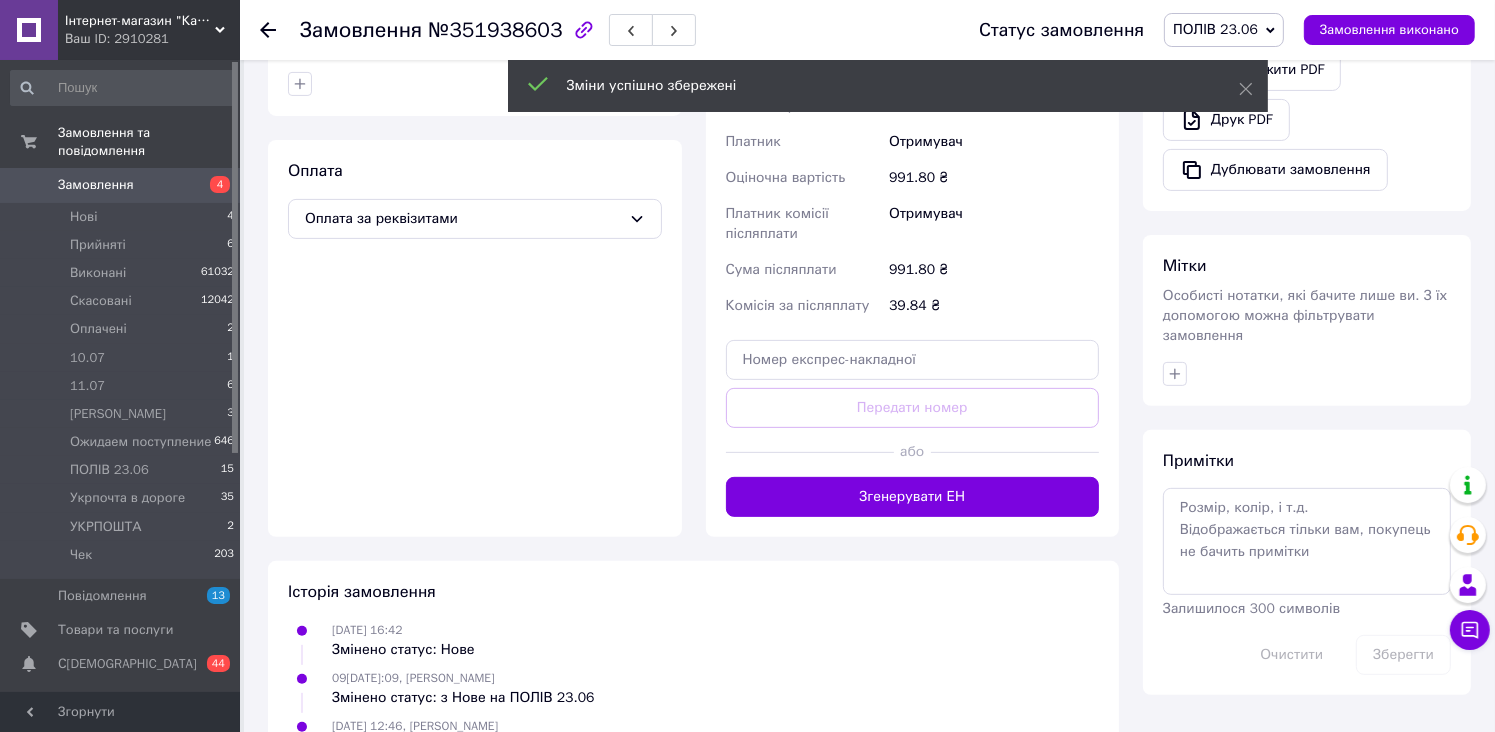 click on "Згенерувати ЕН" at bounding box center [913, 497] 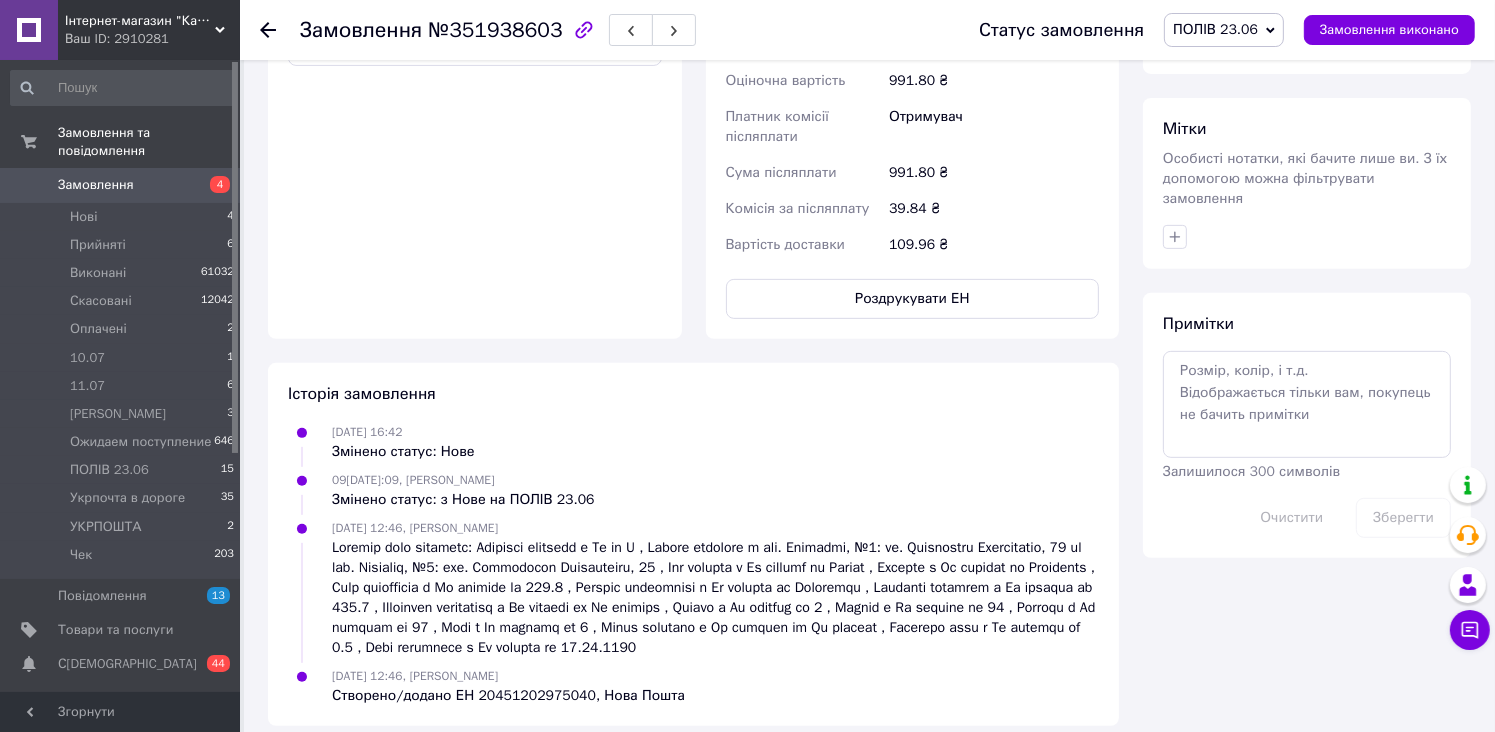 scroll, scrollTop: 263, scrollLeft: 0, axis: vertical 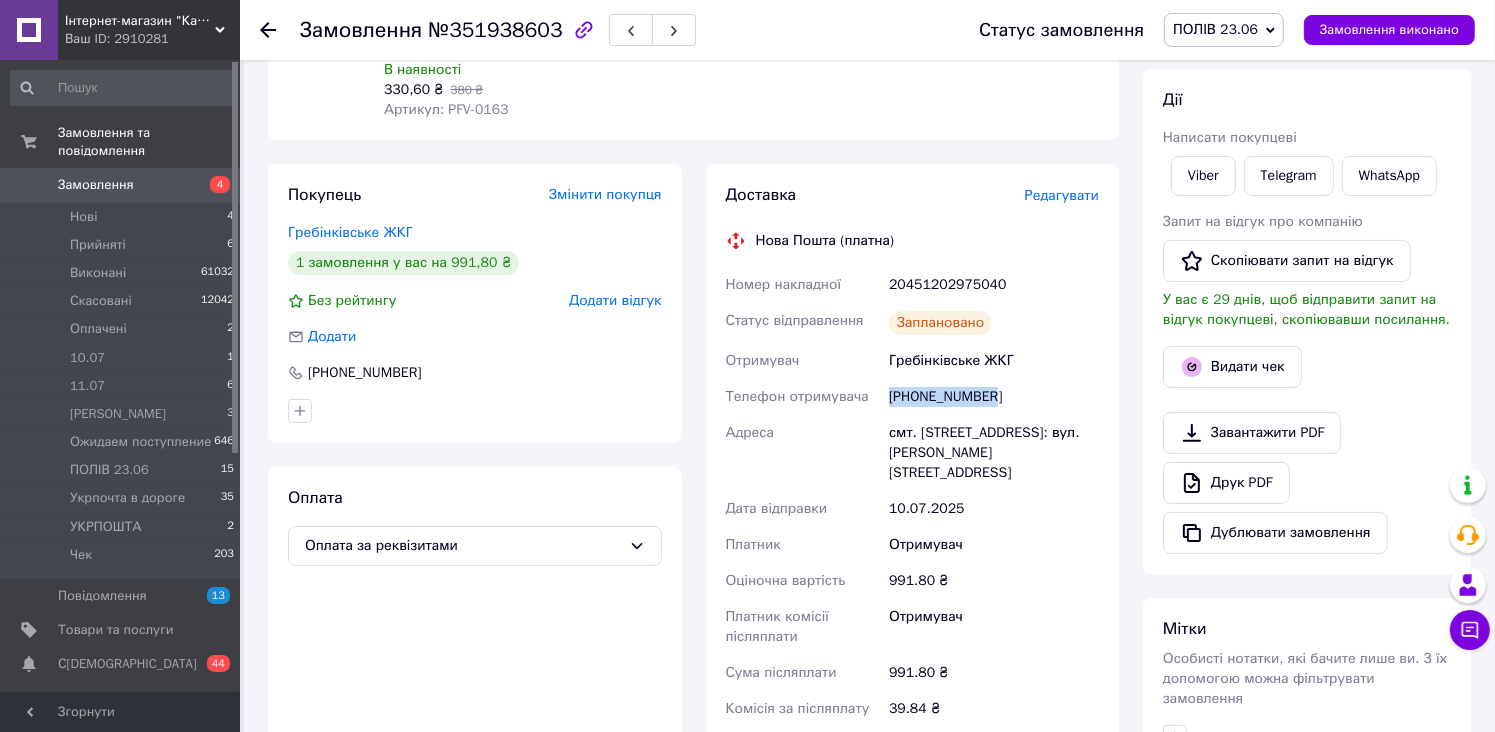 drag, startPoint x: 1000, startPoint y: 396, endPoint x: 889, endPoint y: 402, distance: 111.16204 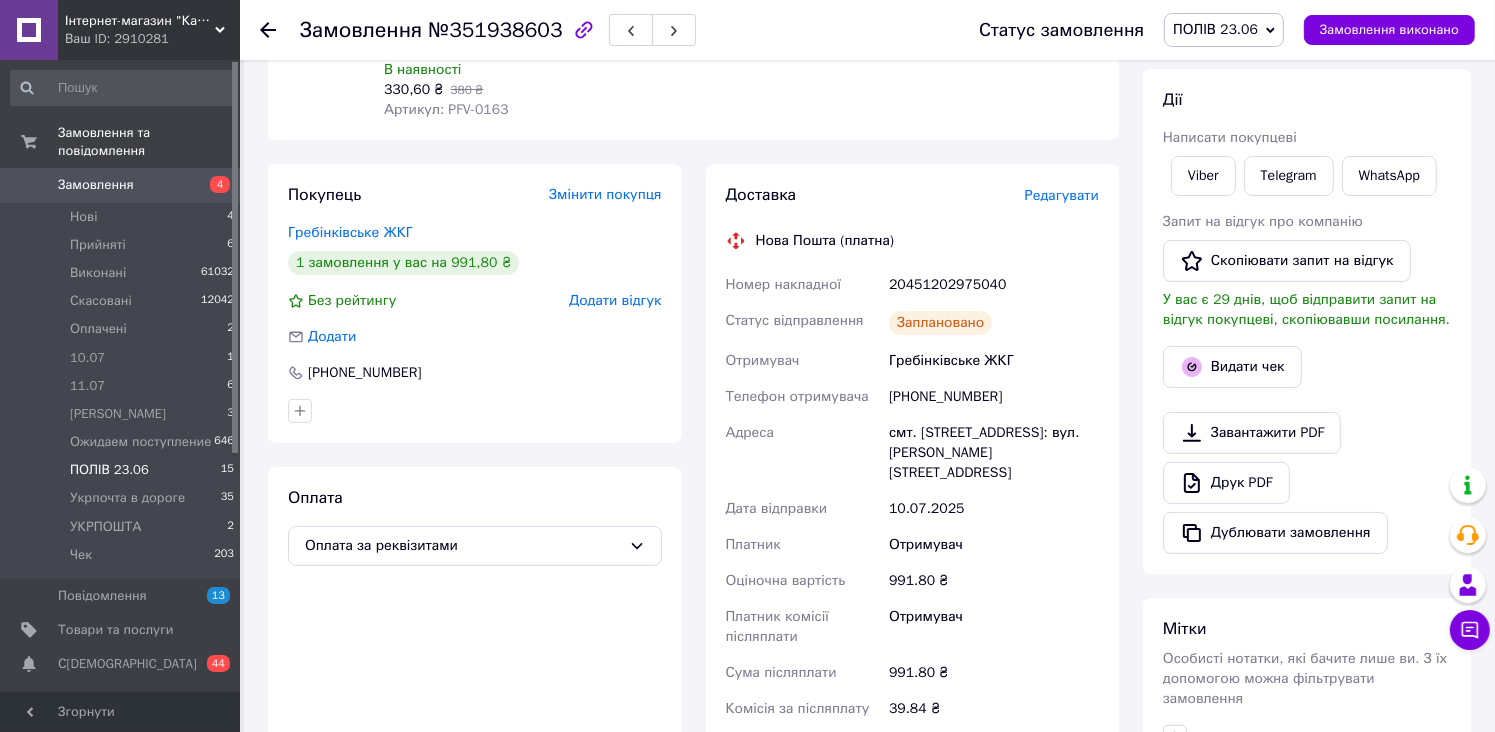 click on "ПОЛІВ 23.06" at bounding box center [109, 470] 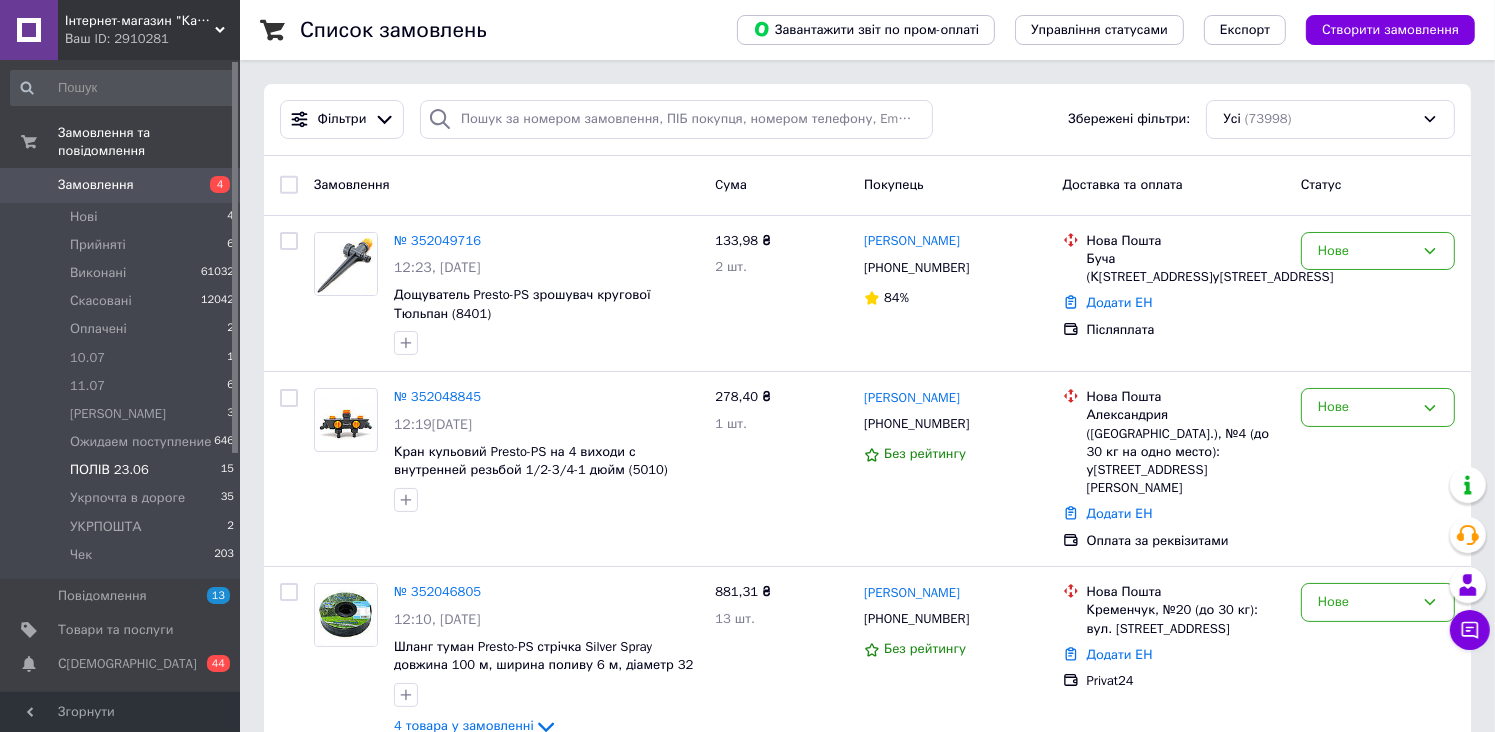 click on "ПОЛІВ 23.06" at bounding box center (109, 470) 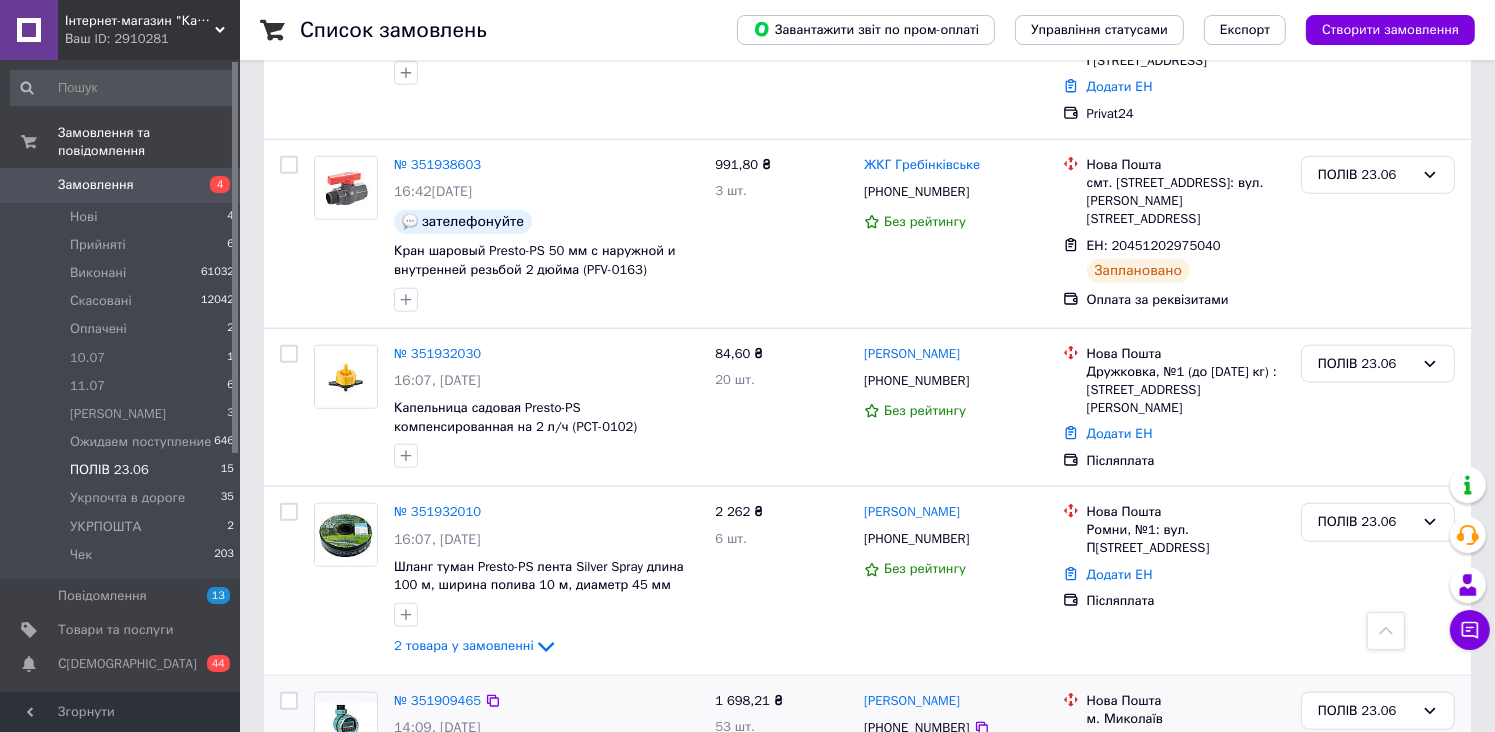 scroll, scrollTop: 2521, scrollLeft: 0, axis: vertical 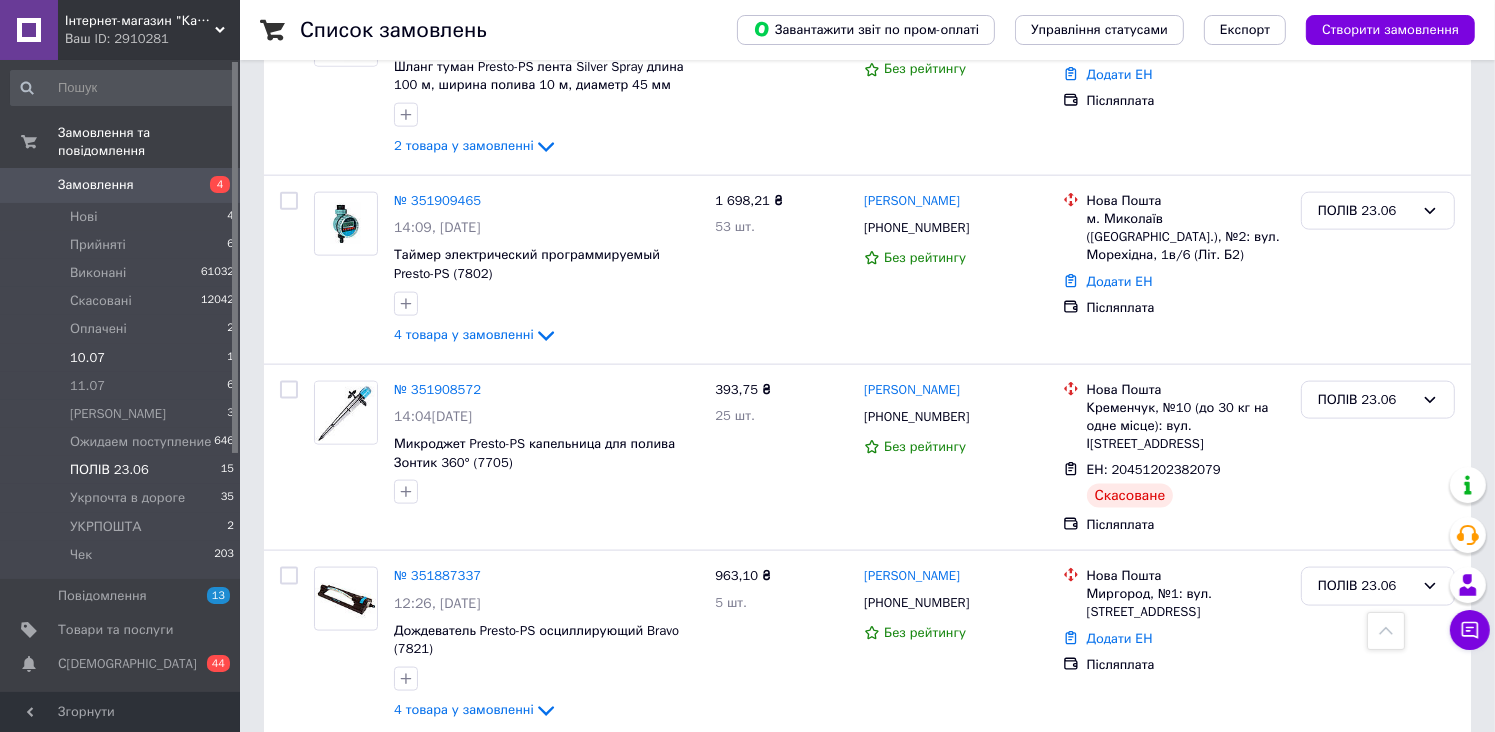 click on "10.07 1" at bounding box center [123, 358] 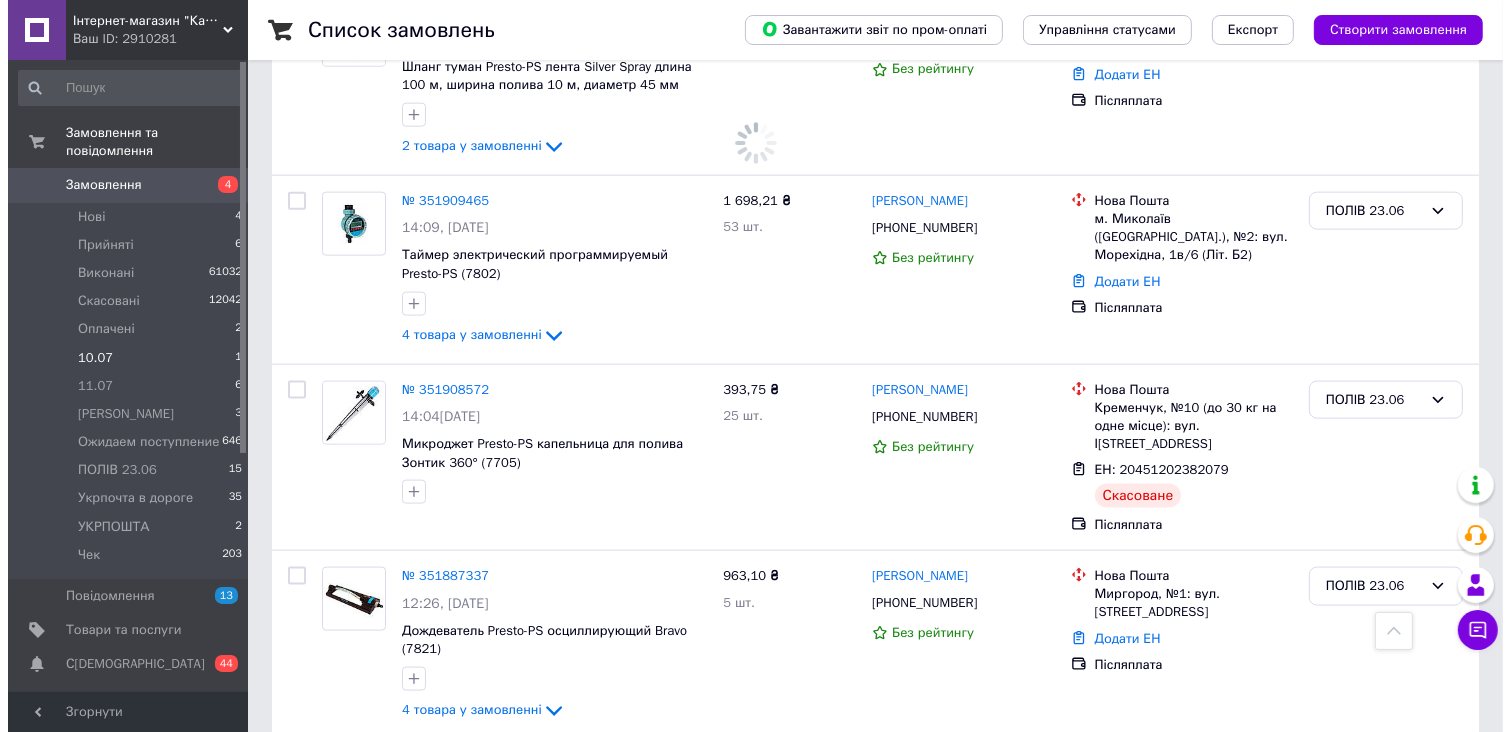 scroll, scrollTop: 0, scrollLeft: 0, axis: both 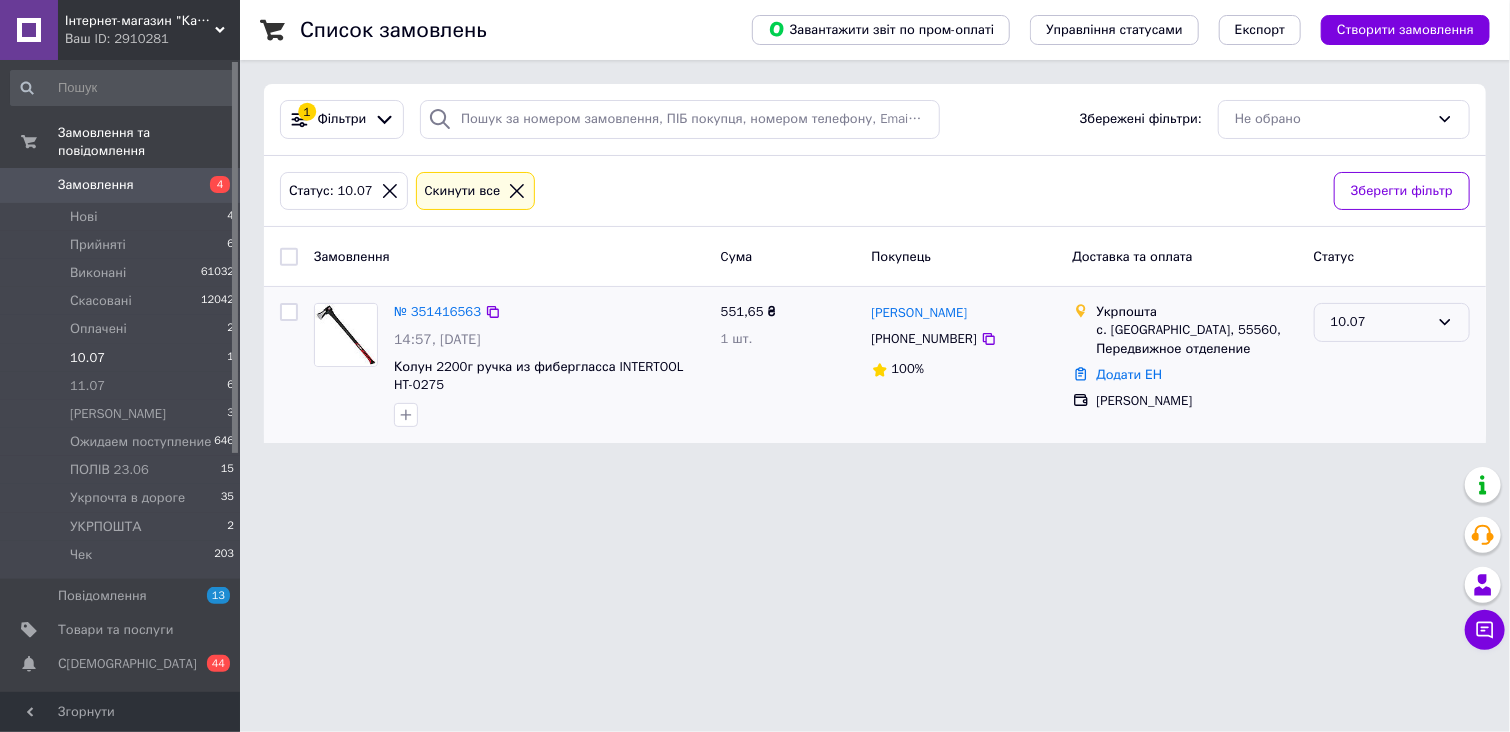 click on "10.07" at bounding box center [1380, 322] 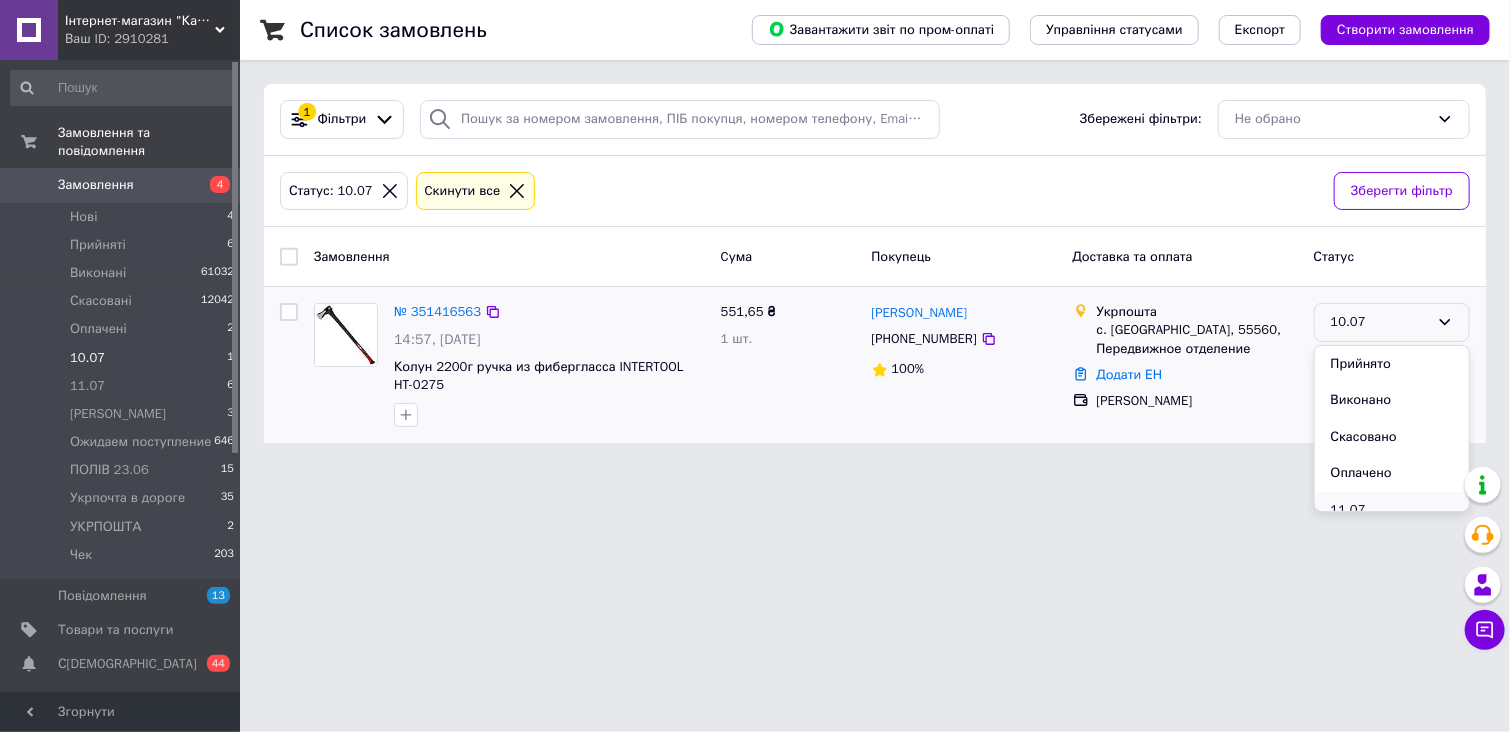 click on "11.07" at bounding box center [1392, 510] 